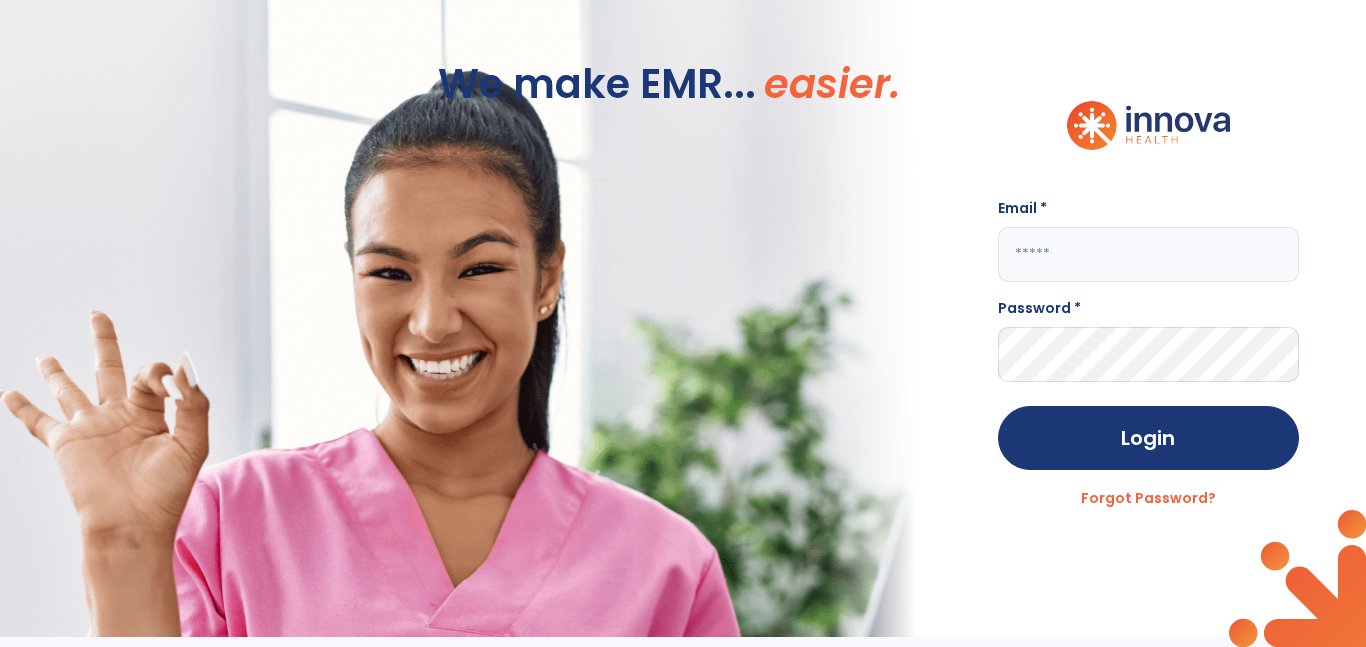 scroll, scrollTop: 0, scrollLeft: 0, axis: both 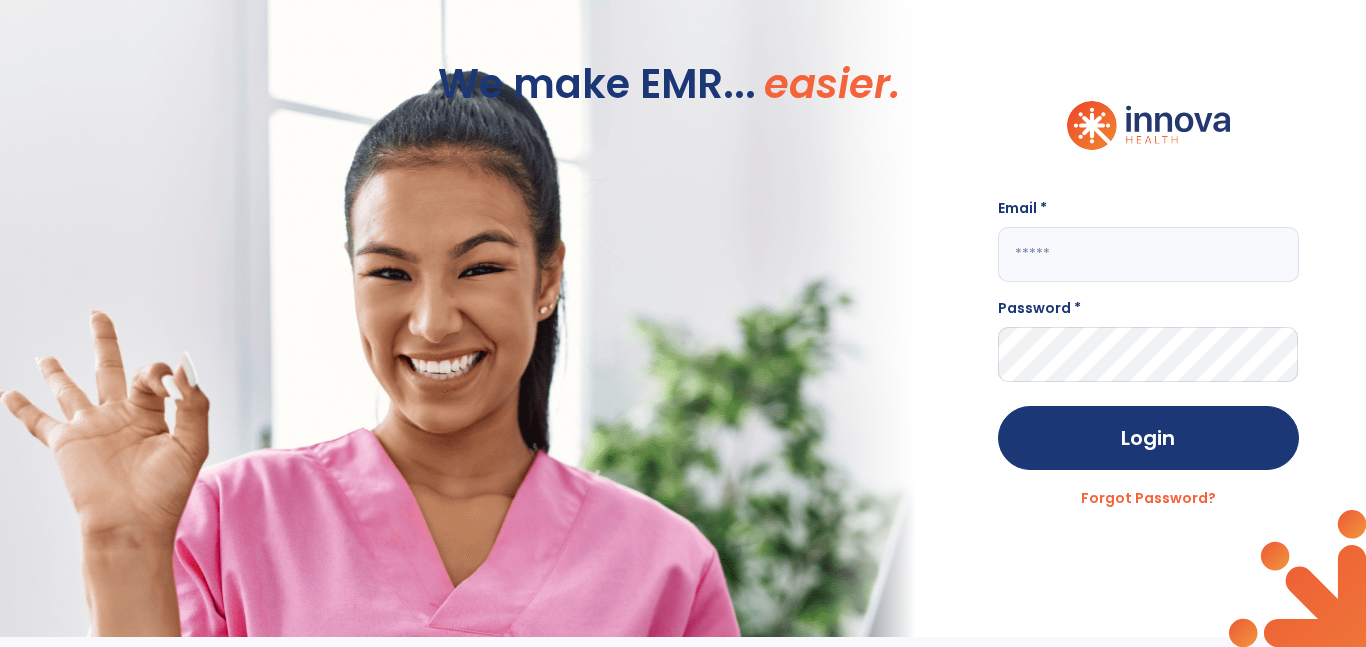 click 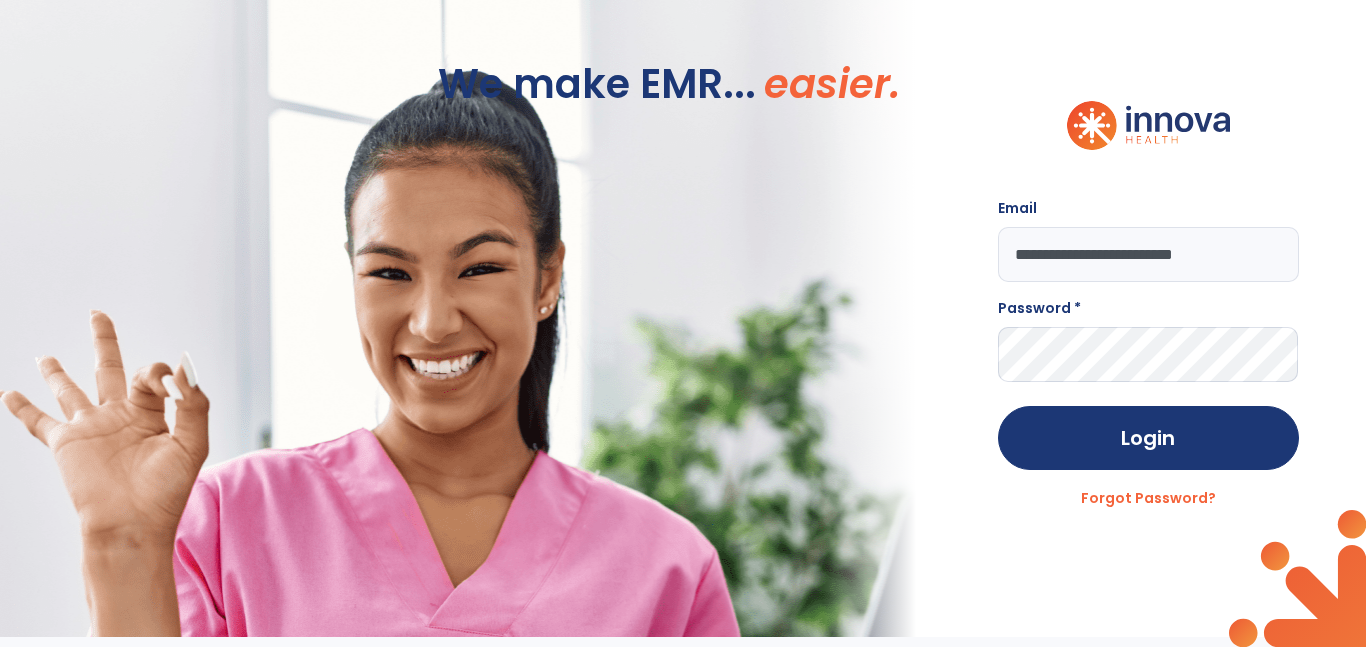 type on "**********" 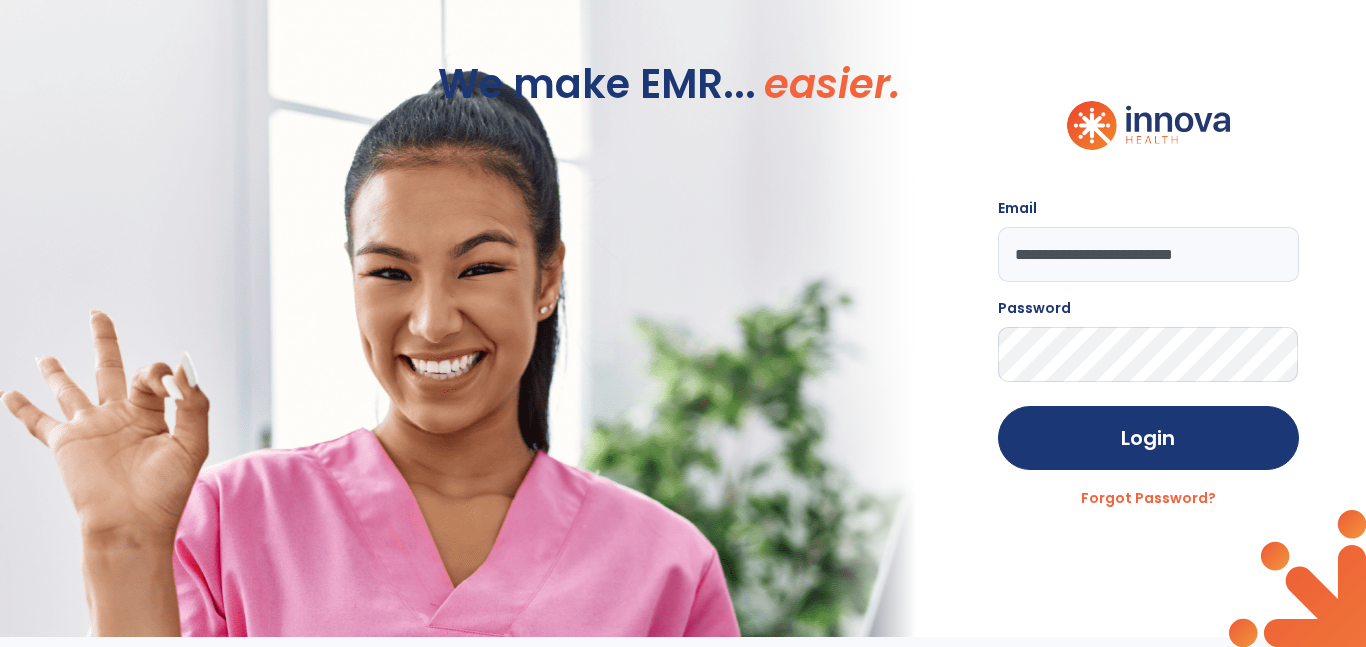 click on "Login" 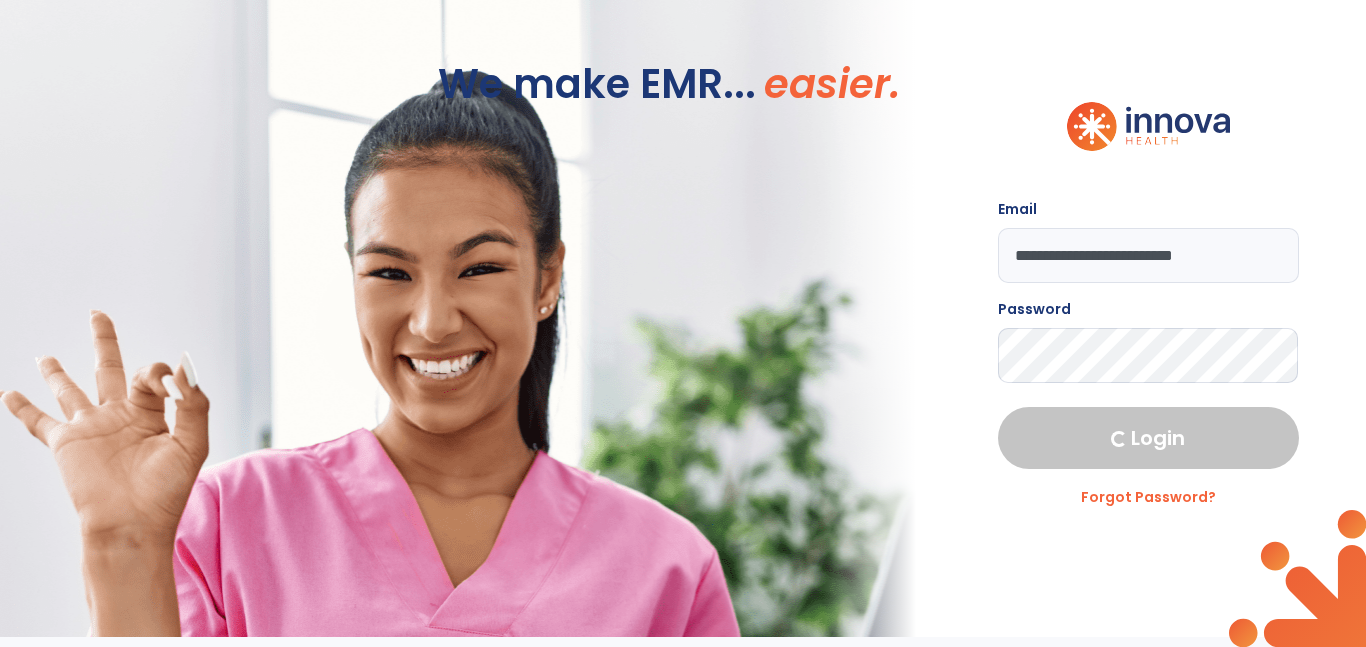 select on "***" 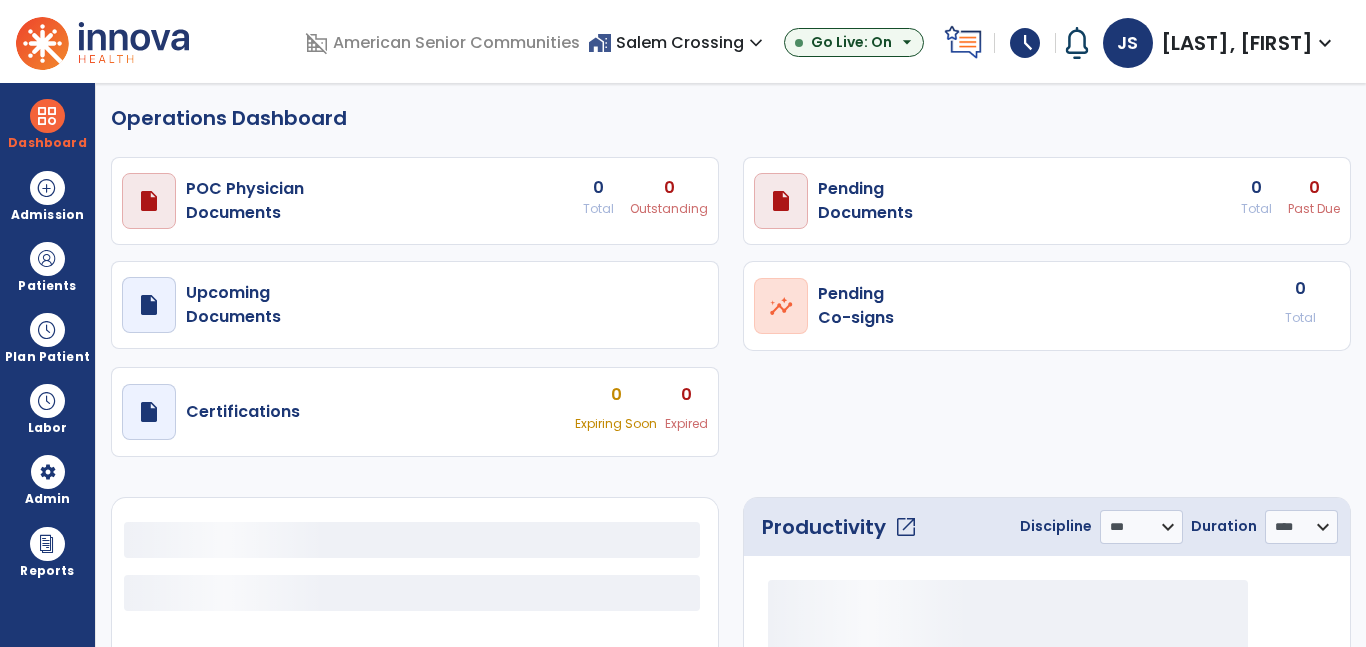 select on "***" 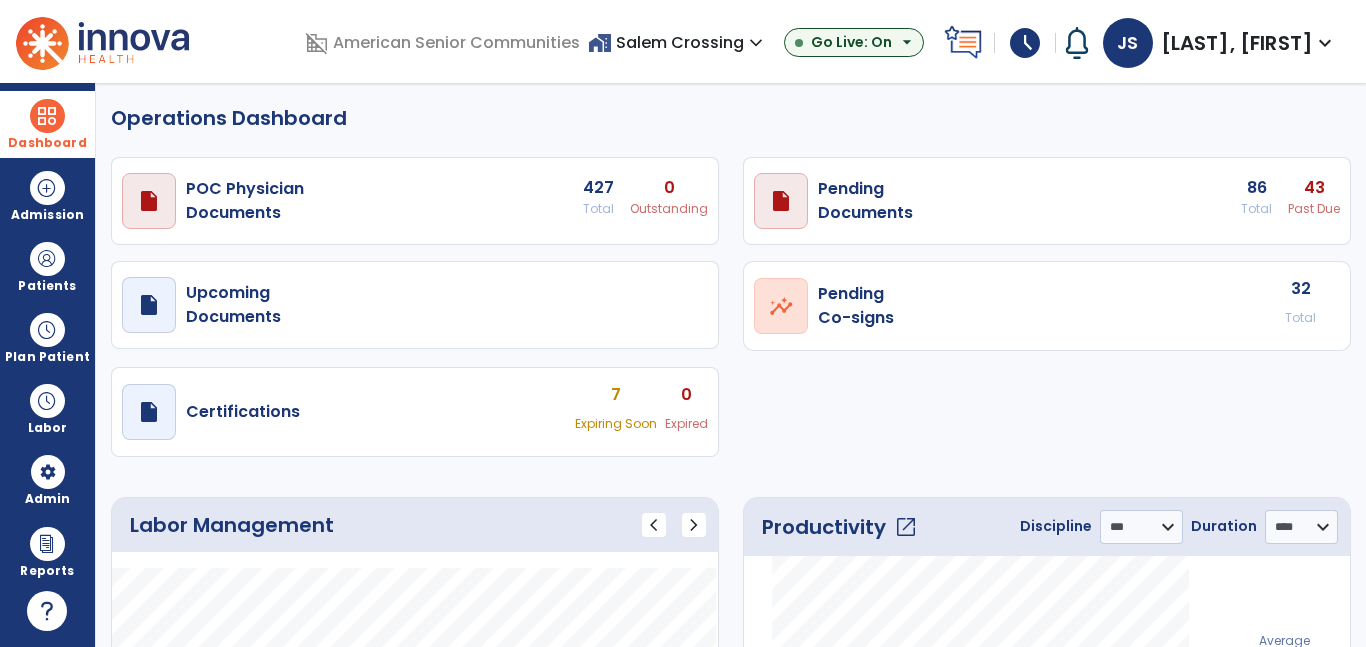 click on "Dashboard" at bounding box center (47, 124) 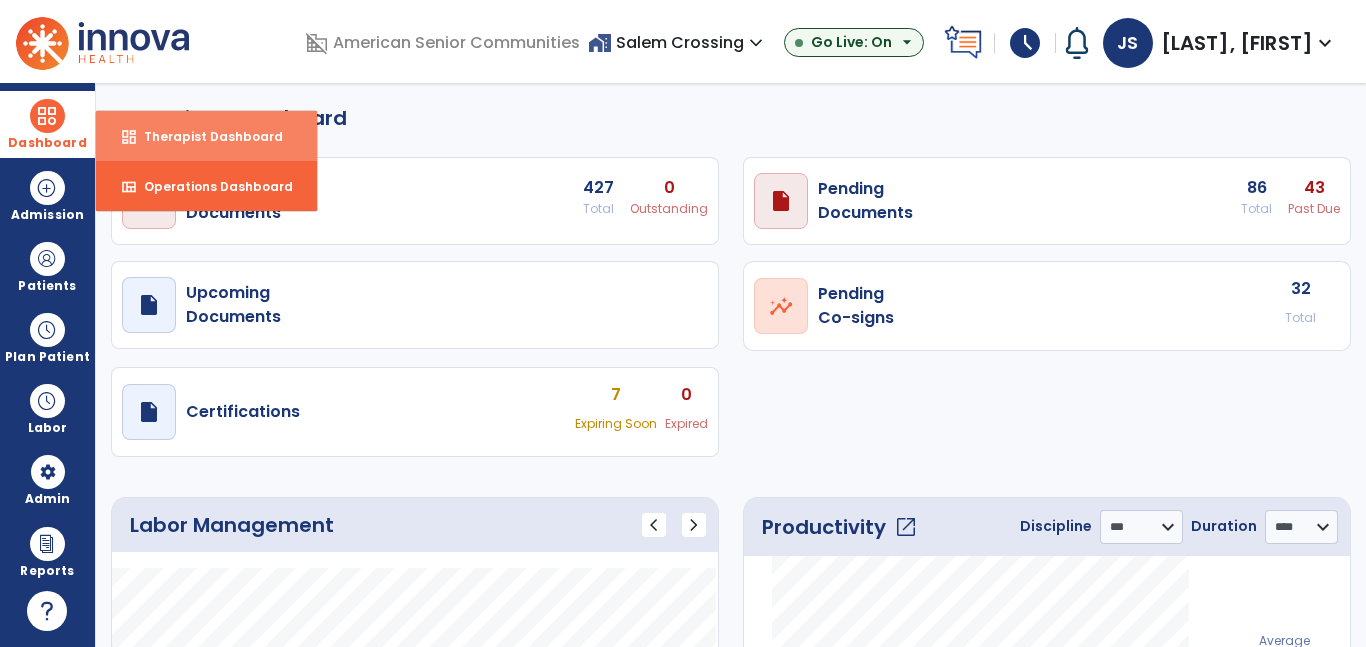 click on "dashboard  Therapist Dashboard" at bounding box center [206, 136] 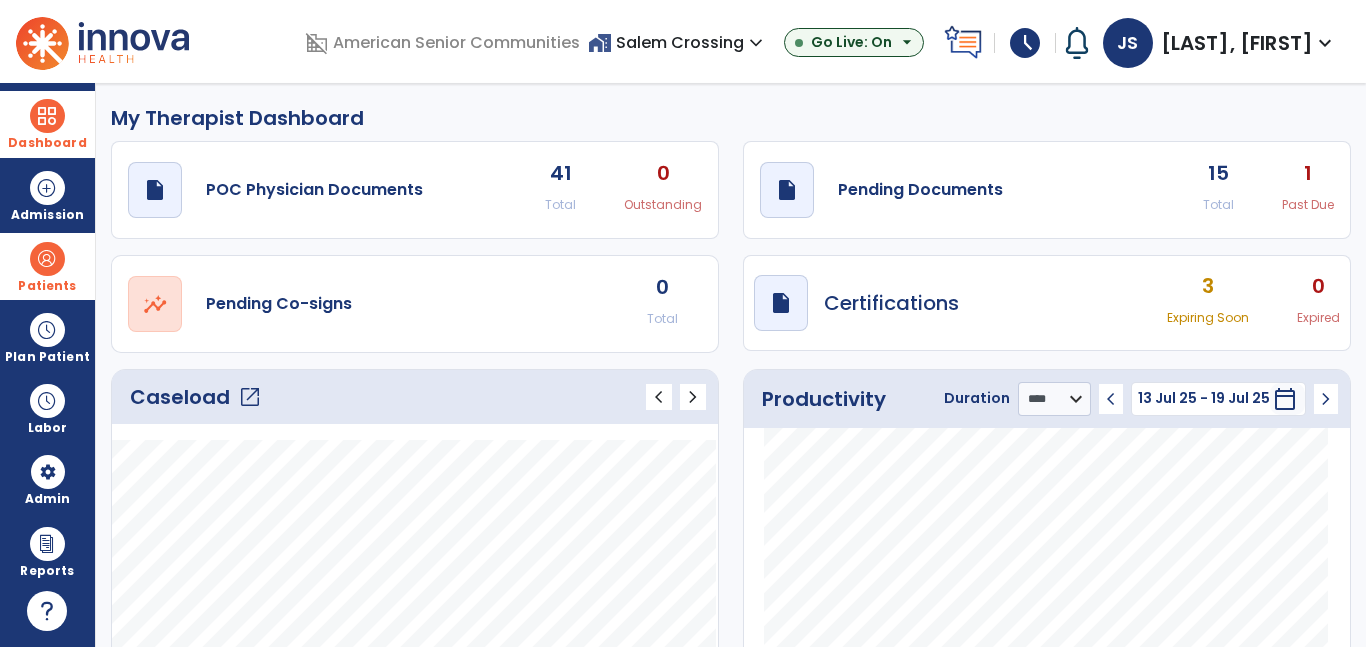 click on "Patients" at bounding box center (47, 266) 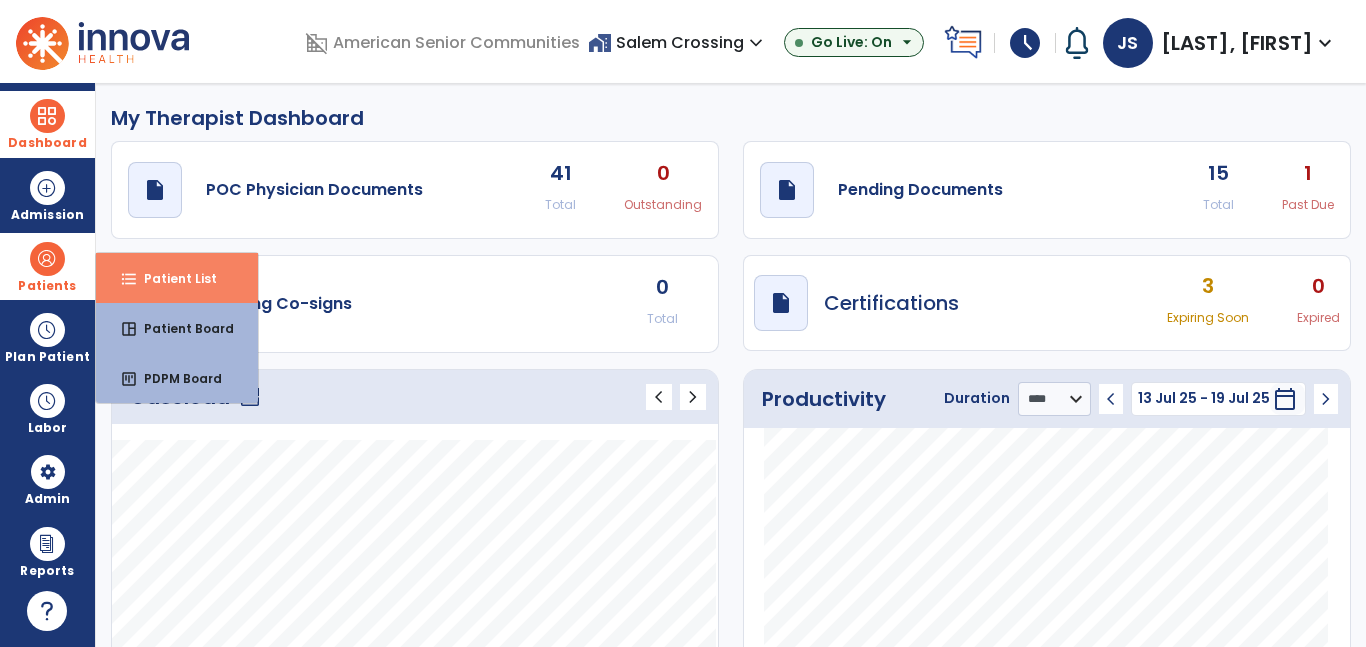 click on "format_list_bulleted" at bounding box center (129, 279) 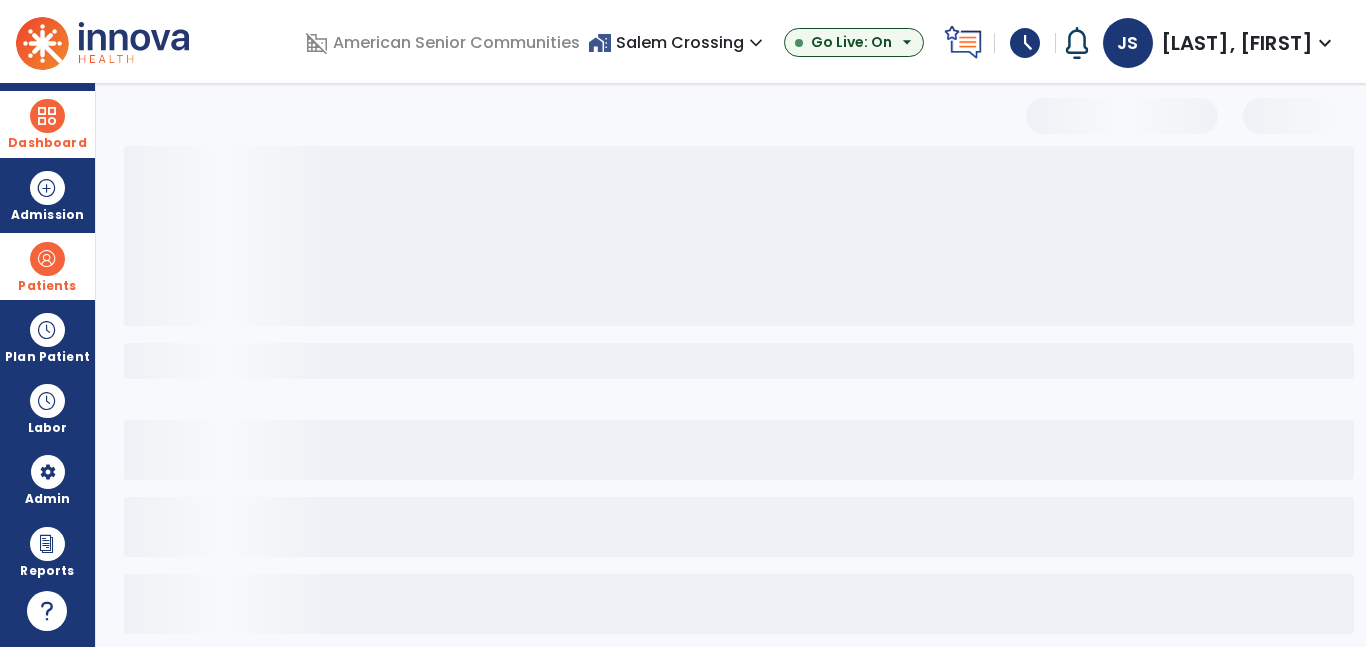 select on "***" 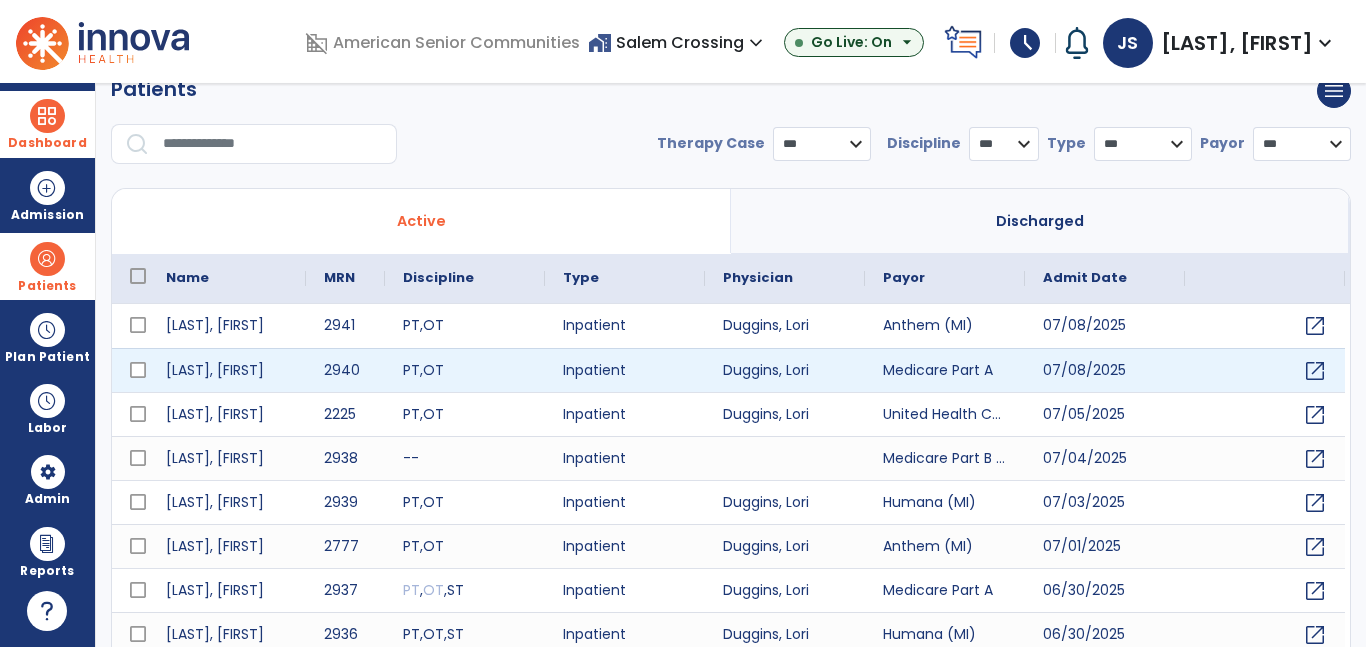 scroll, scrollTop: 31, scrollLeft: 0, axis: vertical 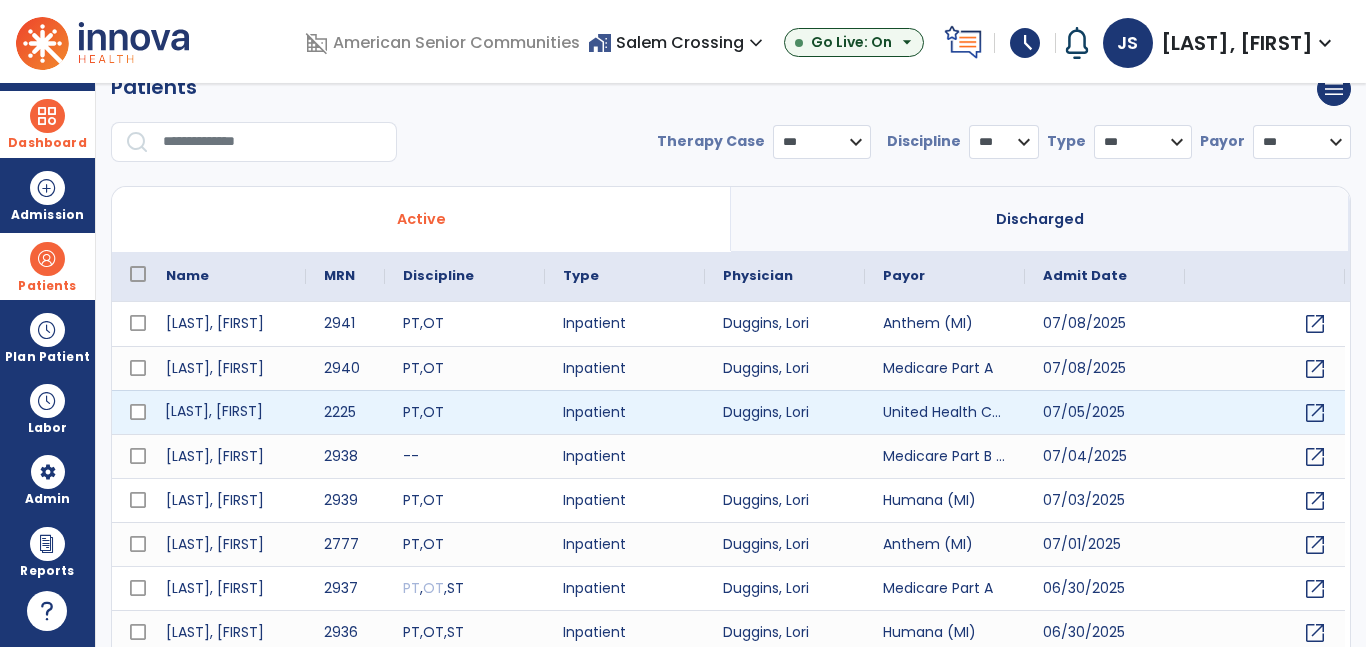 click on "[LAST], [FIRST]" at bounding box center (227, 412) 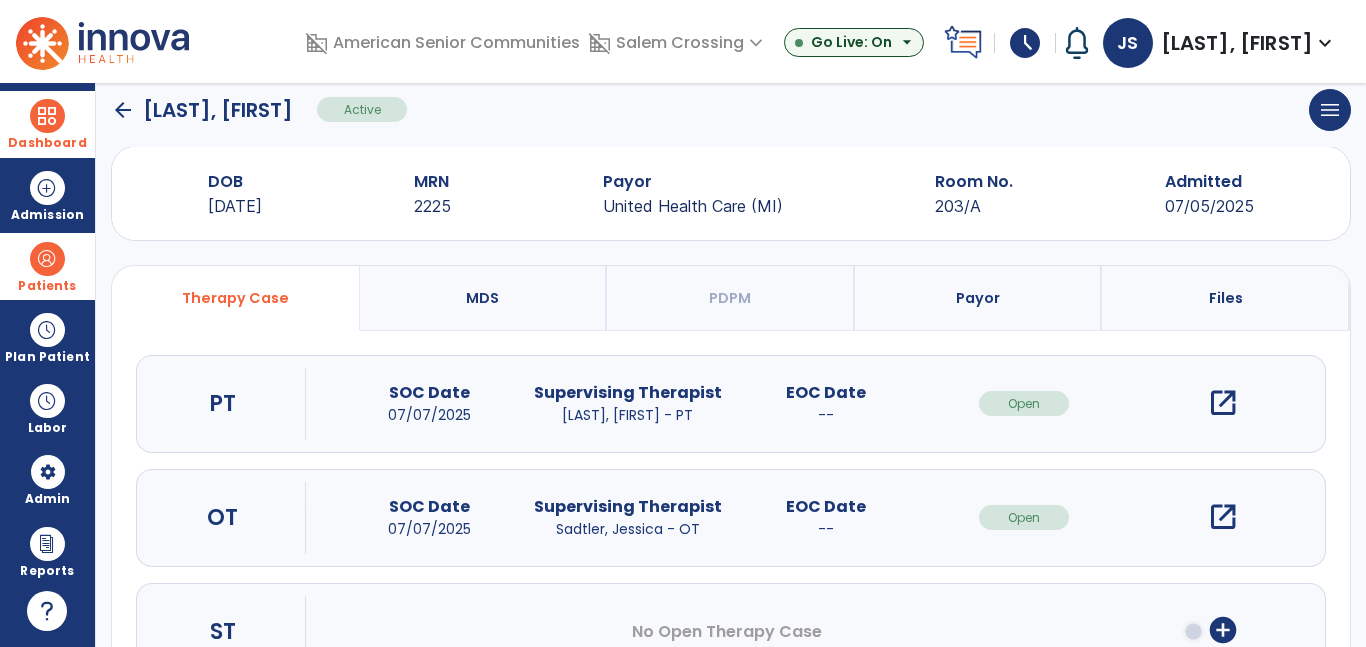 click on "open_in_new" at bounding box center (1223, 517) 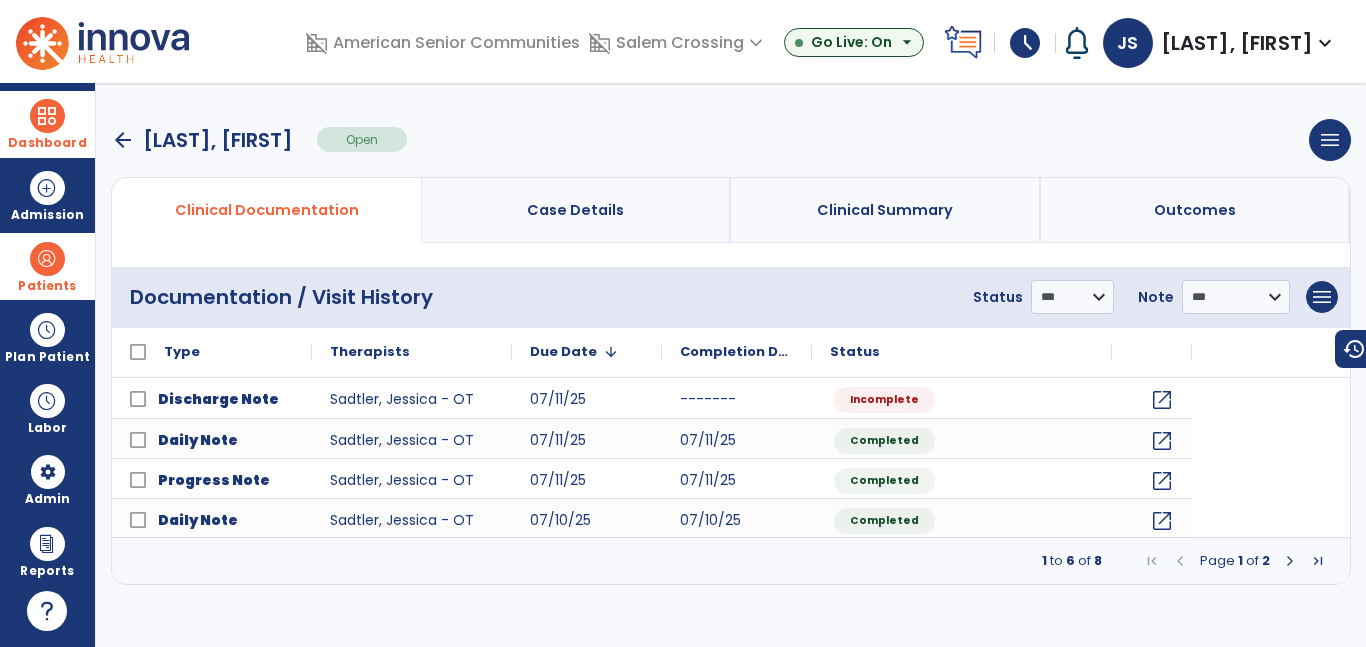 scroll, scrollTop: 0, scrollLeft: 0, axis: both 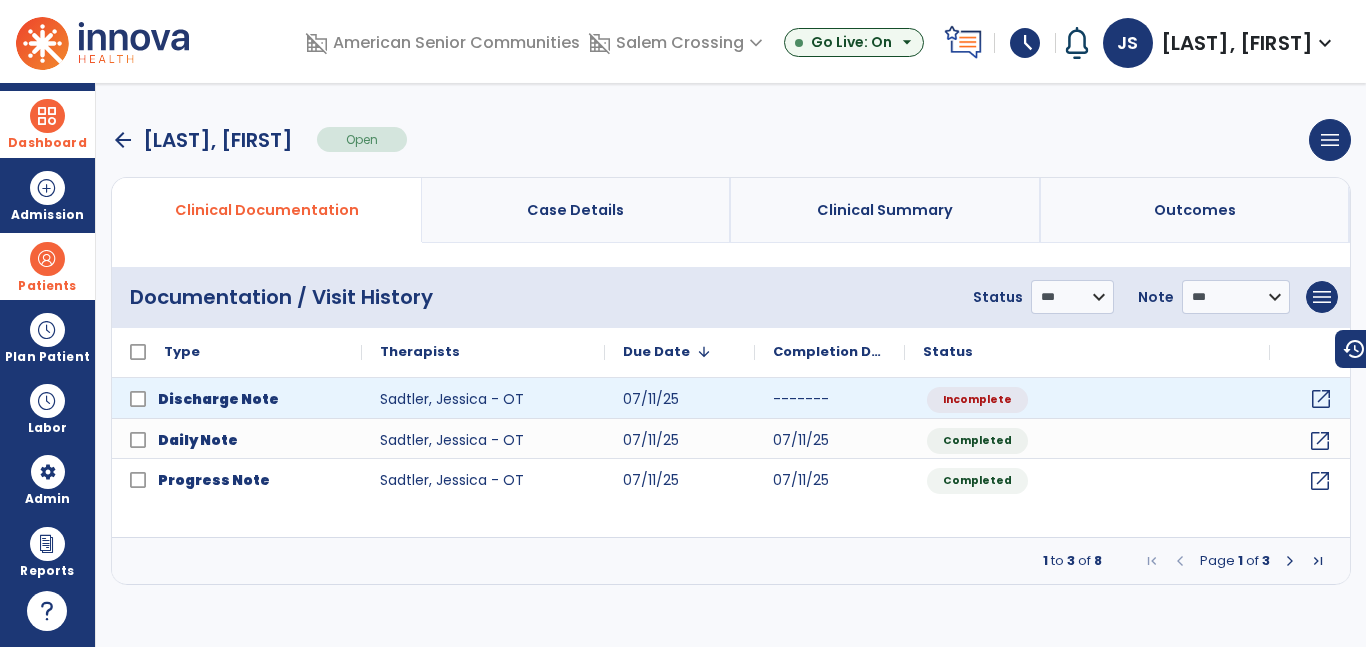 click on "open_in_new" 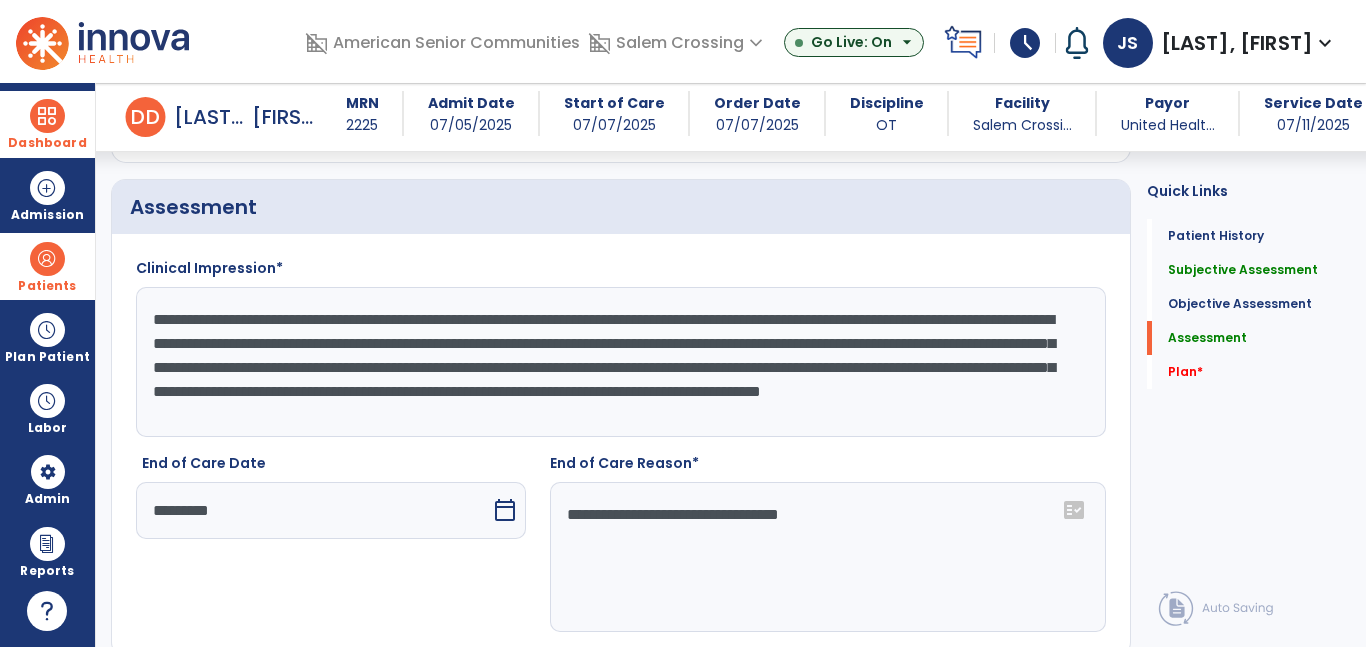 scroll, scrollTop: 2879, scrollLeft: 0, axis: vertical 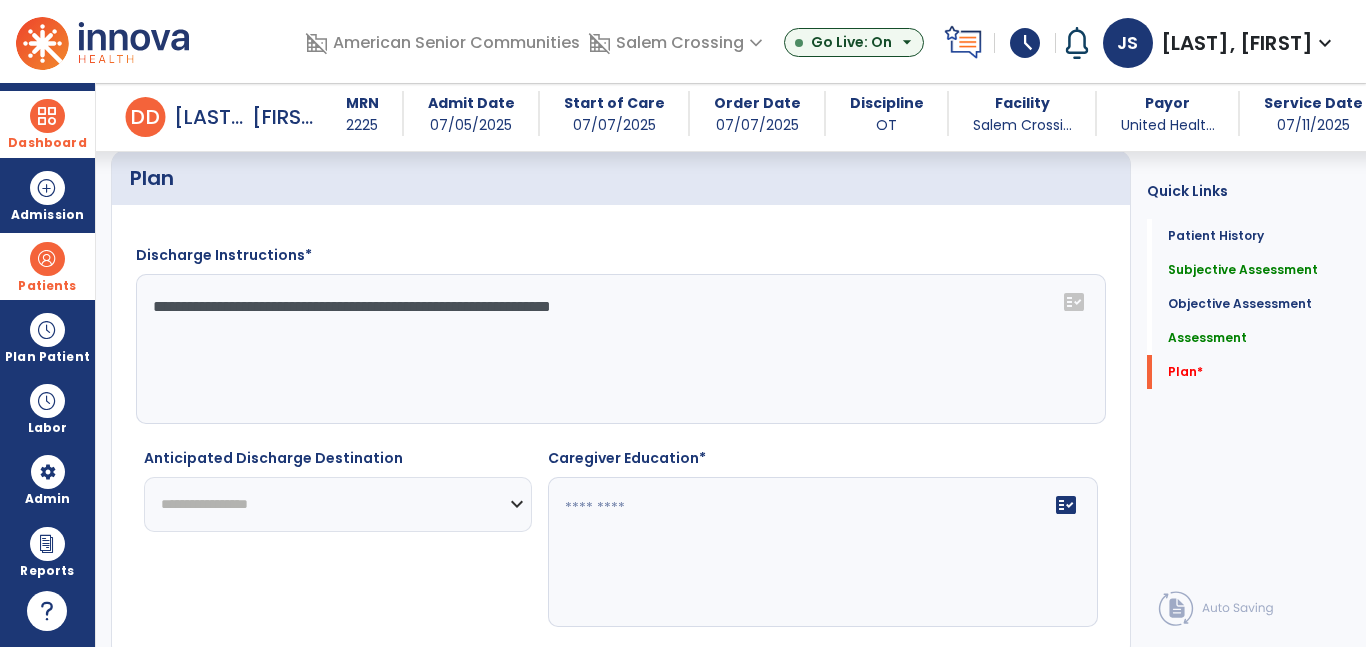 click on "**********" 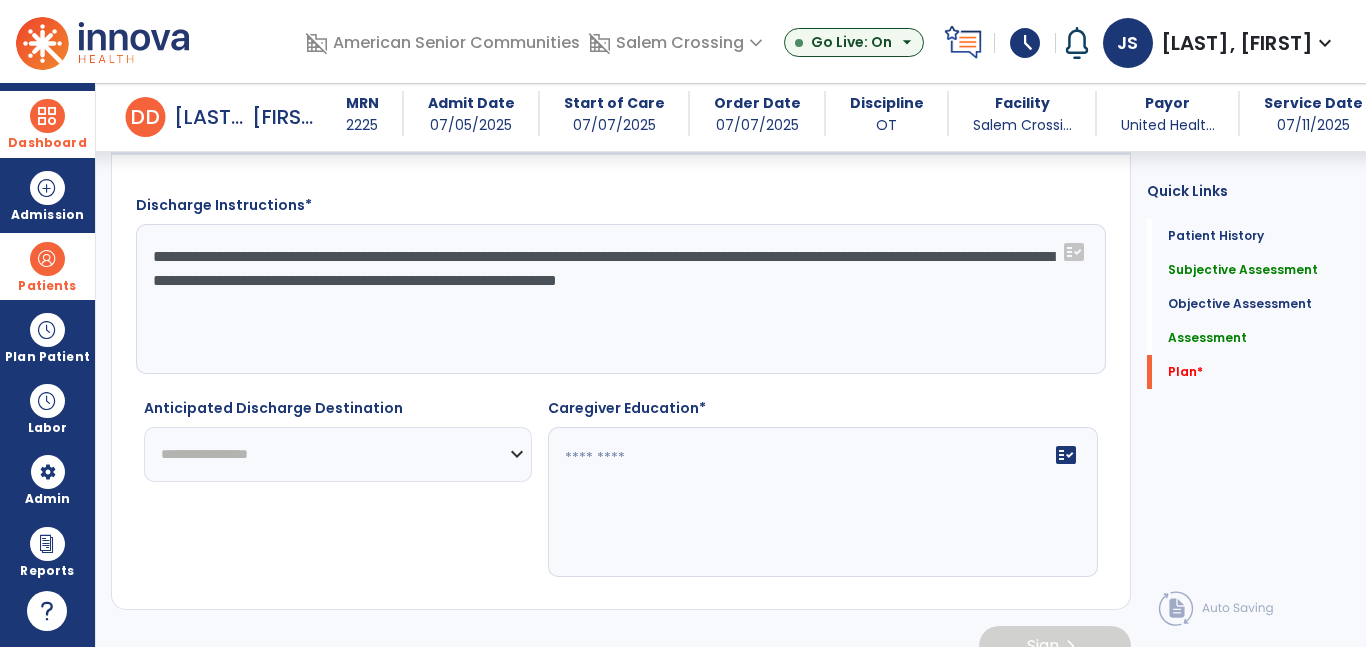 scroll, scrollTop: 3453, scrollLeft: 0, axis: vertical 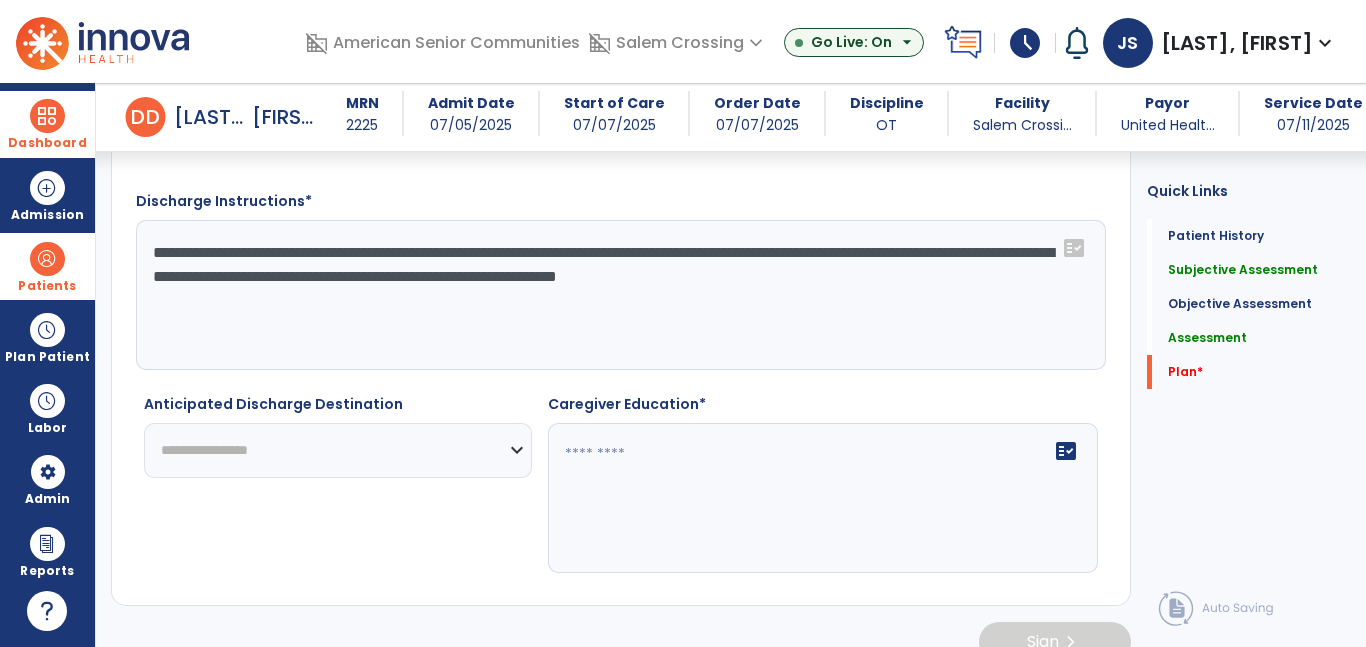 type on "**********" 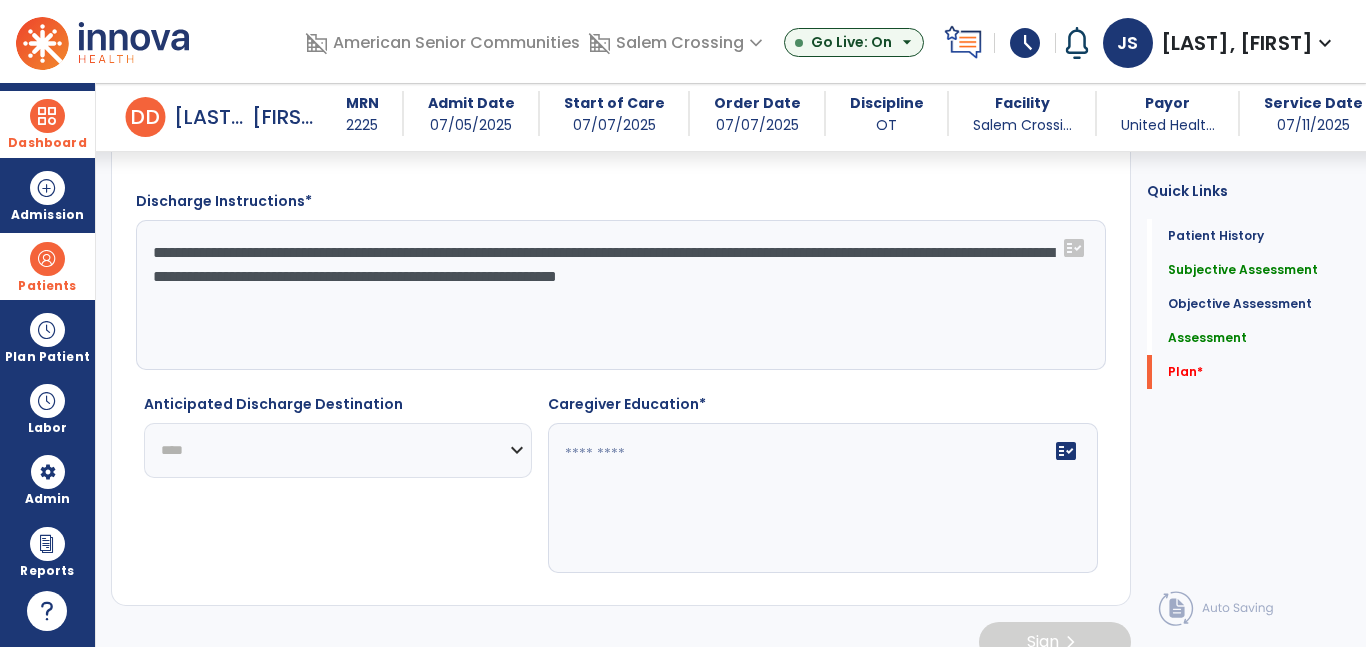 click on "**********" 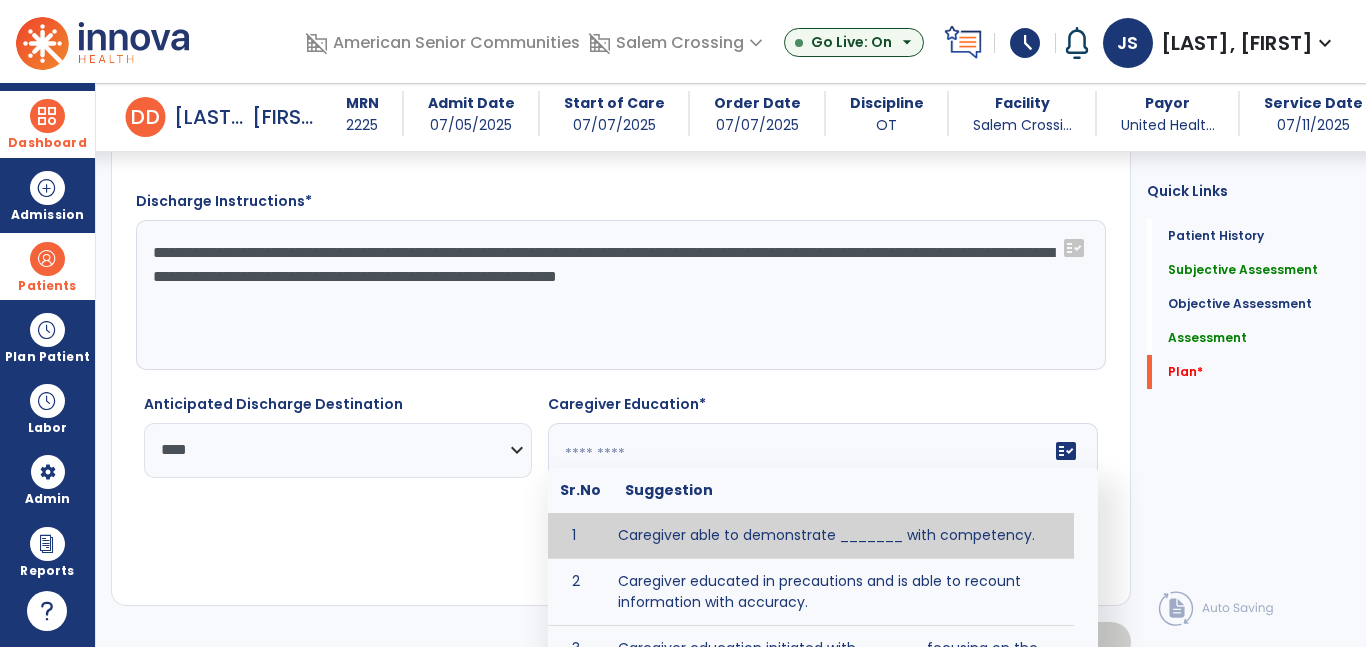 click on "fact_check  Sr.No Suggestion 1 Caregiver able to demonstrate _______ with competency. 2 Caregiver educated in precautions and is able to recount information with accuracy. 3 Caregiver education initiated with _______ focusing on the following tasks/activities __________. 4 Home exercise program initiated with caregiver focusing on __________. 5 Patient educated in precautions and is able to recount information with [VALUE]% accuracy." 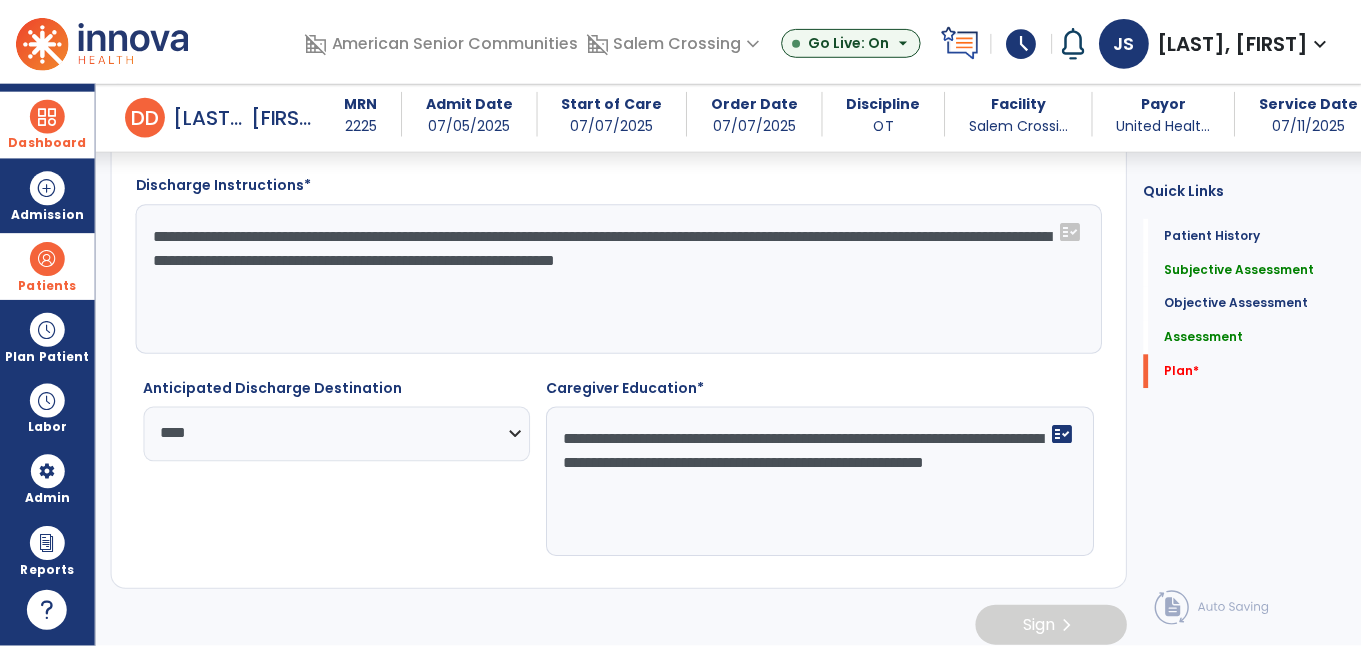 scroll, scrollTop: 3484, scrollLeft: 0, axis: vertical 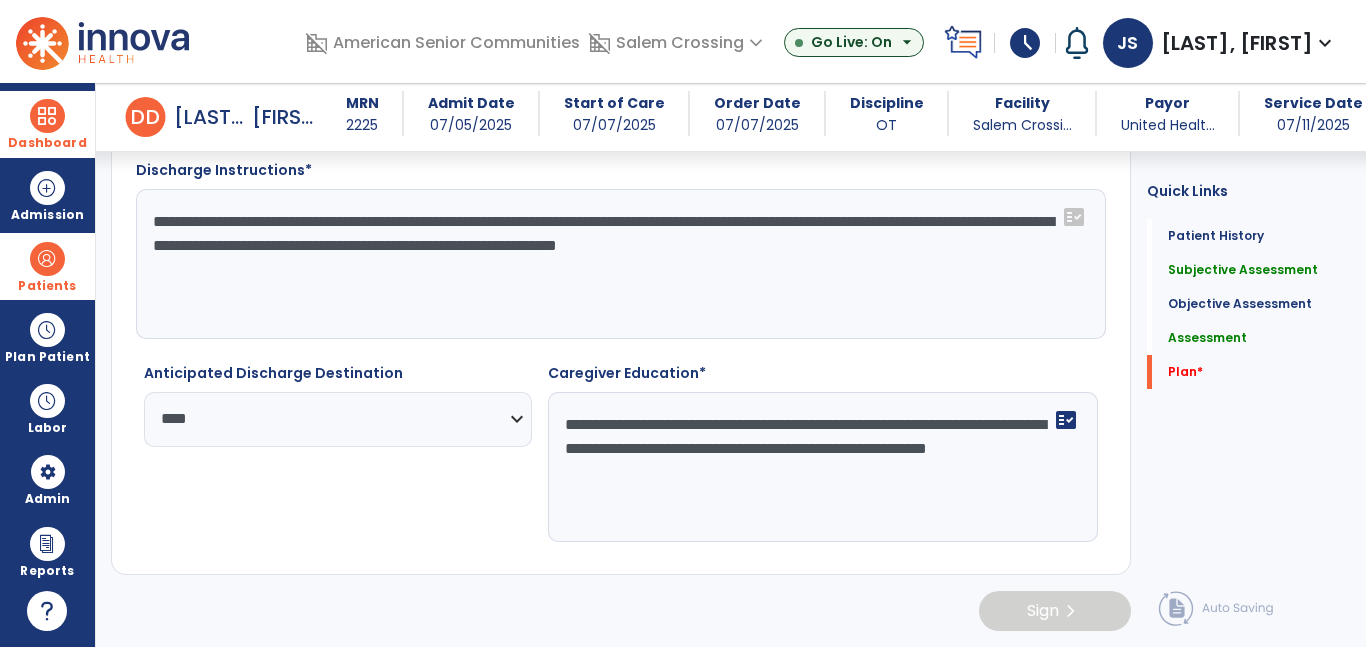 type on "**********" 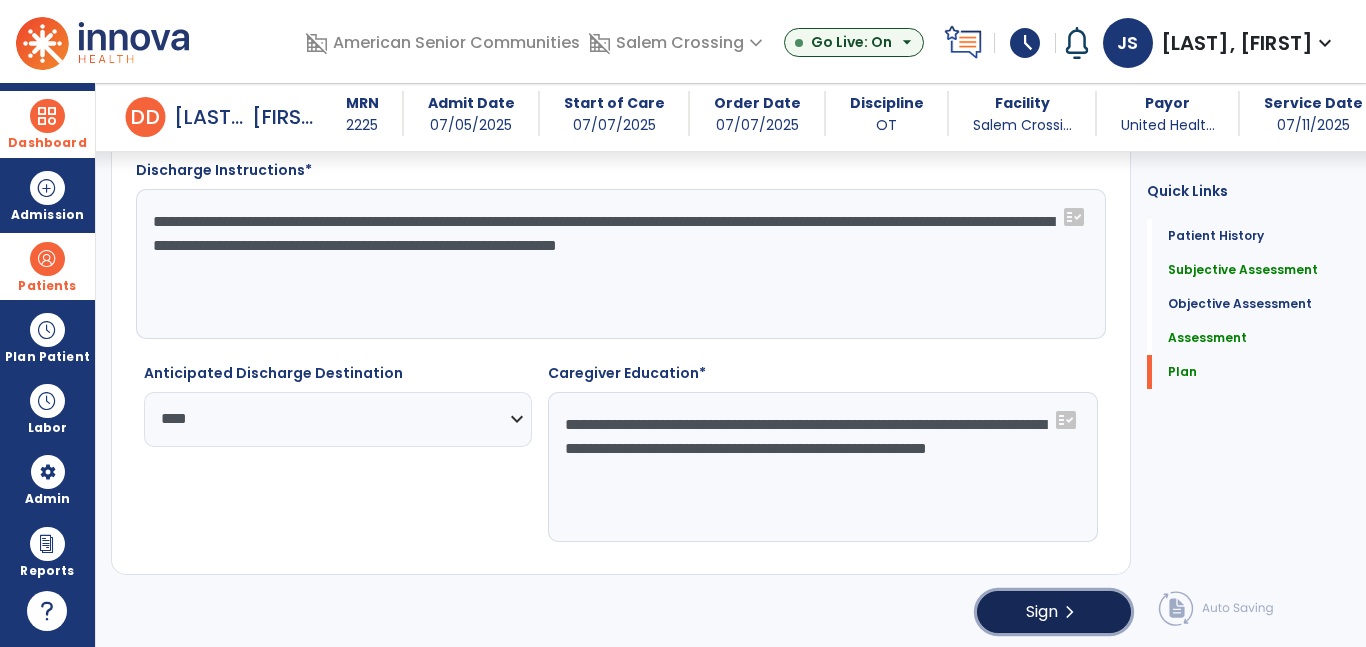 click on "Sign" 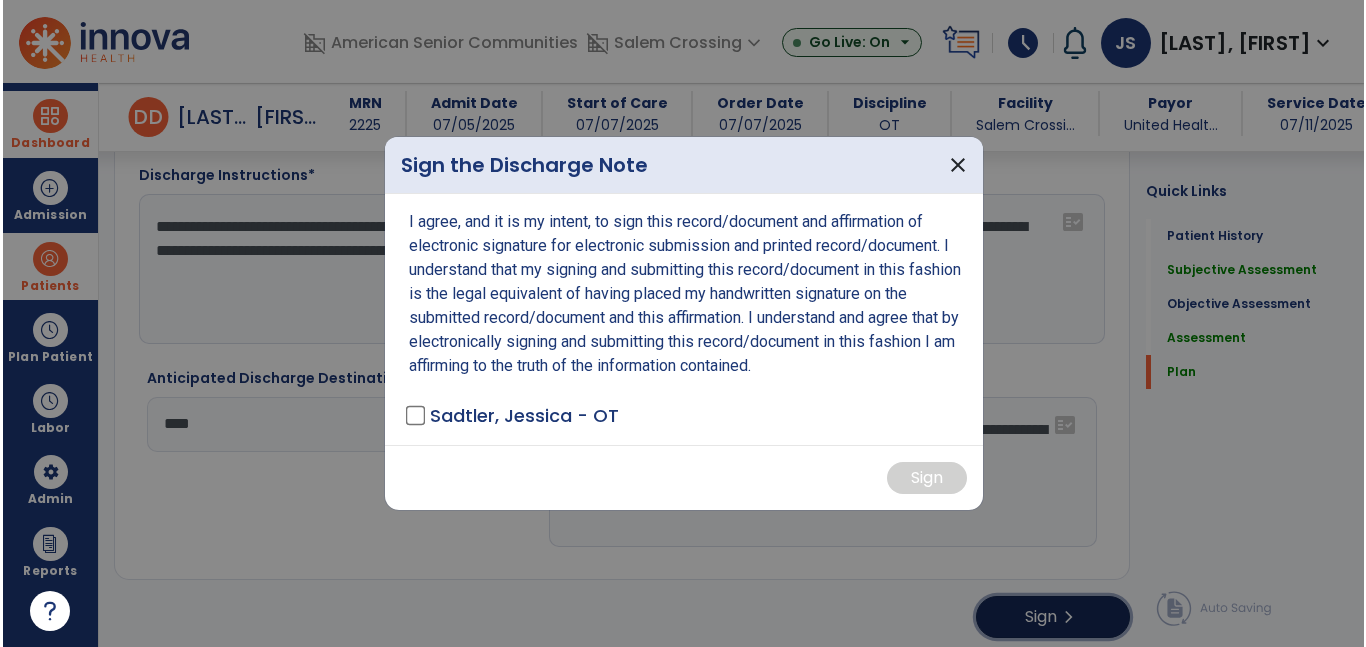 scroll, scrollTop: 3484, scrollLeft: 0, axis: vertical 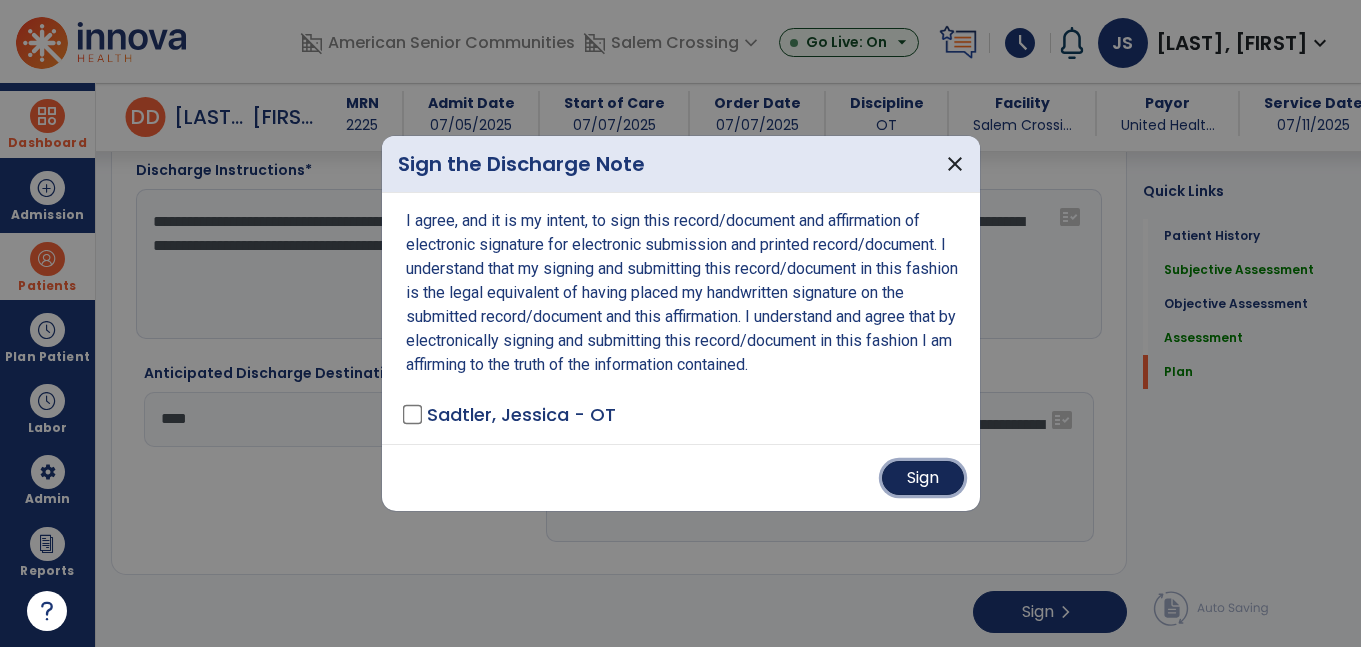 click on "Sign" at bounding box center (923, 478) 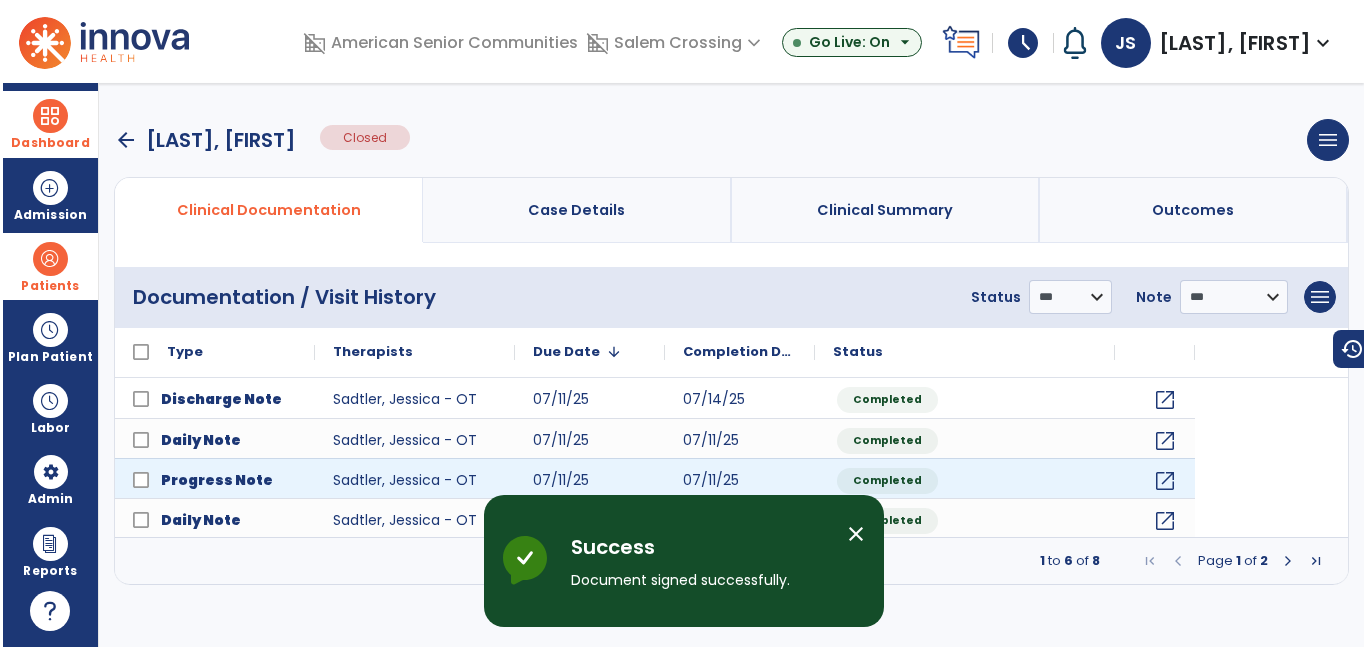 scroll, scrollTop: 0, scrollLeft: 0, axis: both 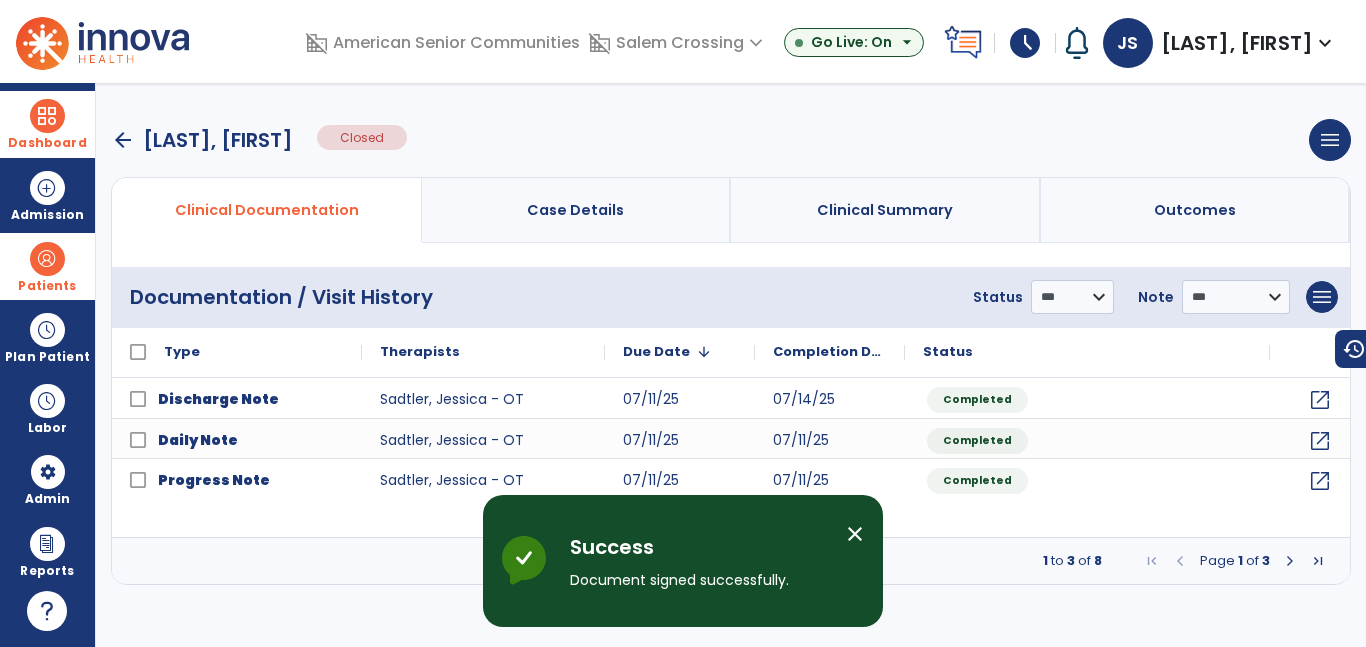 click at bounding box center (47, 116) 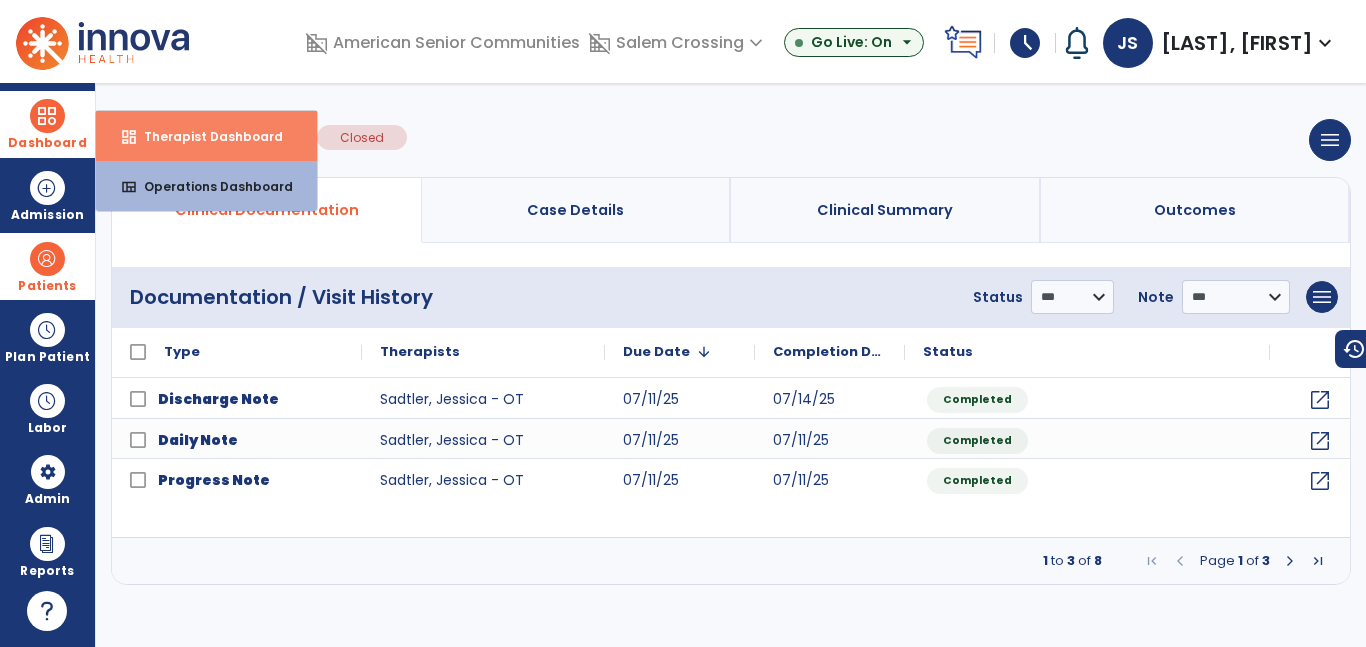 click on "Therapist Dashboard" at bounding box center (205, 136) 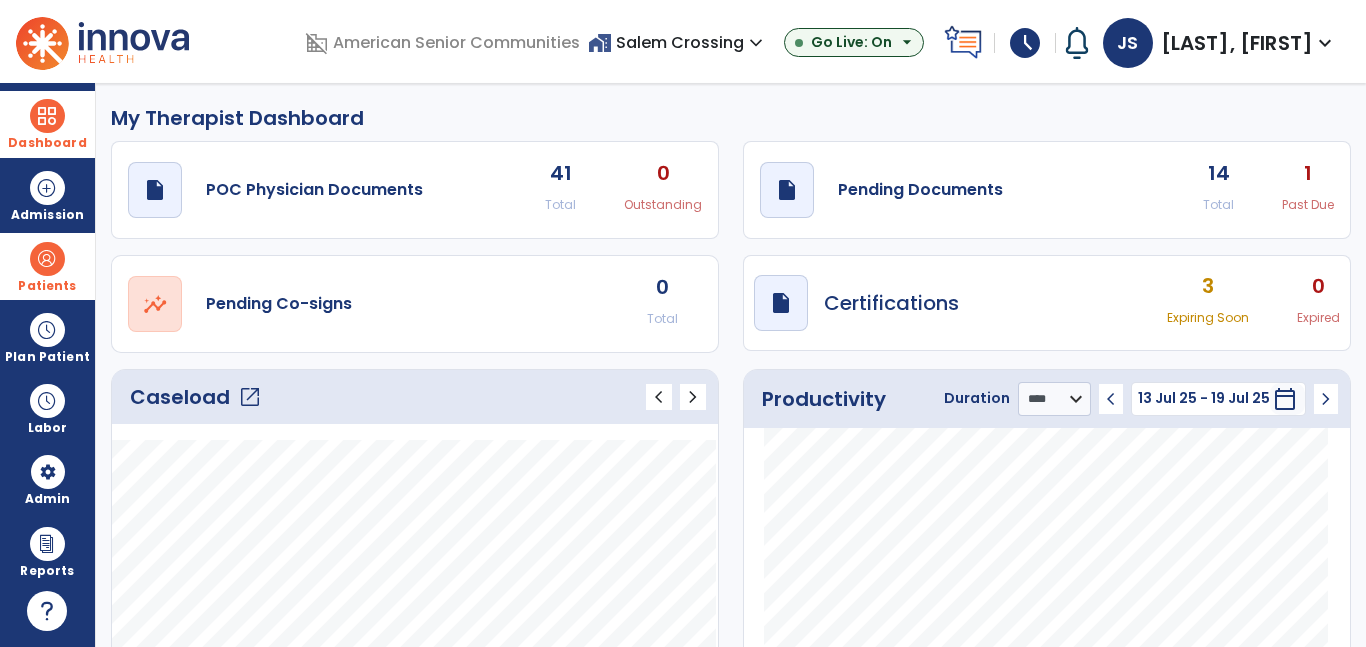 click on "1" 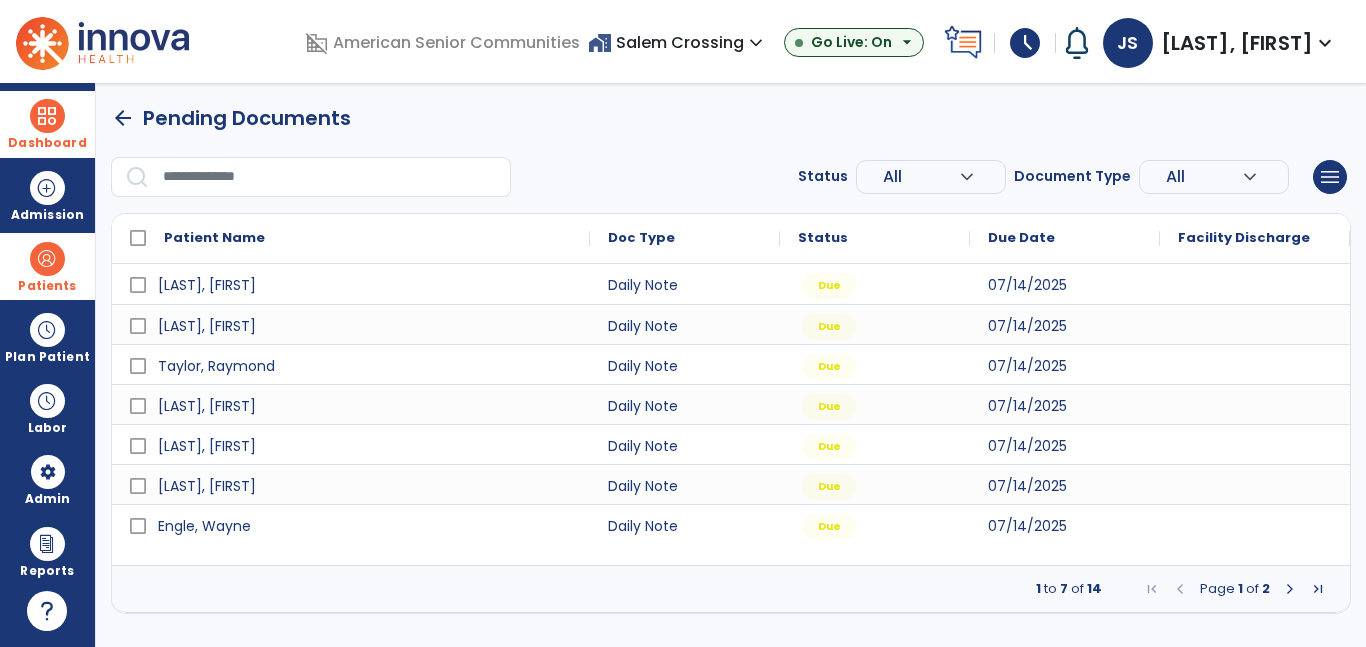 click on "All" at bounding box center [921, 177] 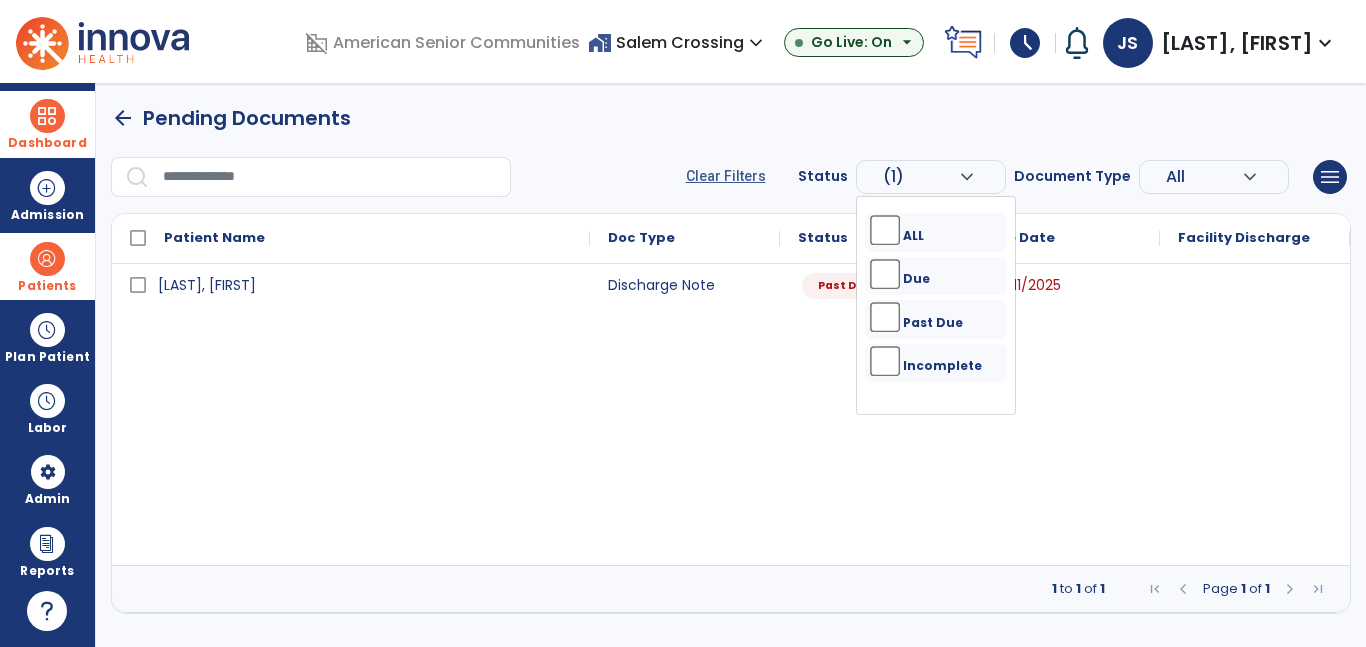 click on "[LAST], [FIRST] Discharge Note Past Due [DATE]" at bounding box center (731, 414) 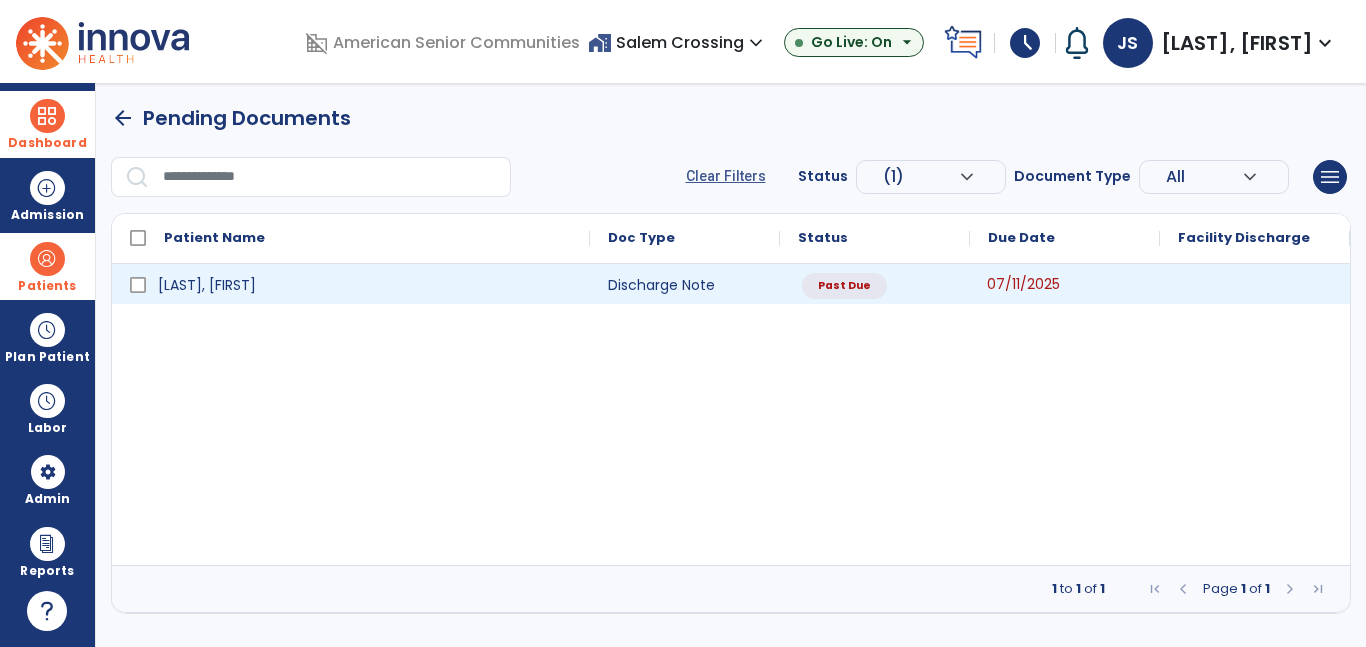 click on "07/11/2025" at bounding box center [1023, 284] 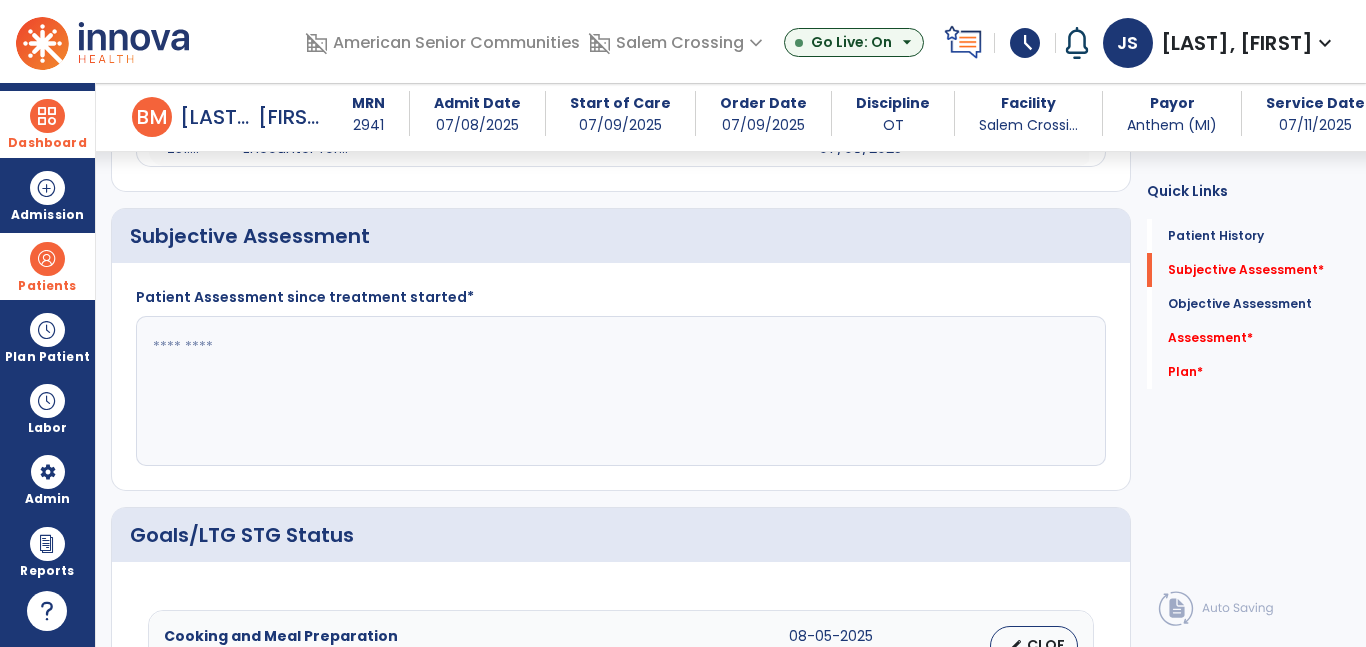 scroll, scrollTop: 0, scrollLeft: 0, axis: both 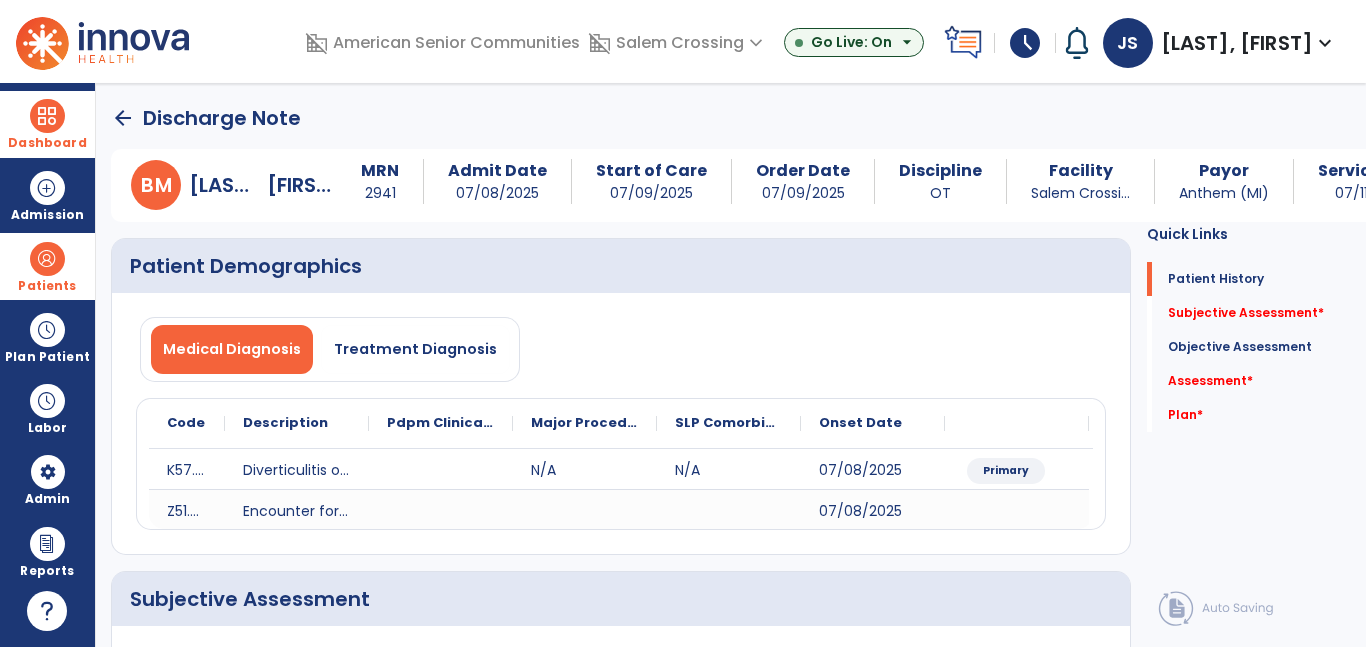 drag, startPoint x: 51, startPoint y: 271, endPoint x: 93, endPoint y: 273, distance: 42.047592 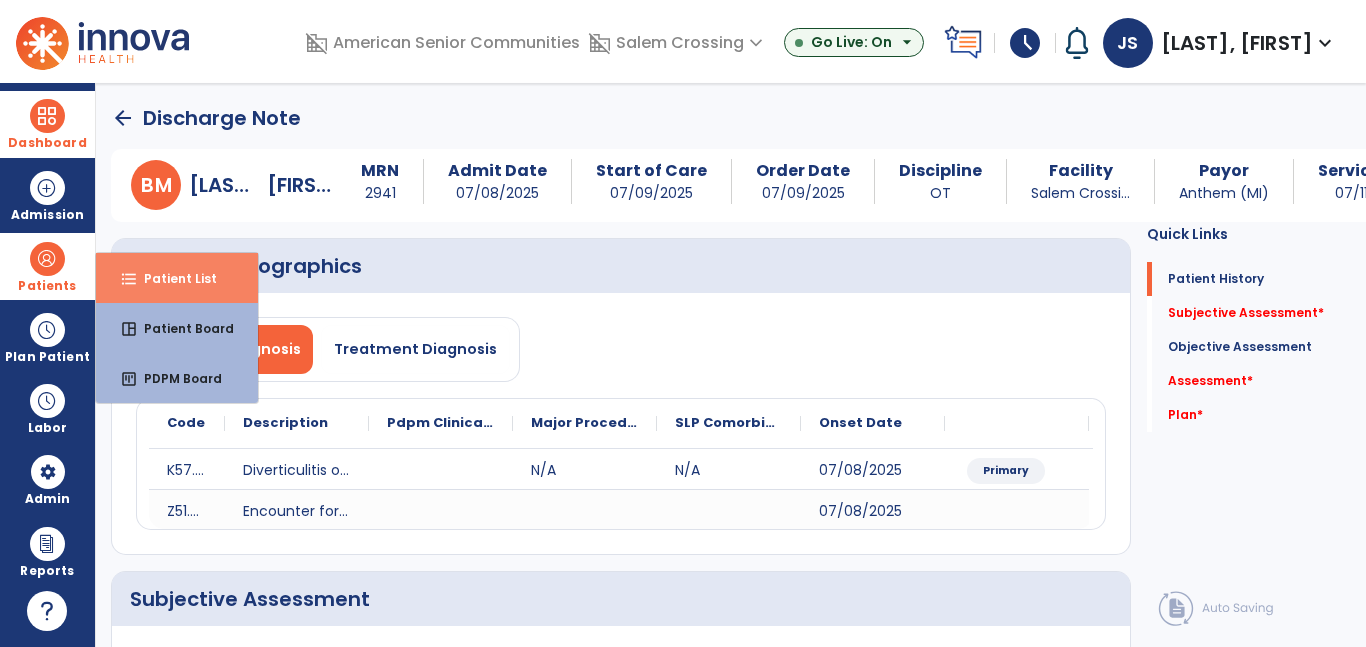 click on "format_list_bulleted  Patient List" at bounding box center [177, 278] 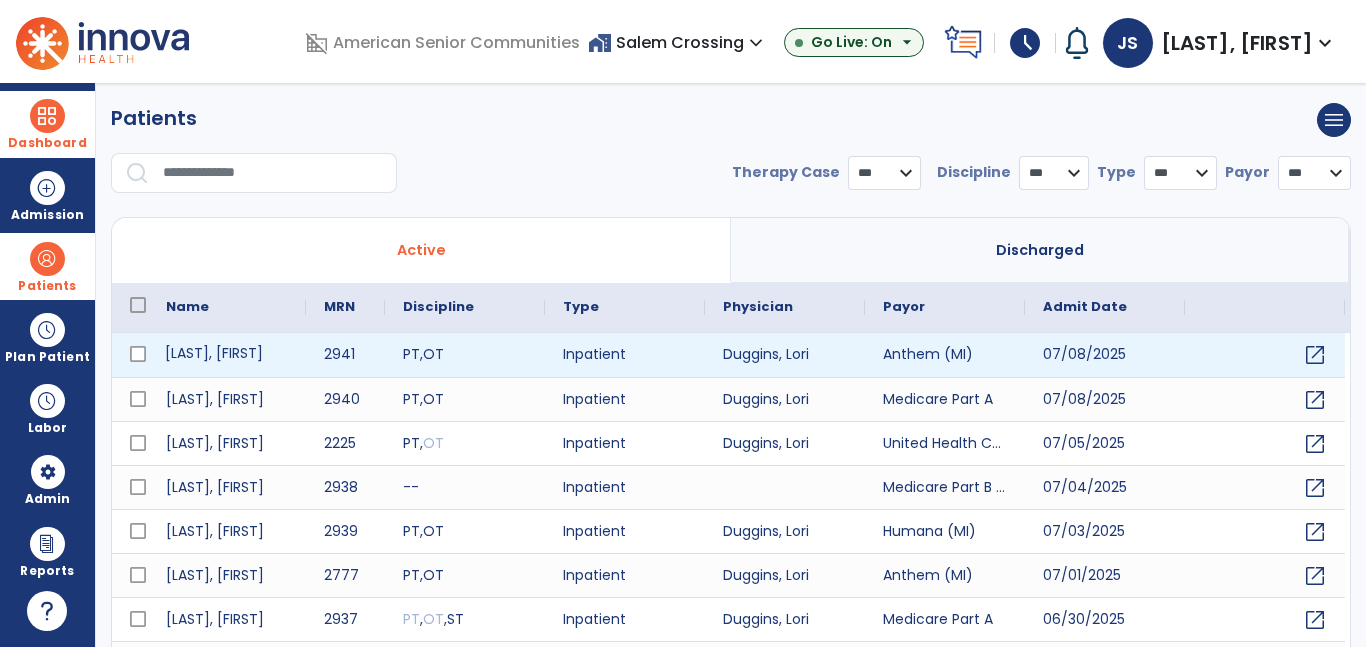 click on "[LAST], [FIRST]" at bounding box center (227, 355) 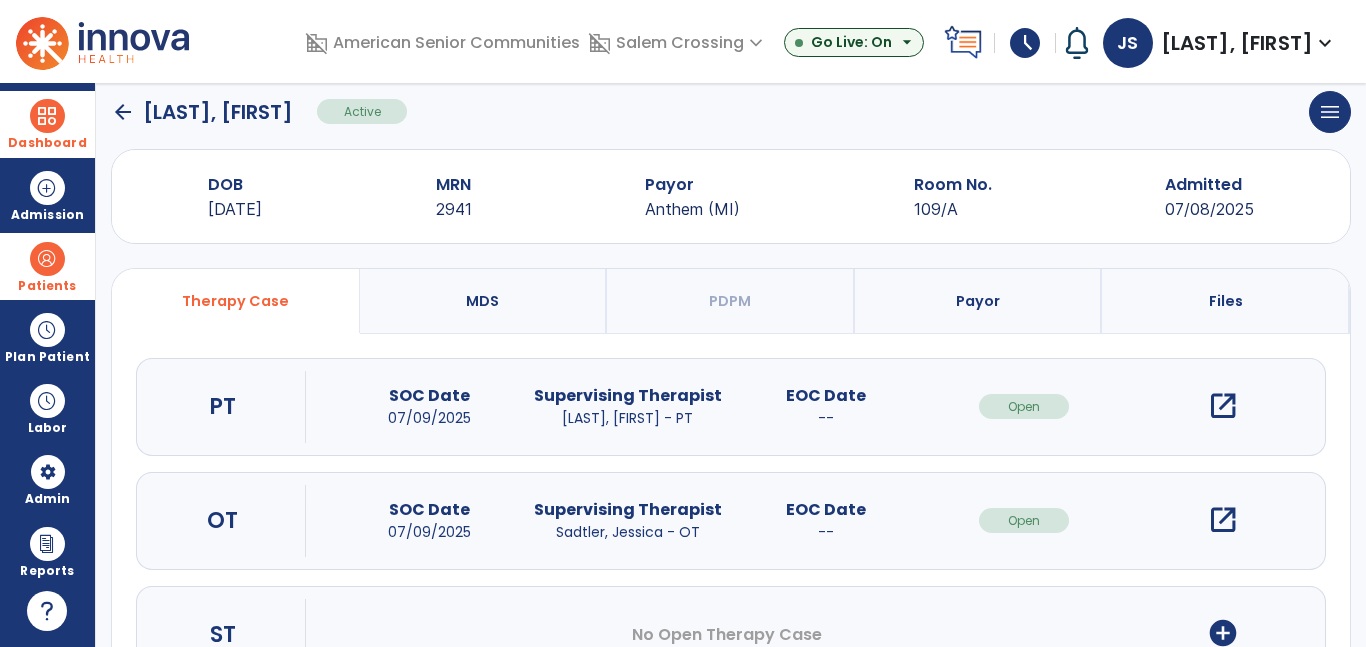 scroll, scrollTop: 30, scrollLeft: 0, axis: vertical 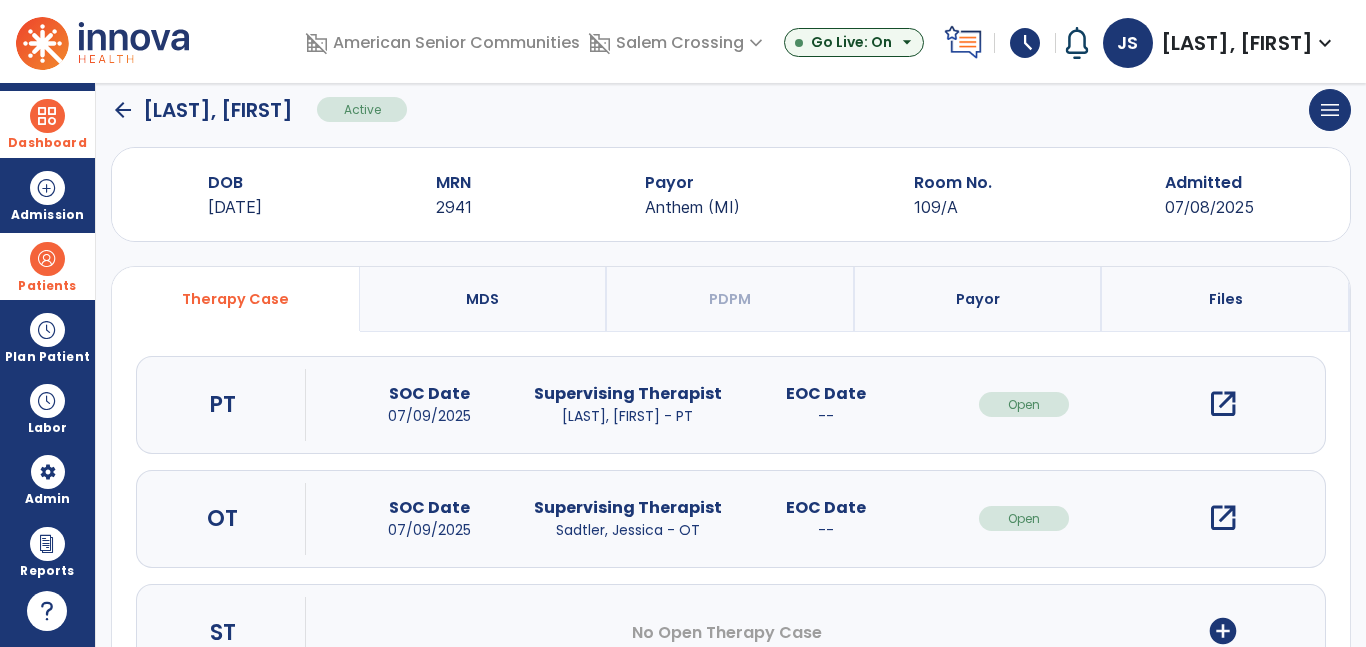 click on "open_in_new" at bounding box center [1223, 518] 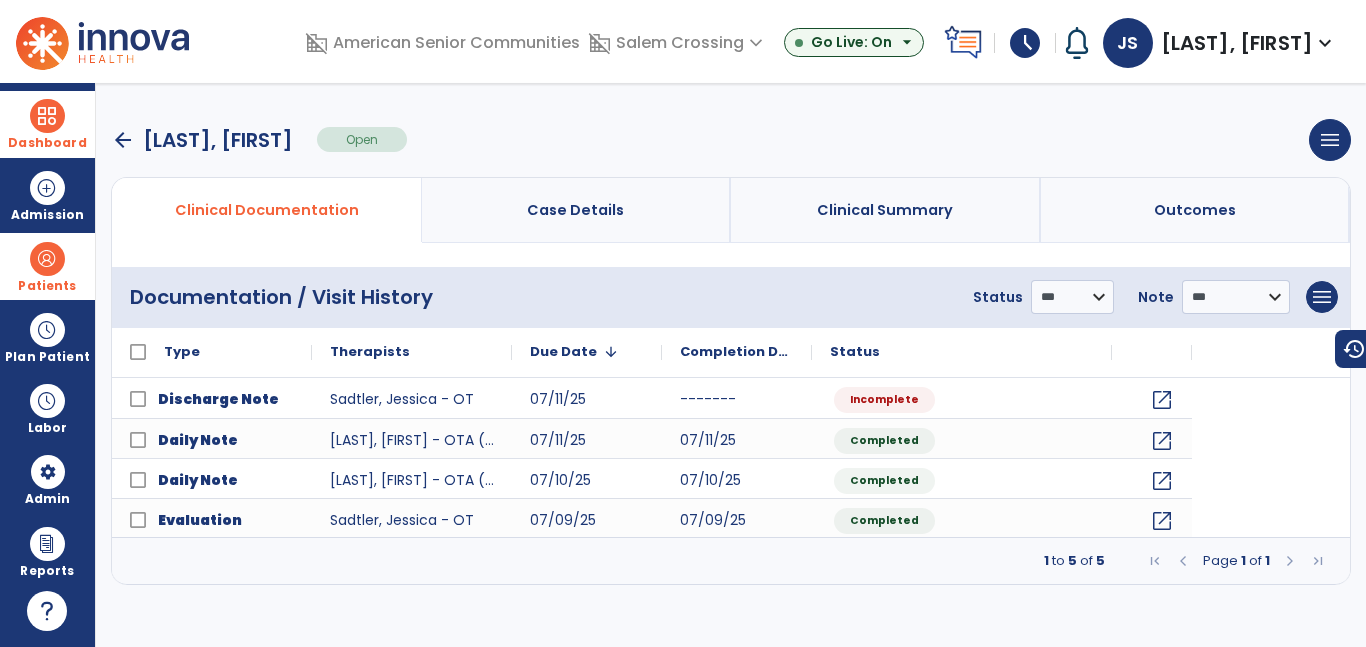 scroll, scrollTop: 0, scrollLeft: 0, axis: both 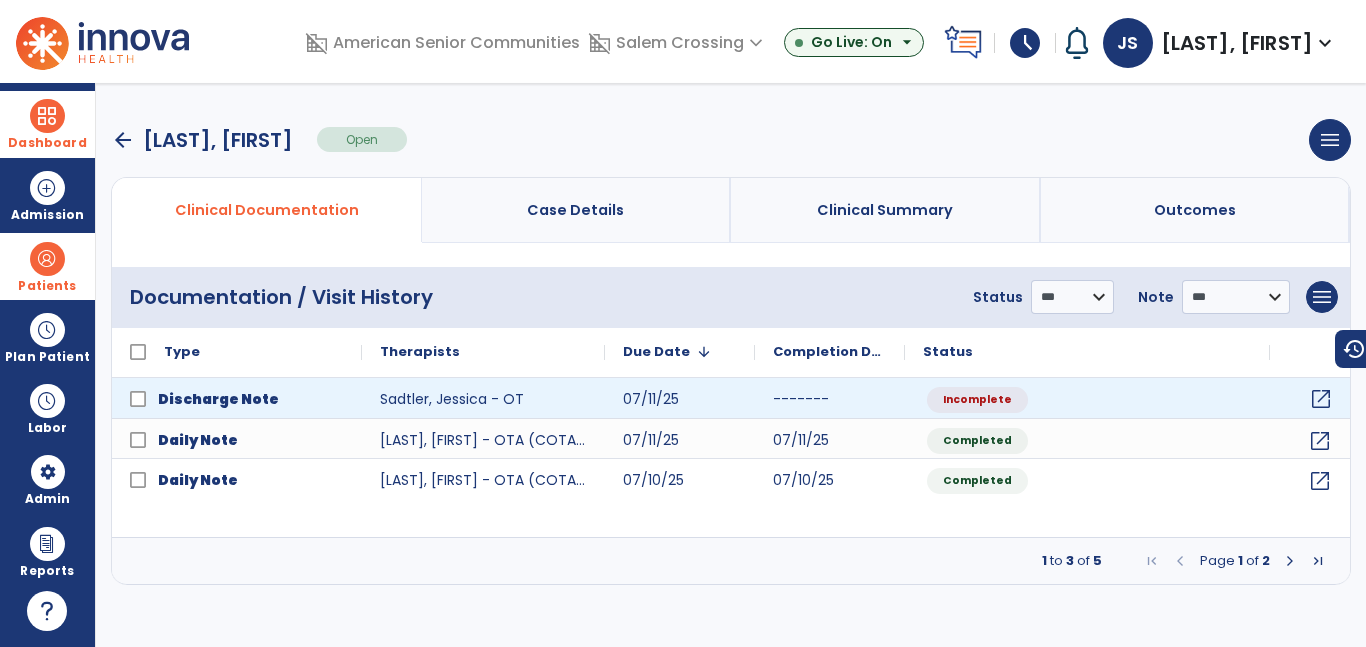 click on "open_in_new" 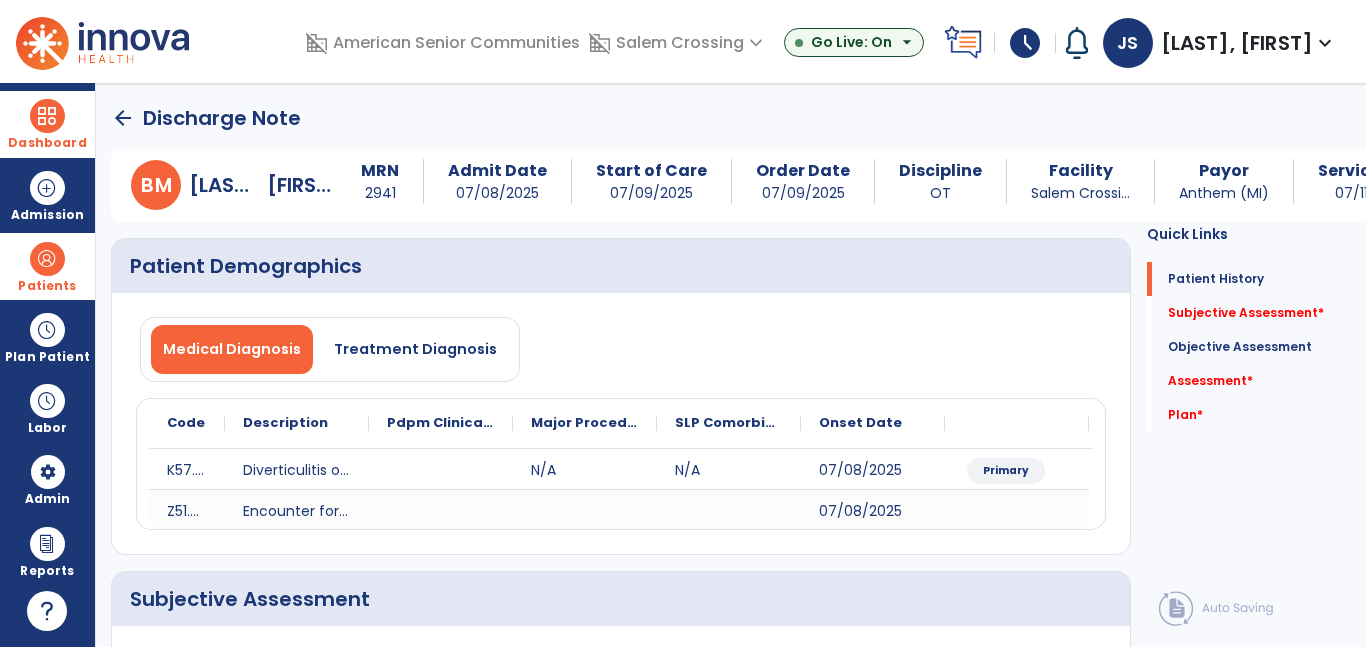 click on "arrow_back" 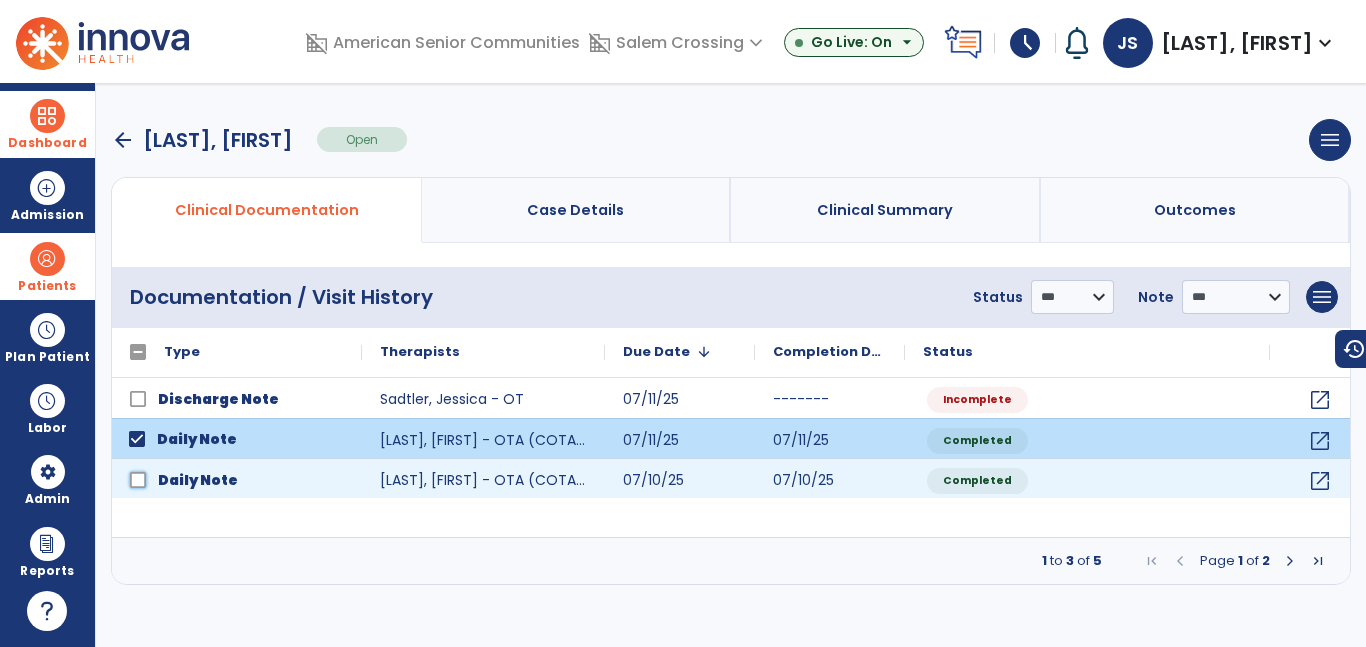 click on "Daily Note" 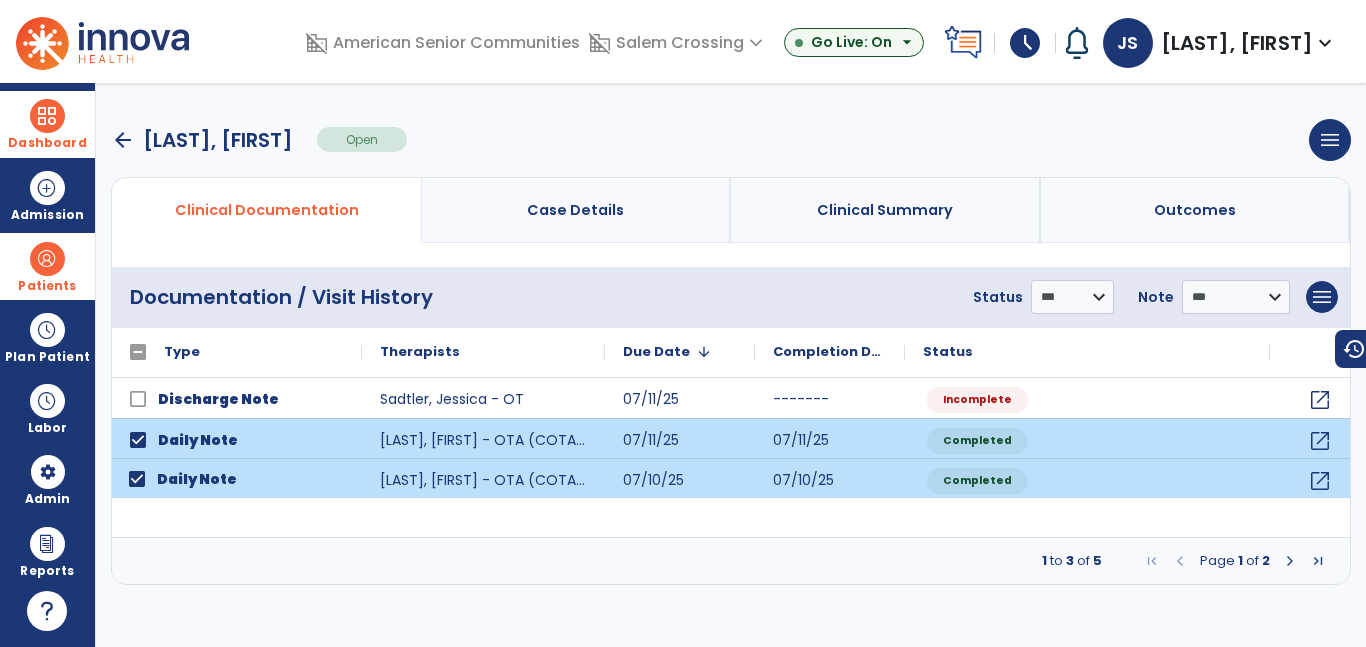 click at bounding box center (1290, 561) 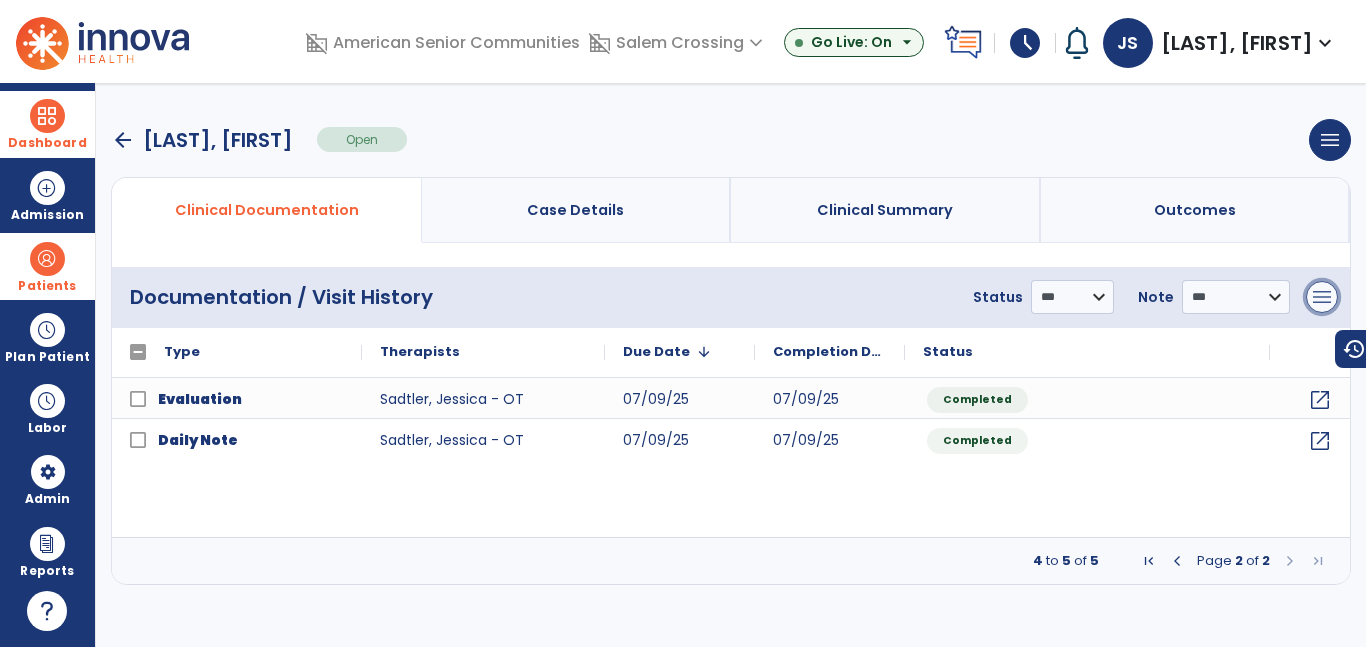 click on "menu" at bounding box center (1322, 297) 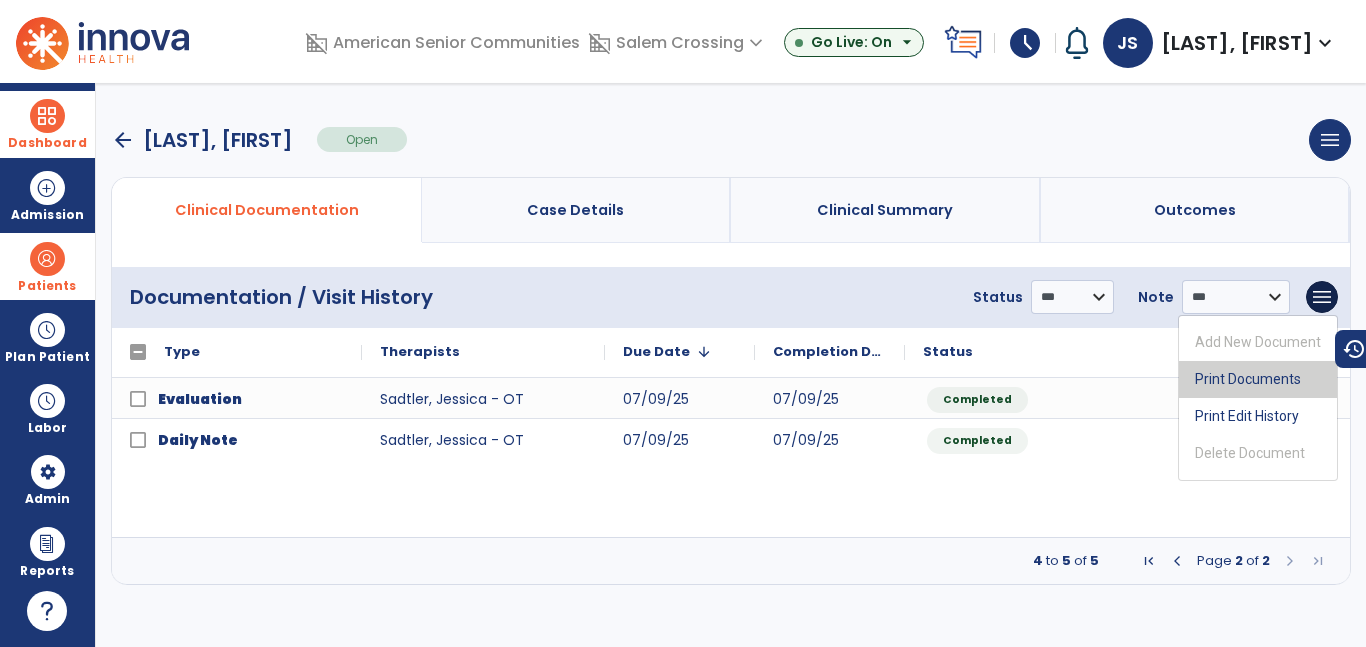 click on "Print Documents" at bounding box center [1258, 379] 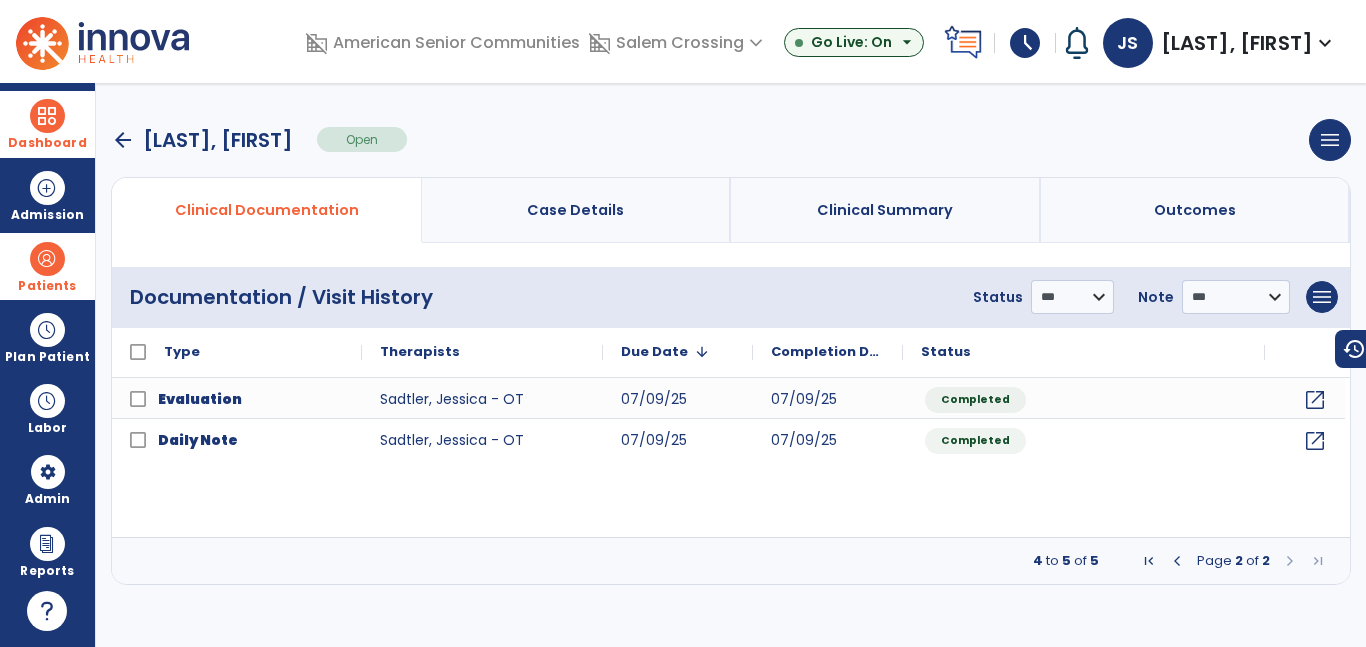 click at bounding box center [1177, 561] 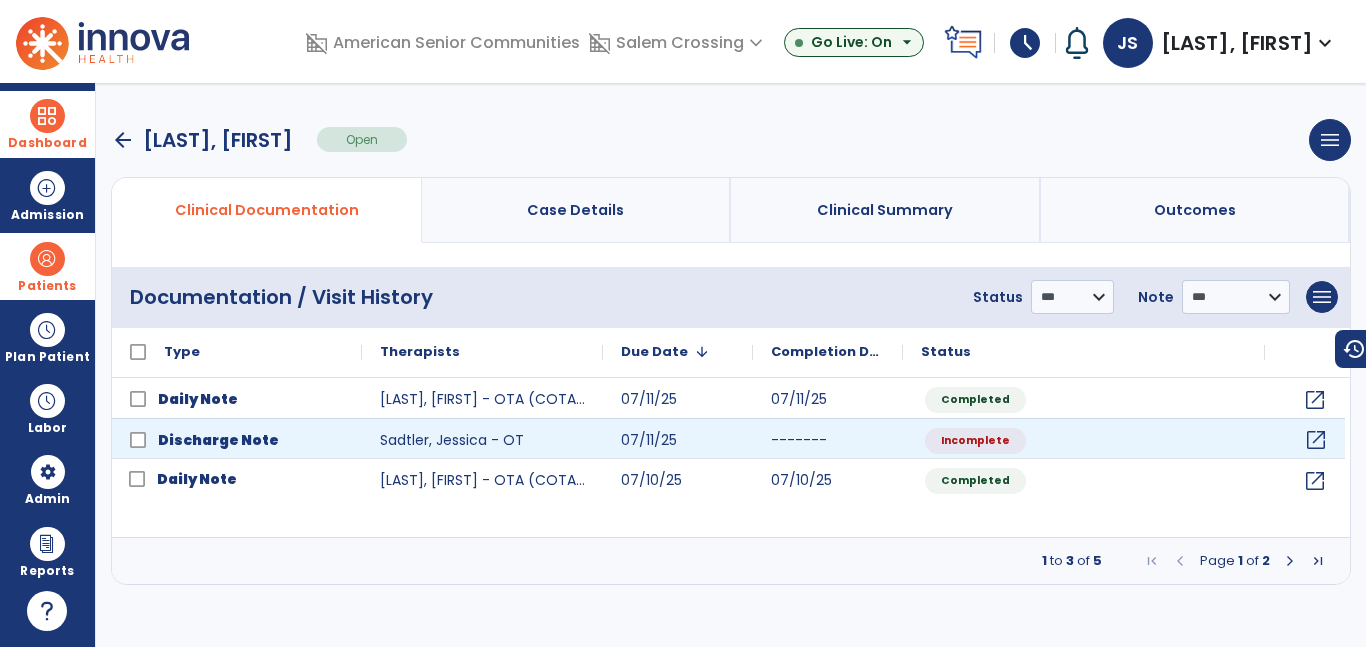 click on "open_in_new" 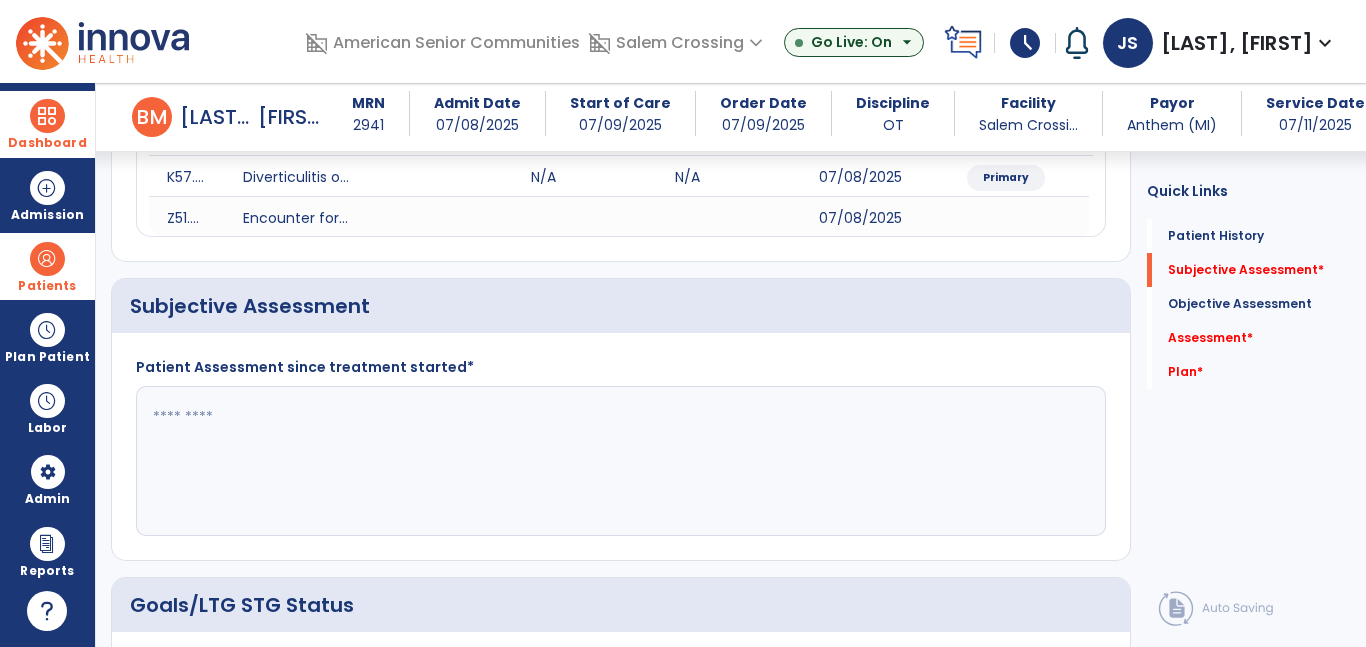scroll, scrollTop: 284, scrollLeft: 0, axis: vertical 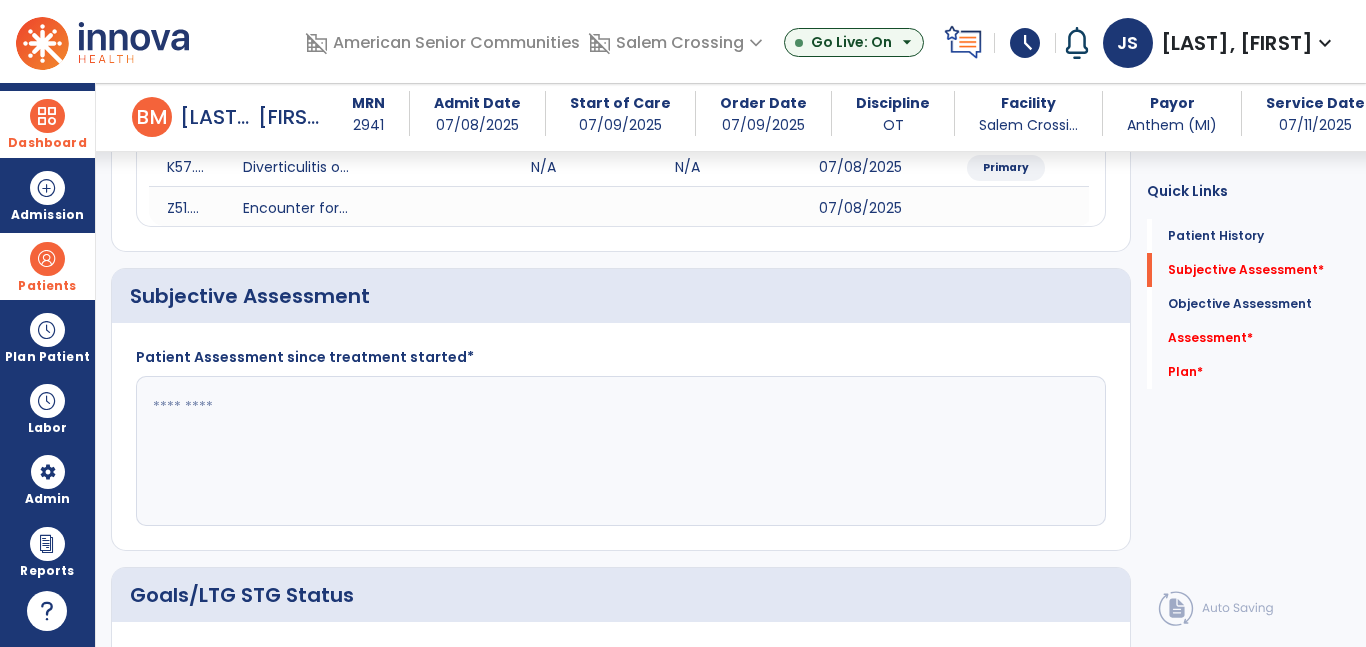 click 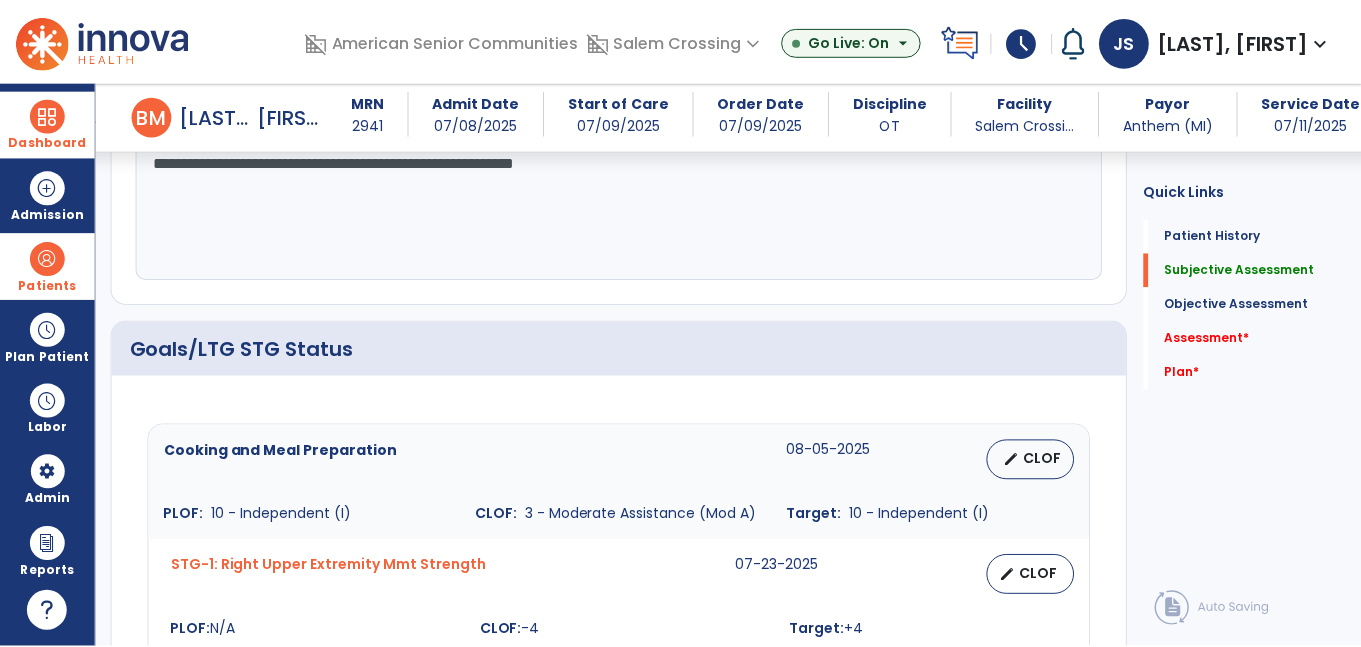 scroll, scrollTop: 515, scrollLeft: 0, axis: vertical 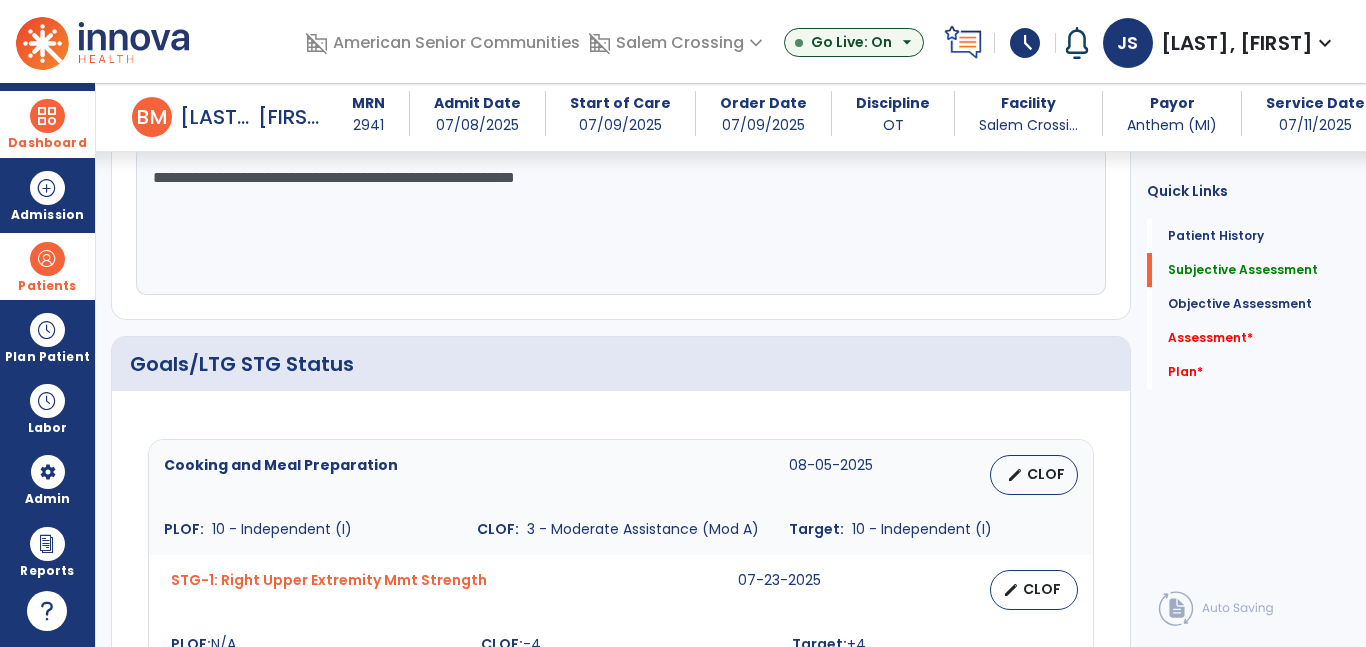 type on "**********" 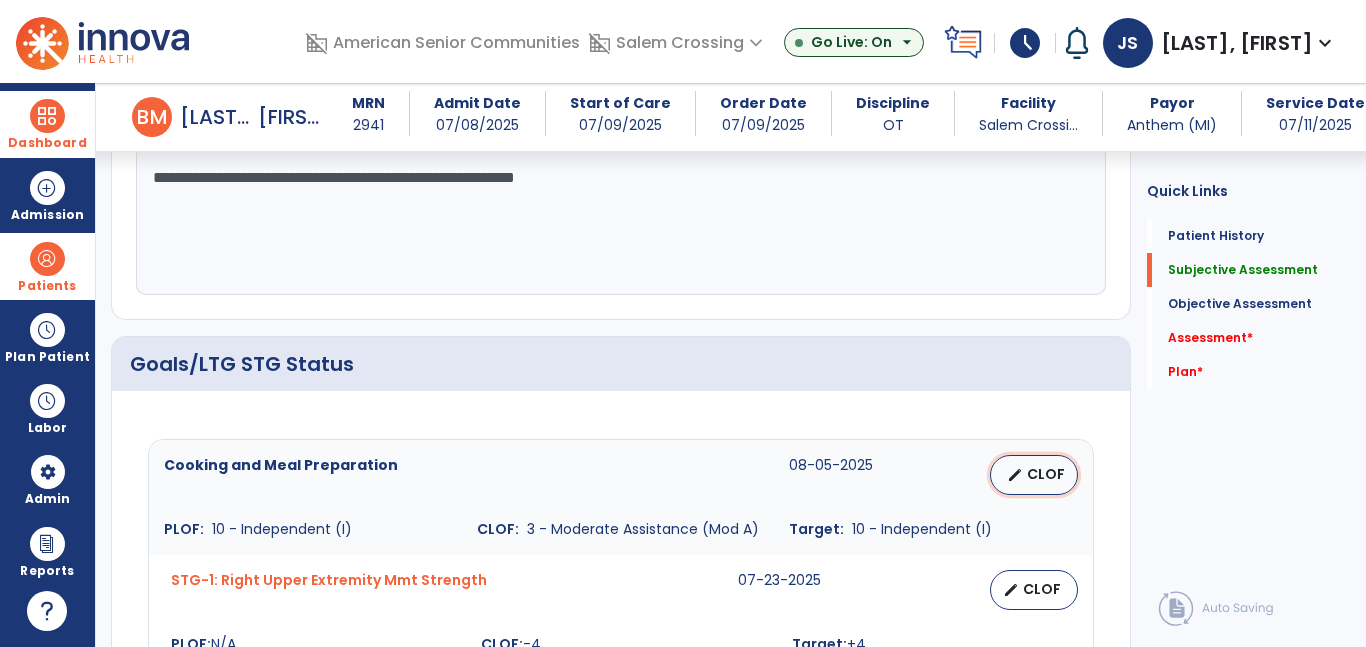 click on "CLOF" at bounding box center [1046, 474] 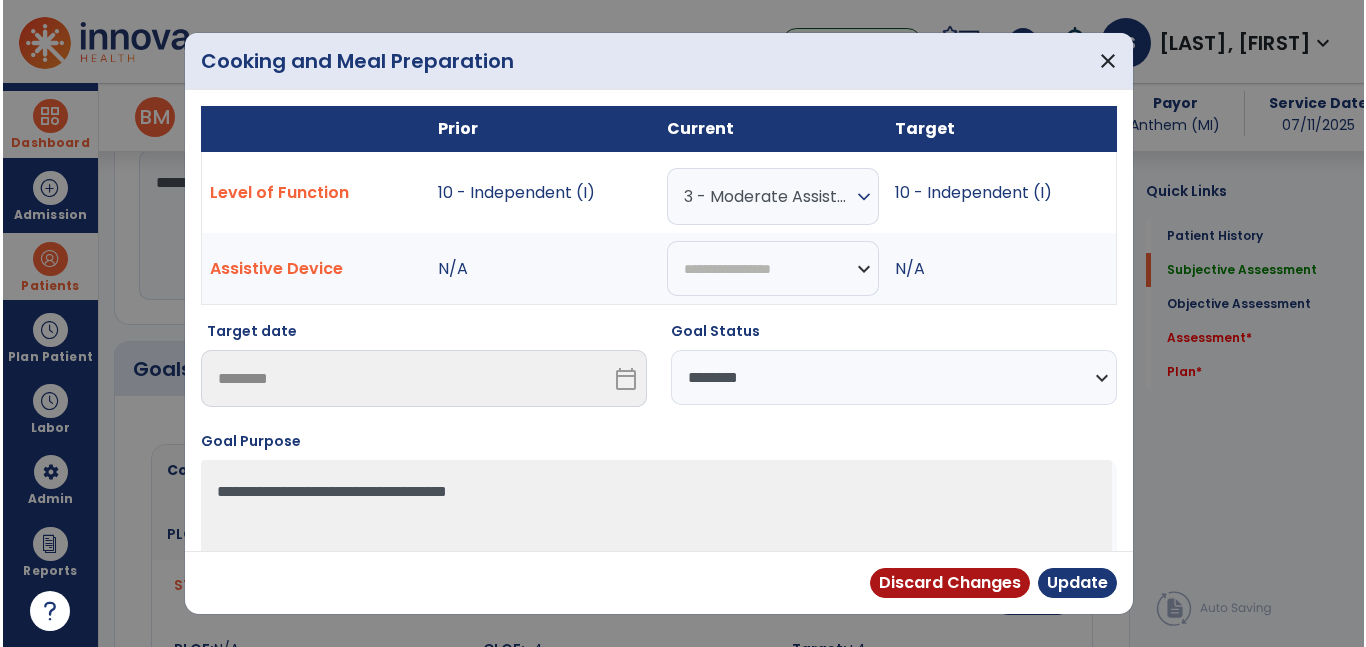 scroll, scrollTop: 515, scrollLeft: 0, axis: vertical 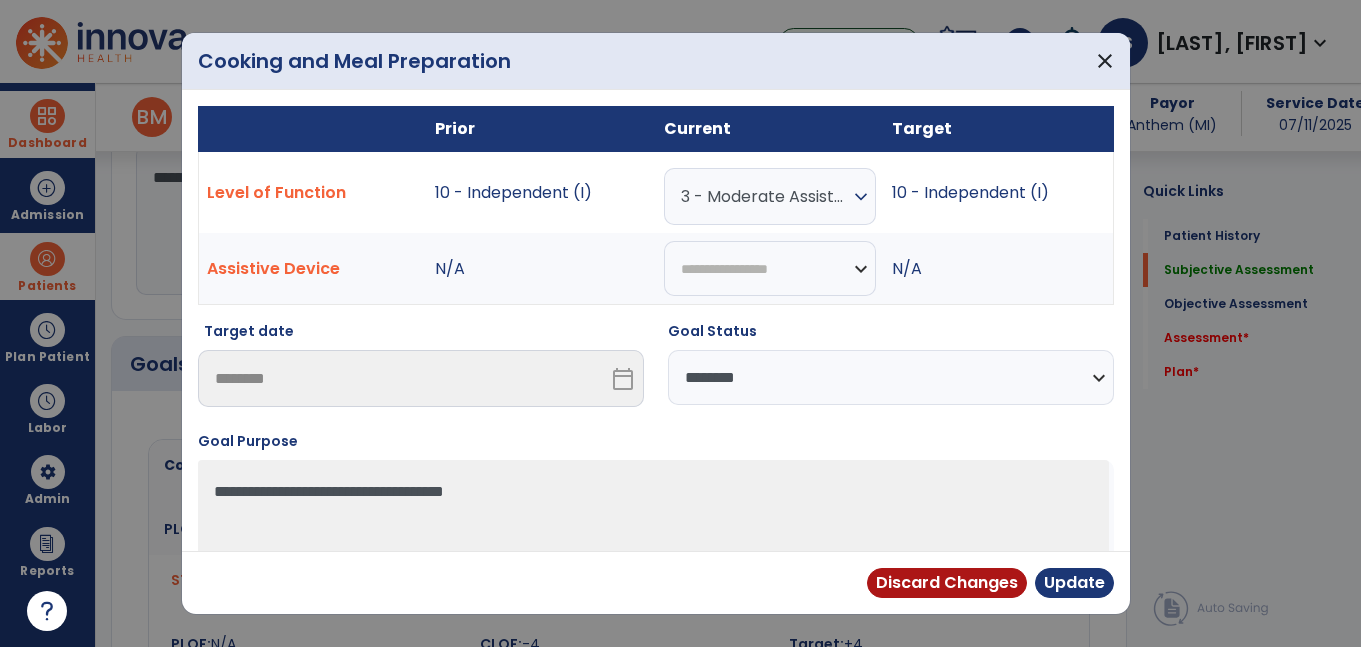click on "**********" at bounding box center (891, 377) 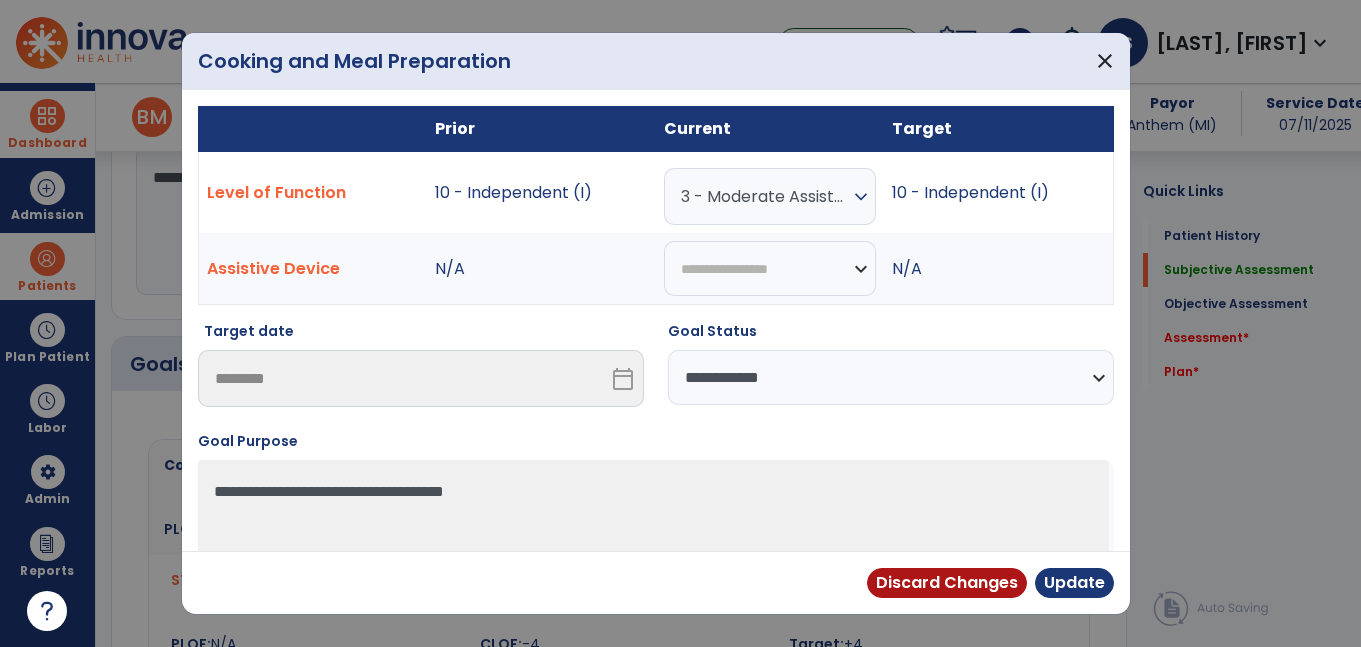 click on "**********" at bounding box center [891, 377] 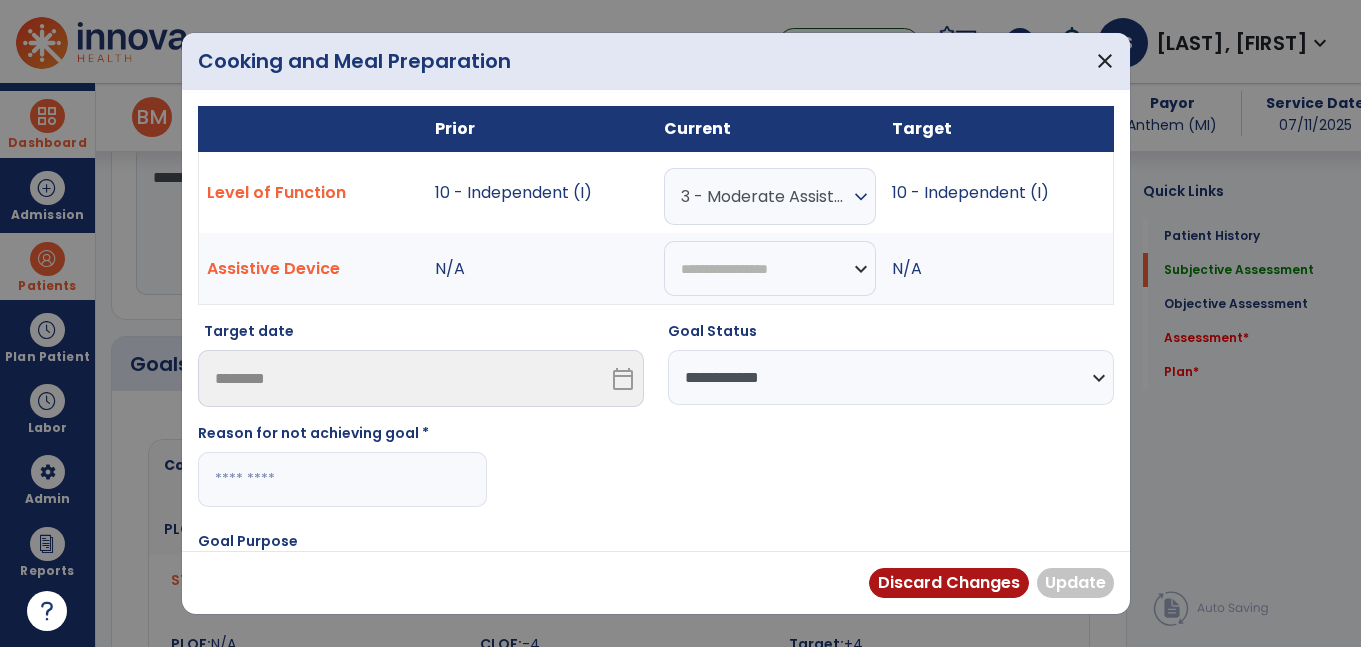 click at bounding box center (342, 479) 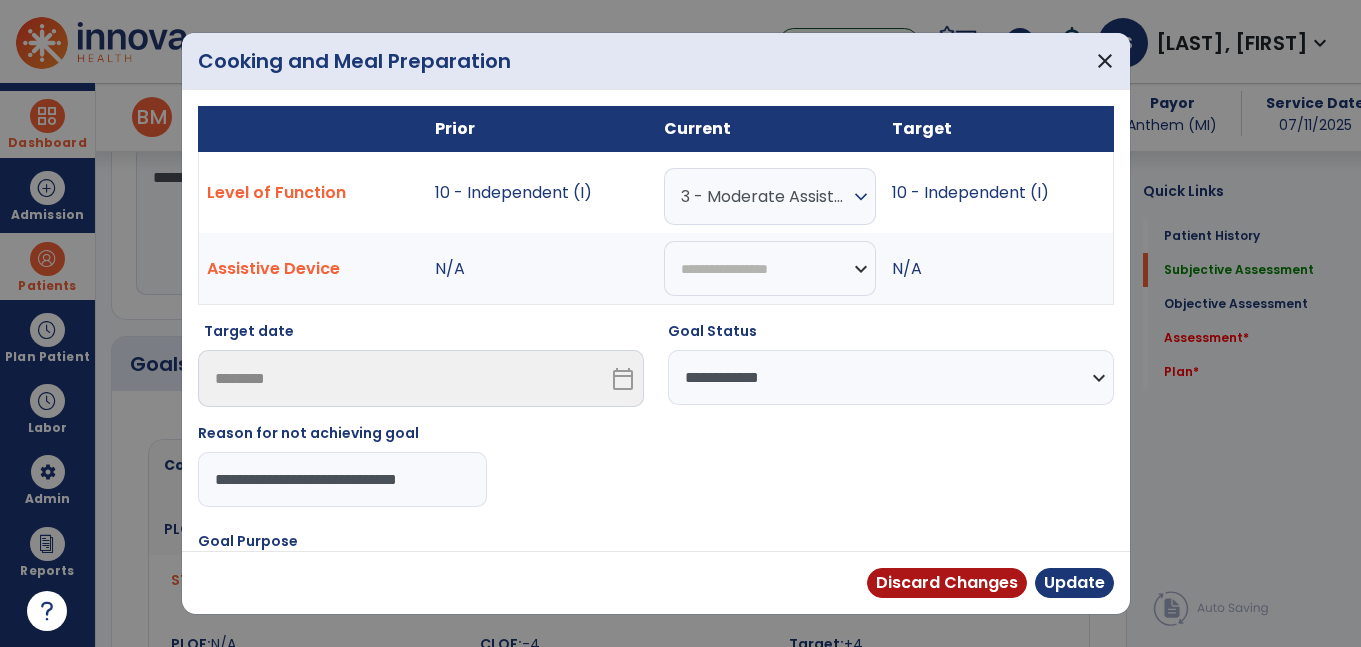 type on "**********" 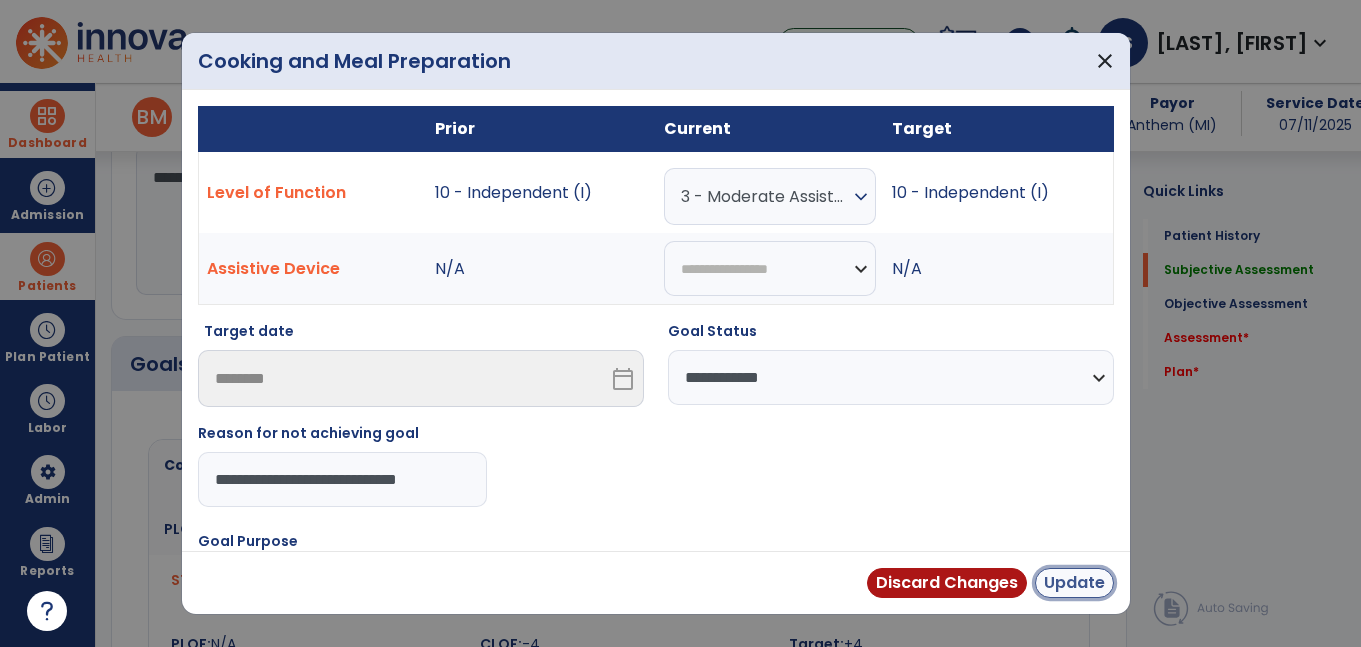 click on "Update" at bounding box center (1074, 583) 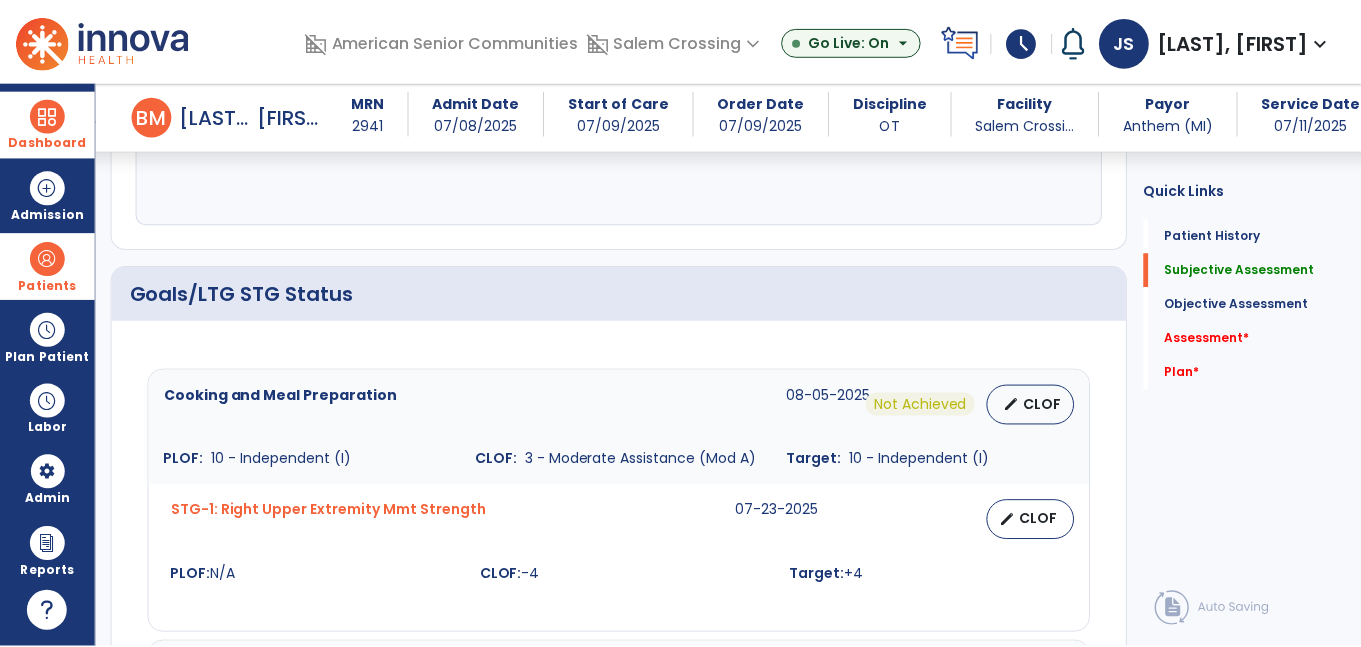 scroll, scrollTop: 605, scrollLeft: 0, axis: vertical 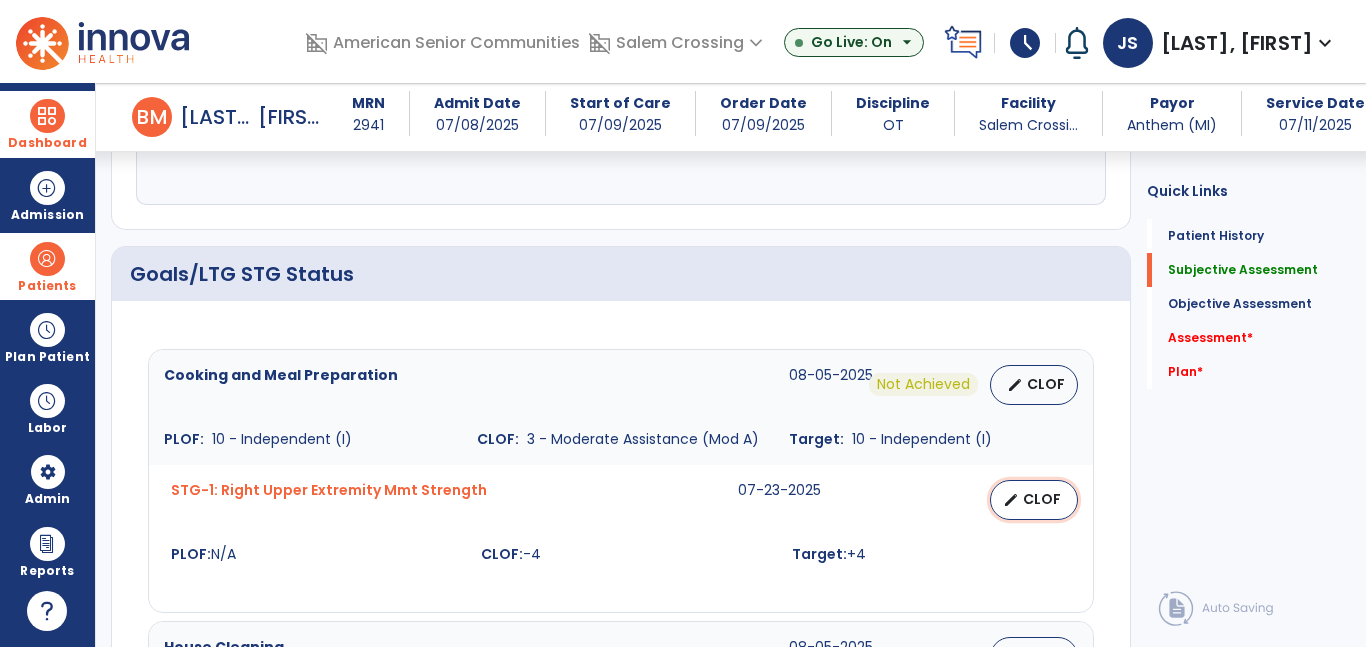 click on "CLOF" at bounding box center (1042, 499) 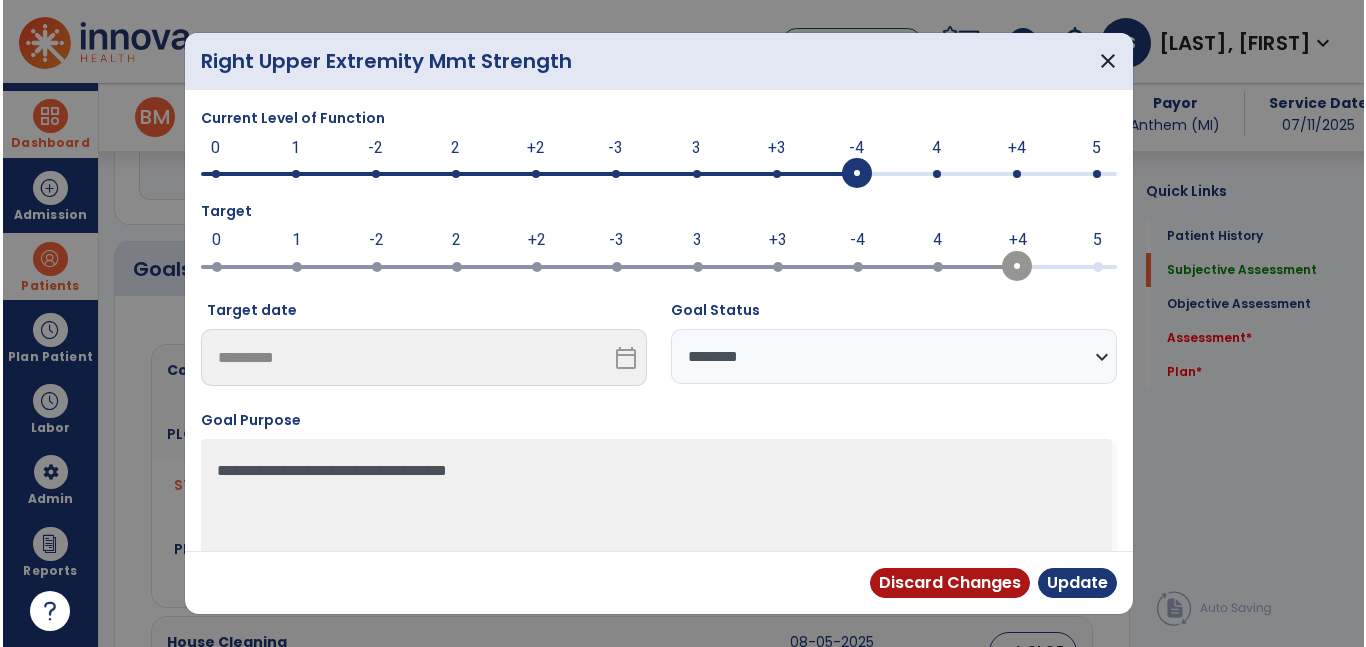 scroll, scrollTop: 605, scrollLeft: 0, axis: vertical 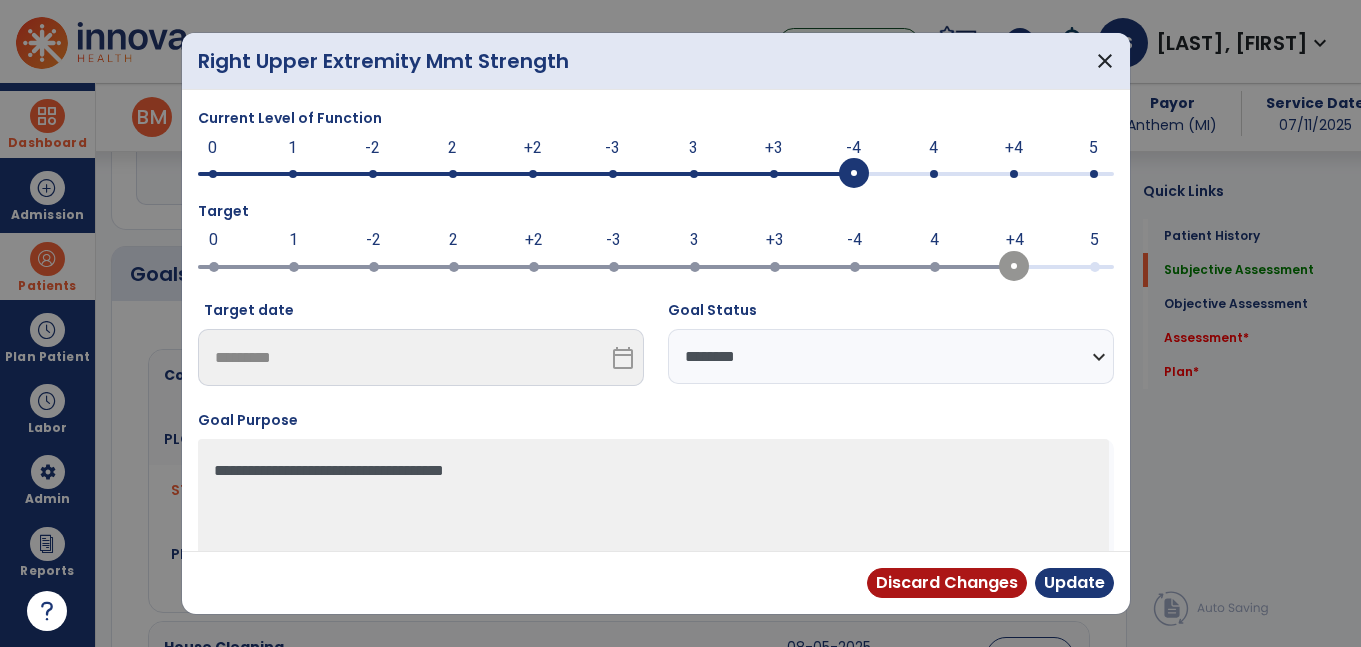 click at bounding box center [934, 174] 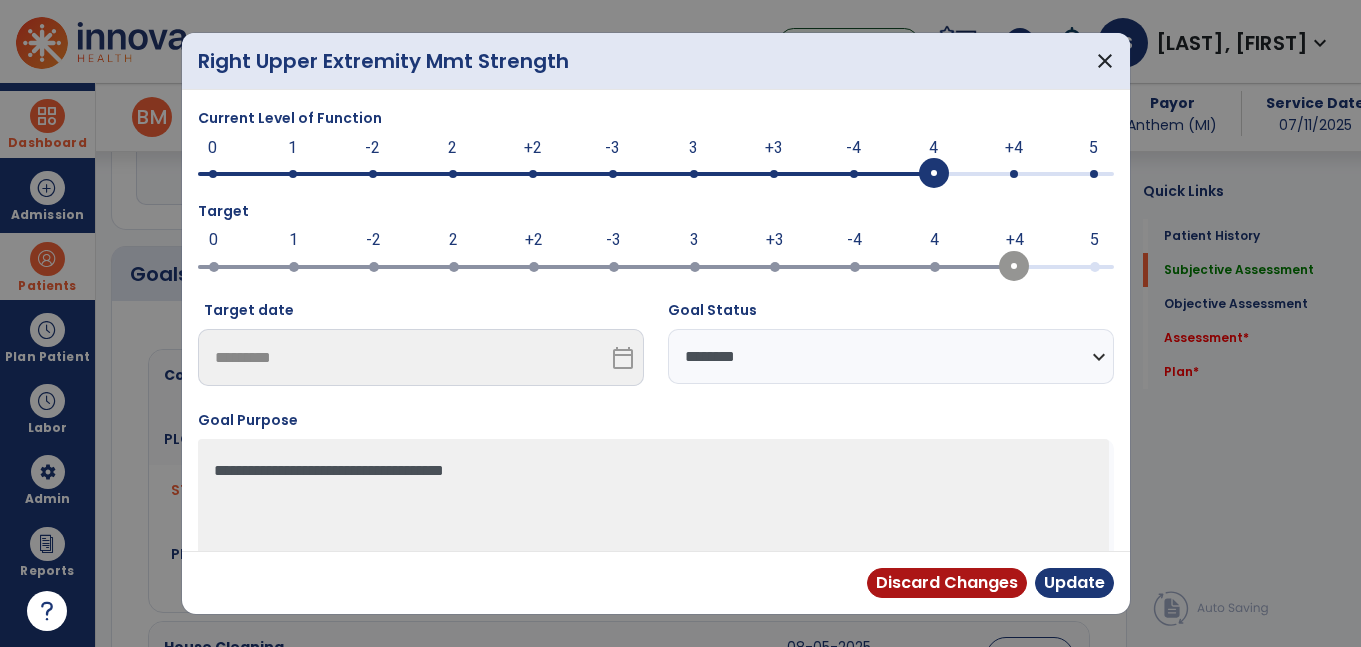click on "**********" at bounding box center (891, 356) 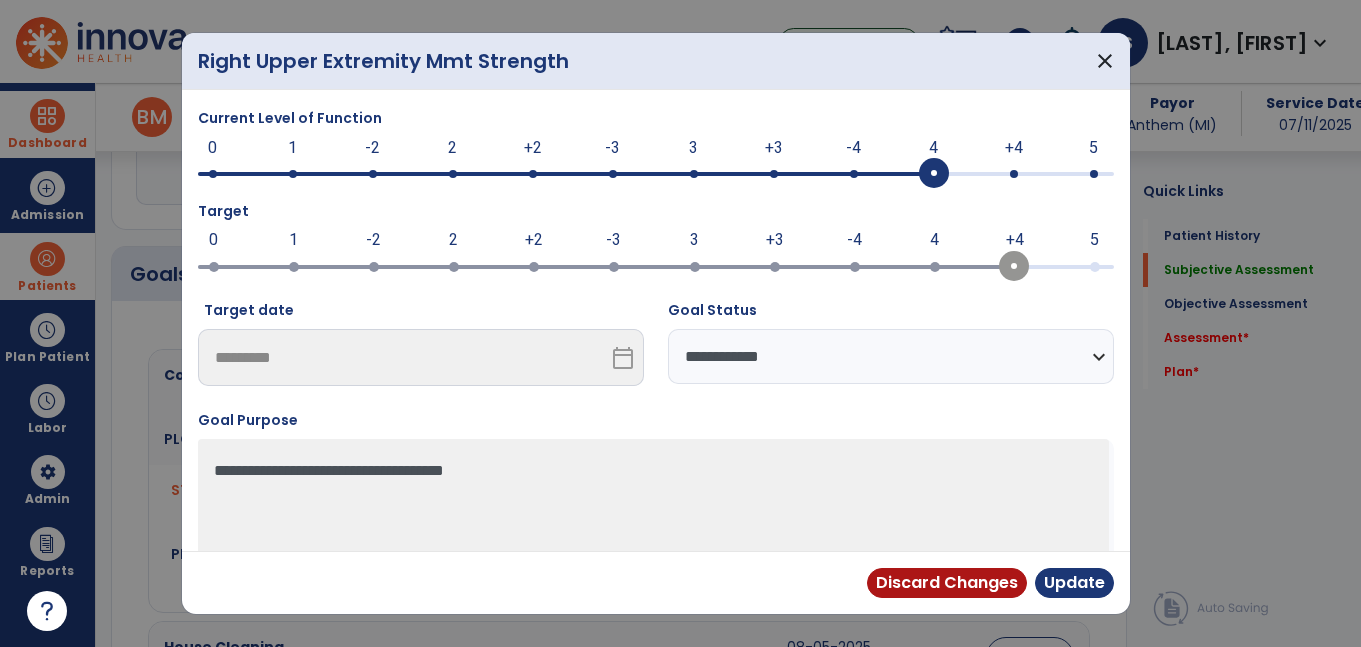 click on "**********" at bounding box center [891, 356] 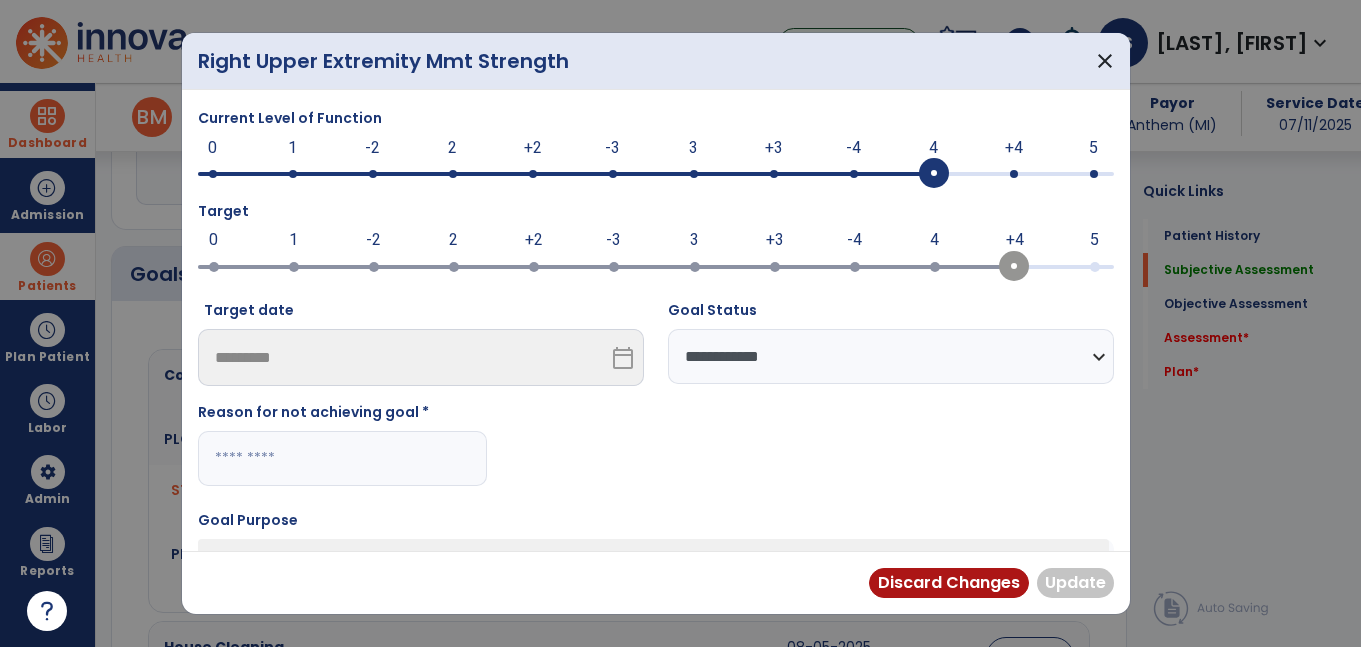click at bounding box center [342, 458] 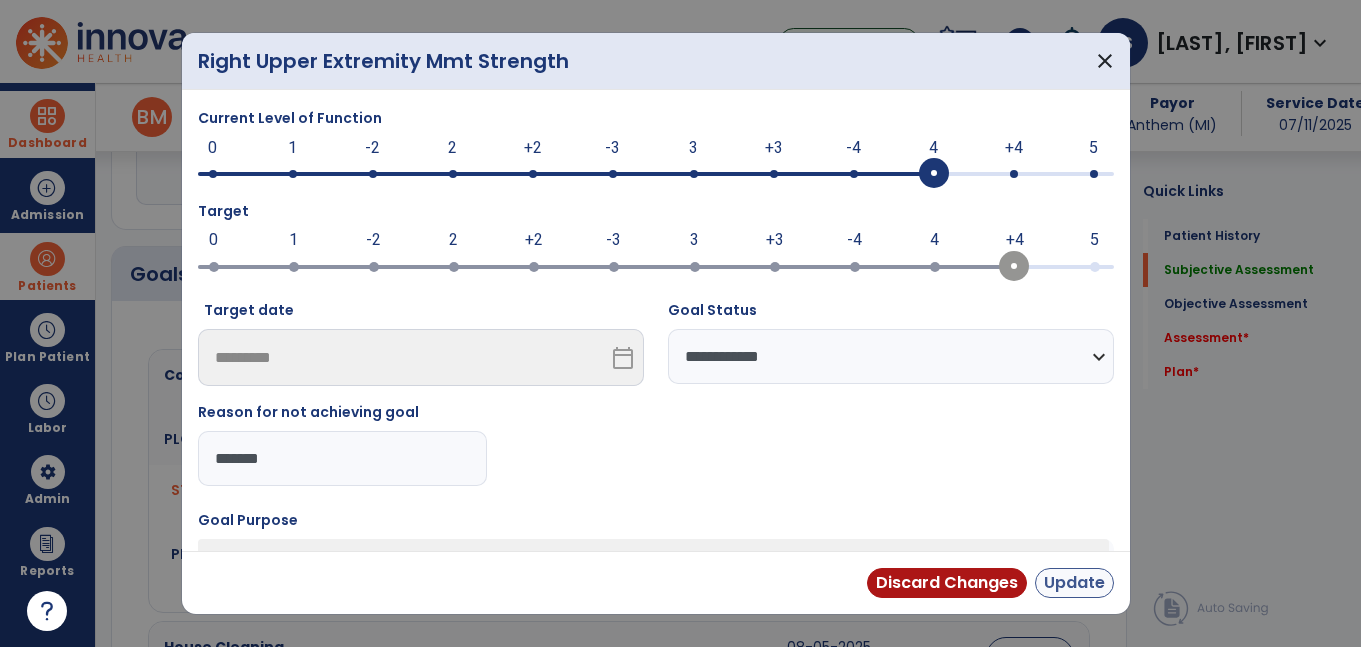 type on "*******" 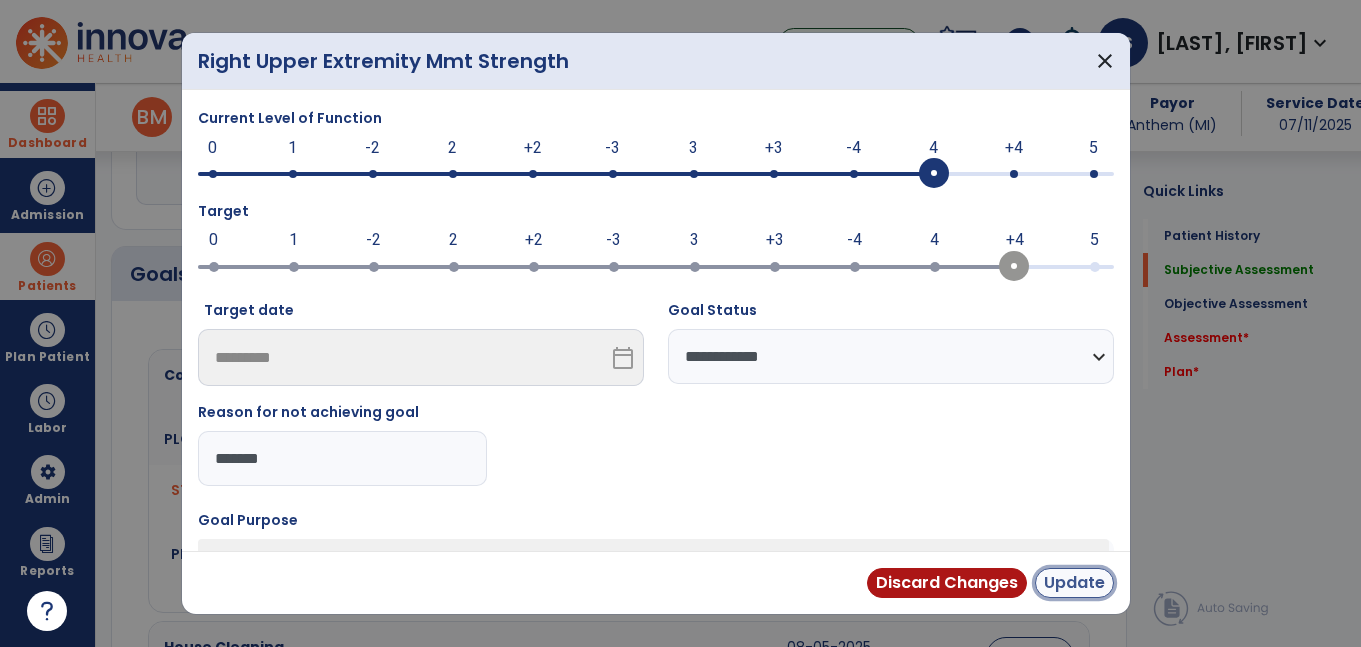 click on "Update" at bounding box center (1074, 583) 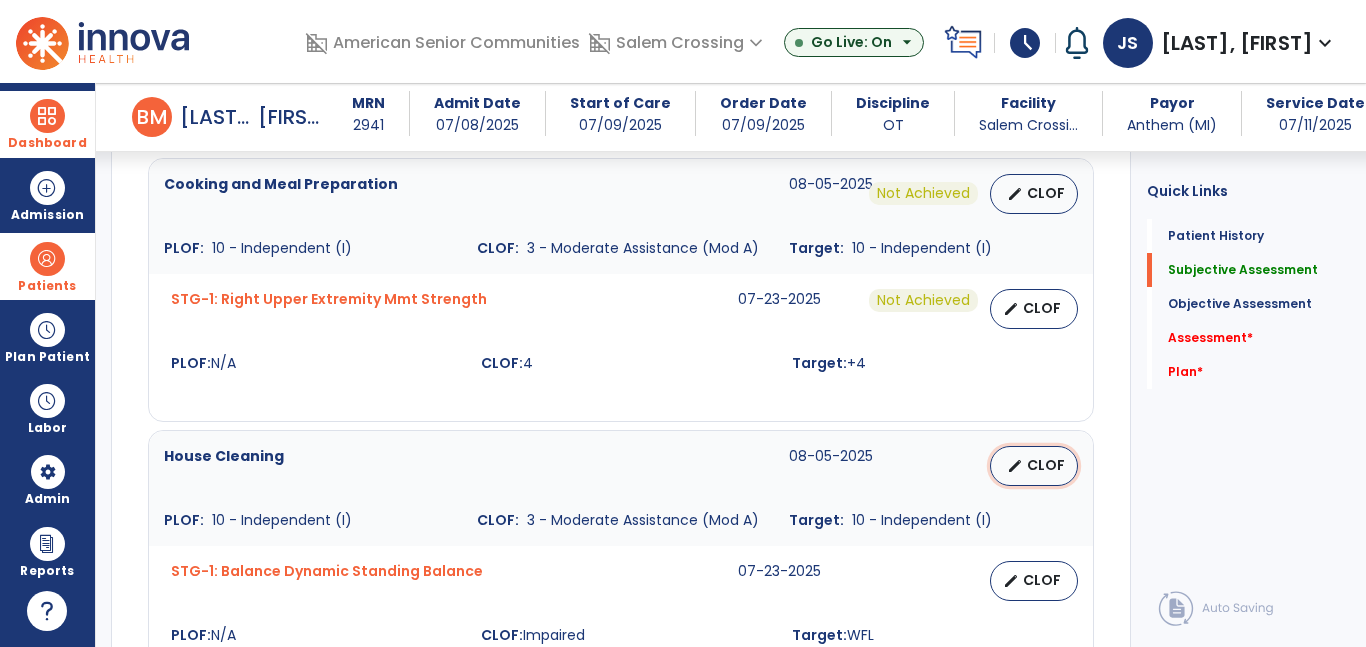 click on "CLOF" at bounding box center (1046, 465) 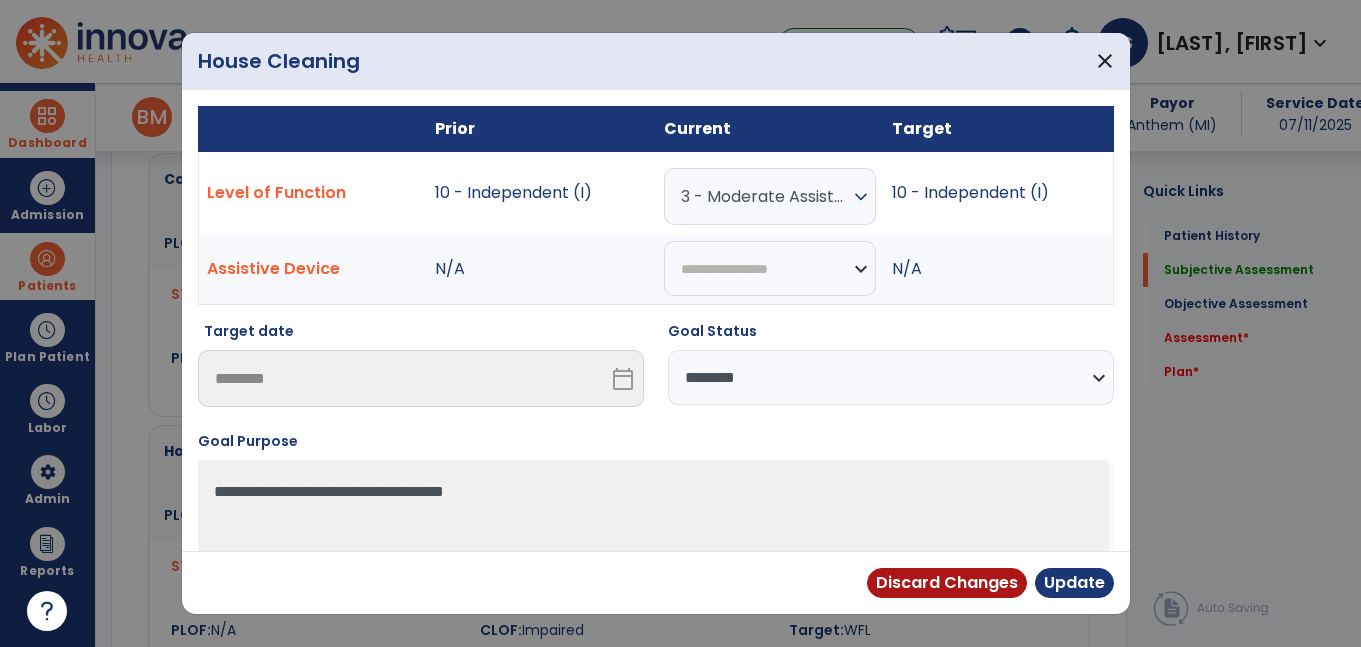 scroll, scrollTop: 796, scrollLeft: 0, axis: vertical 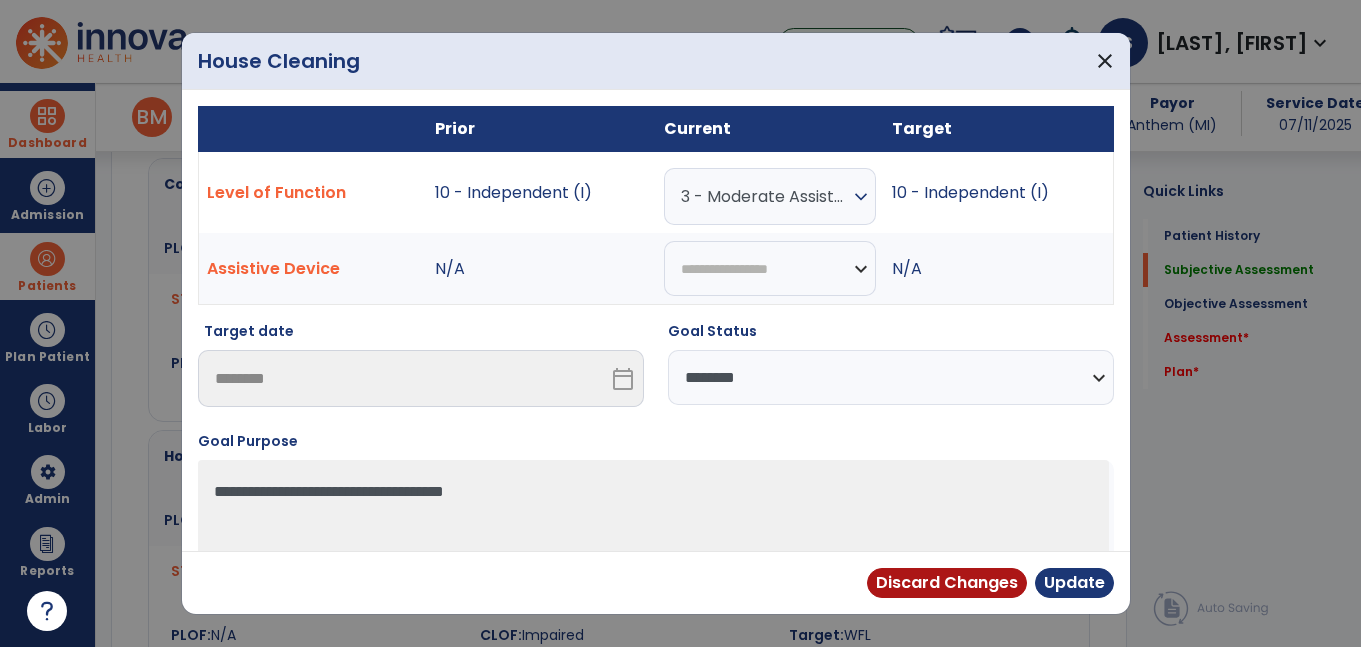 click on "**********" at bounding box center (891, 377) 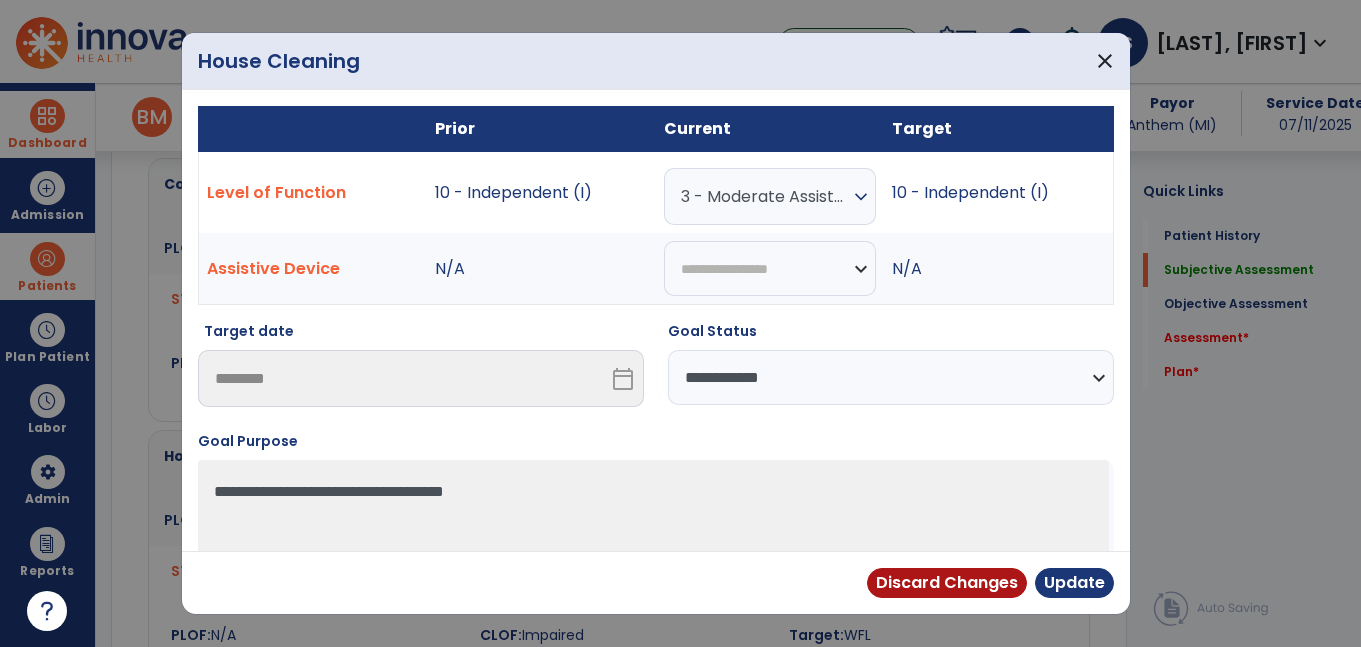 click on "**********" at bounding box center (891, 377) 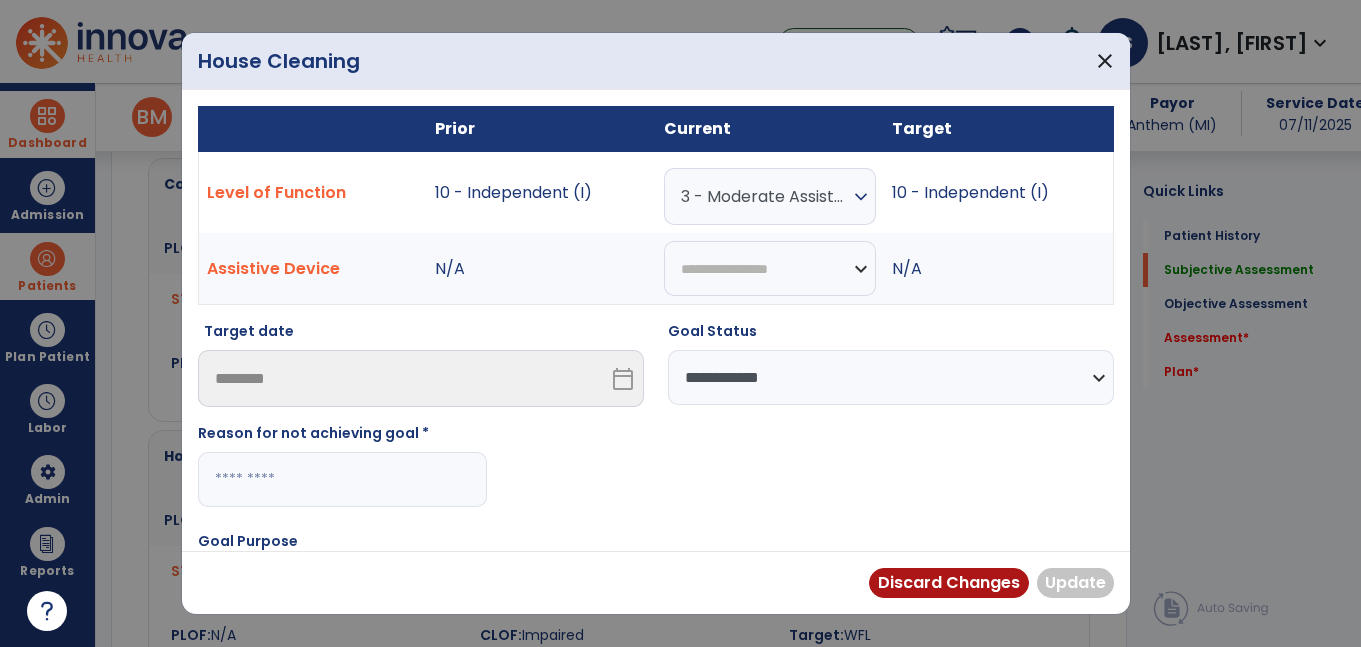 click at bounding box center [342, 479] 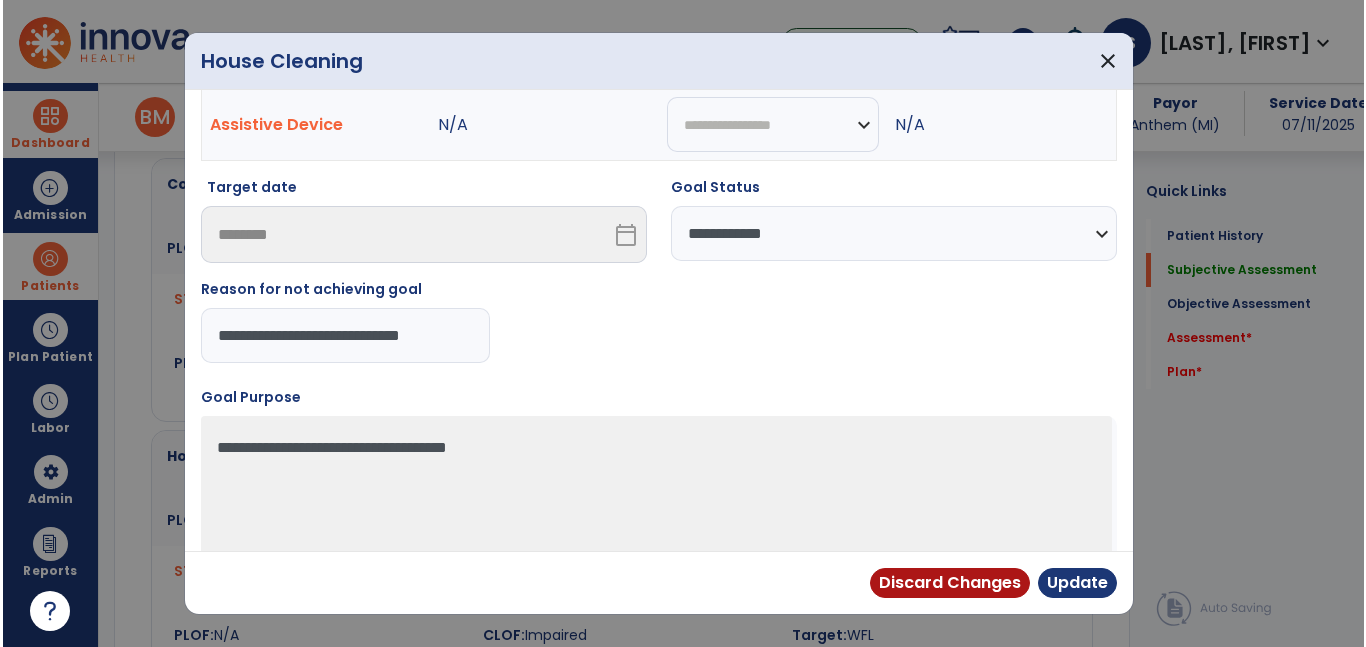 scroll, scrollTop: 173, scrollLeft: 0, axis: vertical 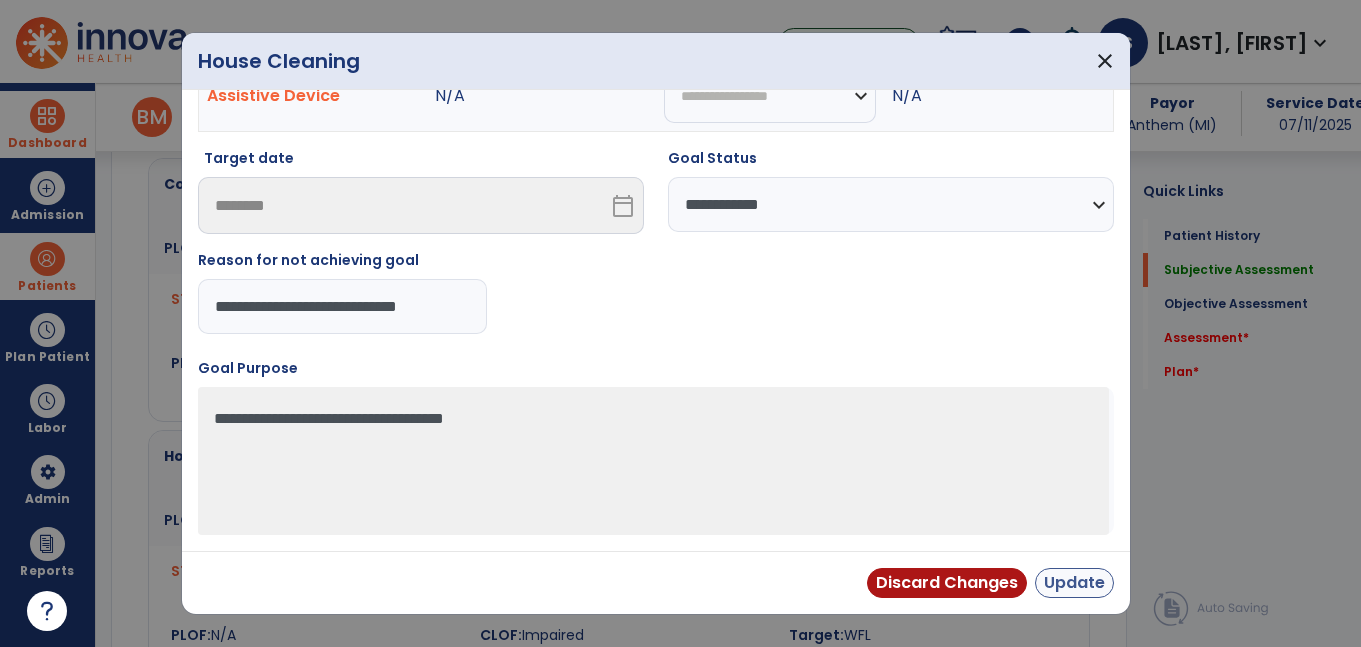 type on "**********" 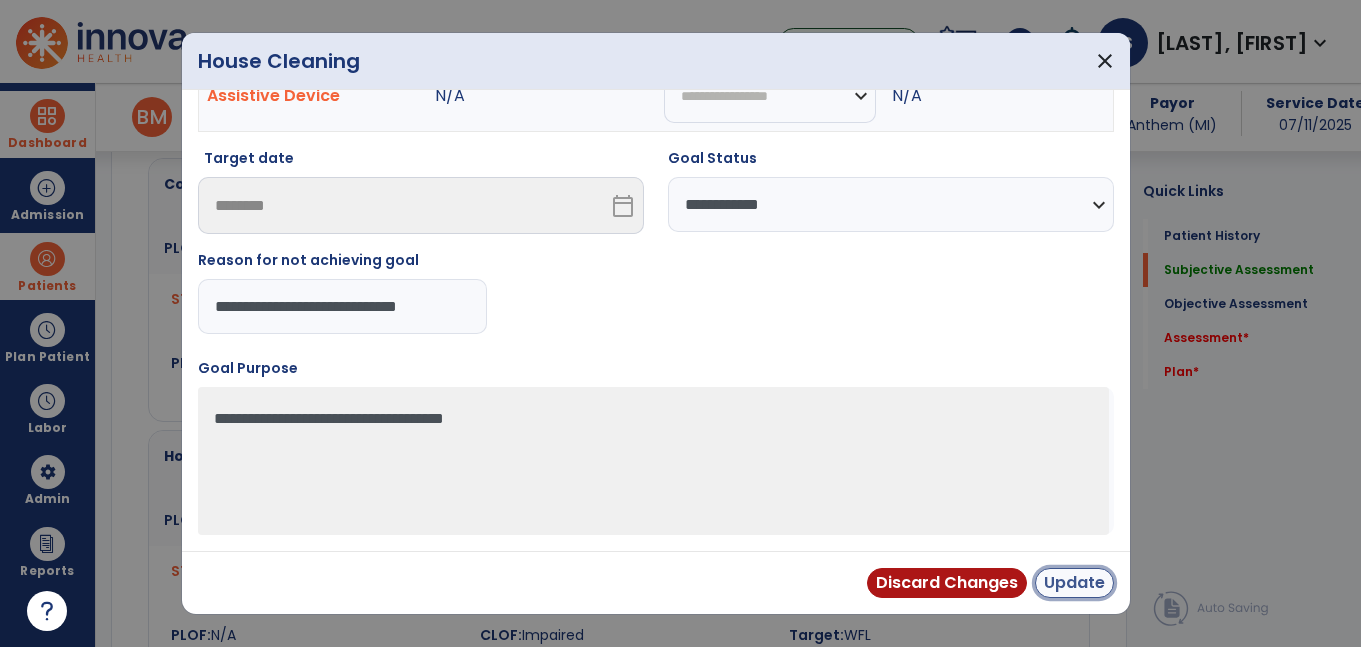 click on "Update" at bounding box center [1074, 583] 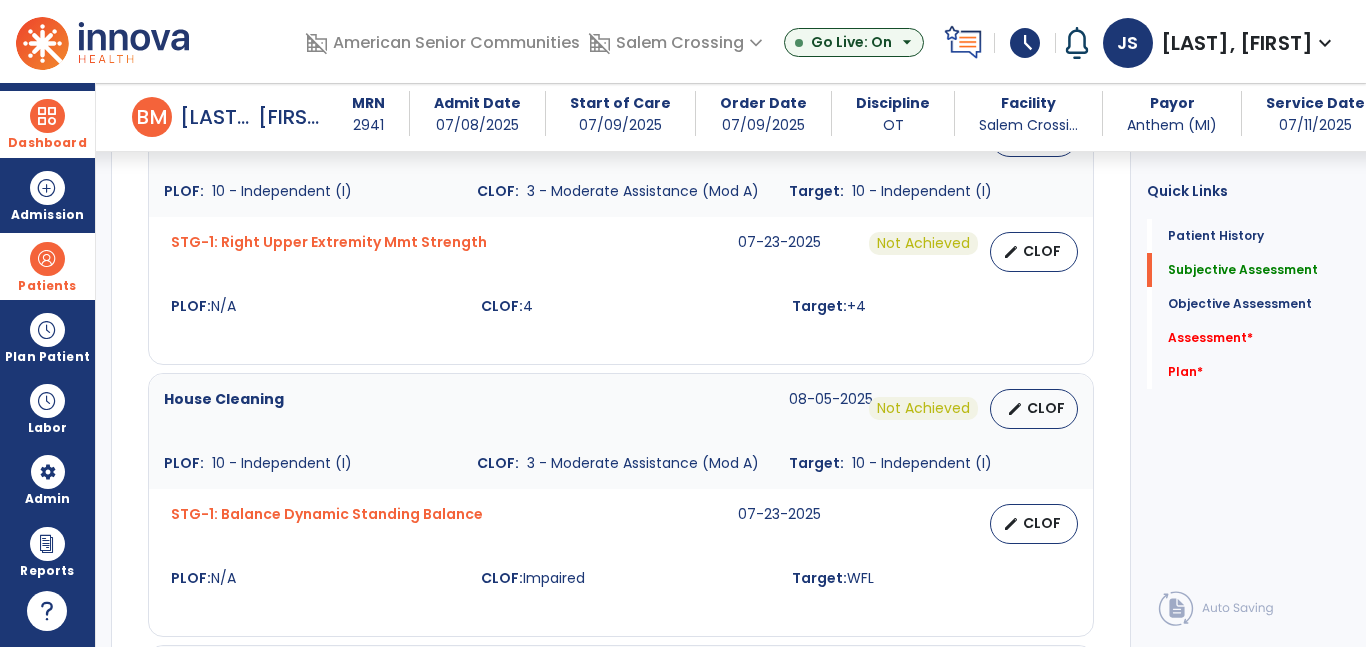 scroll, scrollTop: 881, scrollLeft: 0, axis: vertical 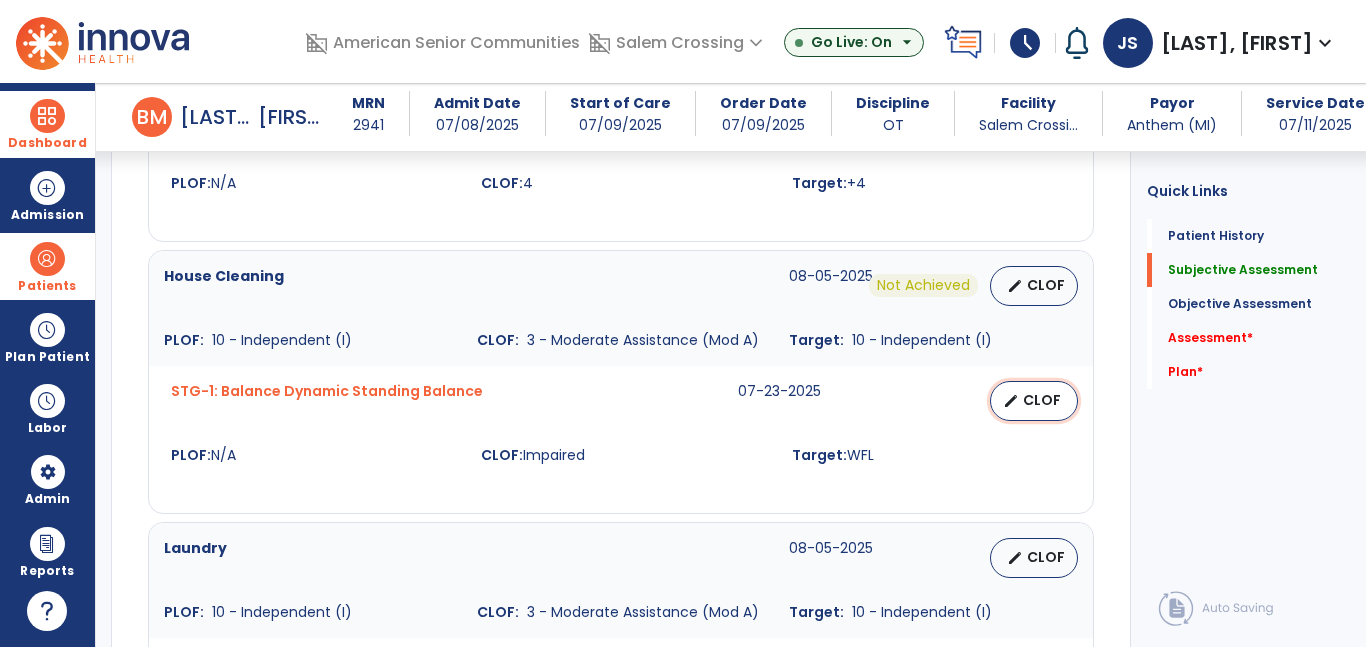 click on "CLOF" at bounding box center [1042, 400] 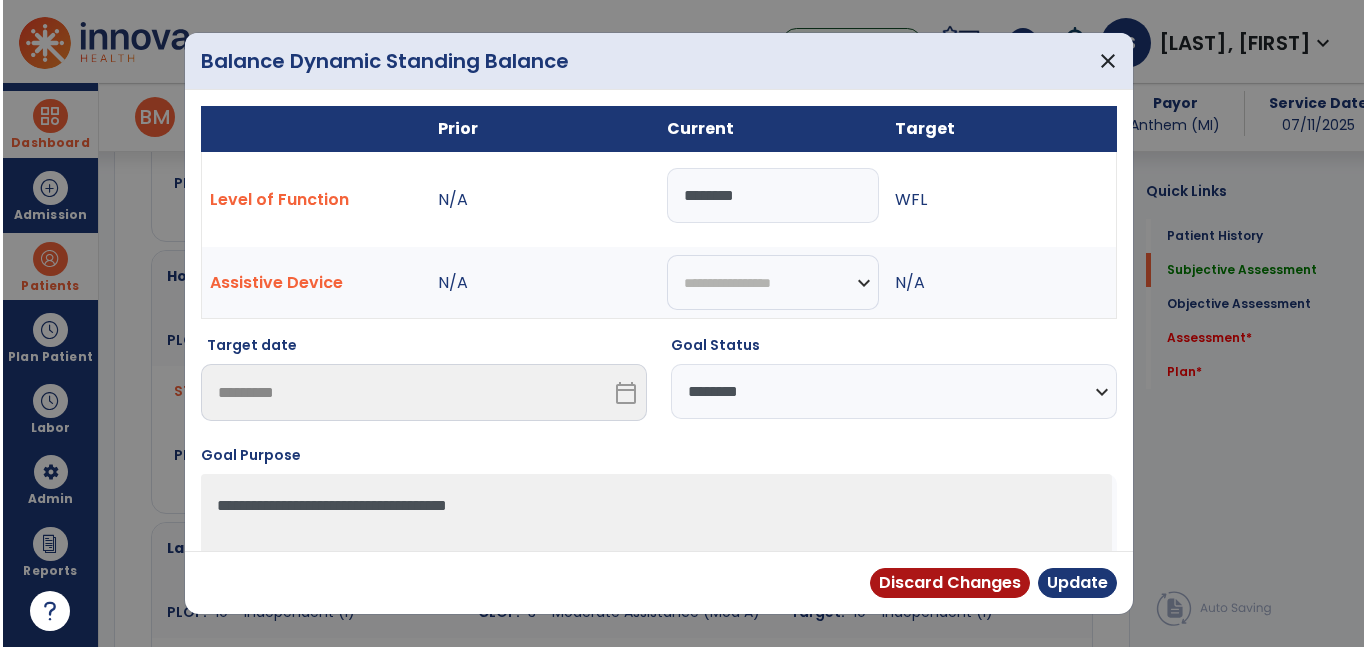 scroll, scrollTop: 976, scrollLeft: 0, axis: vertical 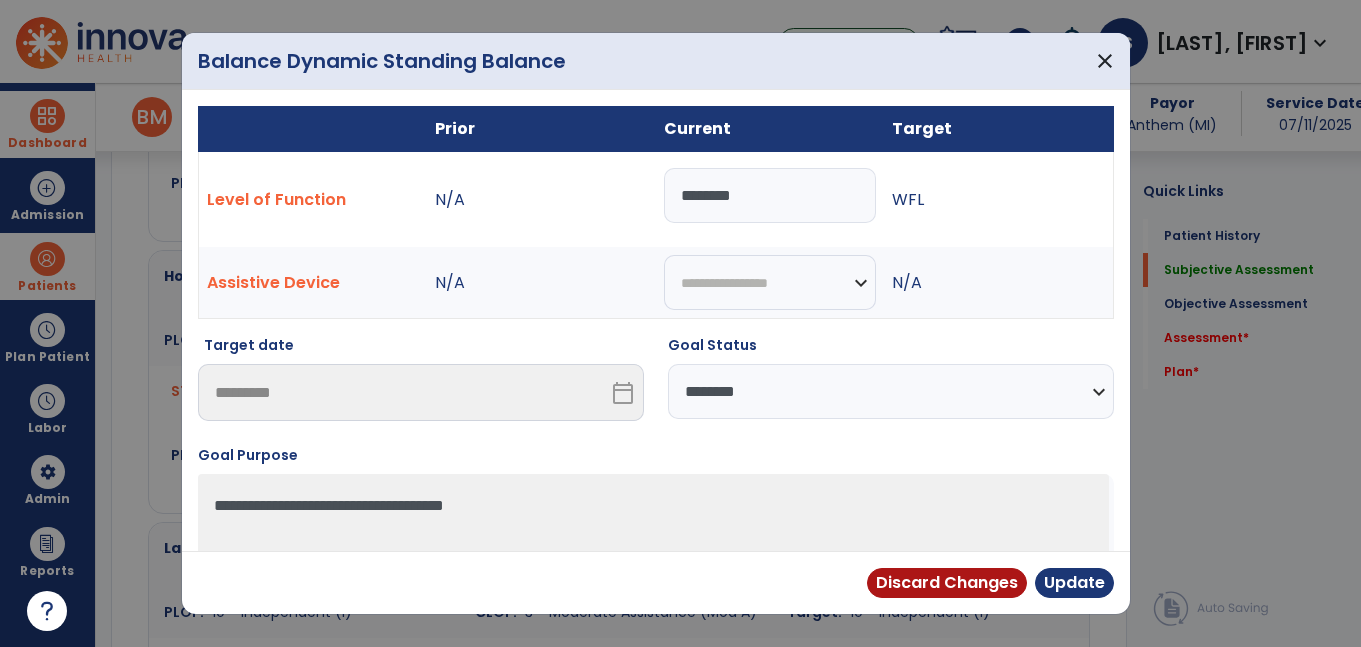 drag, startPoint x: 778, startPoint y: 200, endPoint x: 567, endPoint y: 196, distance: 211.03792 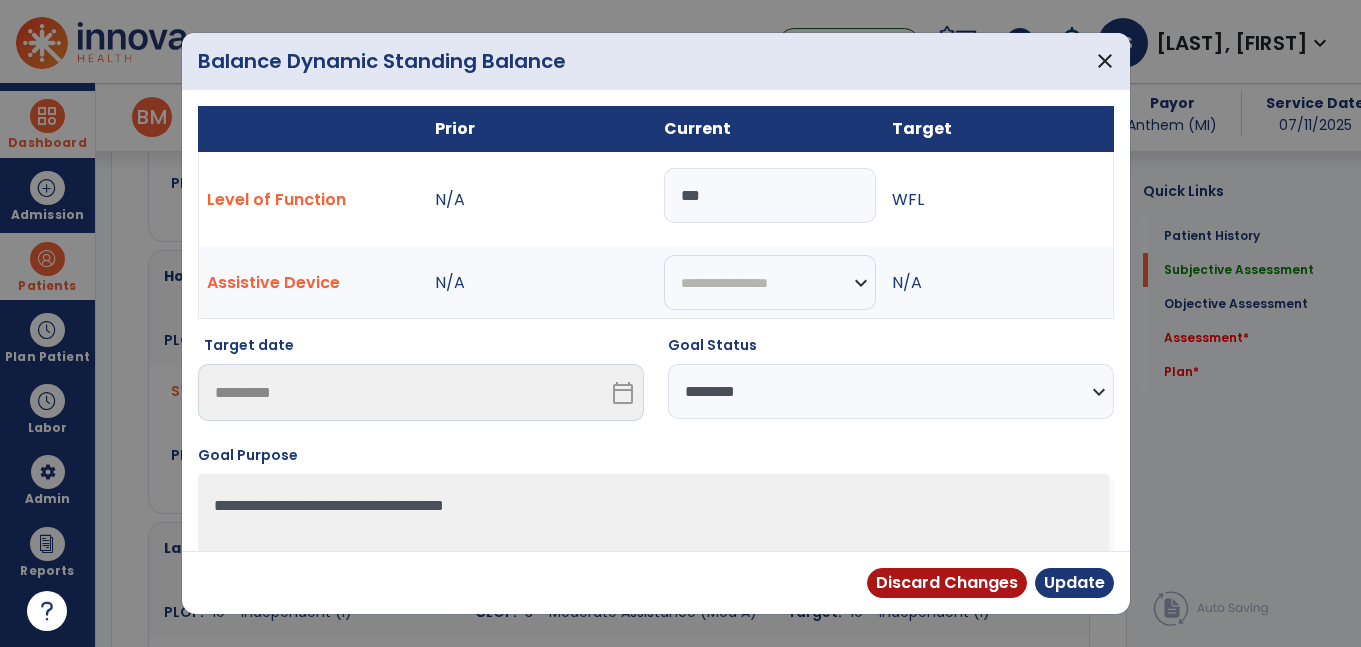 type on "***" 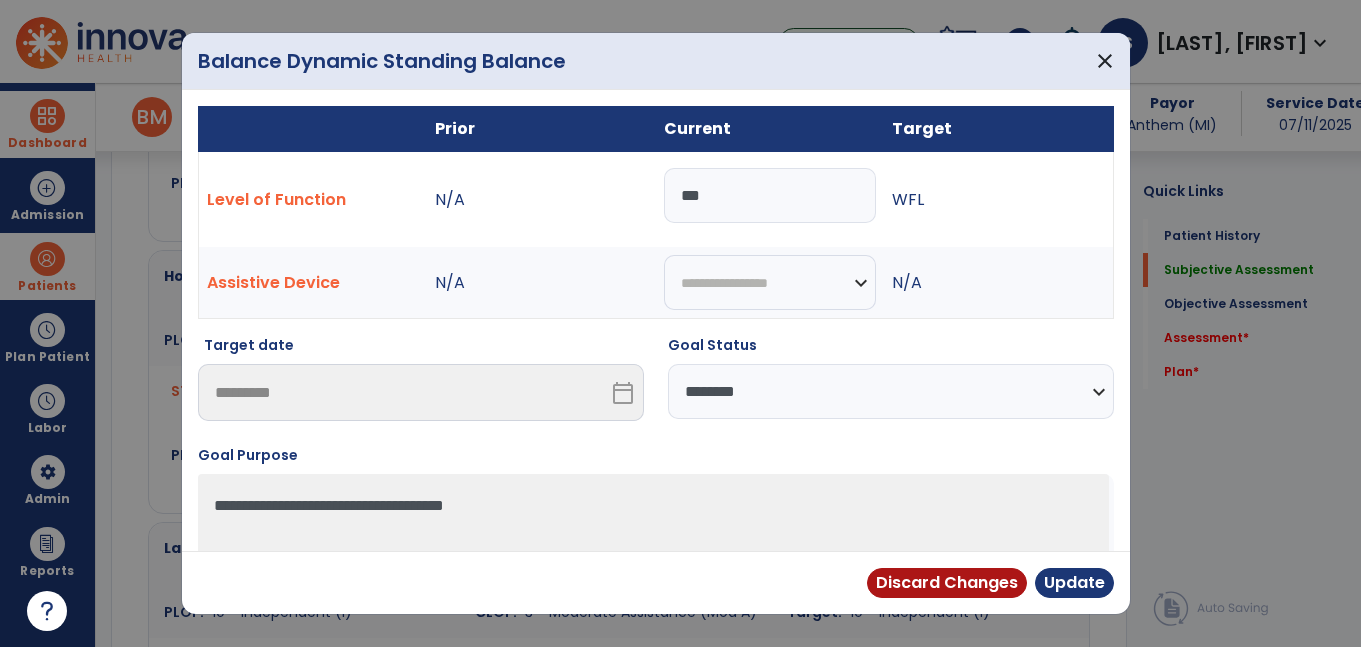 select on "********" 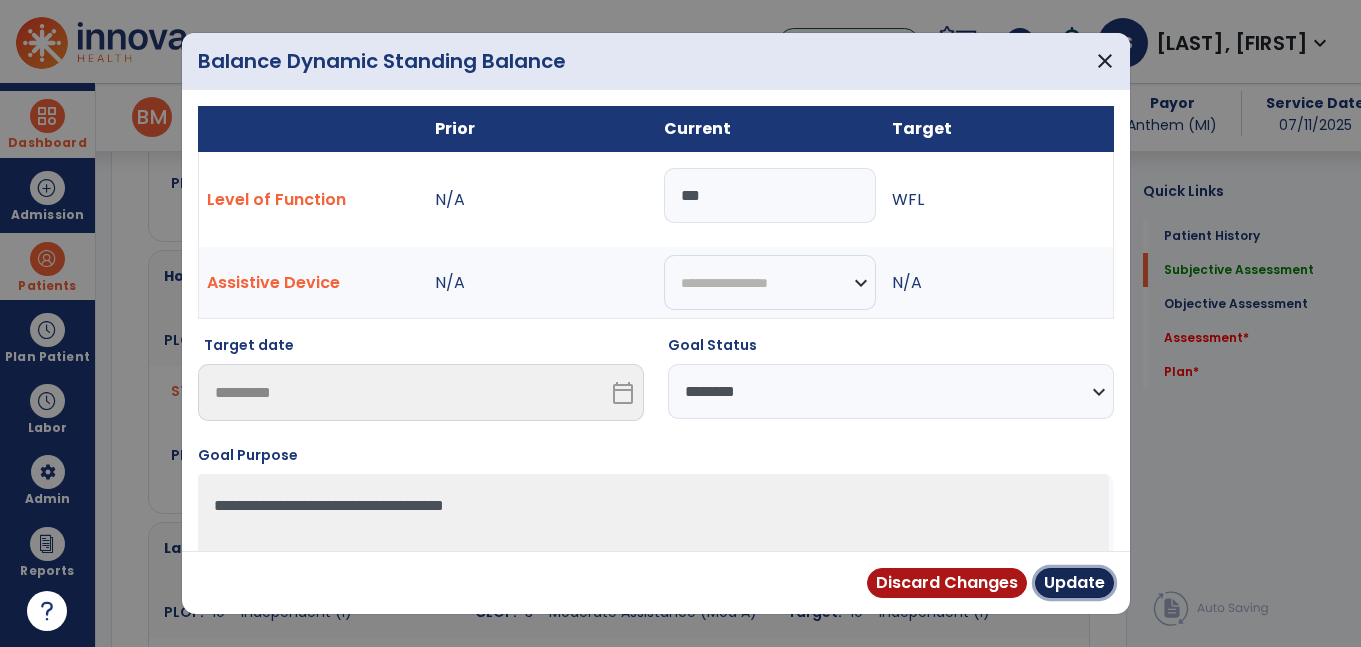 click on "Update" at bounding box center [1074, 583] 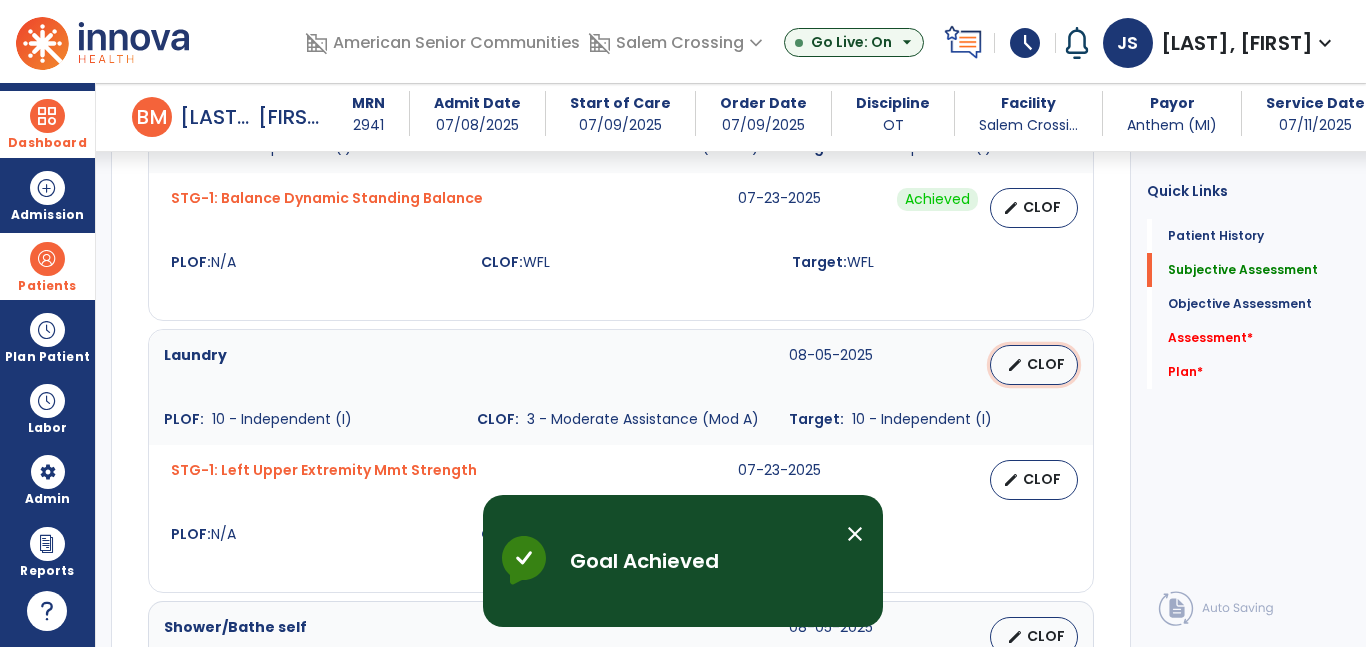 click on "CLOF" at bounding box center (1046, 364) 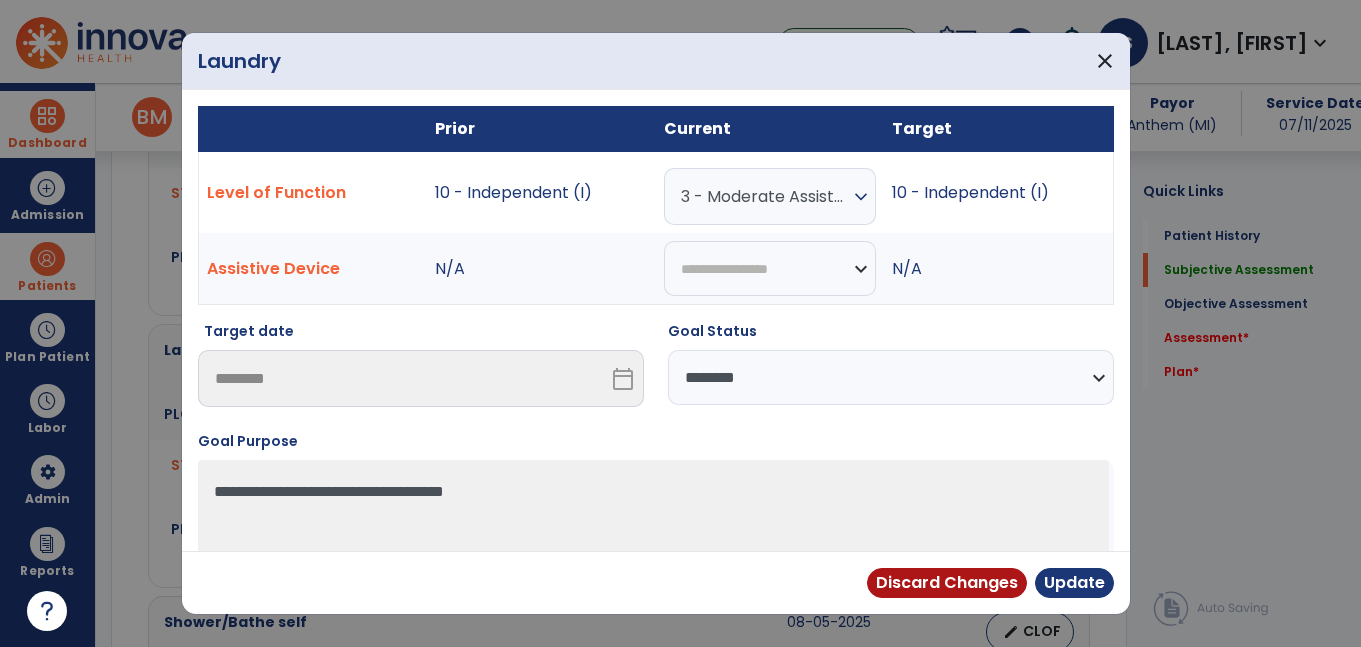 scroll, scrollTop: 1169, scrollLeft: 0, axis: vertical 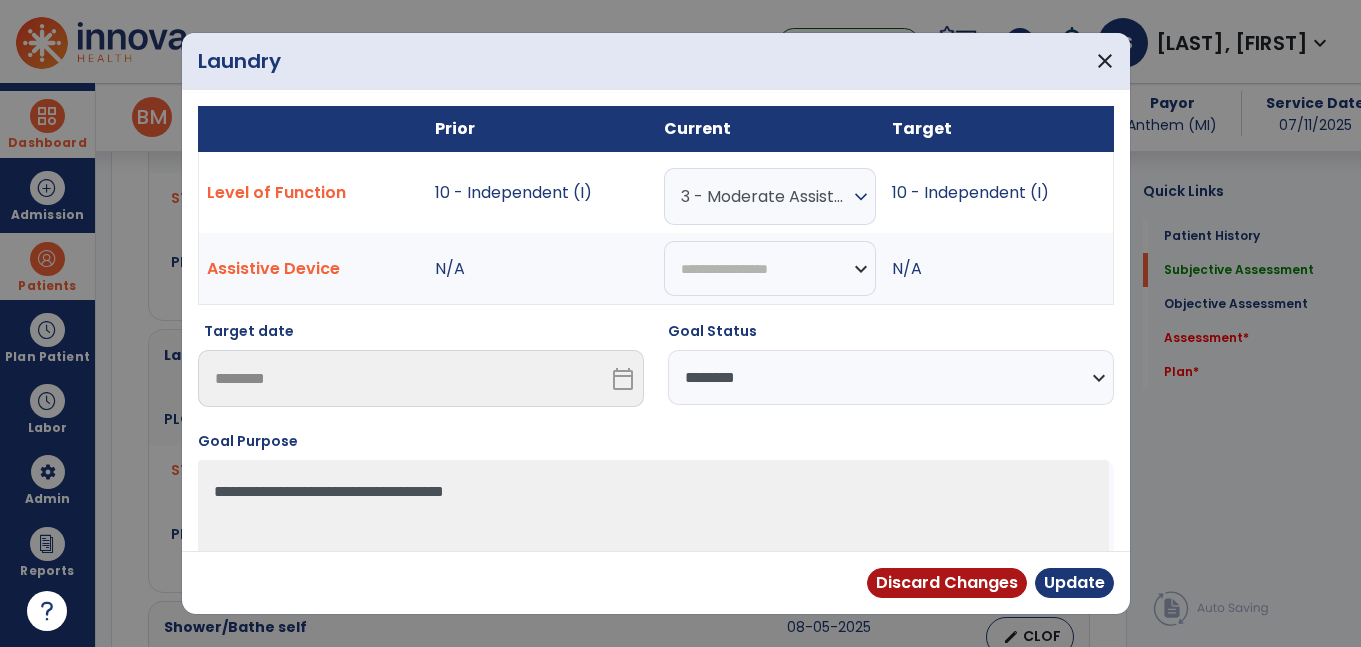 drag, startPoint x: 730, startPoint y: 377, endPoint x: 723, endPoint y: 396, distance: 20.248457 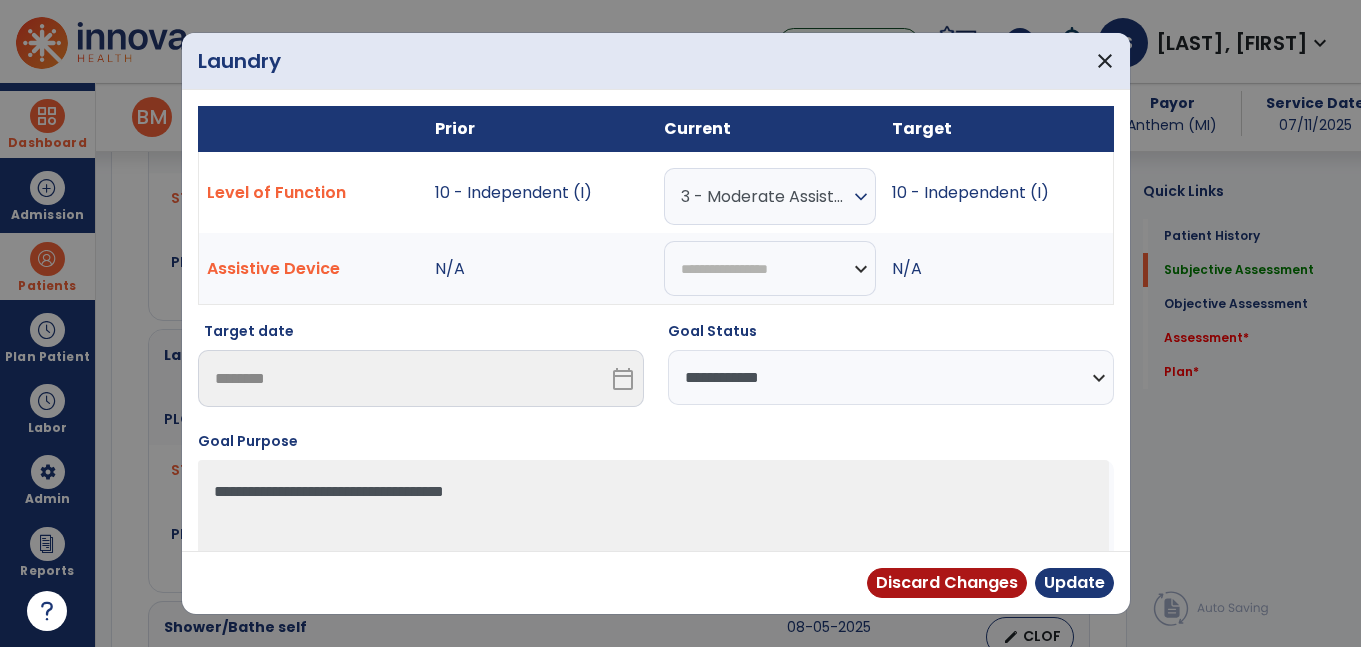 click on "**********" at bounding box center [891, 377] 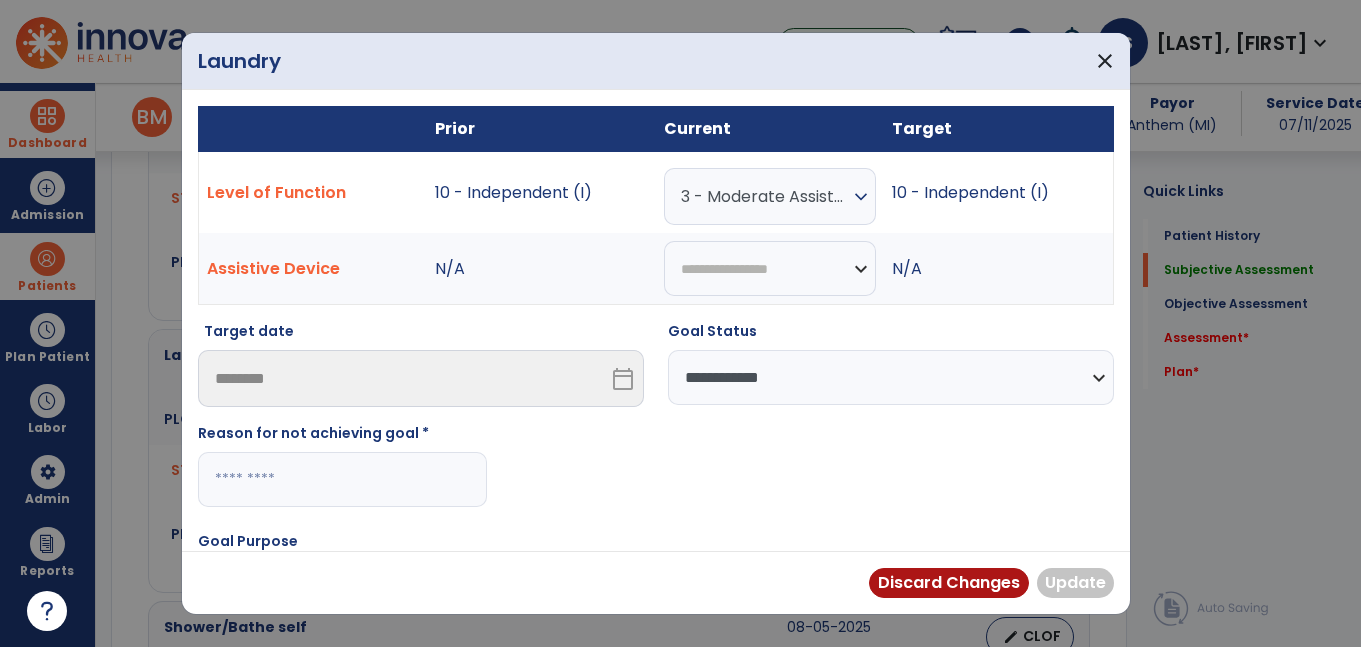 click at bounding box center (342, 479) 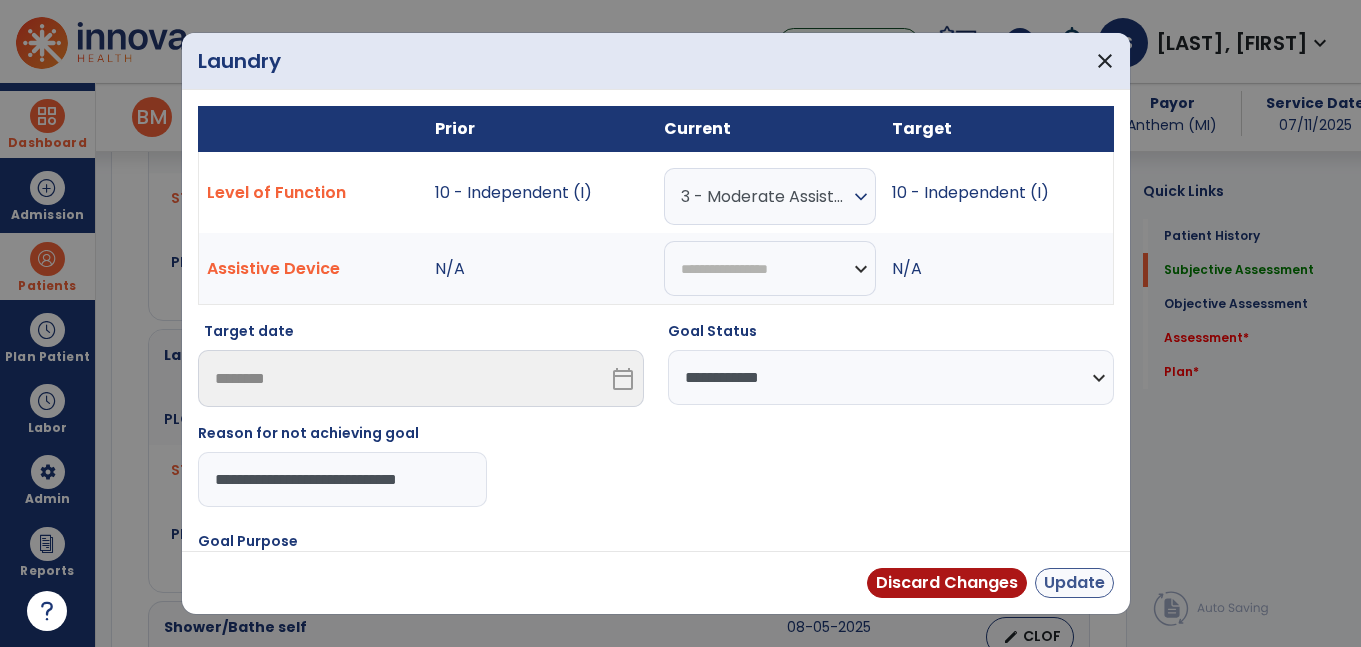 type on "**********" 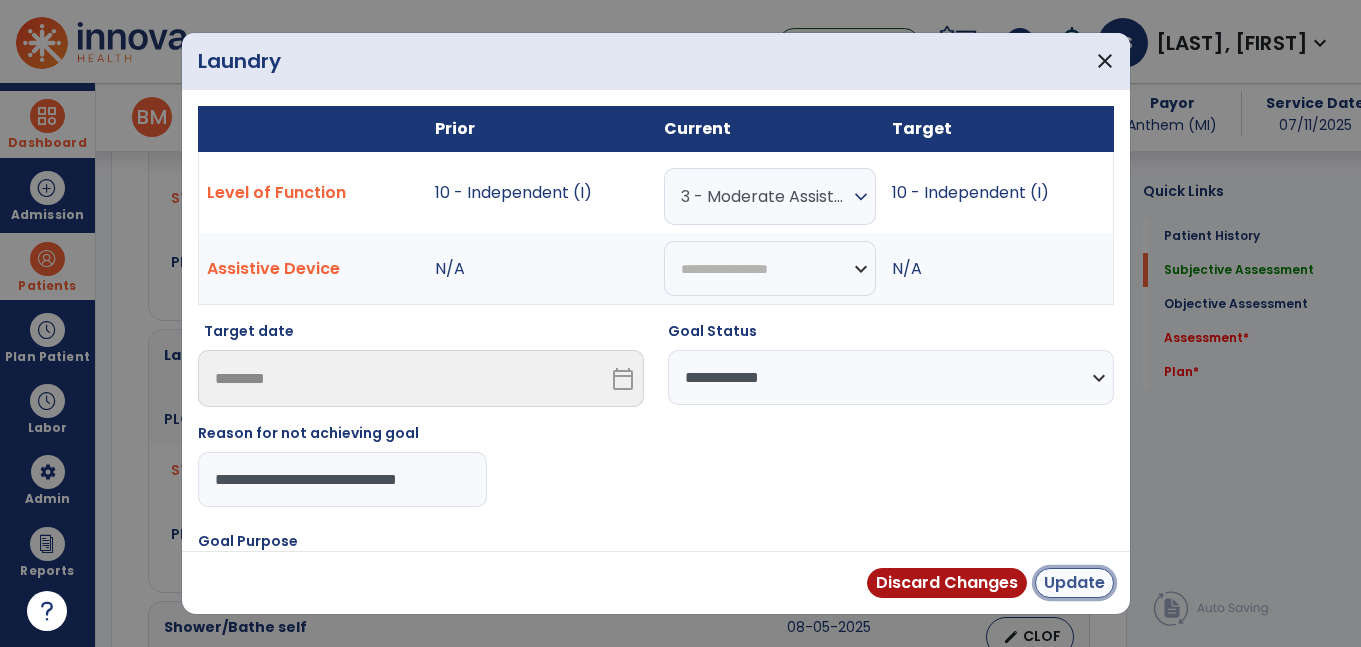 click on "Update" at bounding box center [1074, 583] 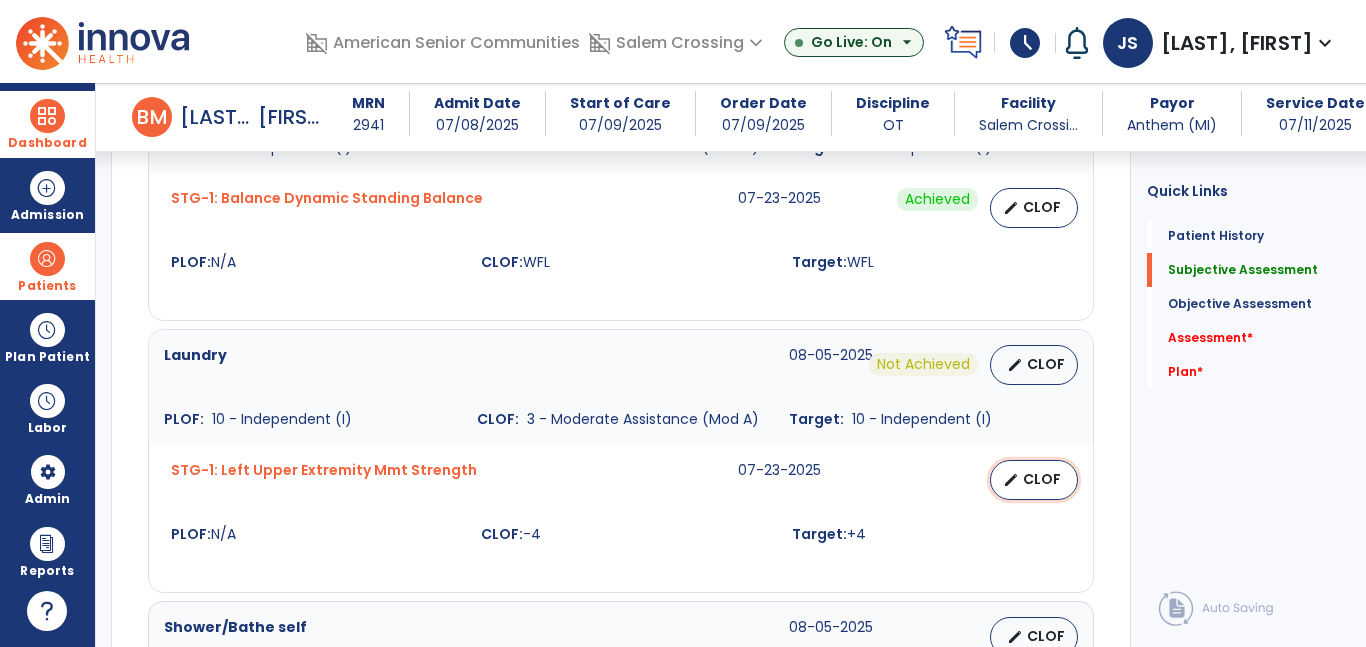 click on "CLOF" at bounding box center (1042, 479) 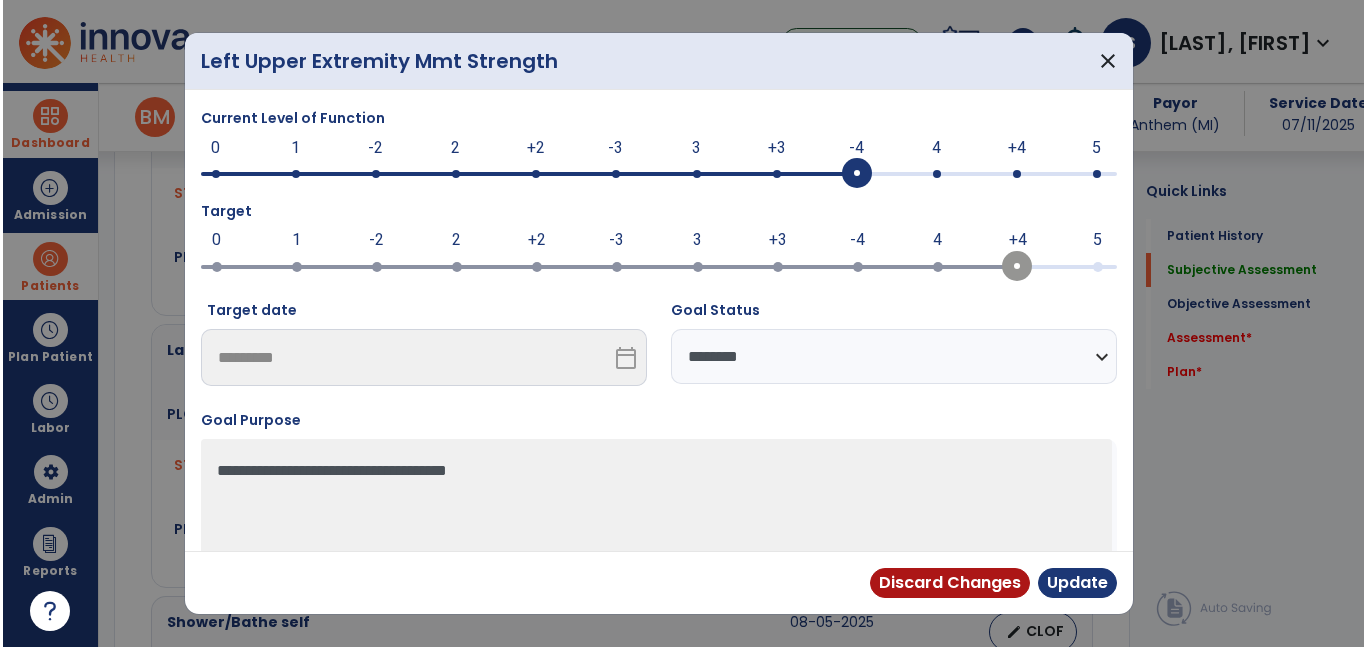 scroll, scrollTop: 1169, scrollLeft: 0, axis: vertical 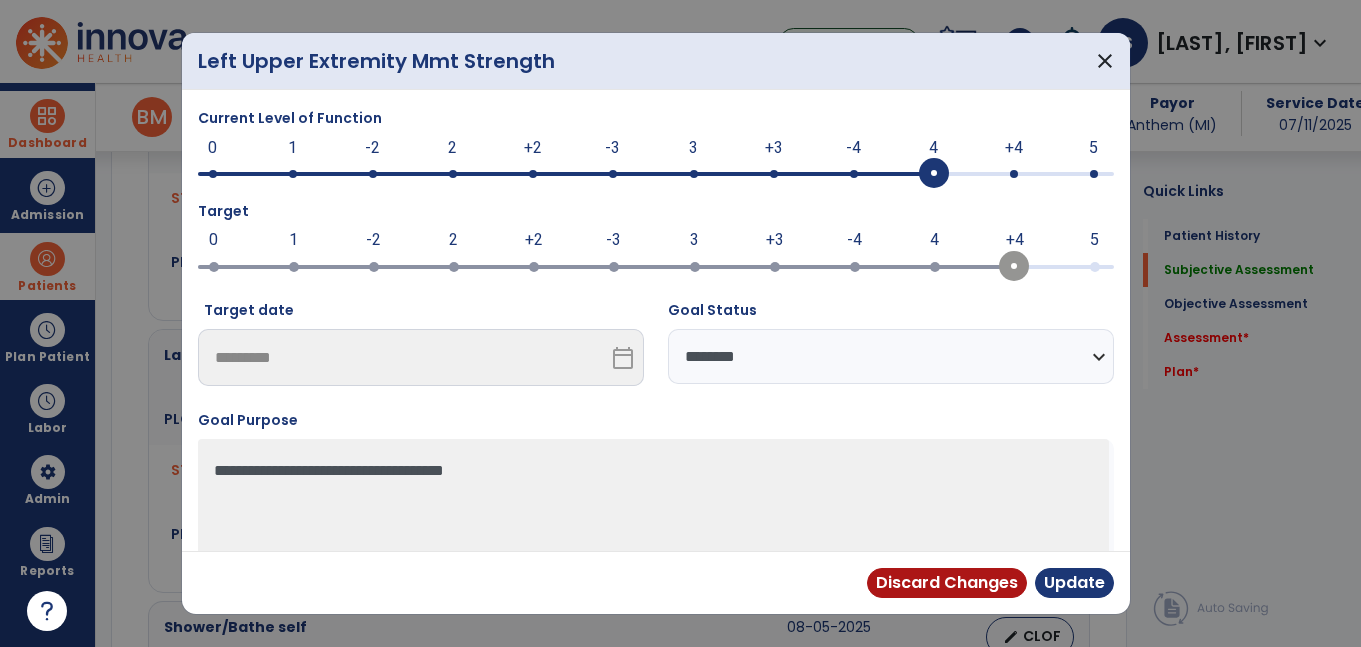 click at bounding box center (934, 174) 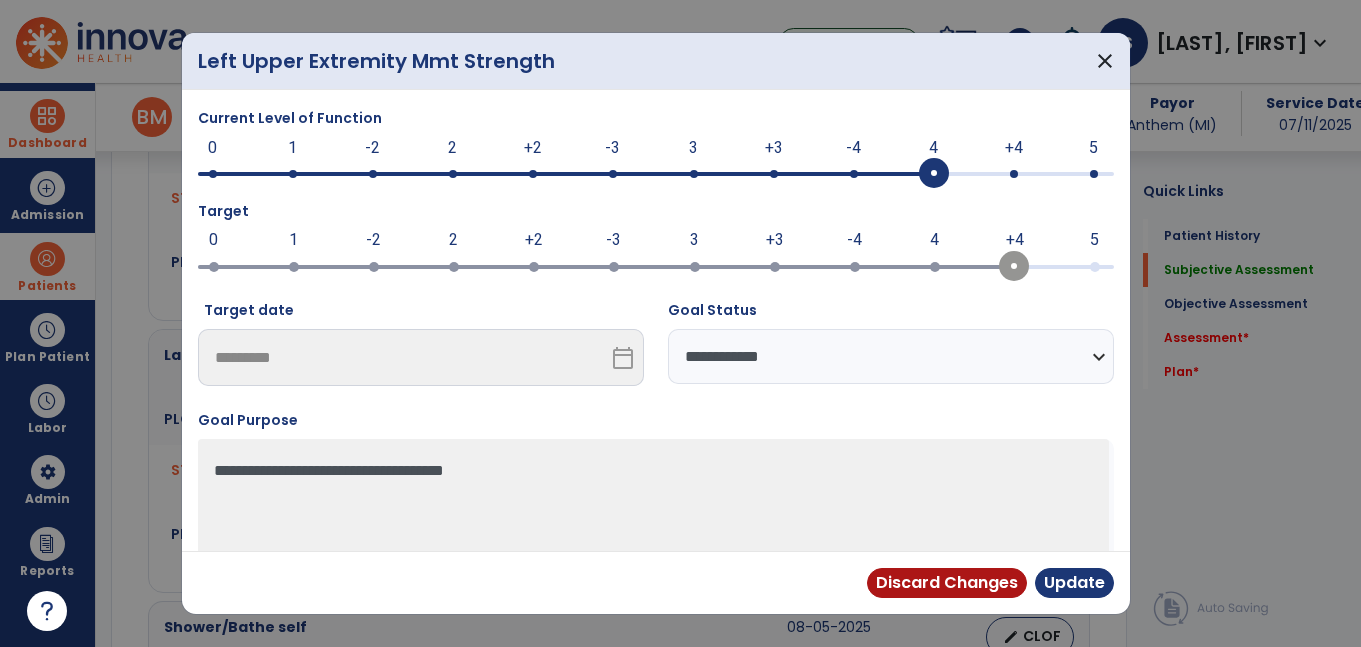 click on "**********" at bounding box center [891, 356] 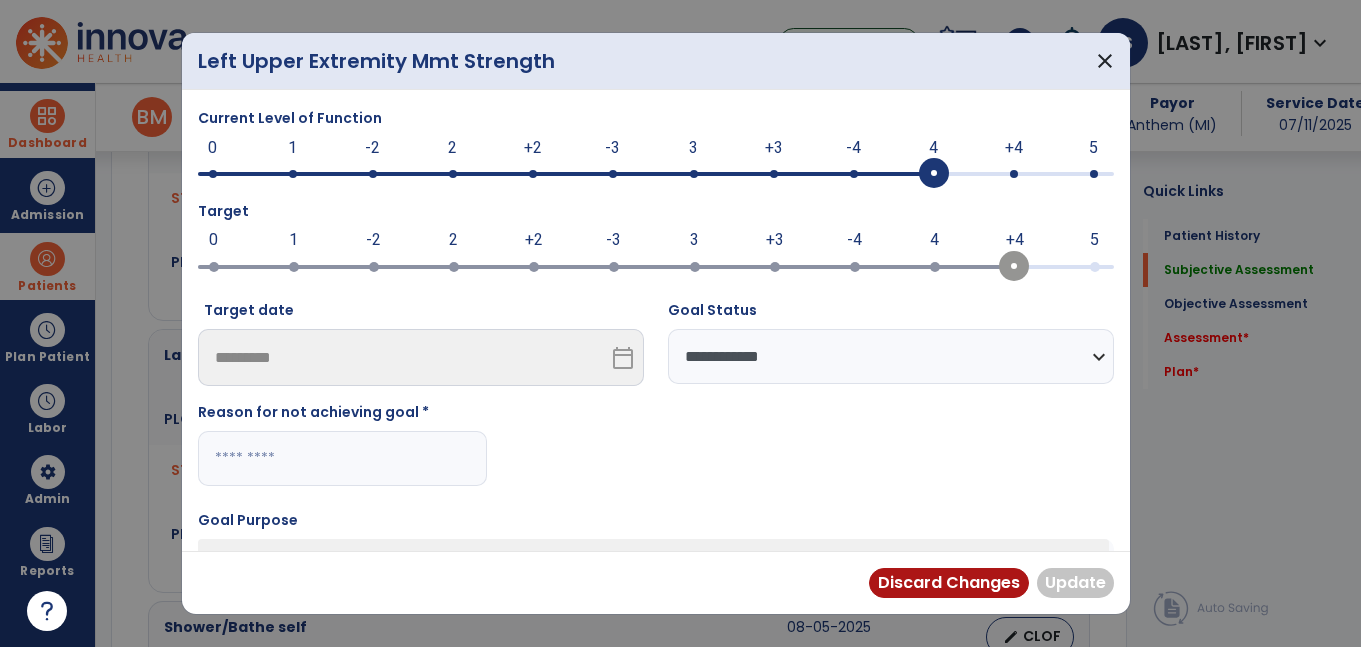 drag, startPoint x: 333, startPoint y: 447, endPoint x: 323, endPoint y: 435, distance: 15.6205 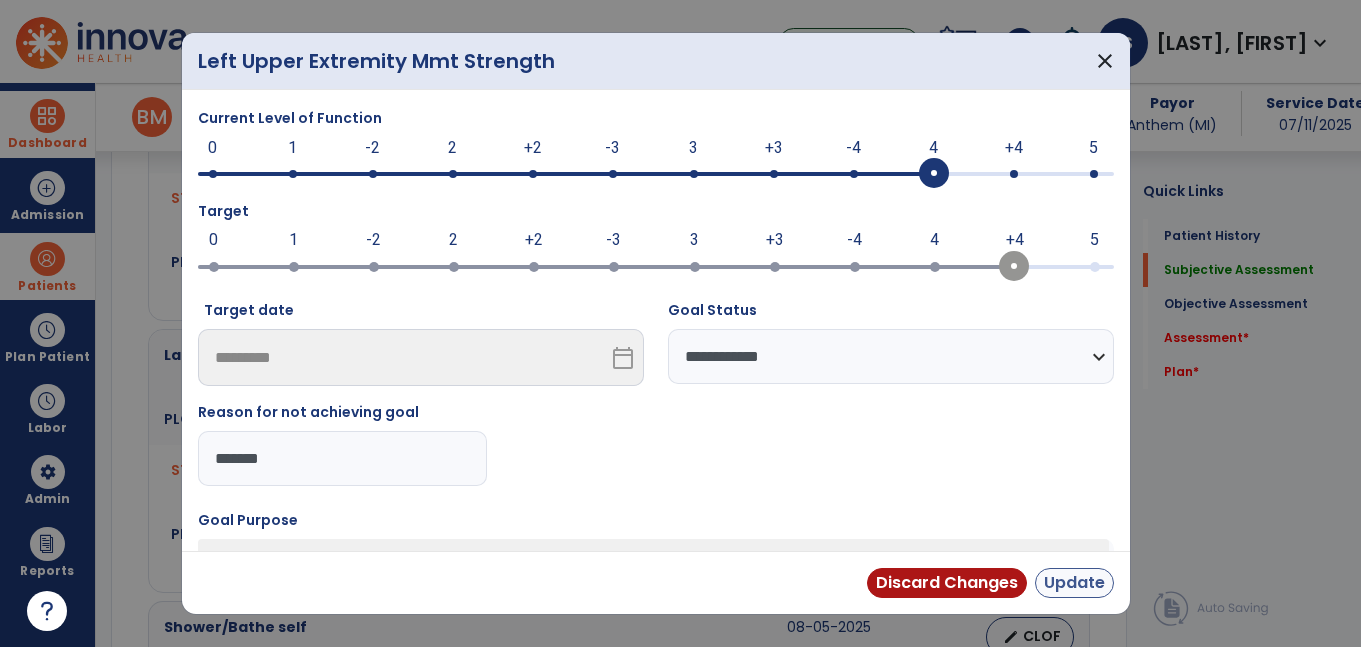 type on "*******" 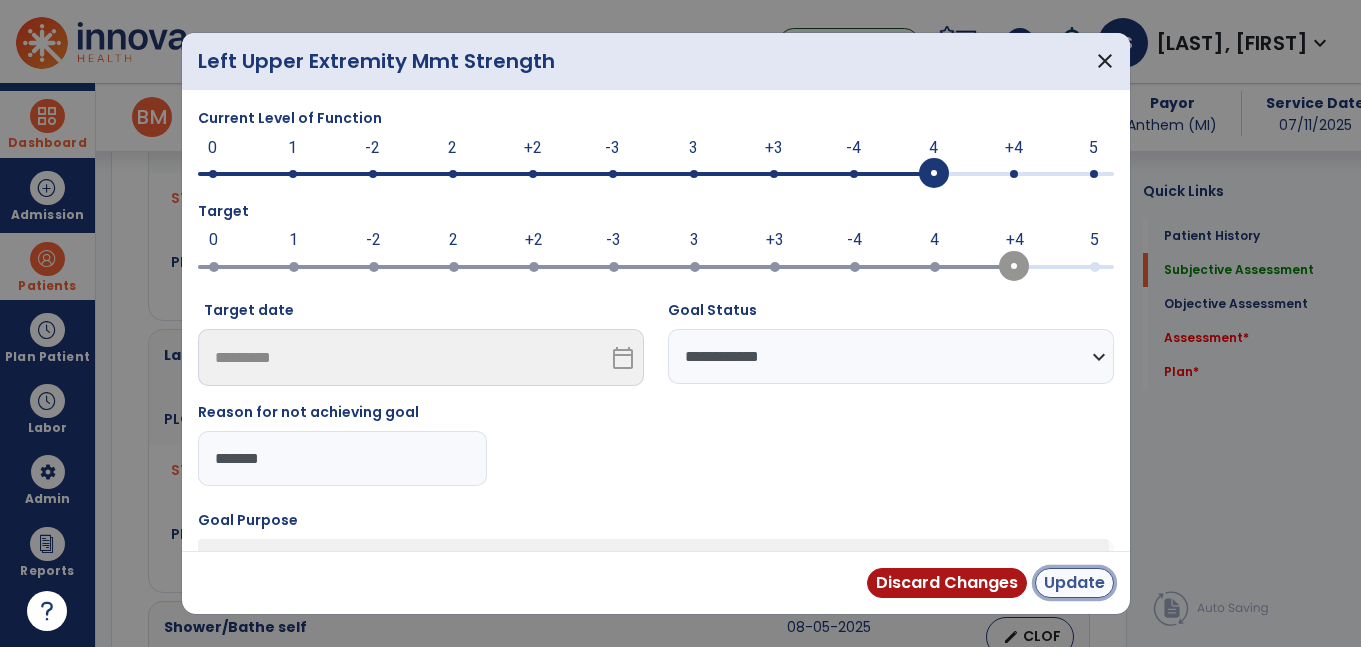 click on "Update" at bounding box center (1074, 583) 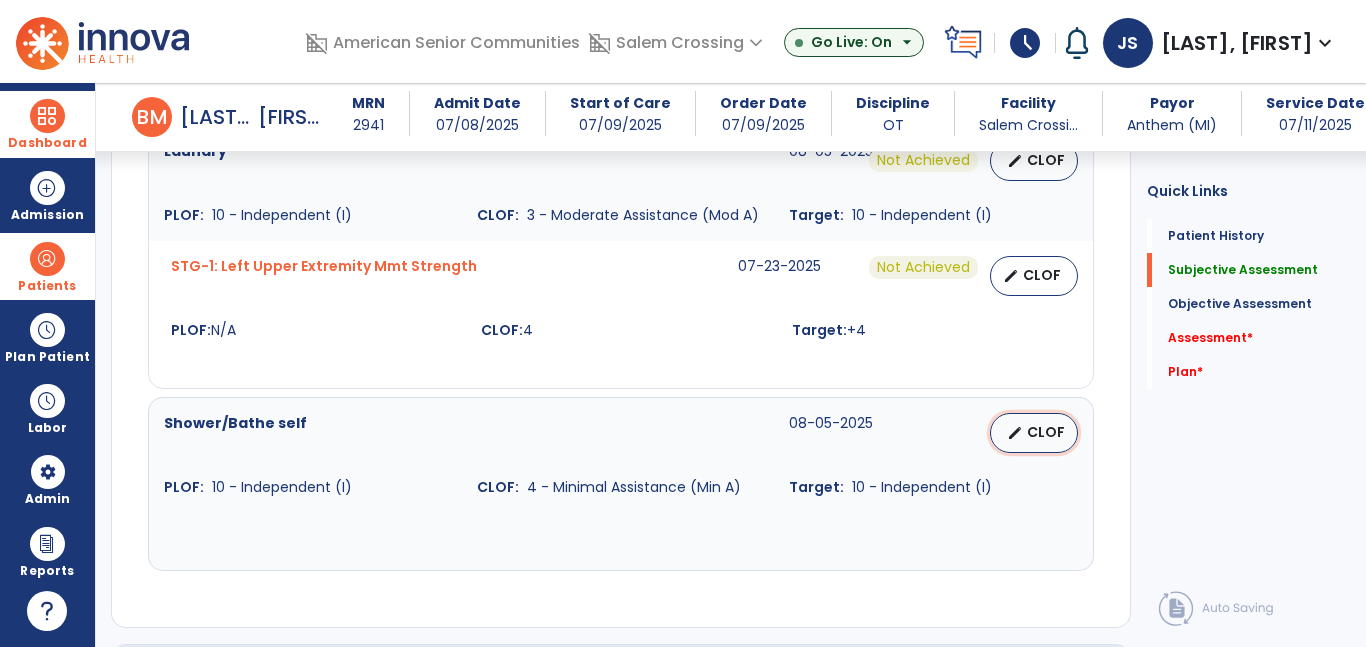click on "CLOF" at bounding box center (1046, 432) 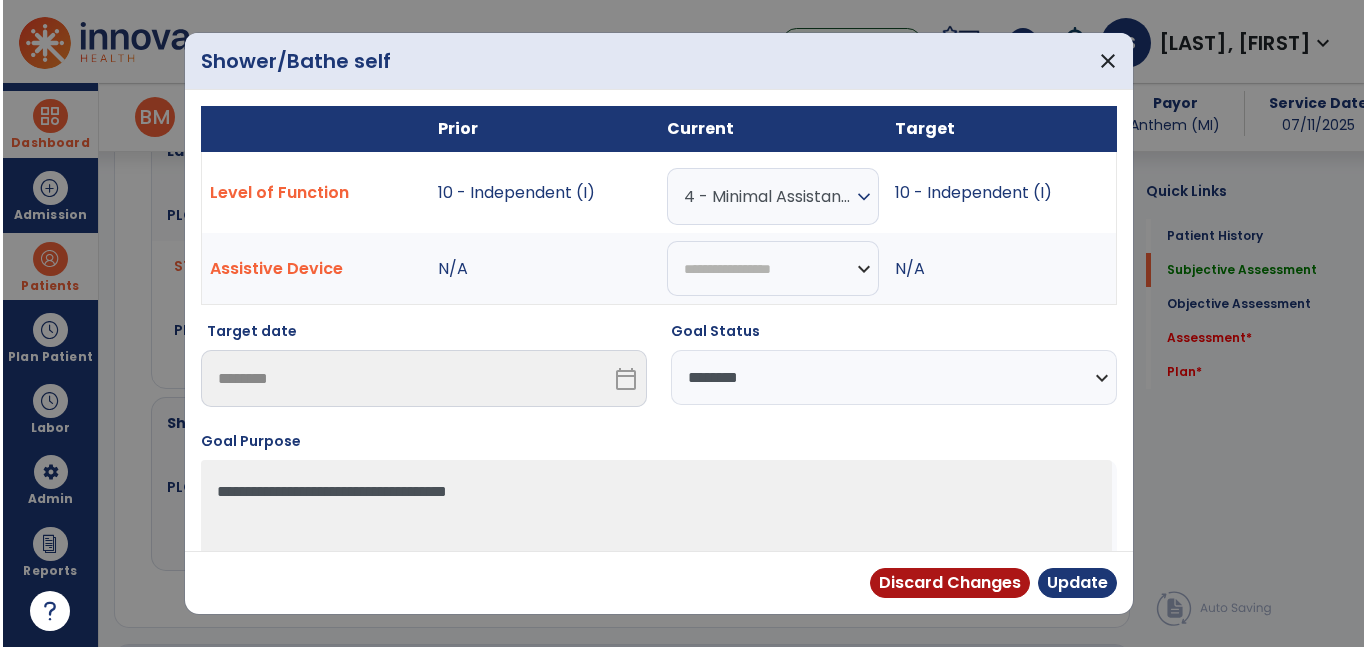 scroll, scrollTop: 1373, scrollLeft: 0, axis: vertical 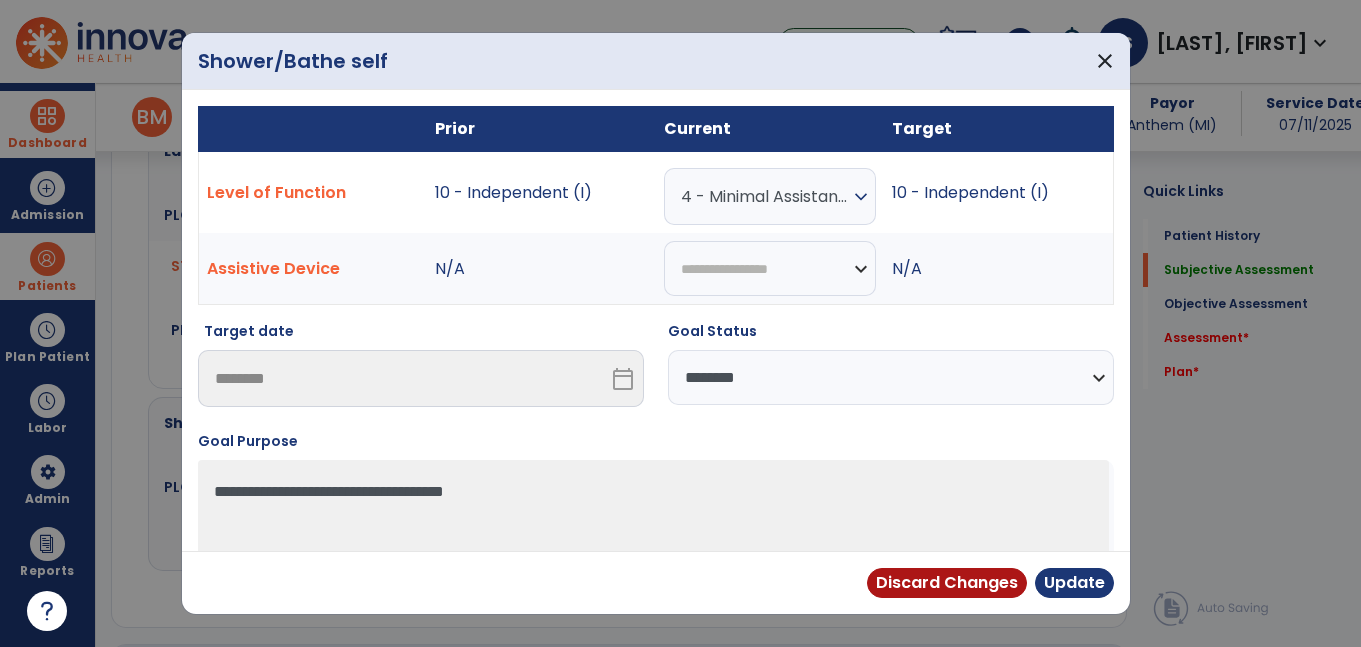 click on "**********" at bounding box center [891, 377] 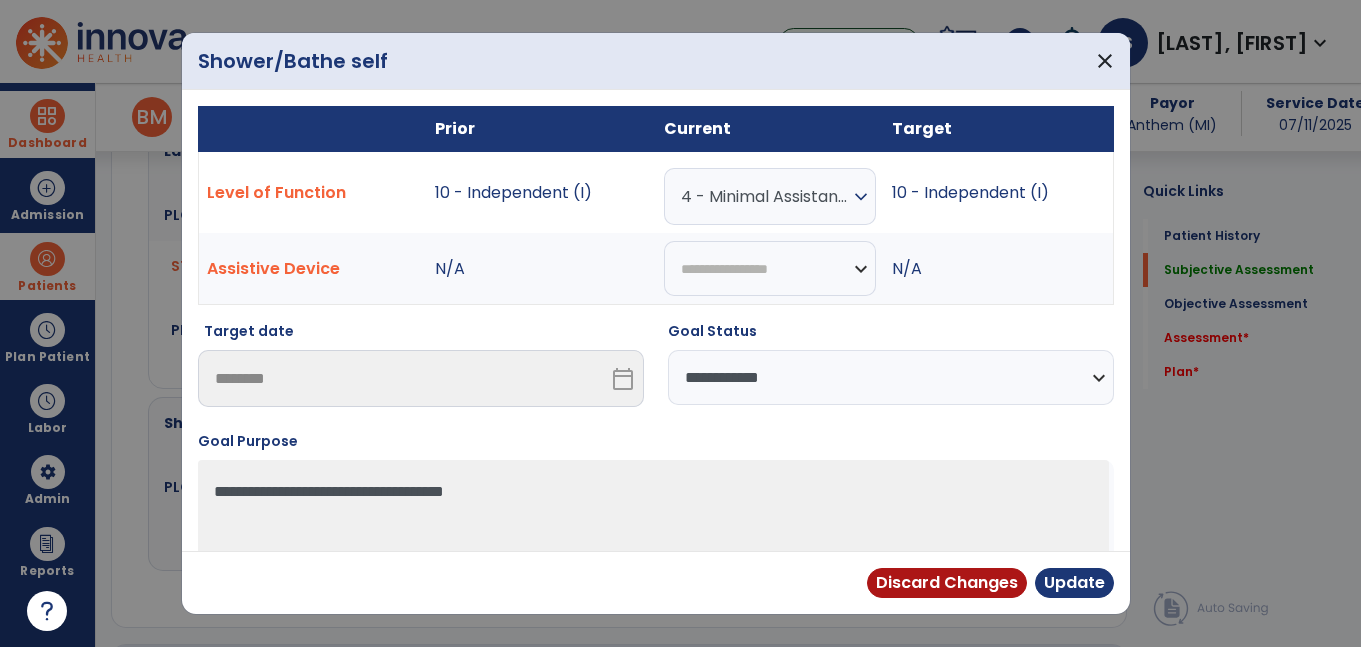 click on "**********" at bounding box center (891, 377) 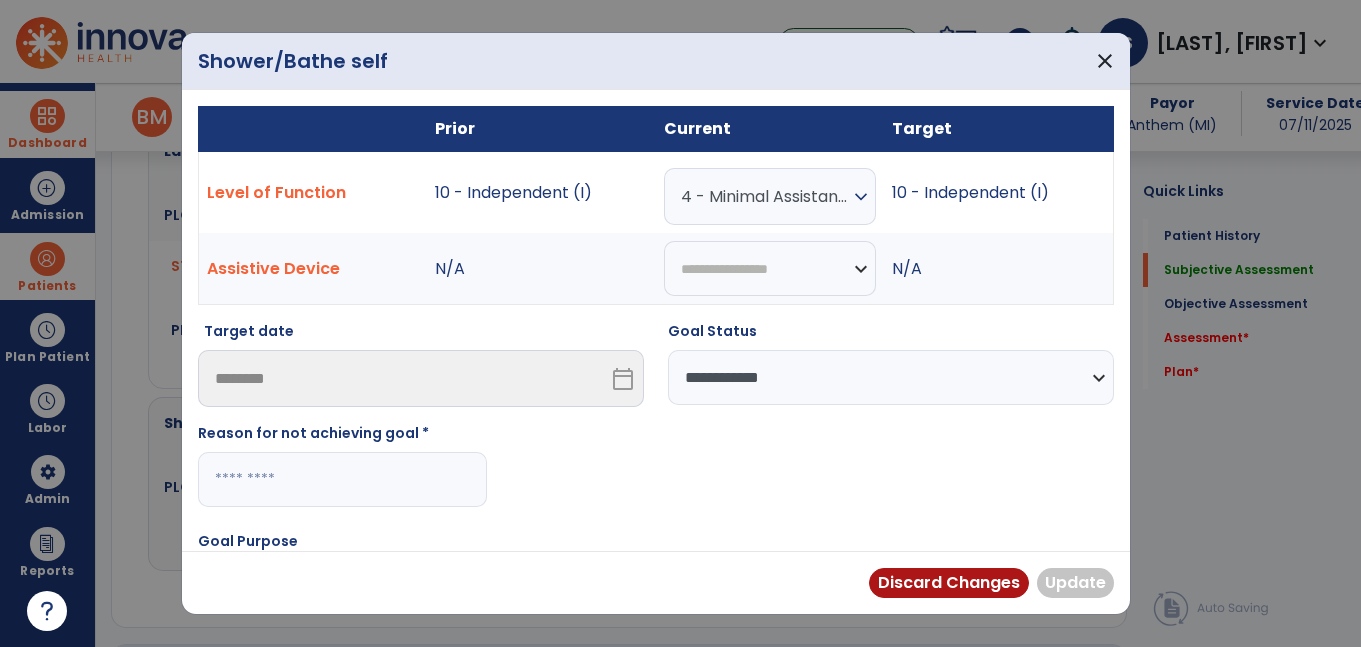 click at bounding box center (342, 479) 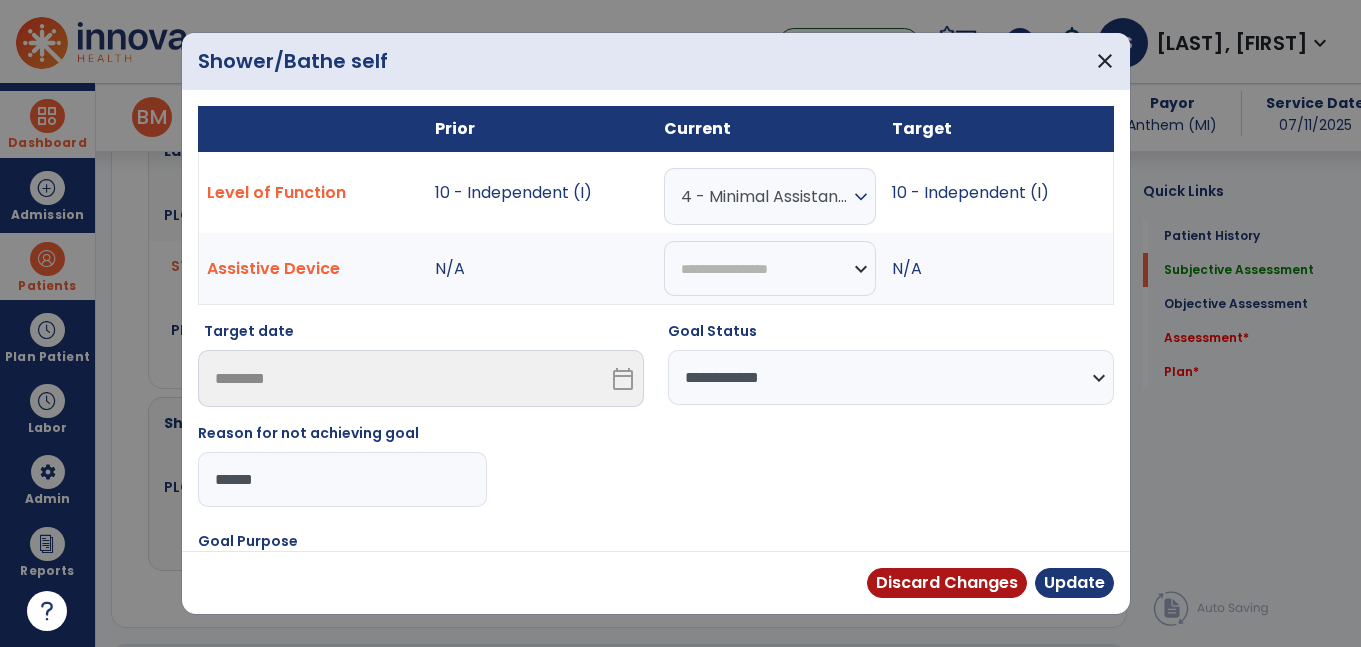 type on "*******" 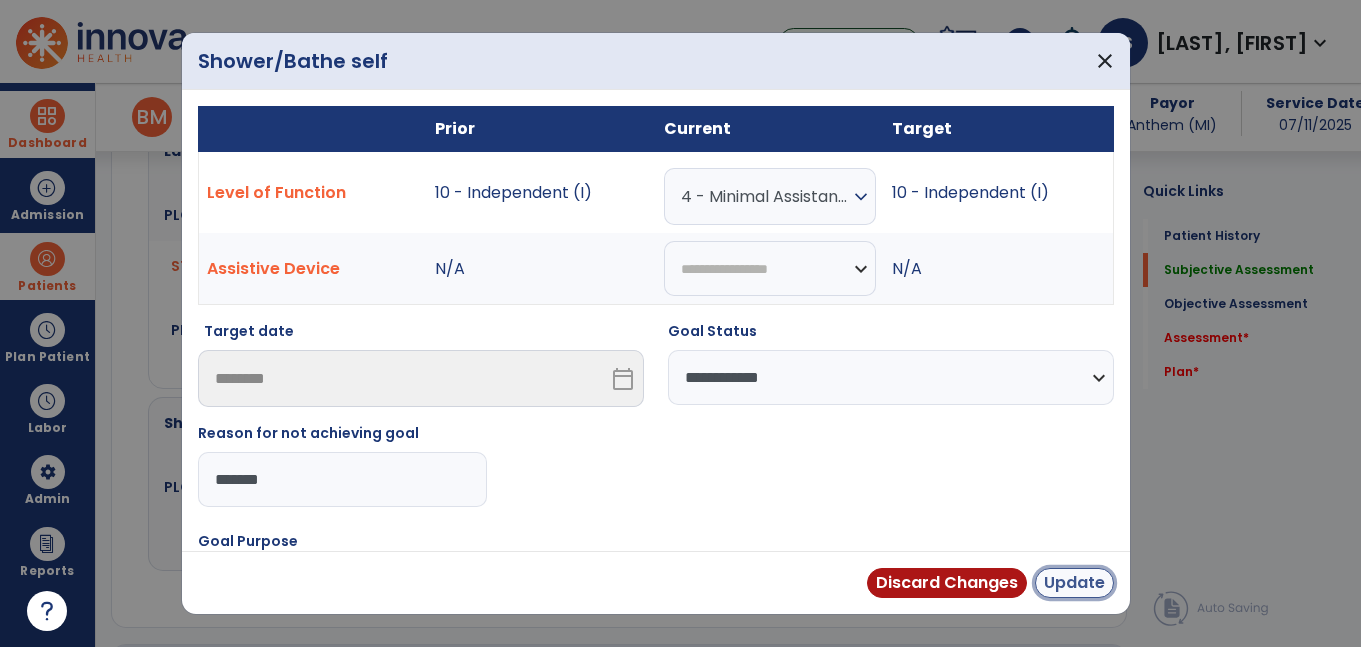 click on "Update" at bounding box center [1074, 583] 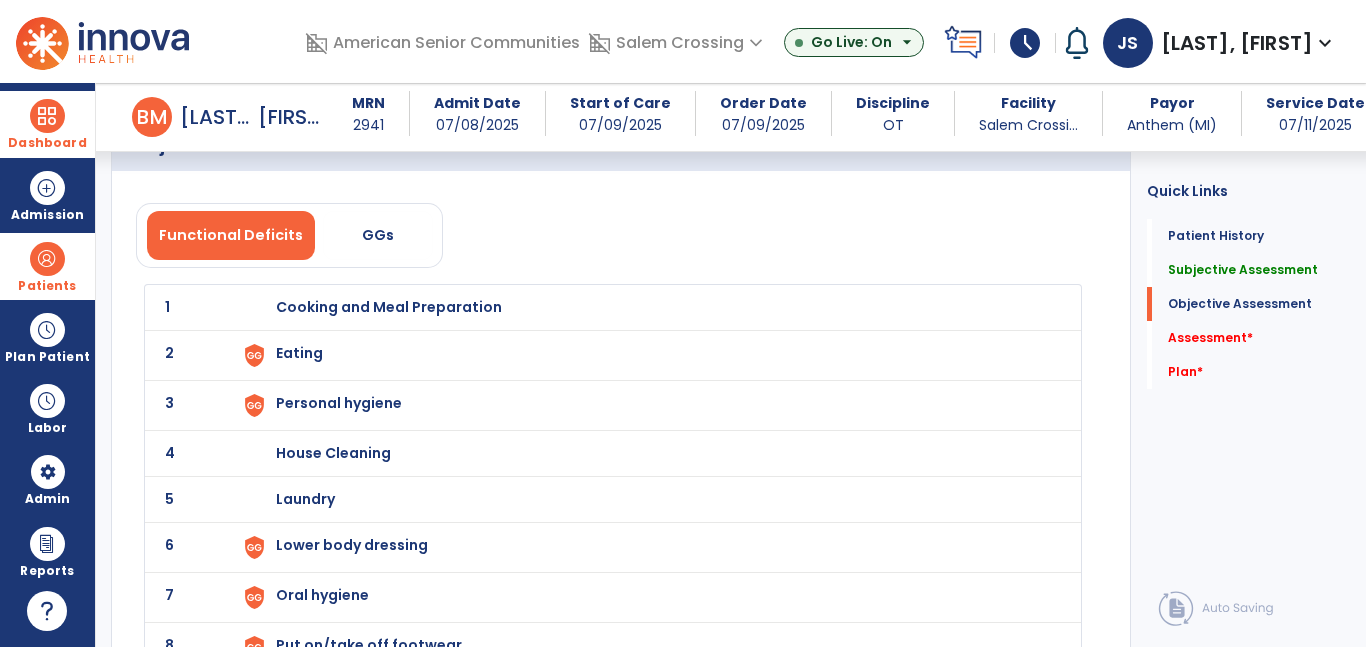 click on "Cooking and Meal Preparation" at bounding box center [389, 307] 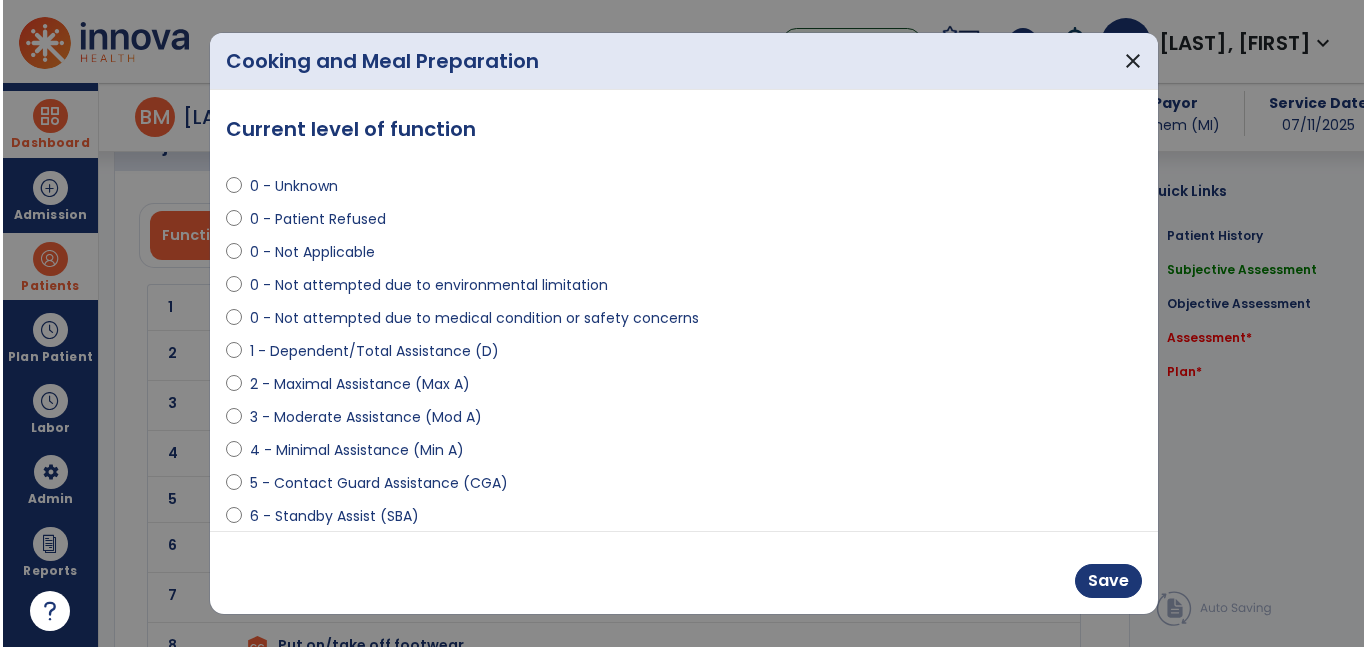 scroll, scrollTop: 1901, scrollLeft: 0, axis: vertical 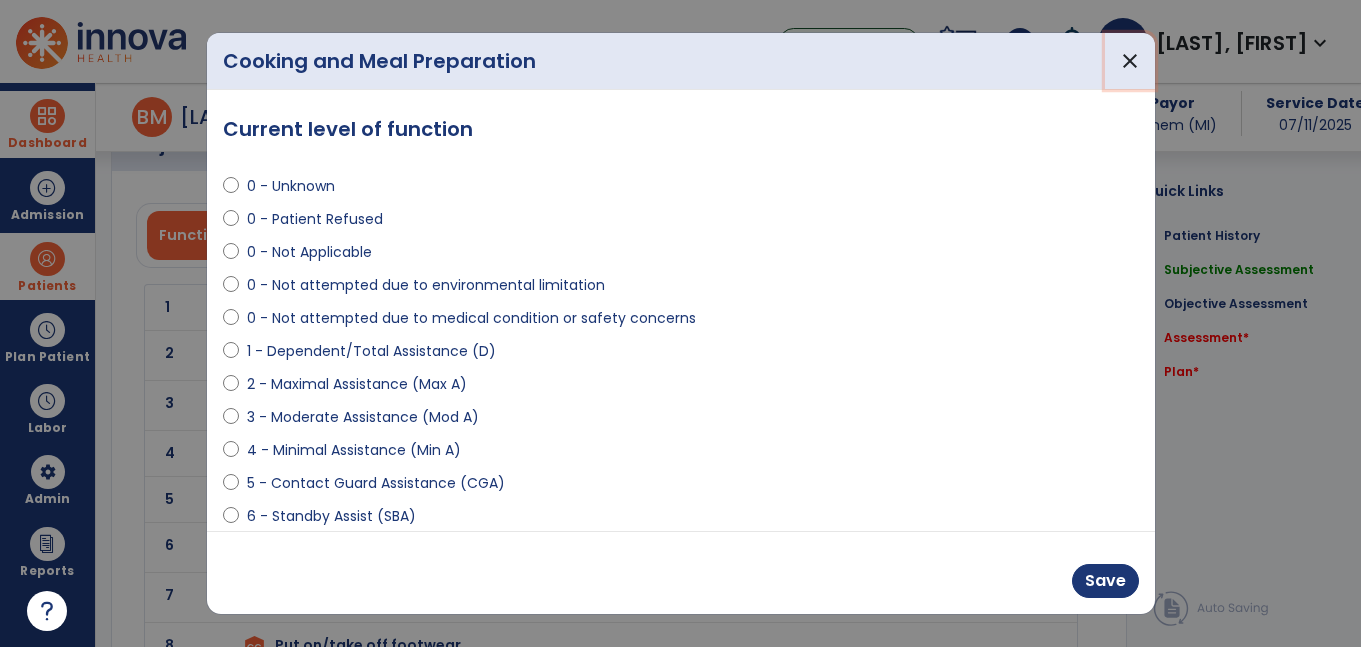 click on "close" at bounding box center (1130, 61) 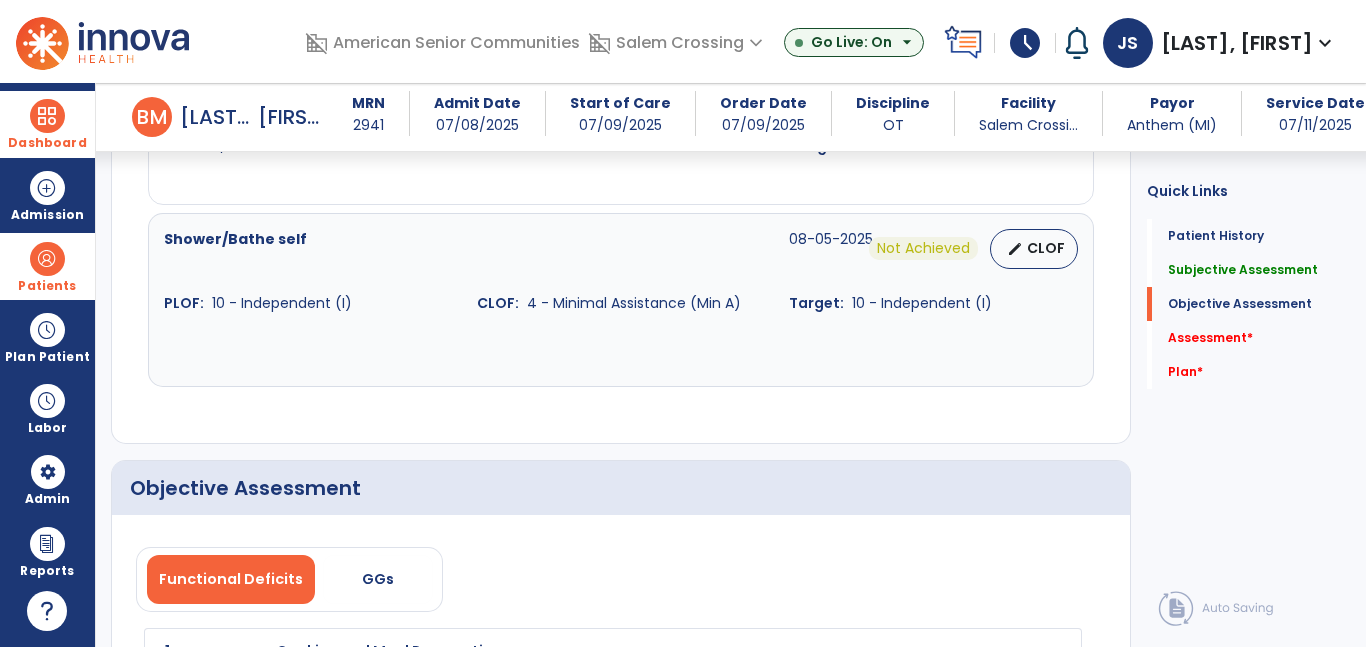 scroll, scrollTop: 1576, scrollLeft: 0, axis: vertical 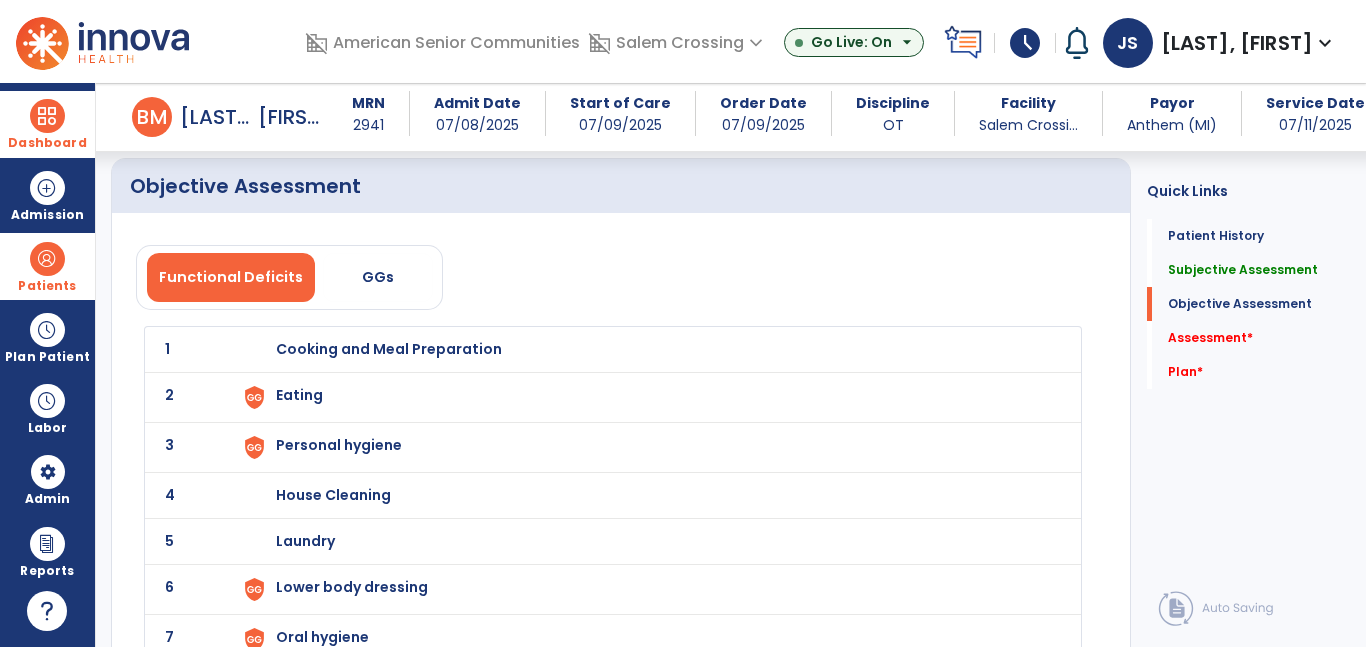 click on "Cooking and Meal Preparation" at bounding box center (389, 349) 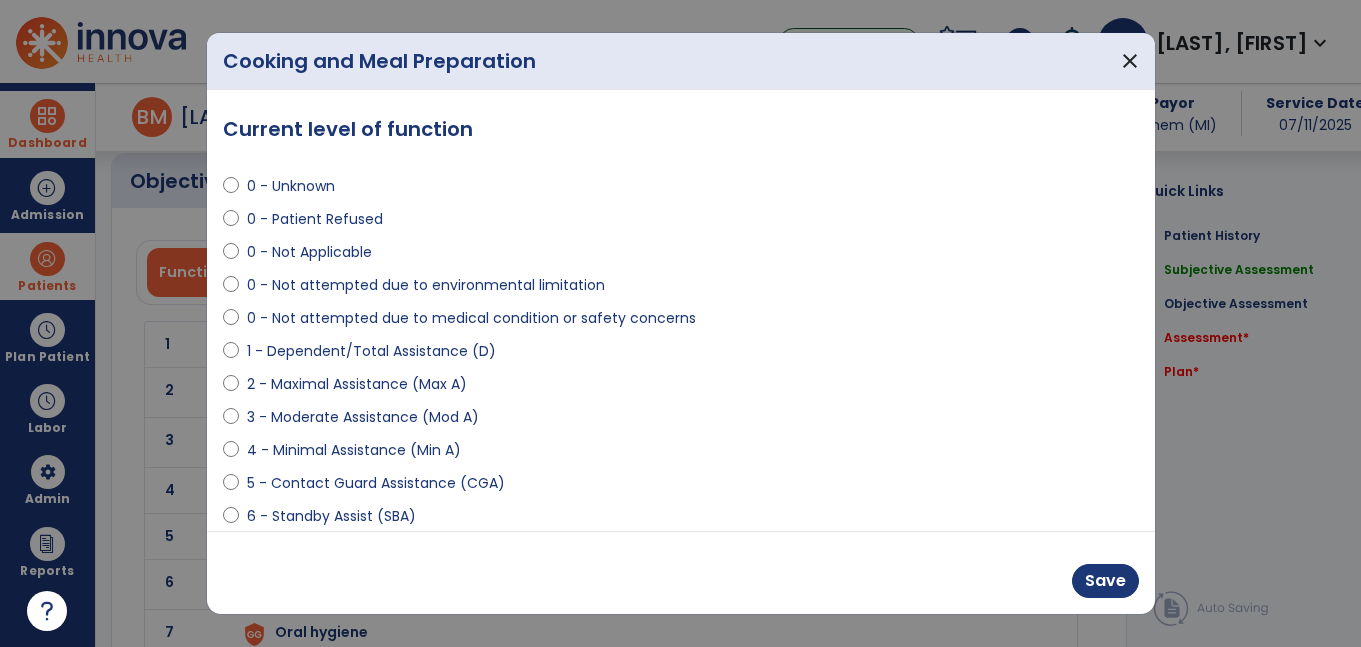 scroll, scrollTop: 1859, scrollLeft: 0, axis: vertical 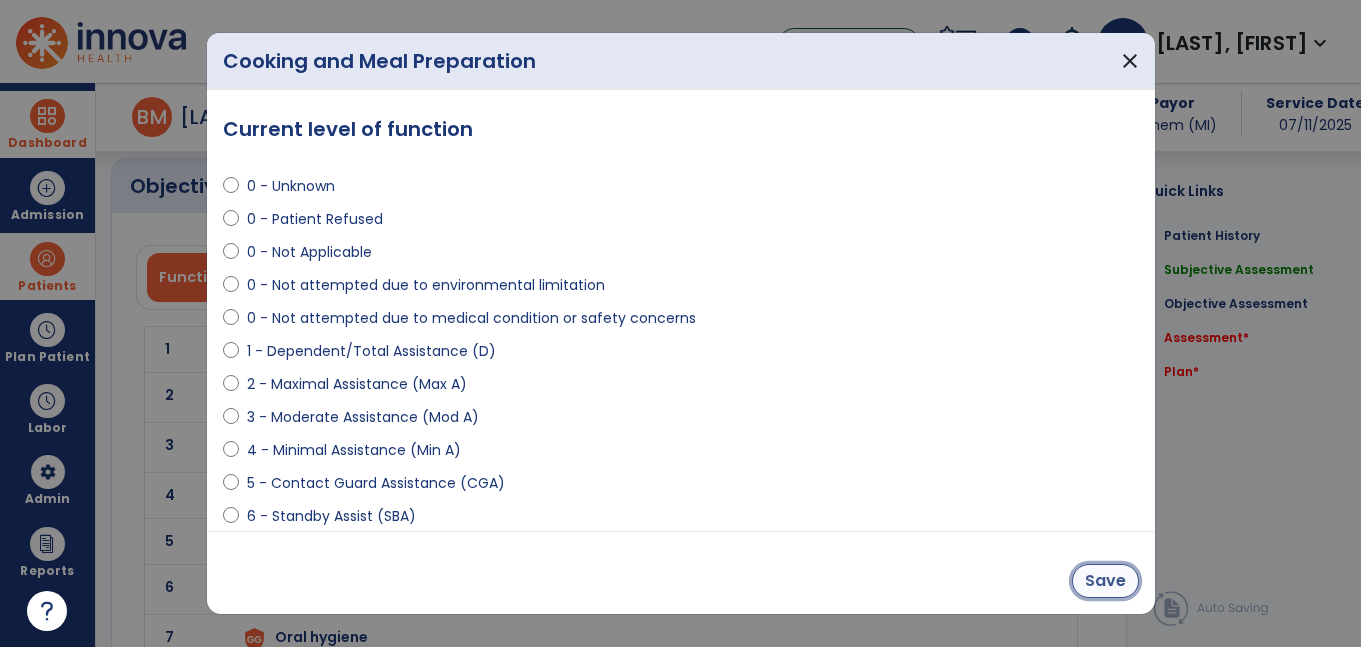 click on "Save" at bounding box center (1105, 581) 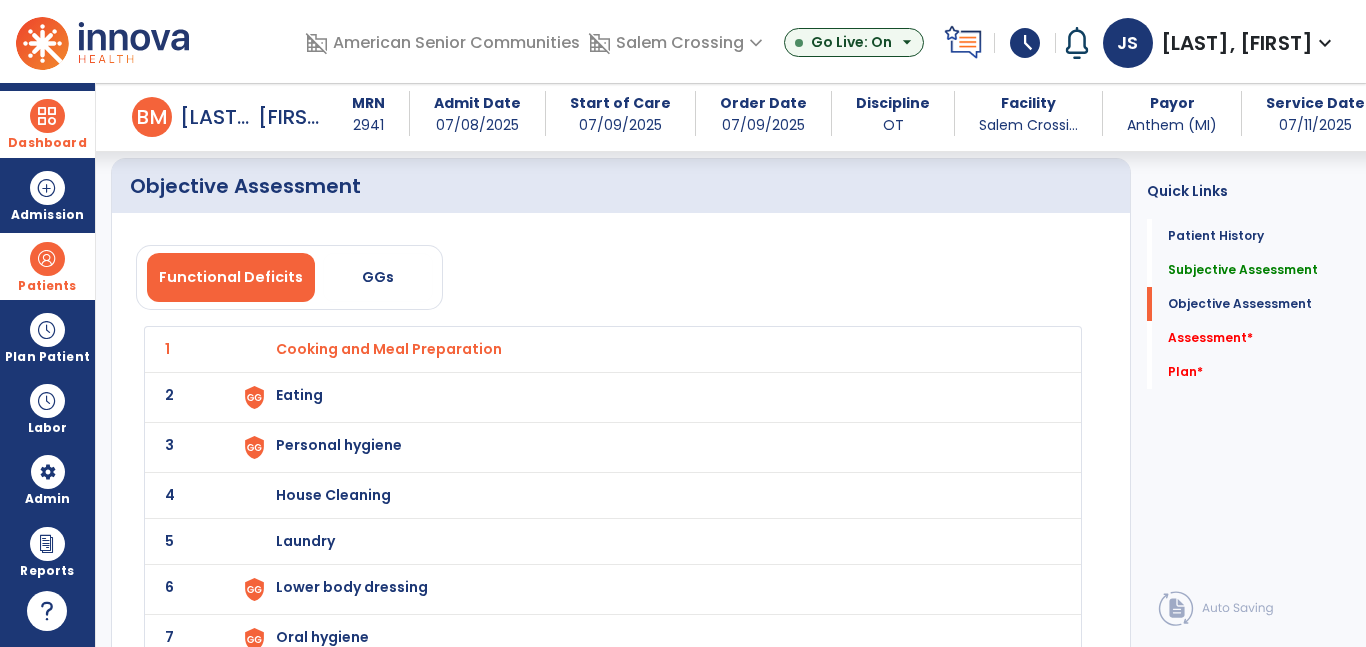 click on "Eating" at bounding box center (389, 349) 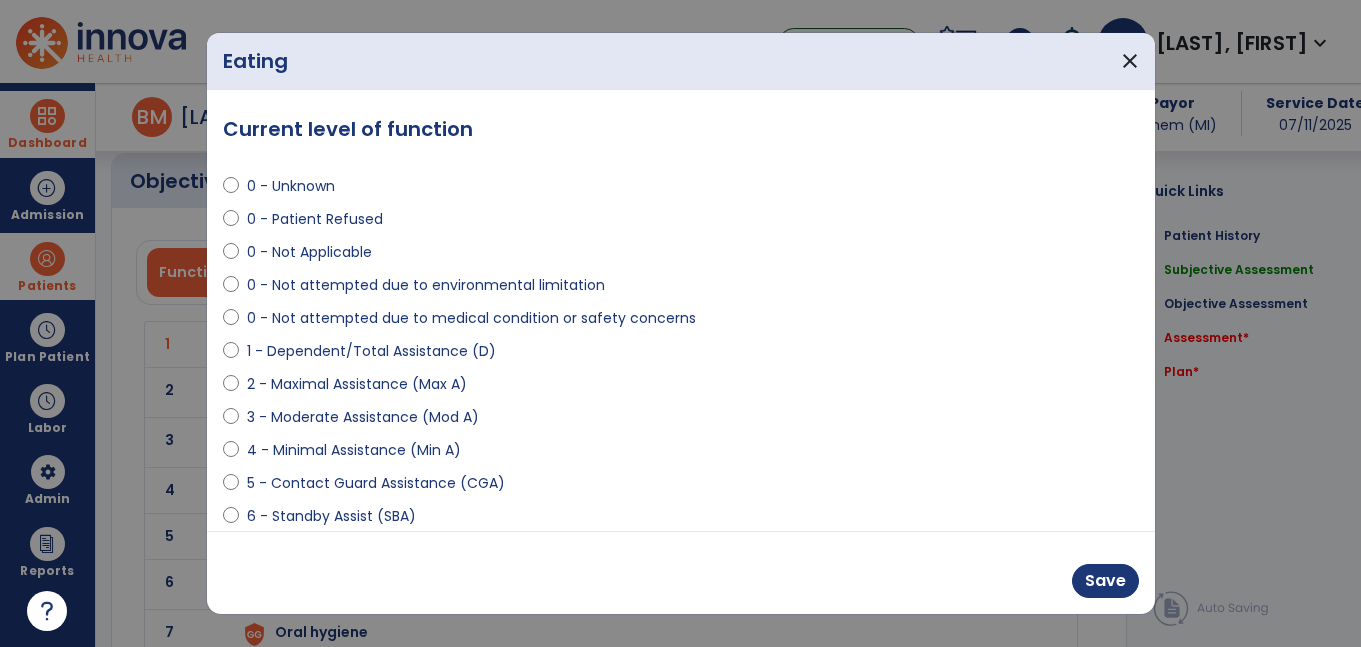 scroll, scrollTop: 1859, scrollLeft: 0, axis: vertical 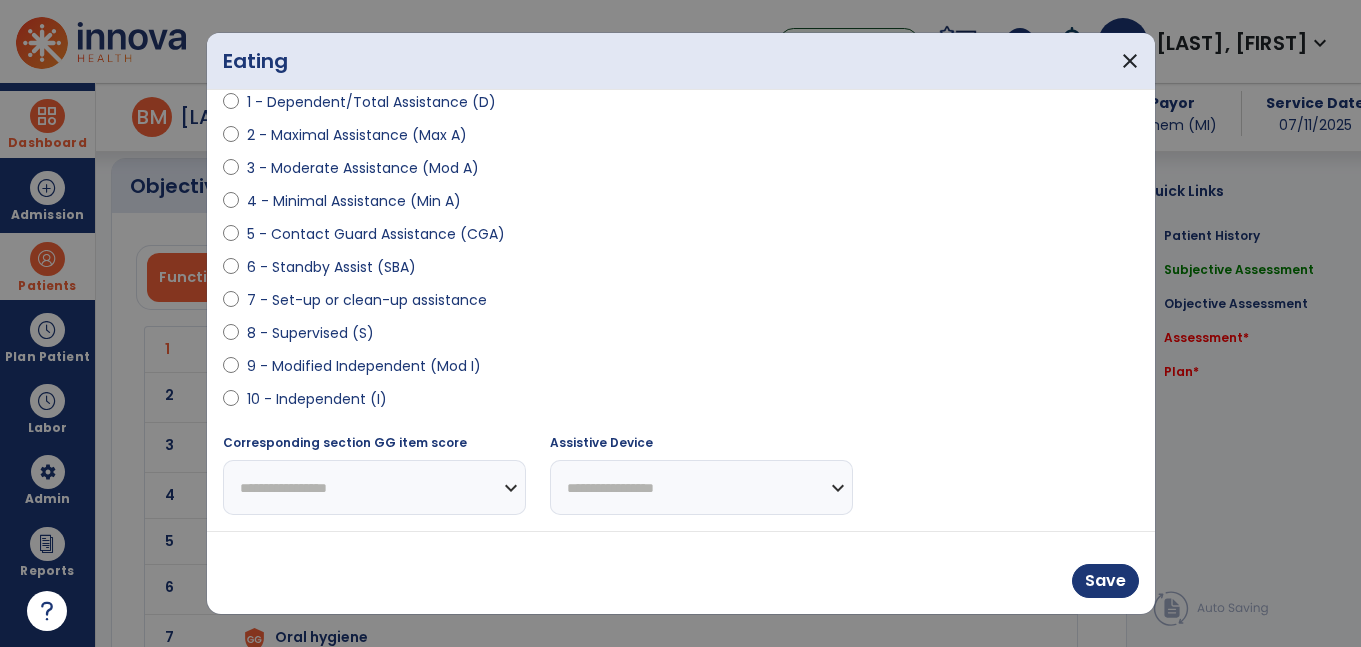 select on "**********" 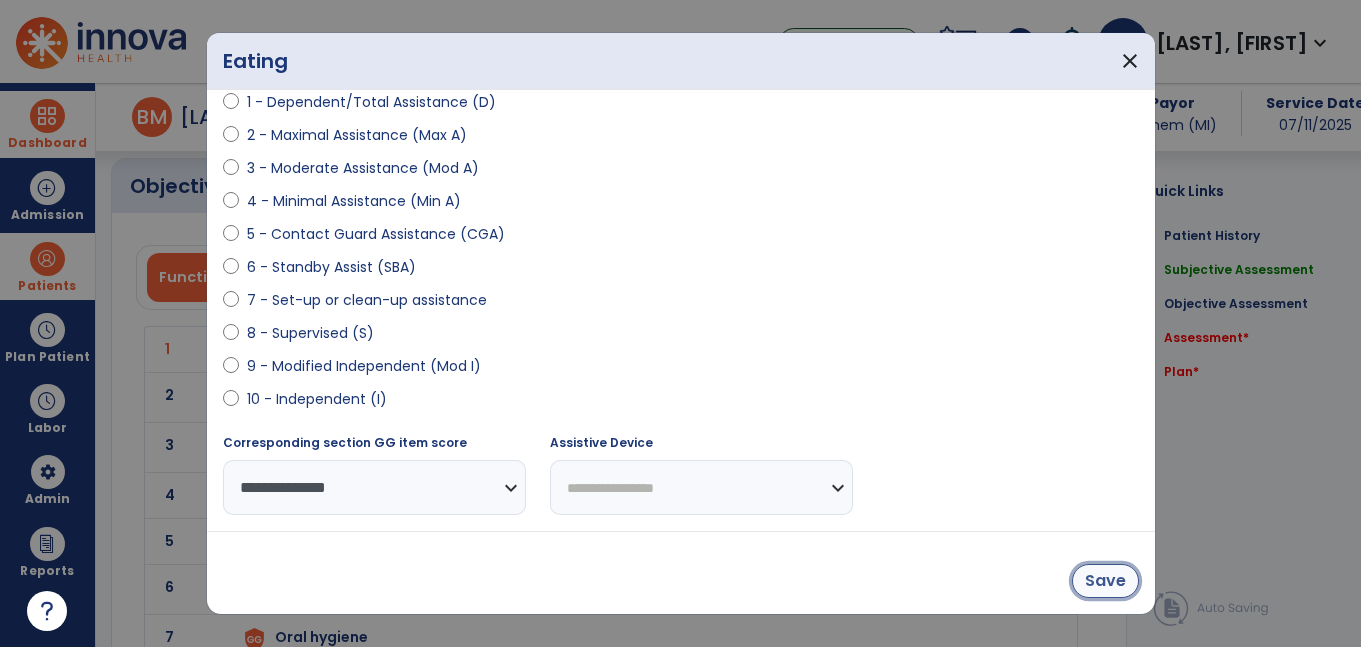 click on "Save" at bounding box center (1105, 581) 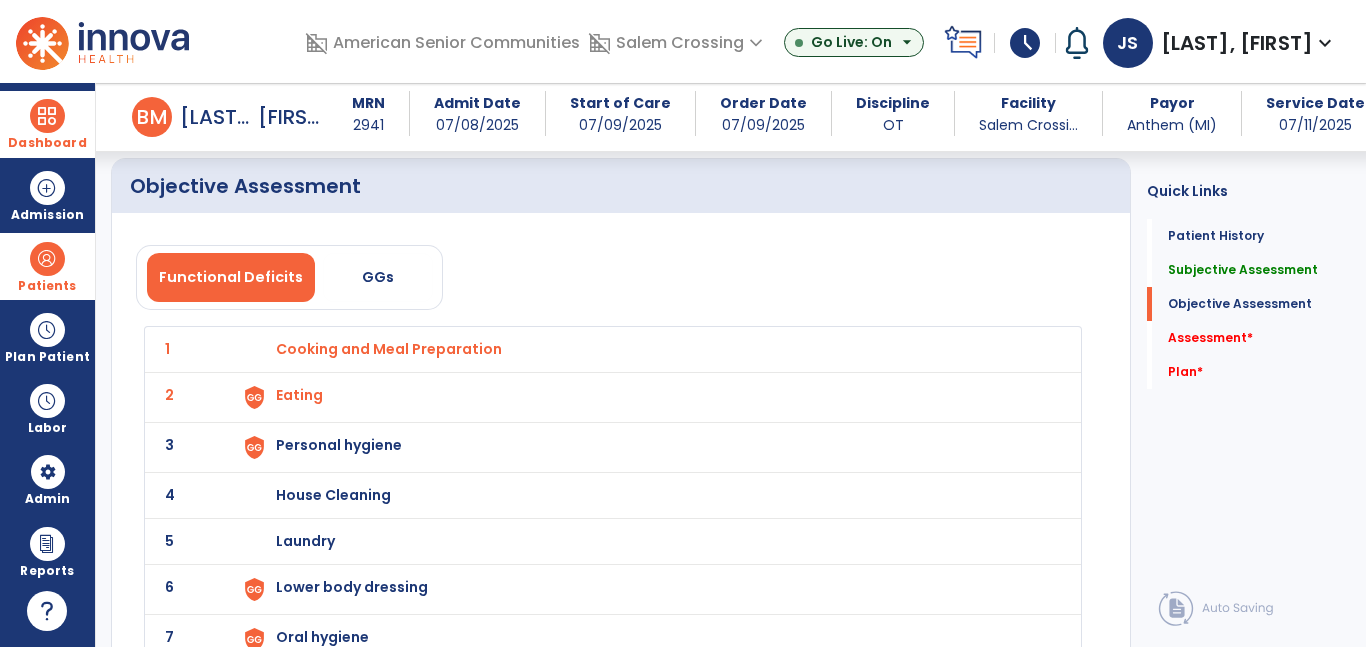 click on "Personal hygiene" at bounding box center [646, 349] 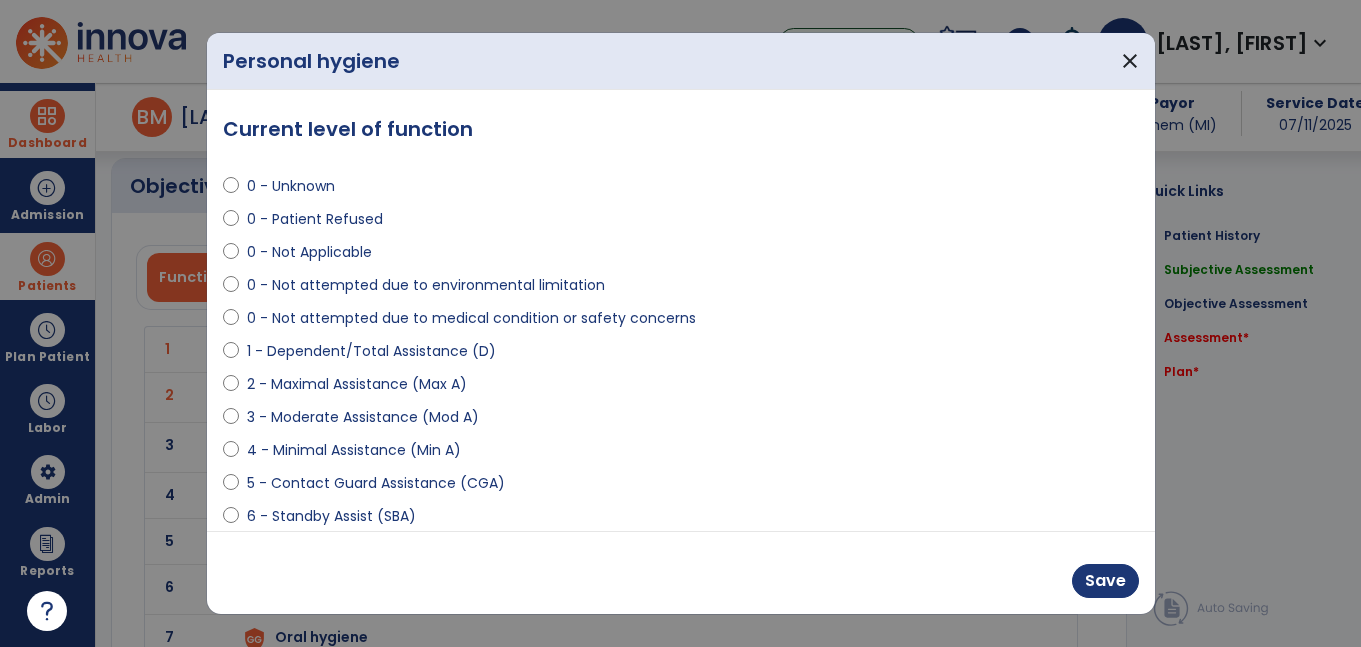 scroll, scrollTop: 1859, scrollLeft: 0, axis: vertical 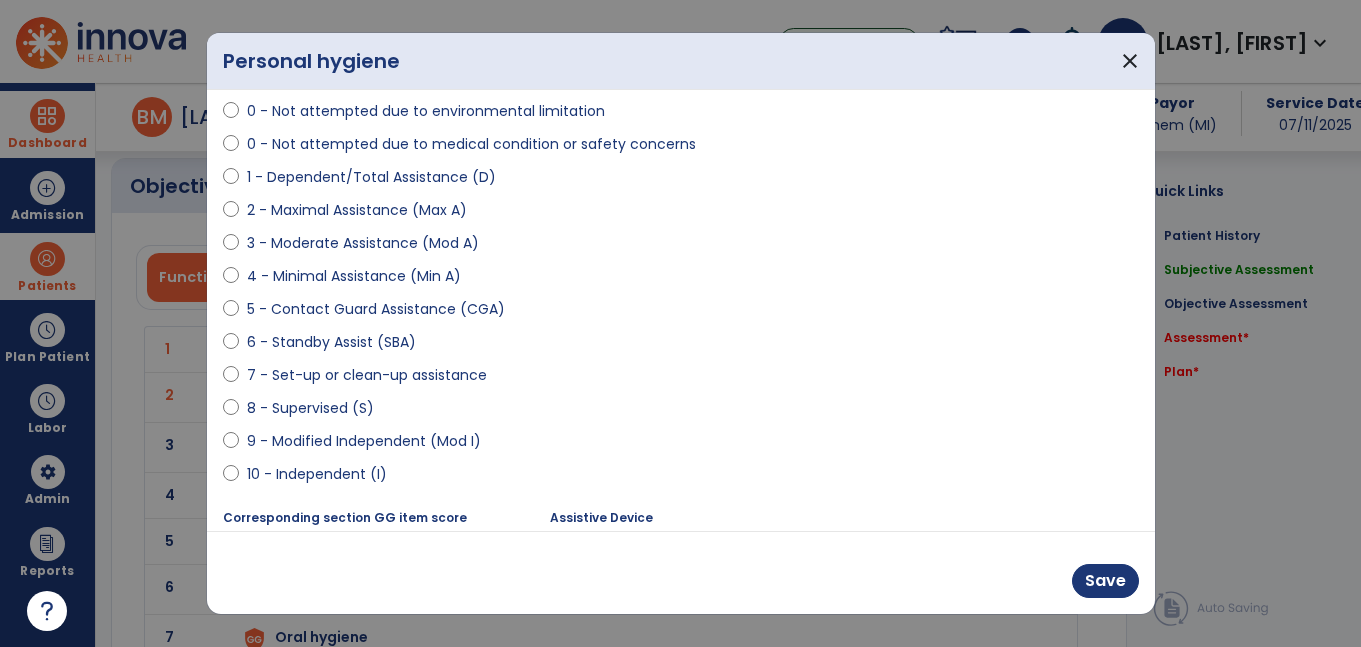 select on "**********" 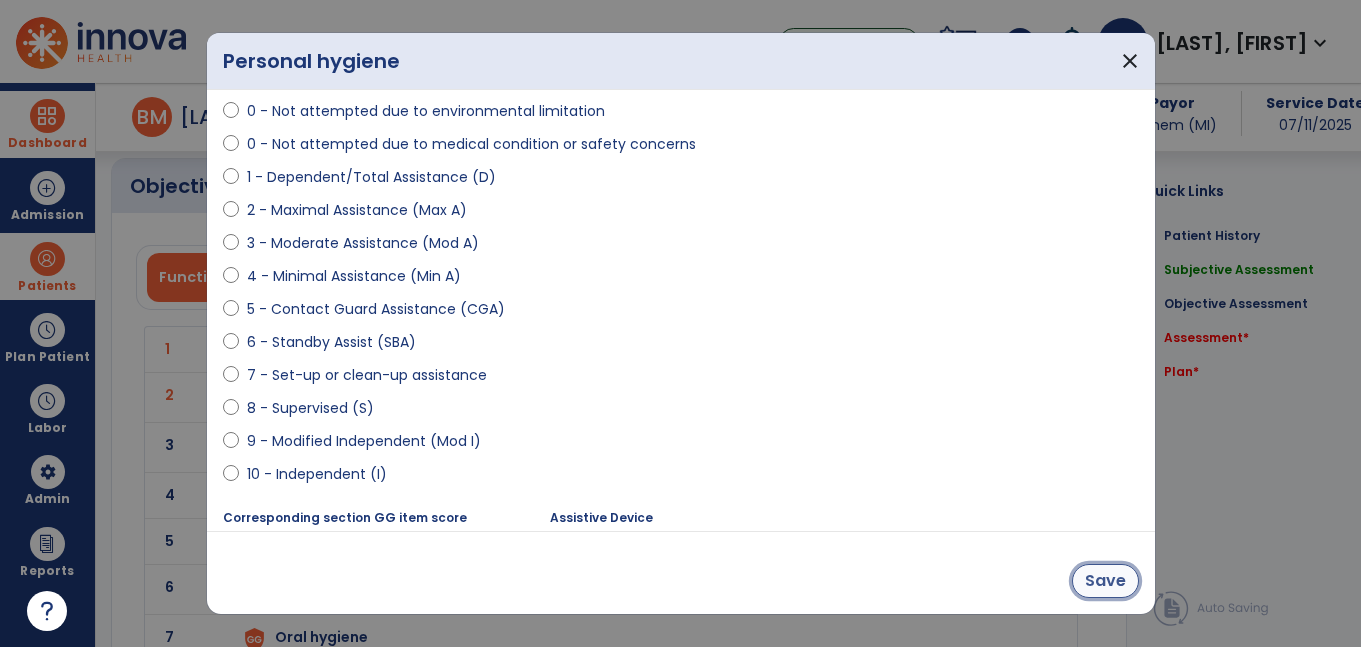 click on "Save" at bounding box center (1105, 581) 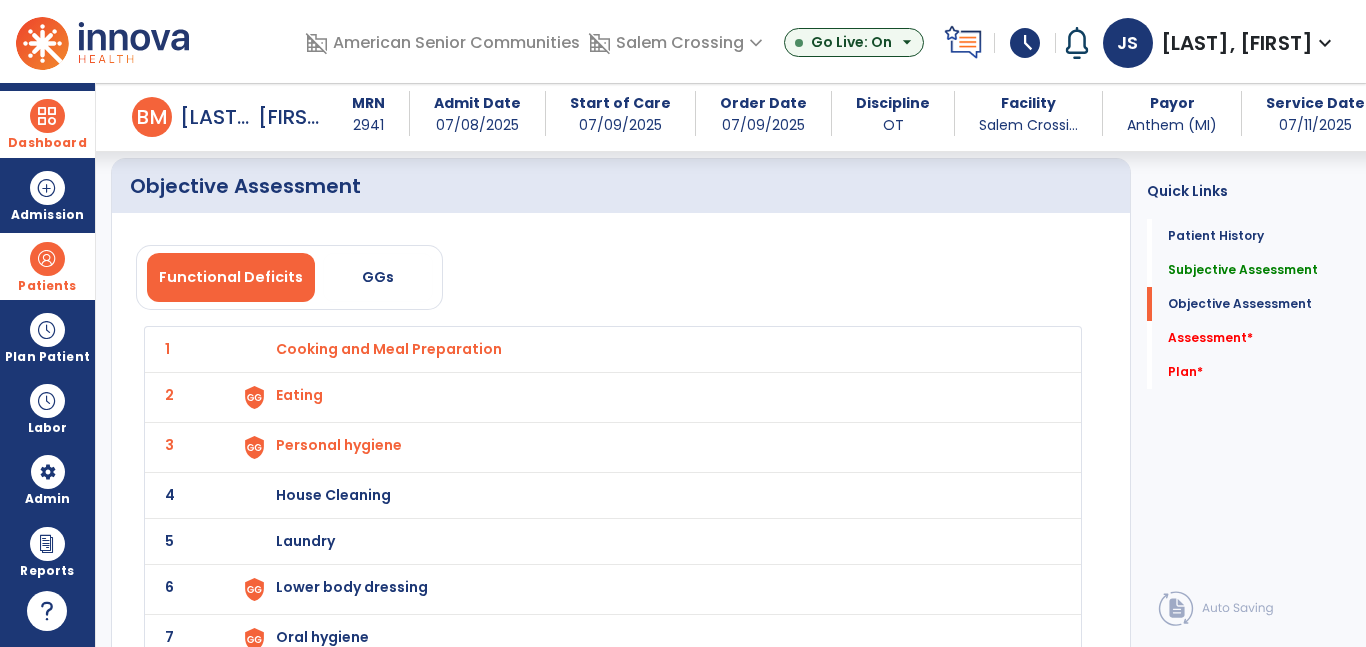 click on "House Cleaning" at bounding box center (389, 349) 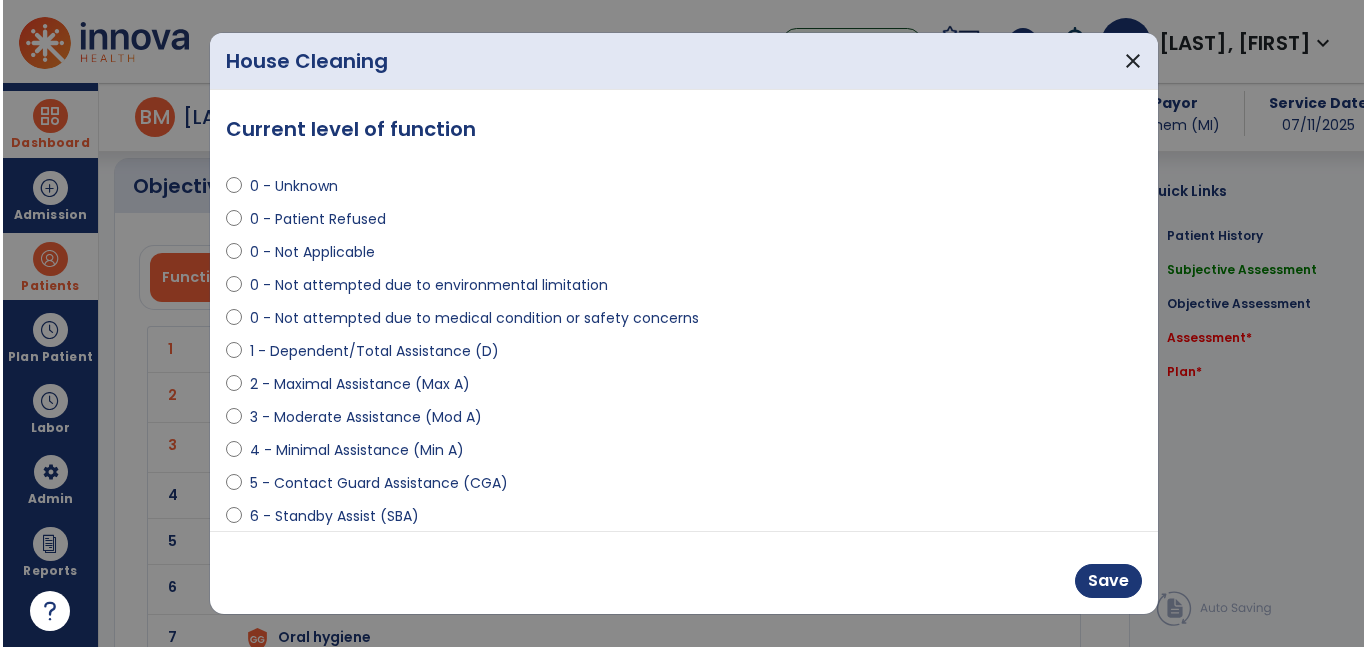 scroll, scrollTop: 1859, scrollLeft: 0, axis: vertical 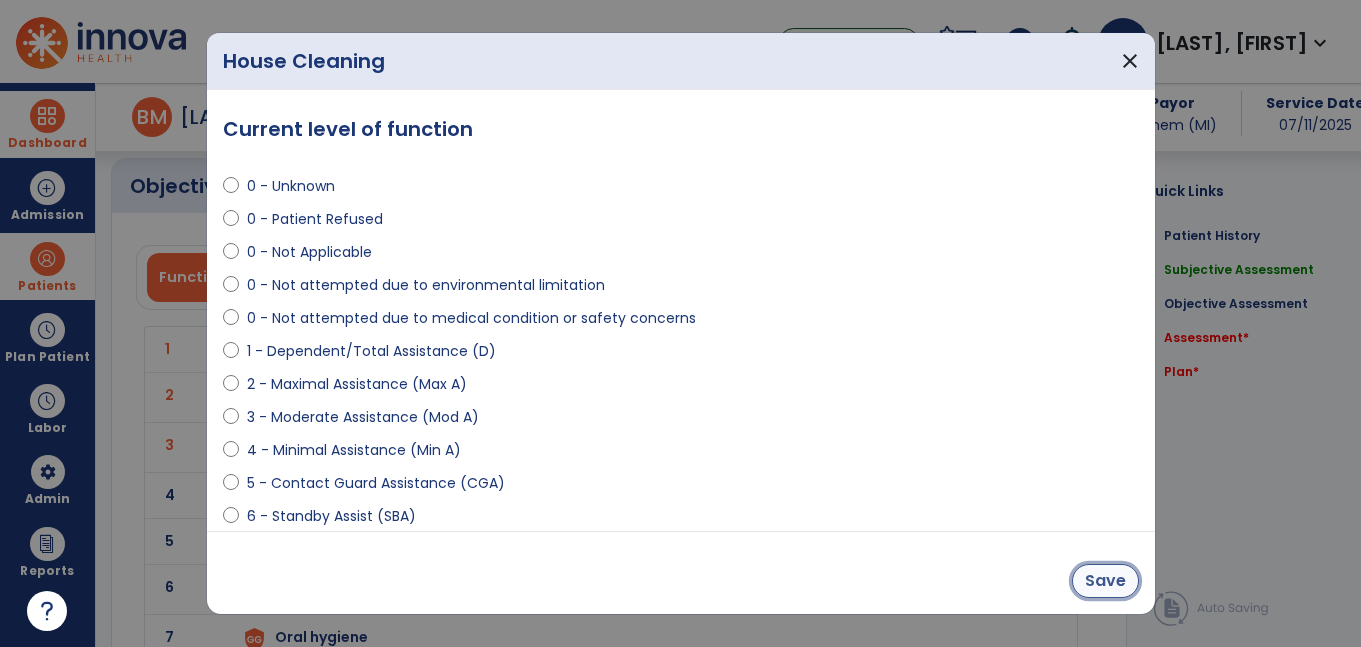 click on "Save" at bounding box center (1105, 581) 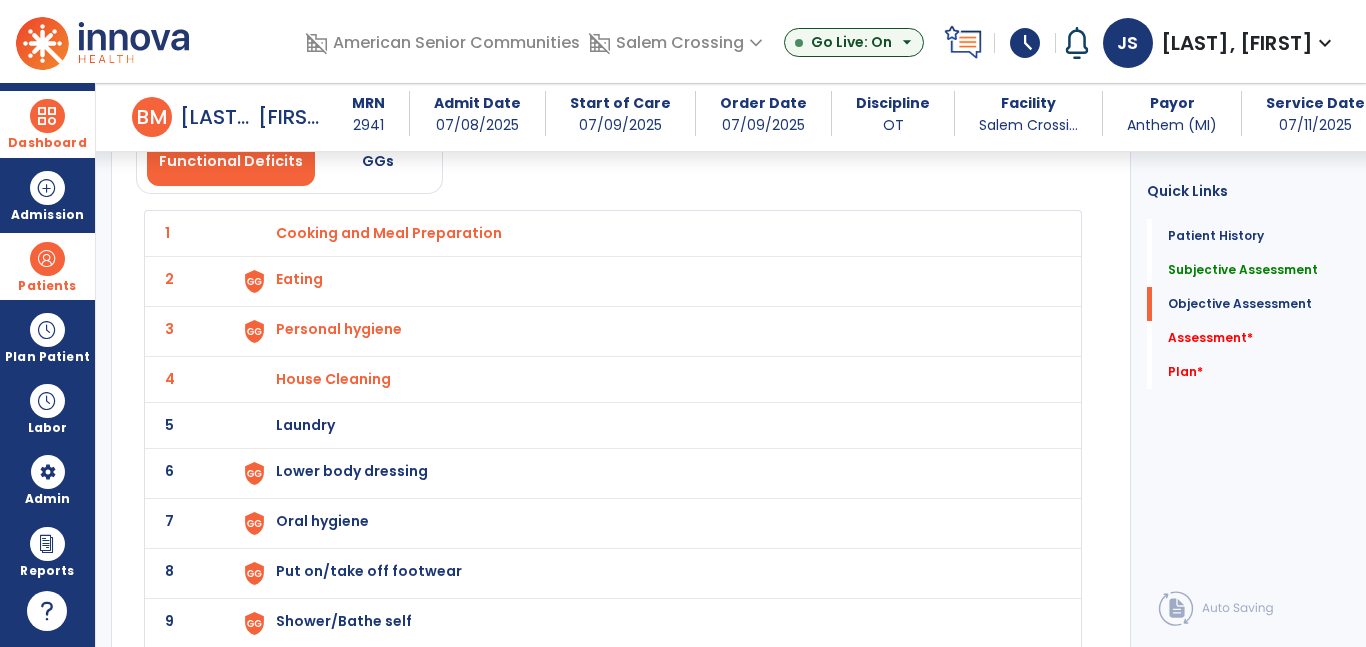 click on "Laundry" at bounding box center (646, 233) 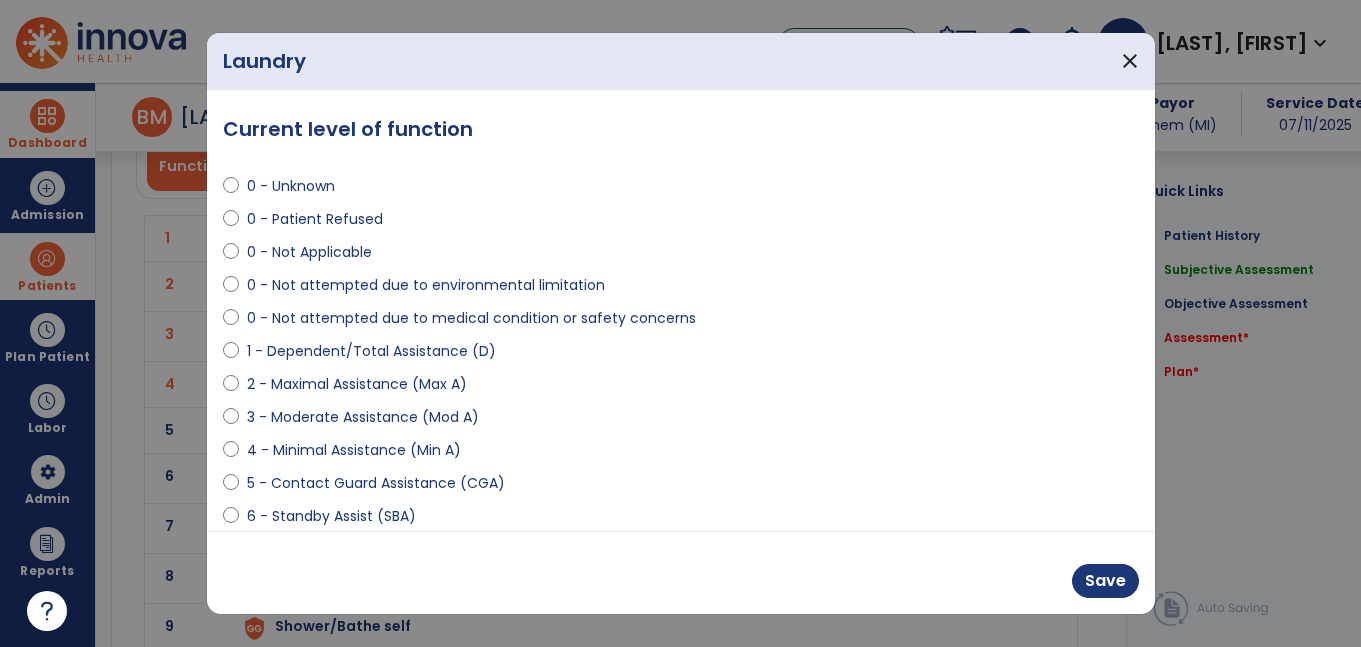 scroll, scrollTop: 1975, scrollLeft: 0, axis: vertical 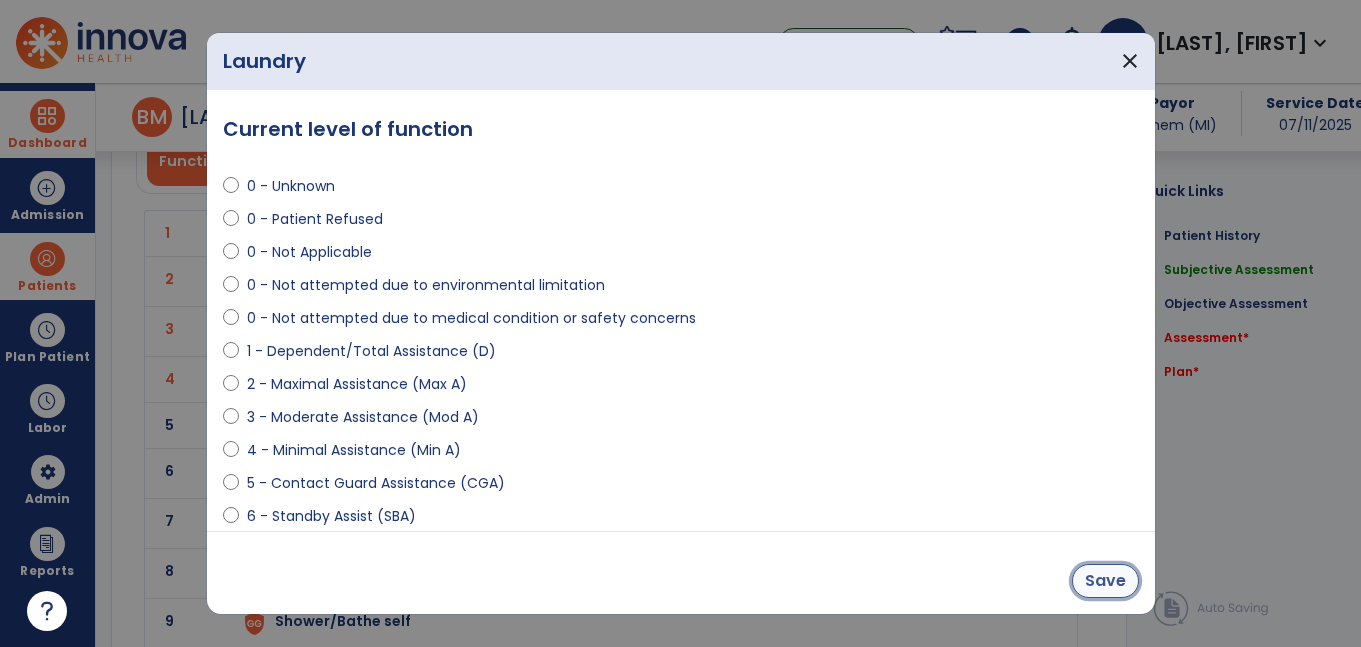 click on "Save" at bounding box center (1105, 581) 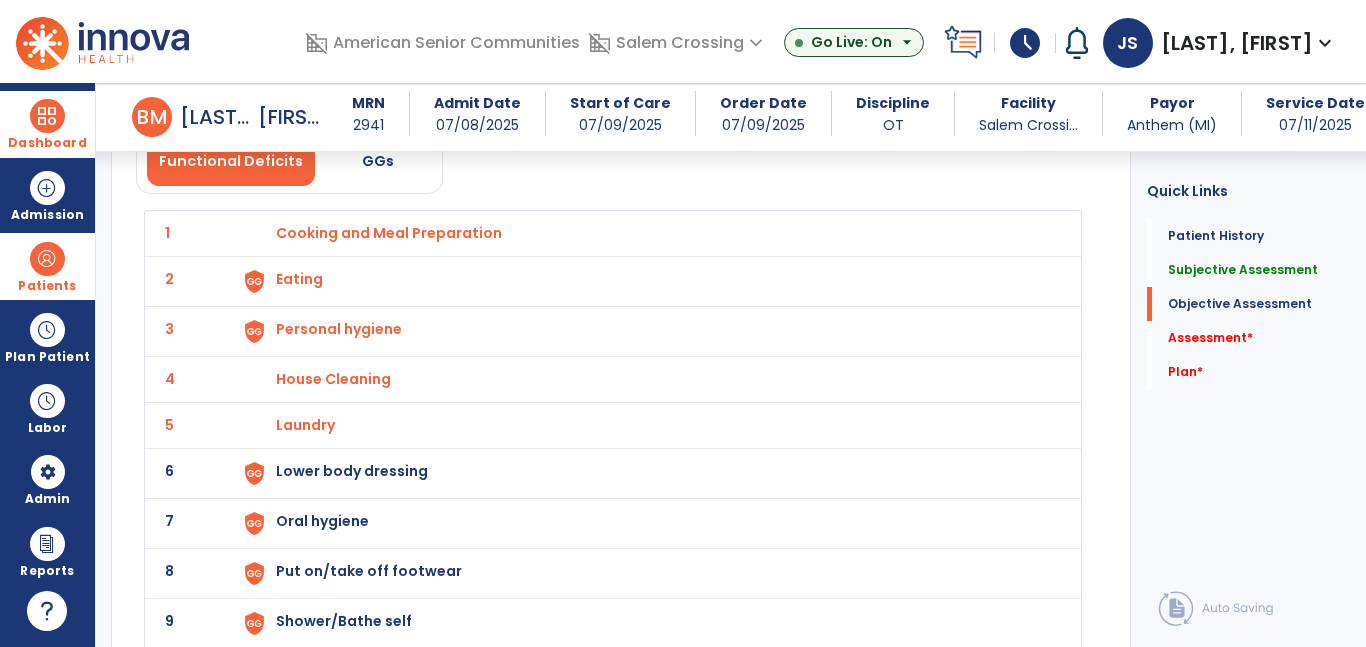 click on "Lower body dressing" at bounding box center (389, 233) 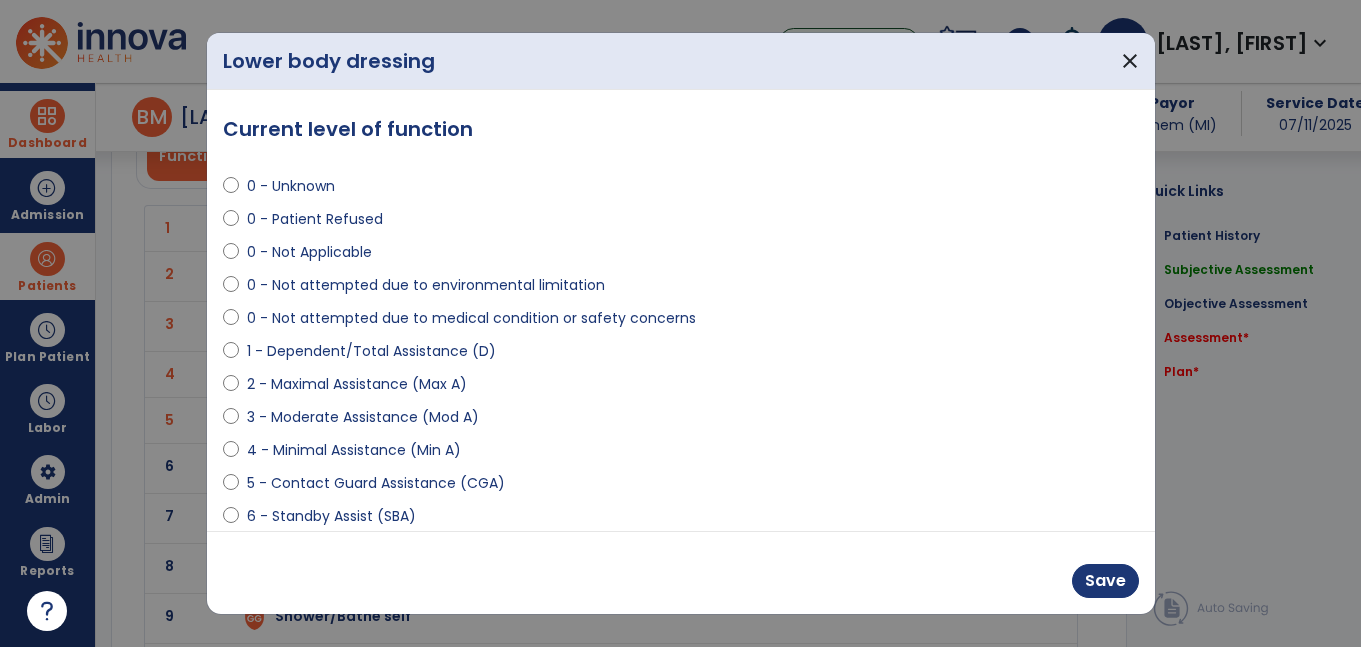 scroll, scrollTop: 1975, scrollLeft: 0, axis: vertical 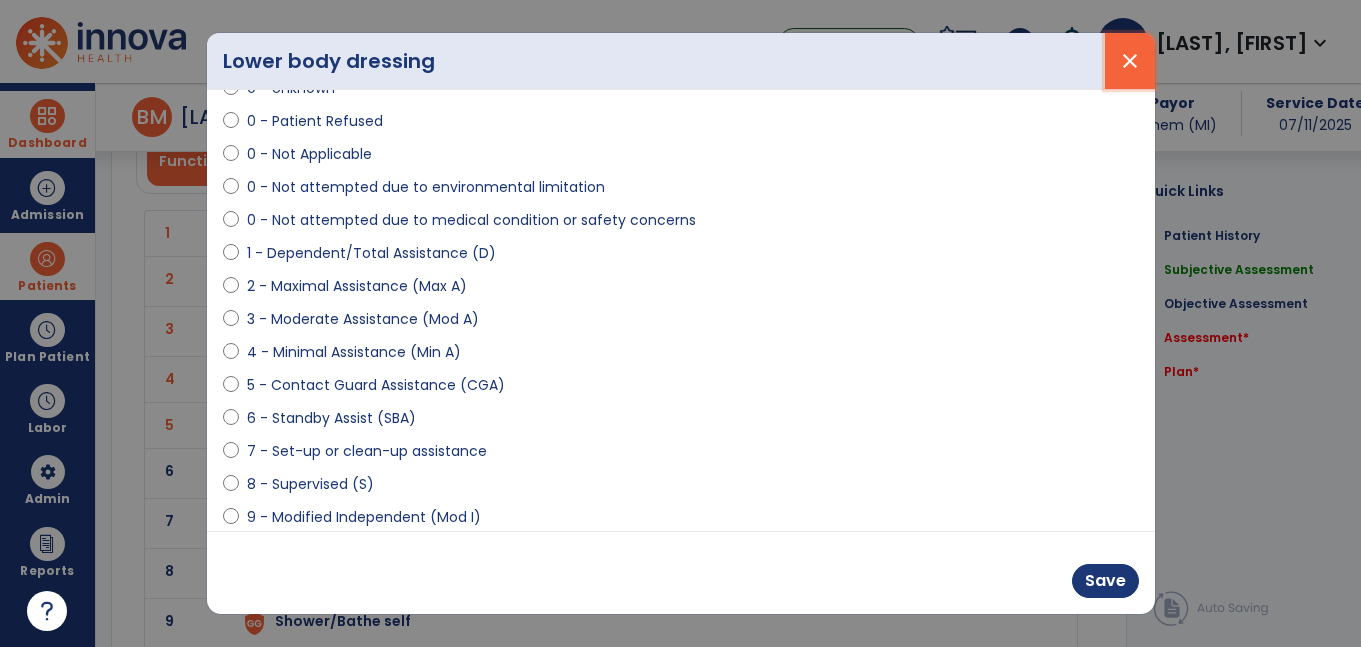 click on "close" at bounding box center (1130, 61) 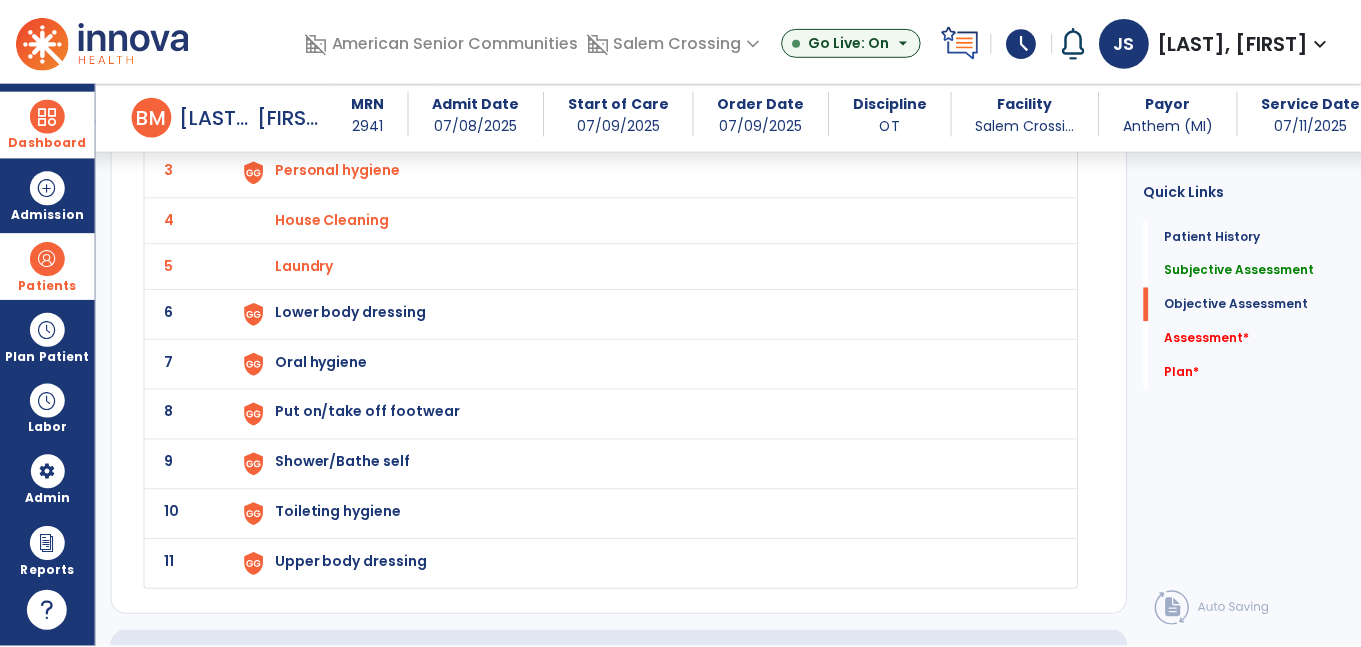 scroll, scrollTop: 2118, scrollLeft: 0, axis: vertical 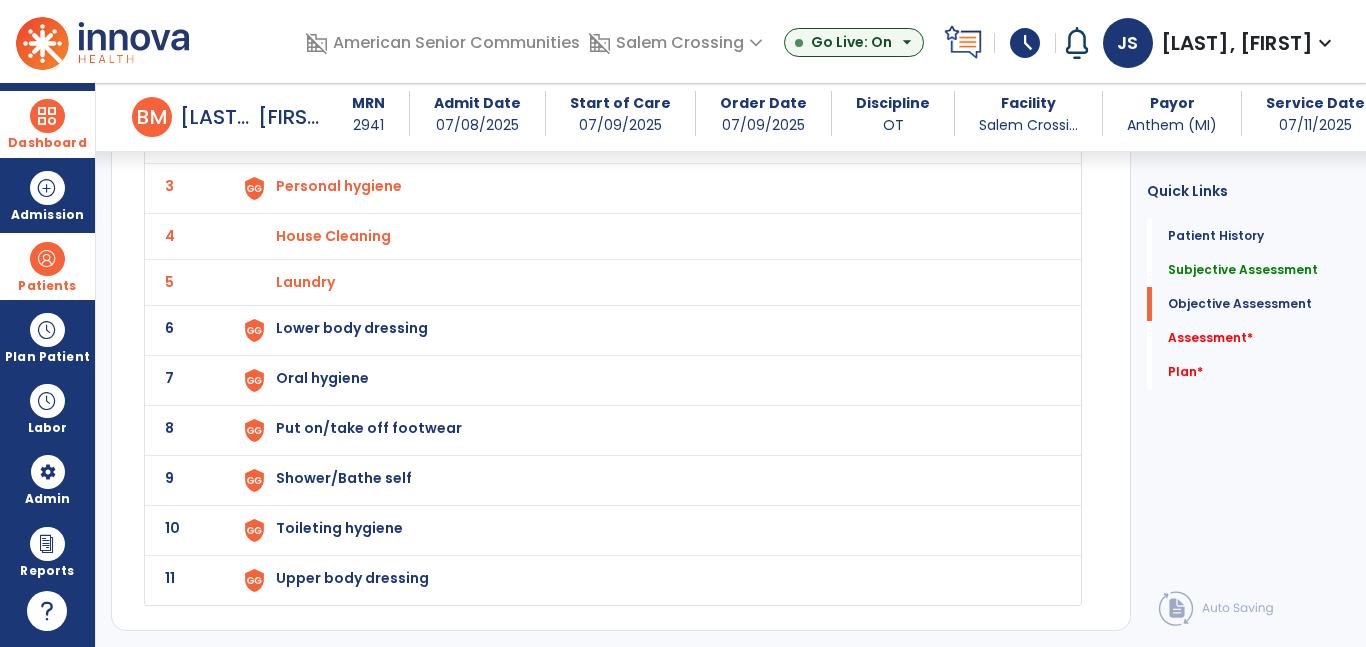 click on "Lower body dressing" at bounding box center (389, 90) 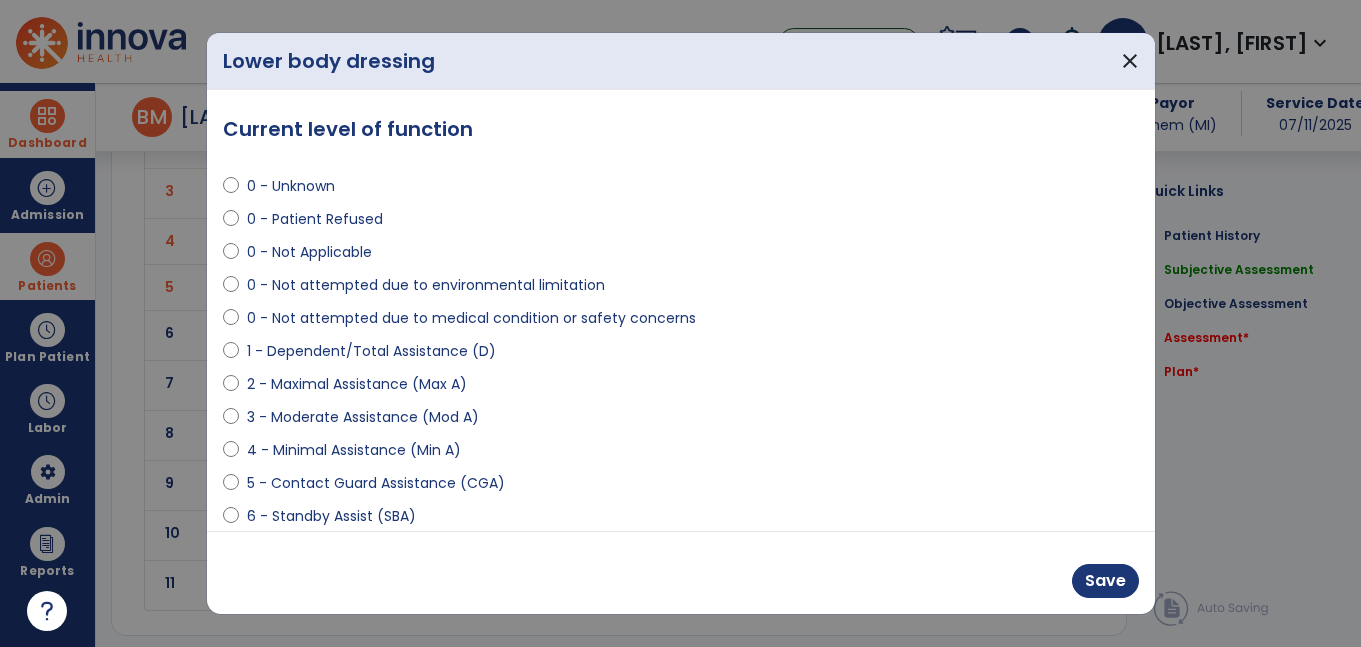 scroll, scrollTop: 2118, scrollLeft: 0, axis: vertical 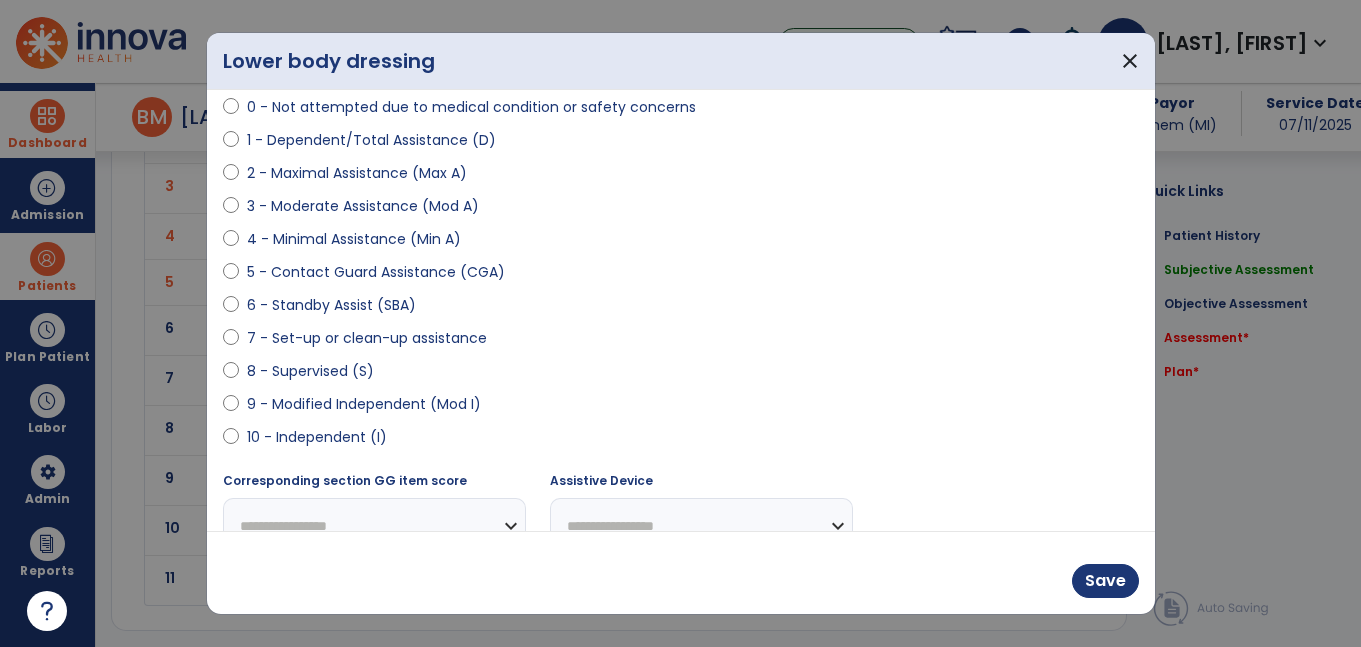 select on "**********" 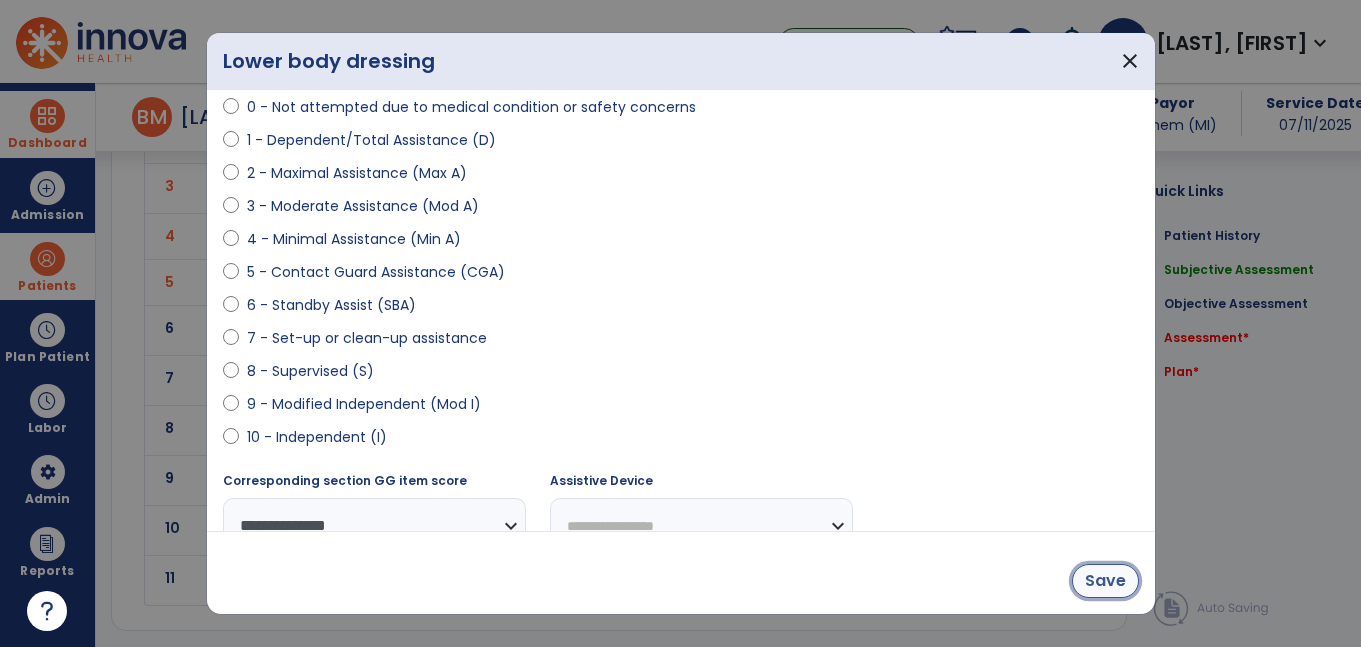 click on "Save" at bounding box center (1105, 581) 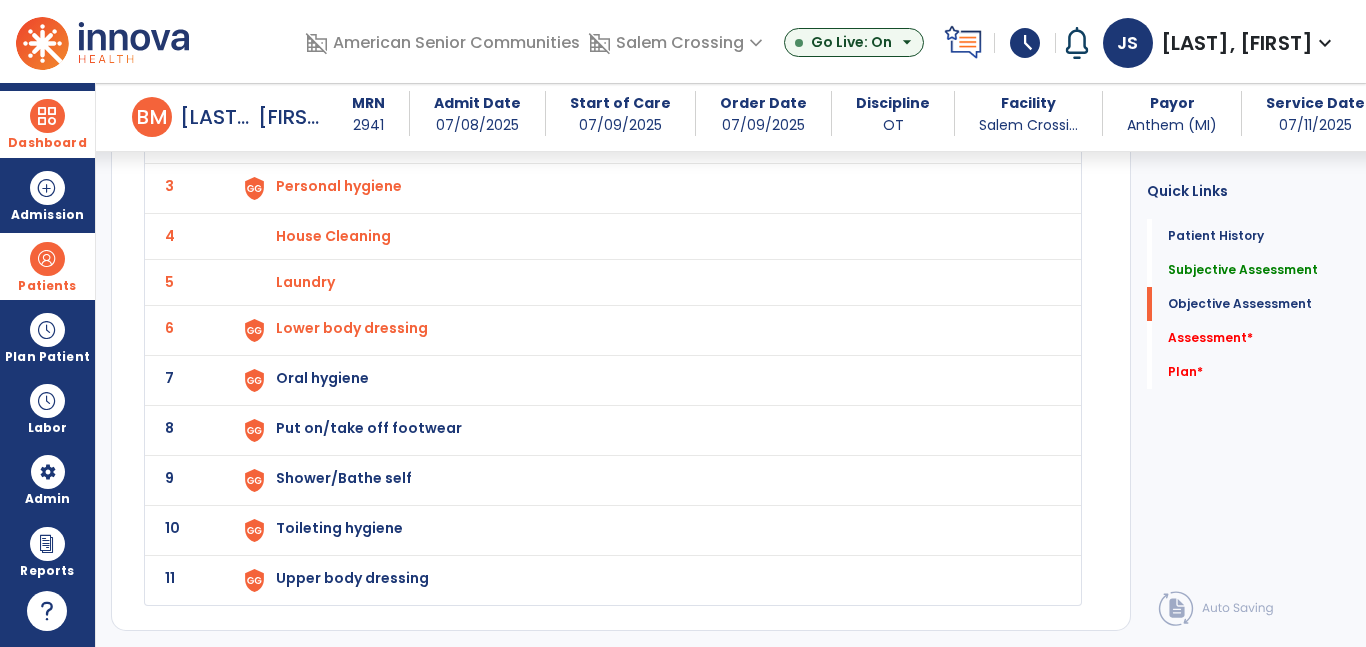 click on "Oral hygiene" at bounding box center [646, 90] 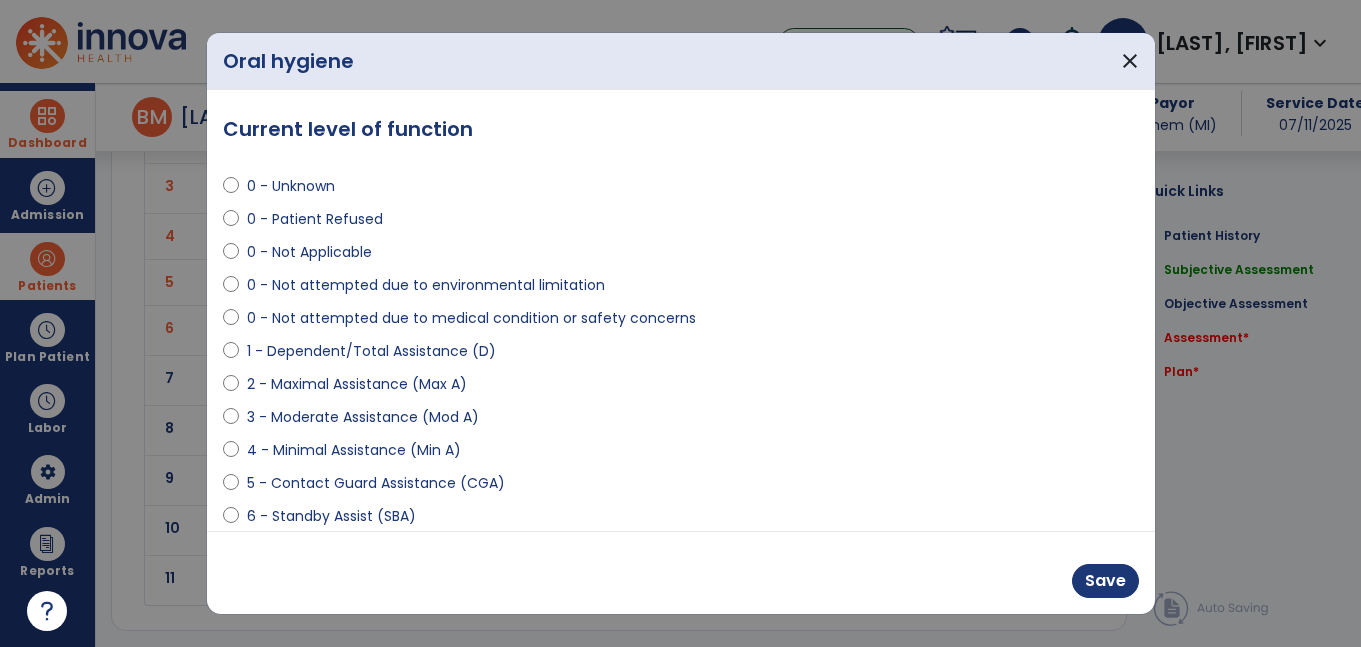 scroll, scrollTop: 2118, scrollLeft: 0, axis: vertical 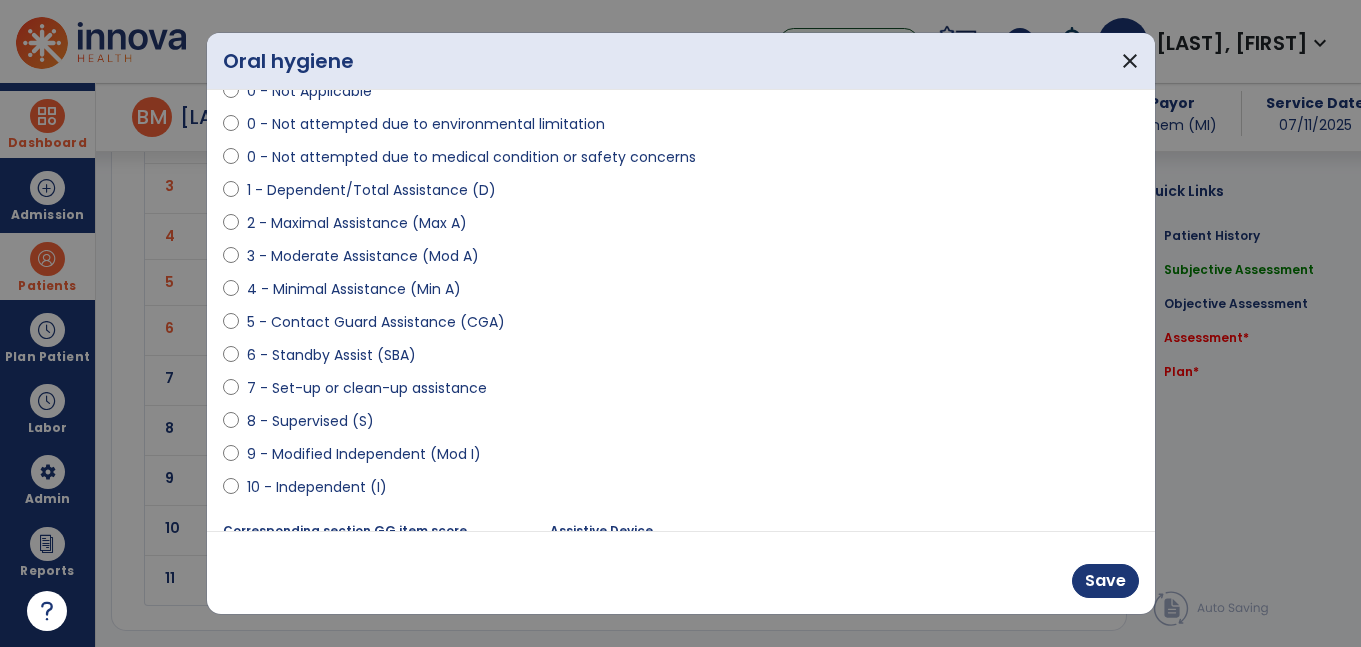 select on "**********" 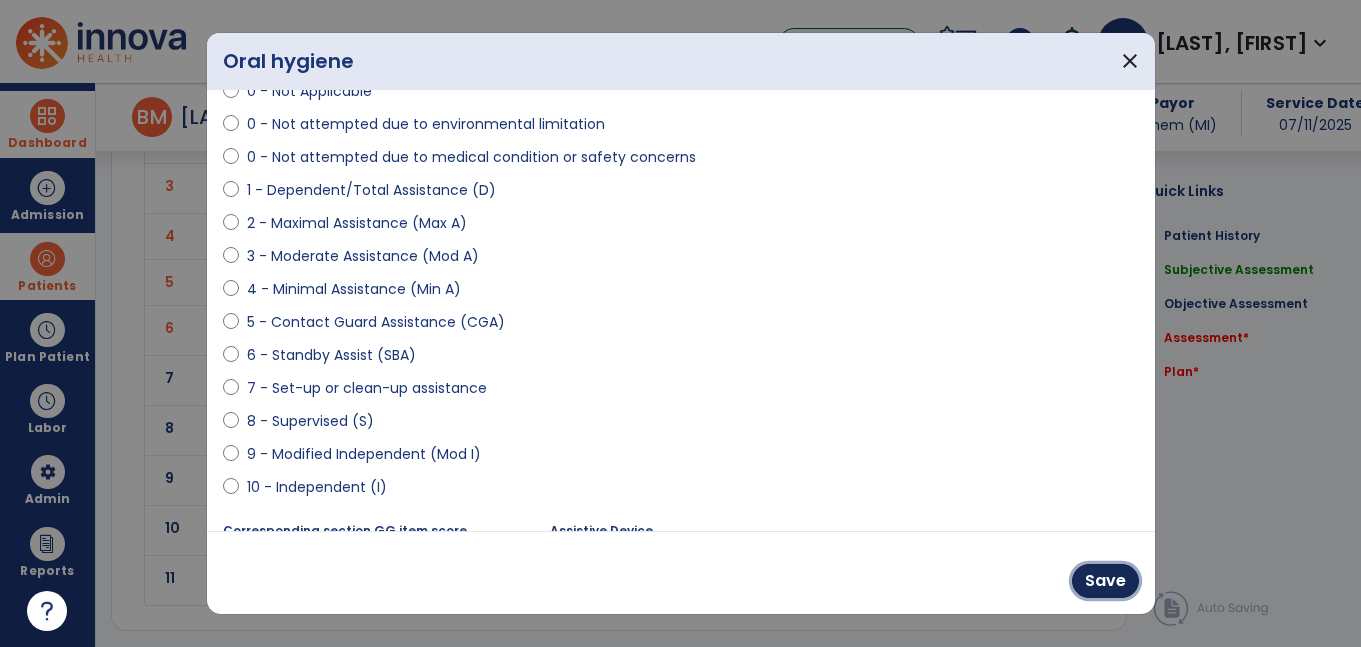 drag, startPoint x: 1114, startPoint y: 575, endPoint x: 1084, endPoint y: 567, distance: 31.04835 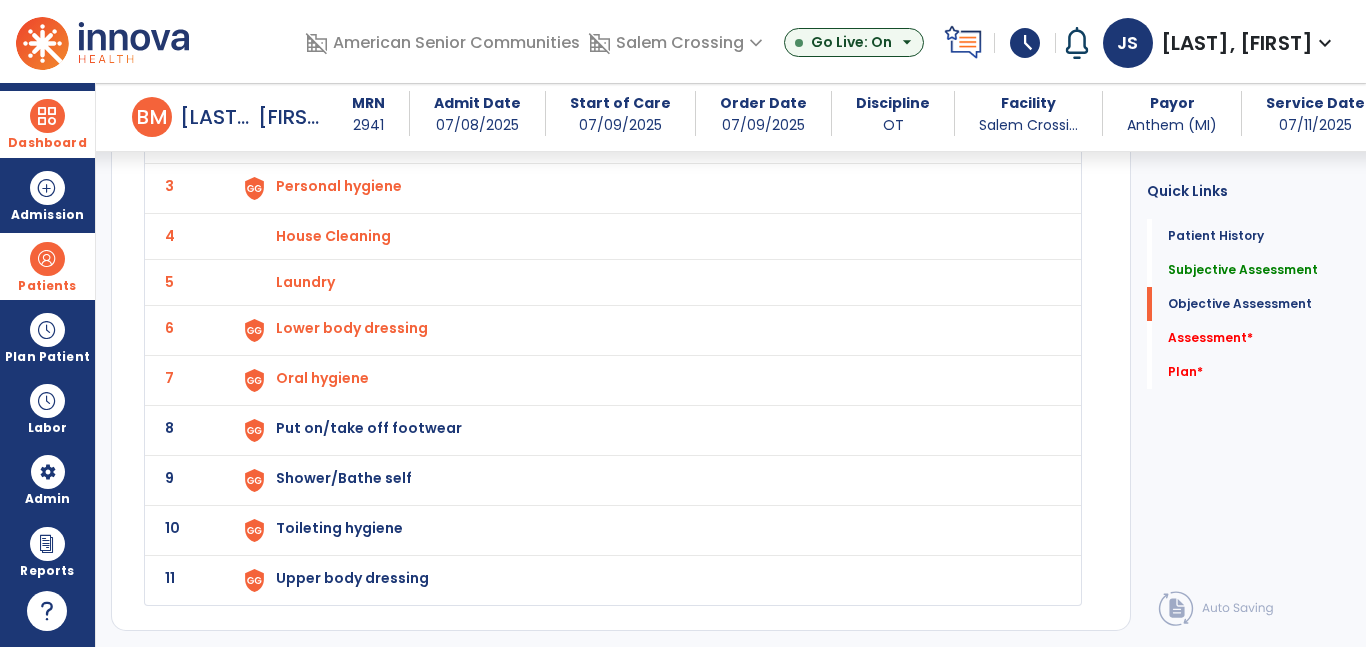 click on "Put on/take off footwear" at bounding box center (389, 90) 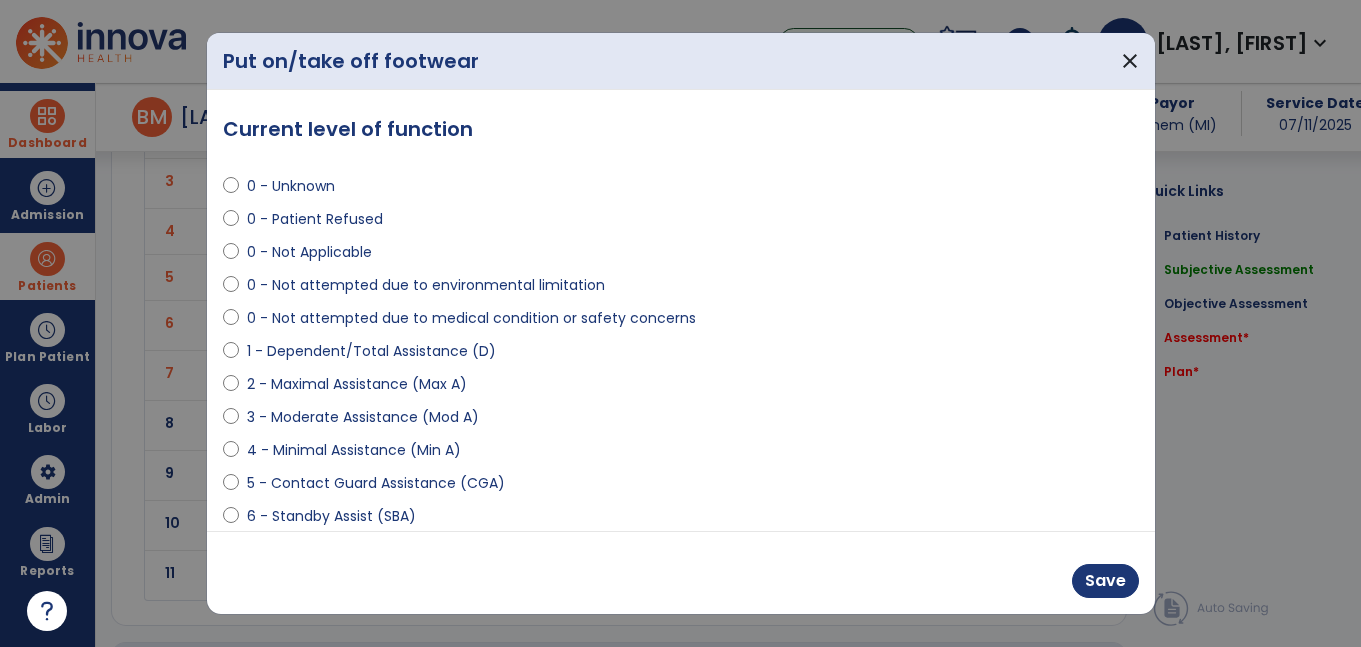 scroll, scrollTop: 2118, scrollLeft: 0, axis: vertical 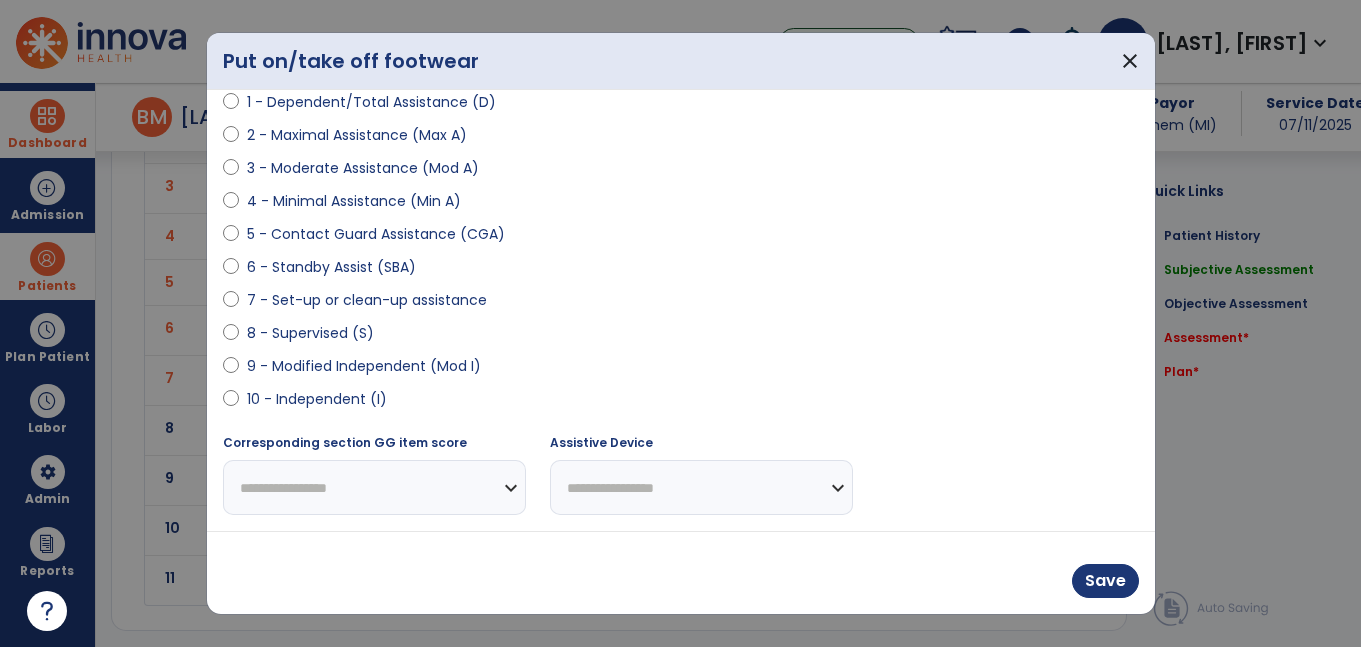 select on "**********" 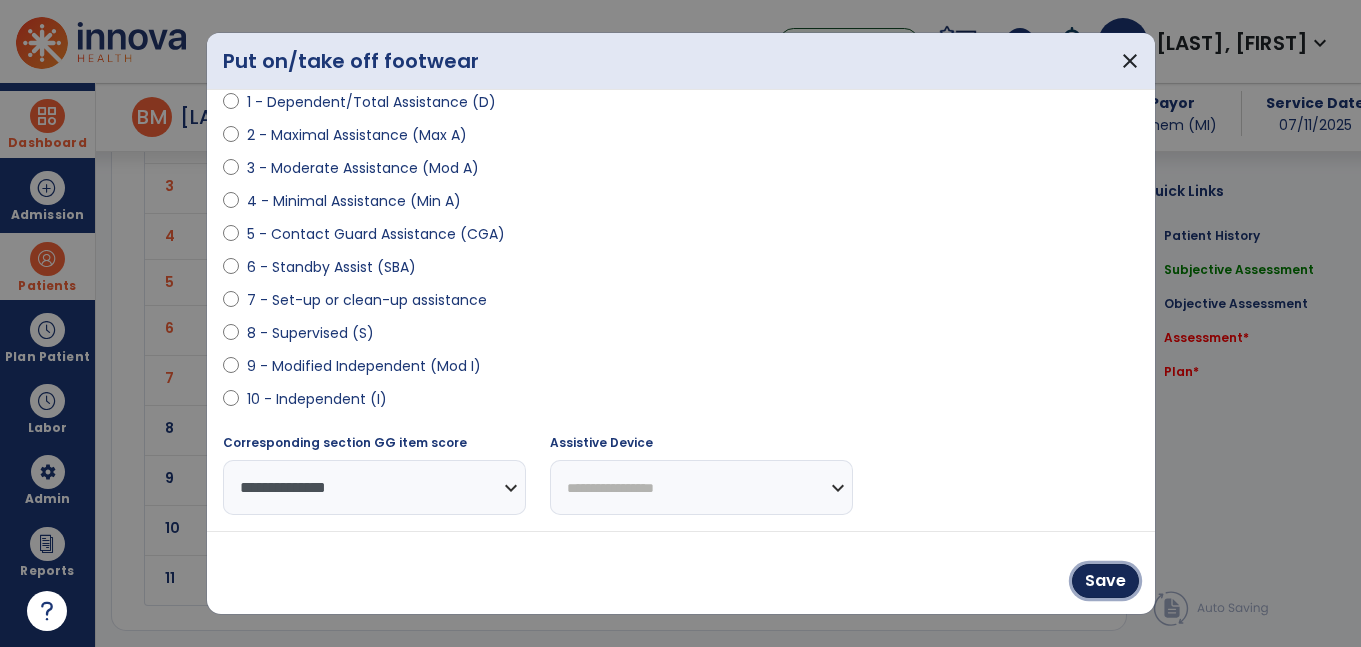 click on "Save" at bounding box center (1105, 581) 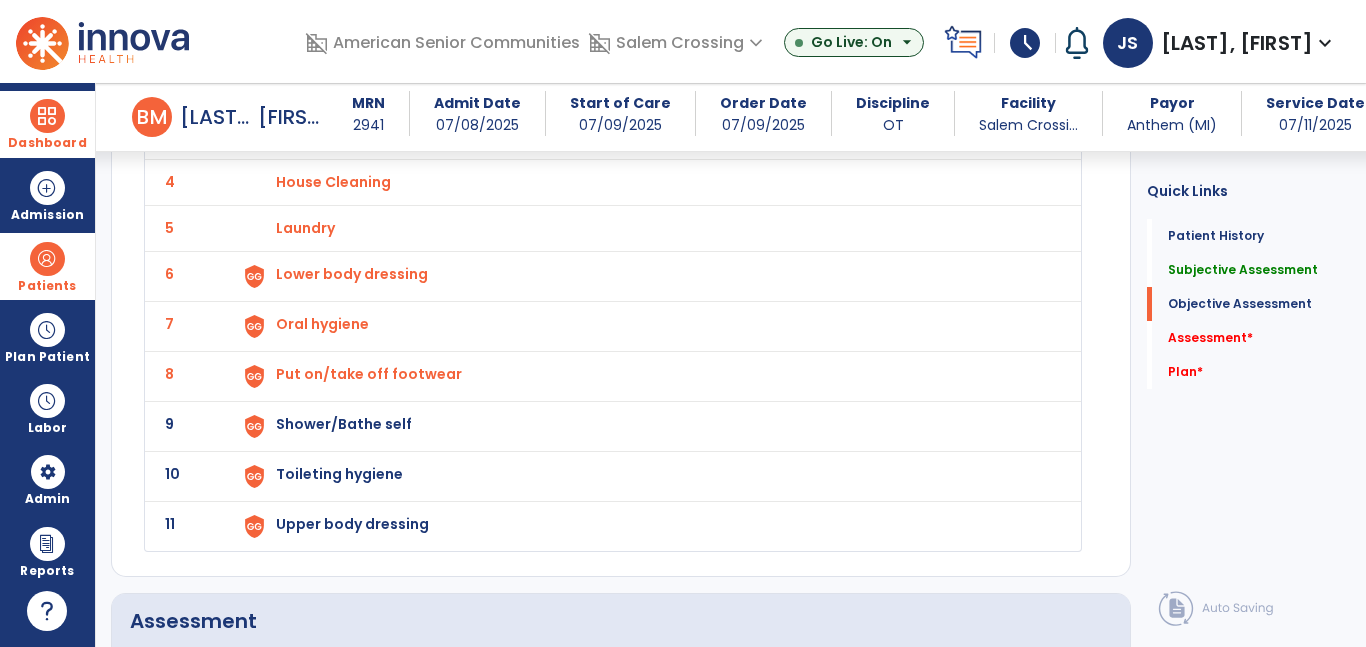 click on "Shower/Bathe self" at bounding box center [389, 36] 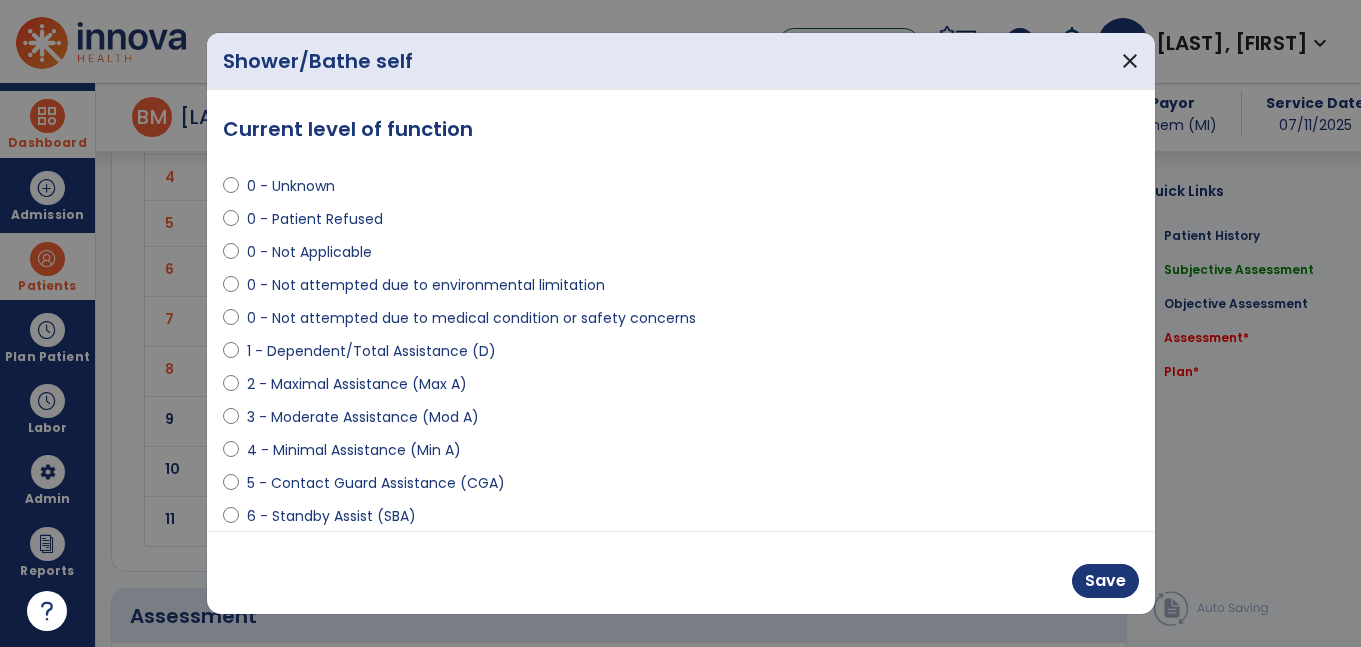 scroll, scrollTop: 2172, scrollLeft: 0, axis: vertical 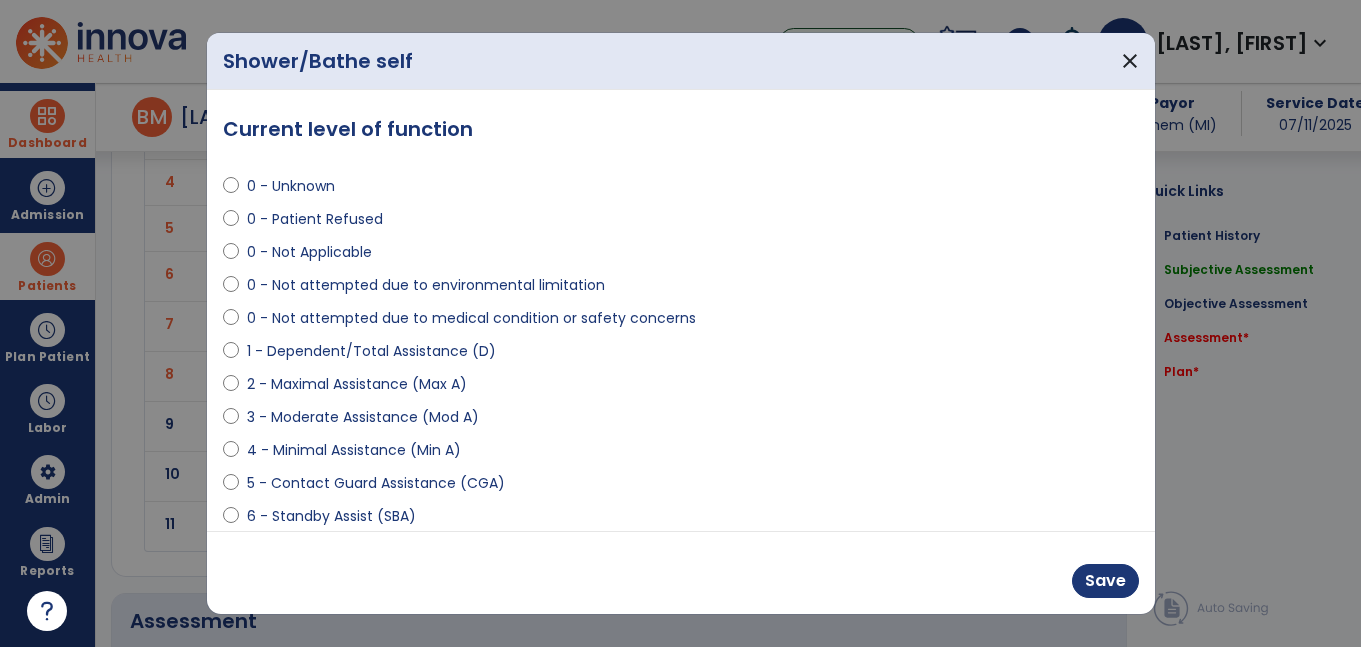 select on "**********" 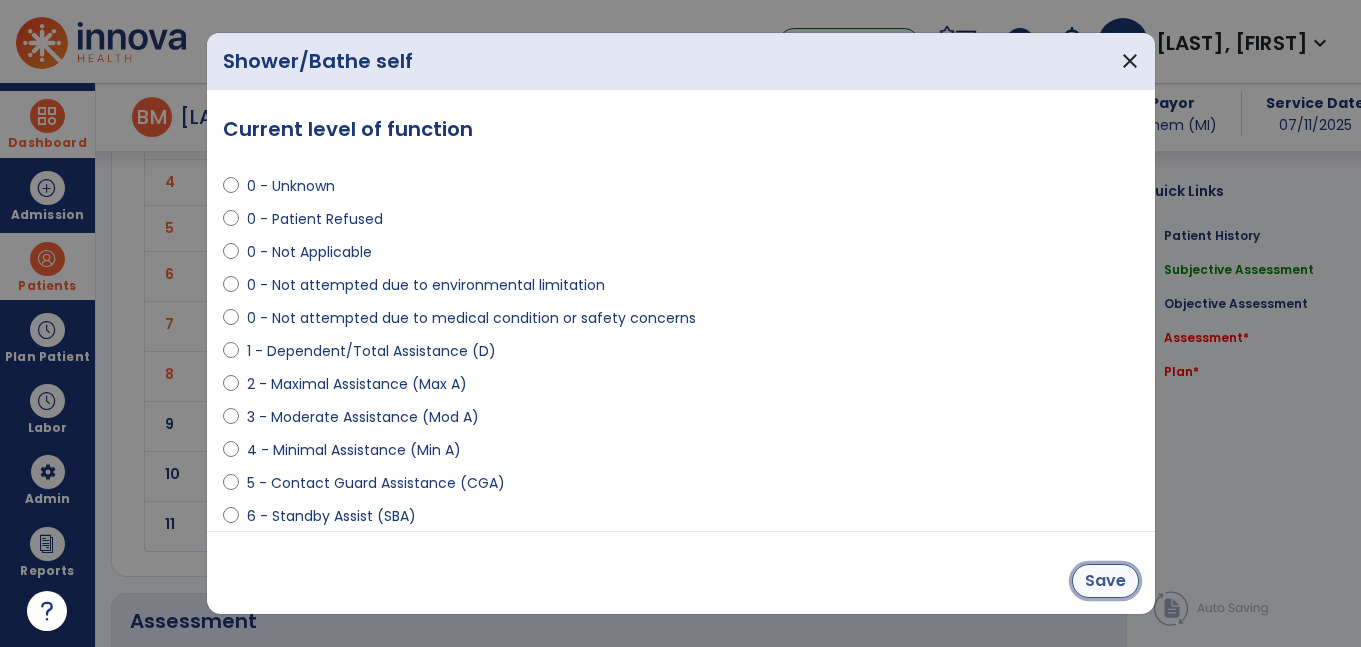 click on "Save" at bounding box center (1105, 581) 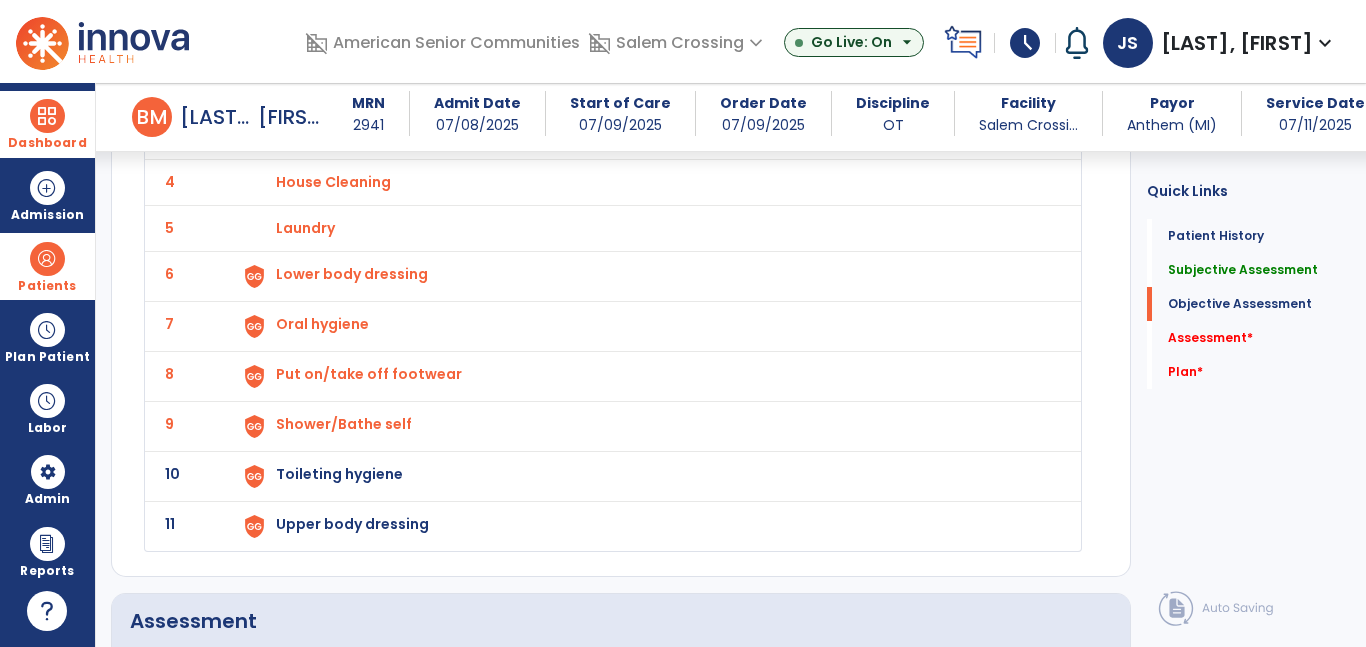 click on "Toileting hygiene" at bounding box center (389, 36) 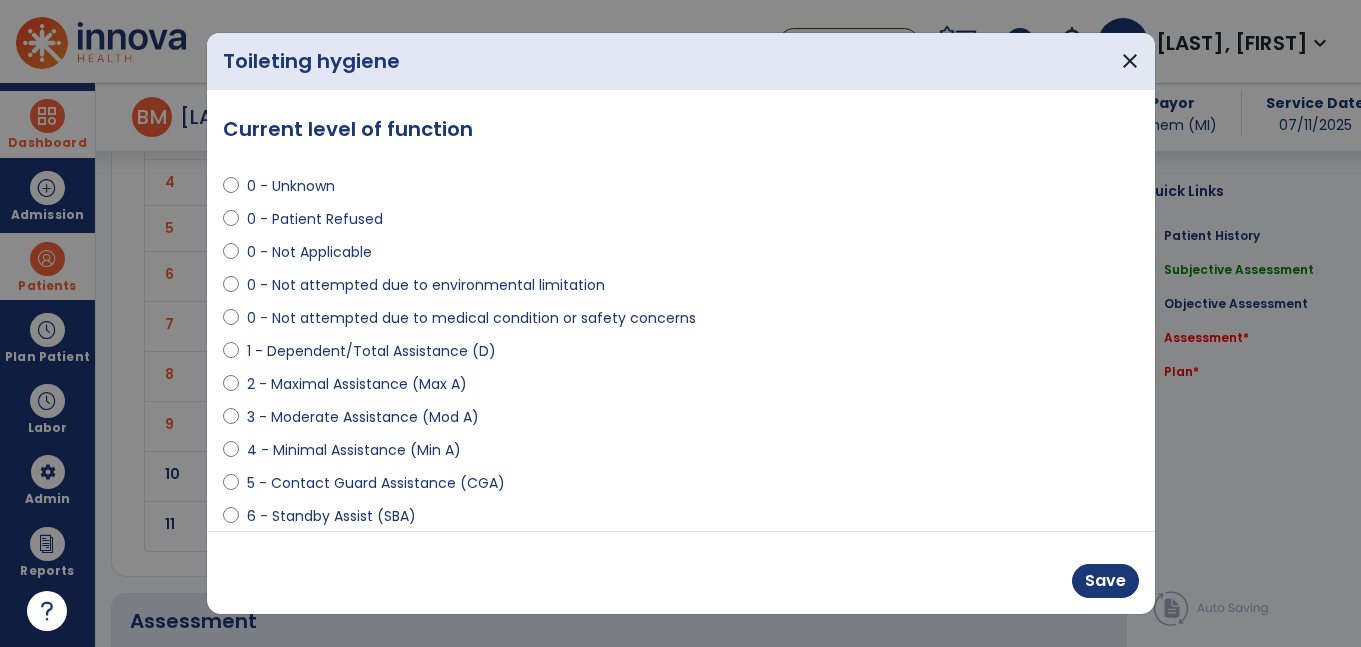 scroll, scrollTop: 2172, scrollLeft: 0, axis: vertical 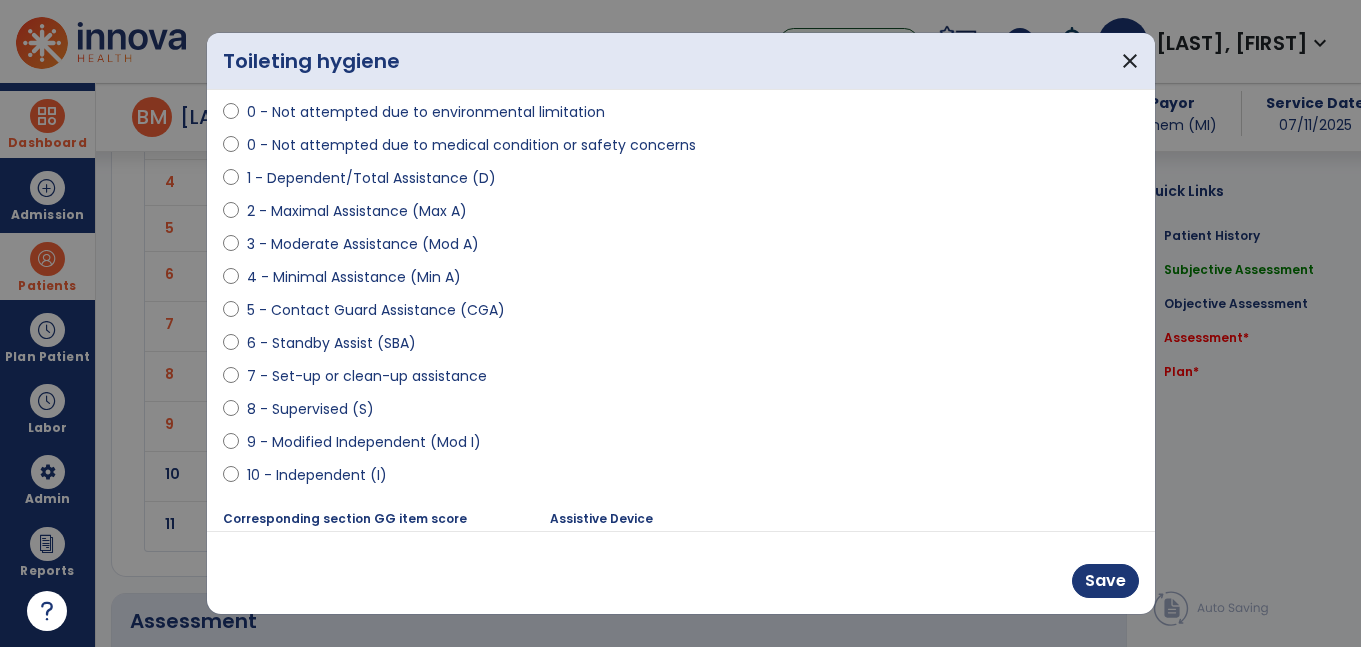 select on "**********" 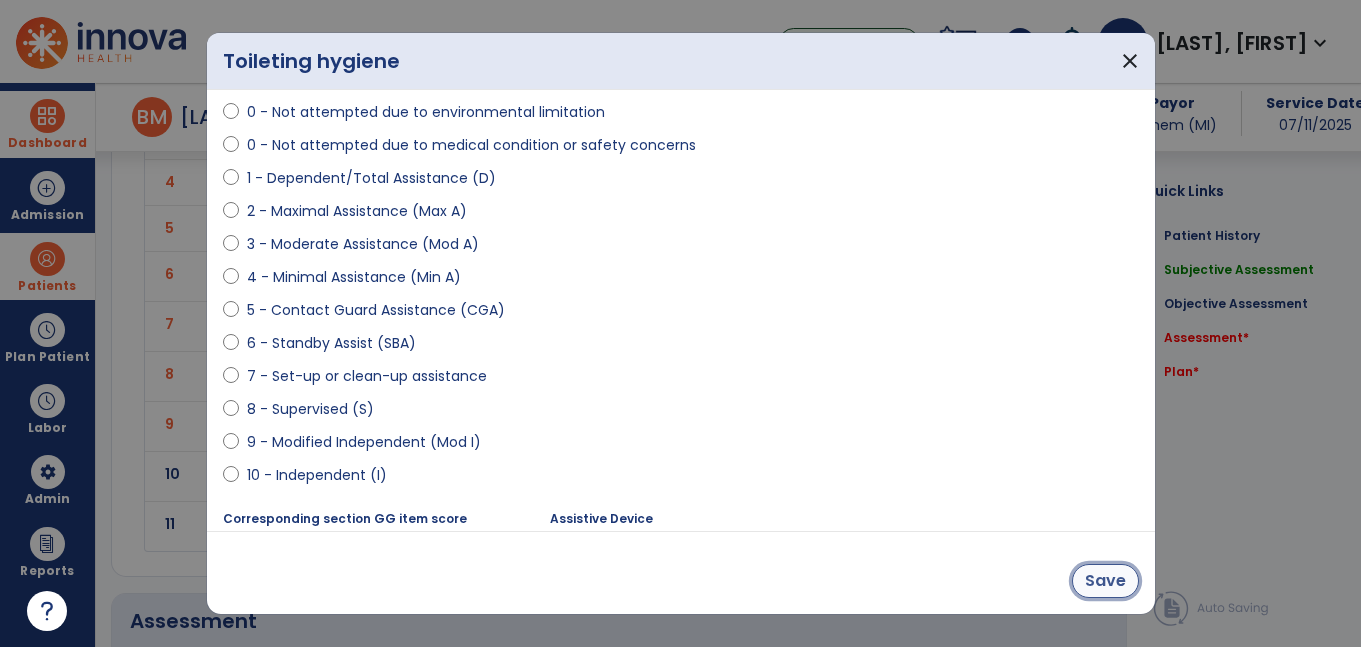 click on "Save" at bounding box center (1105, 581) 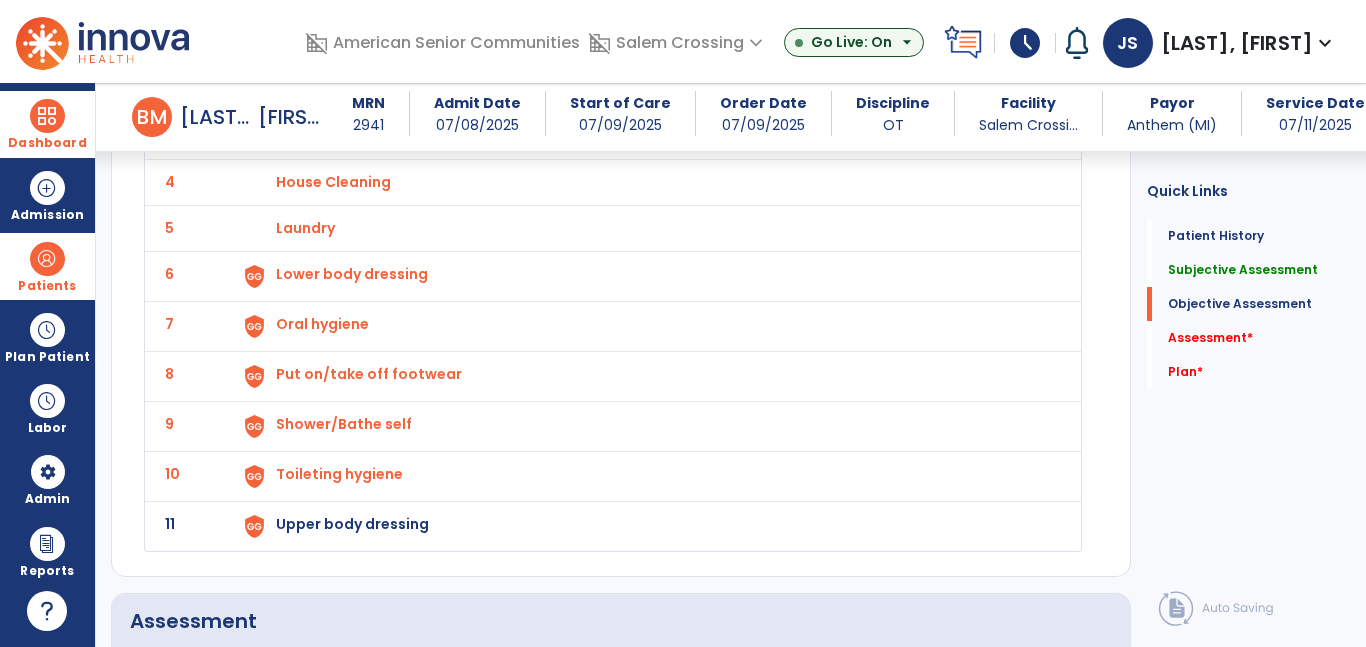 click on "Upper body dressing" at bounding box center (389, 36) 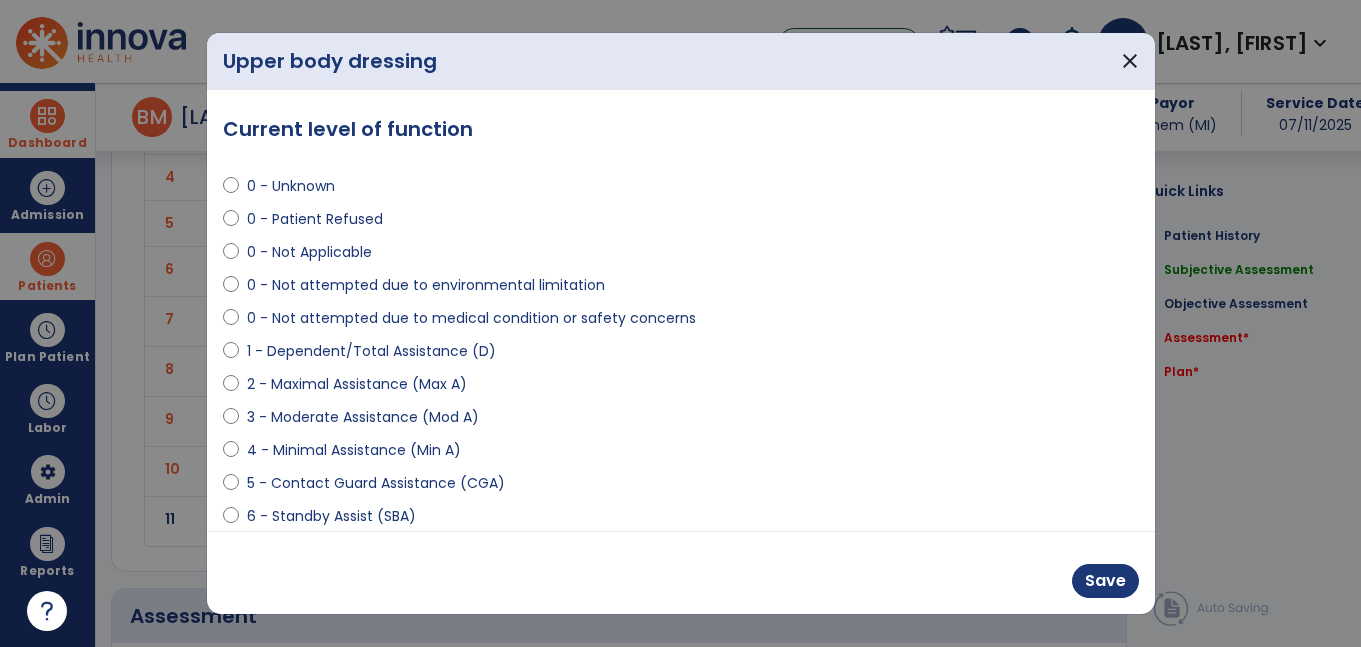 scroll, scrollTop: 2172, scrollLeft: 0, axis: vertical 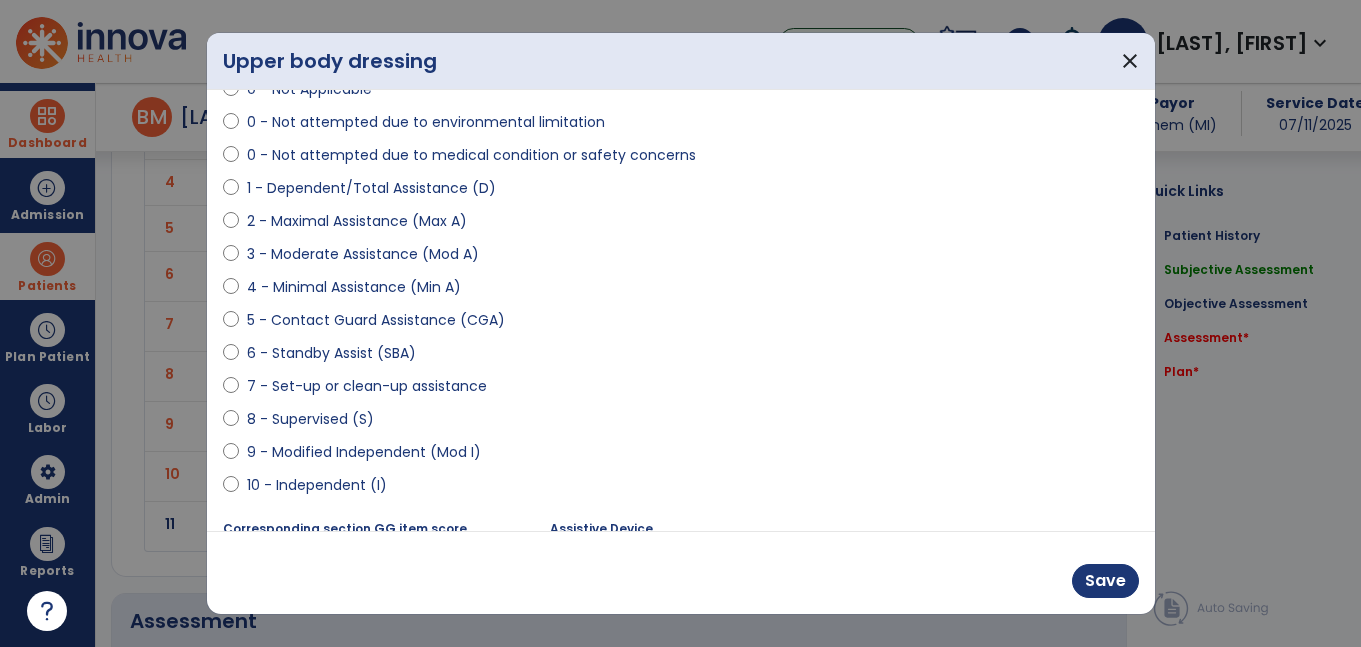 click on "10 - Independent (I)" at bounding box center [681, 489] 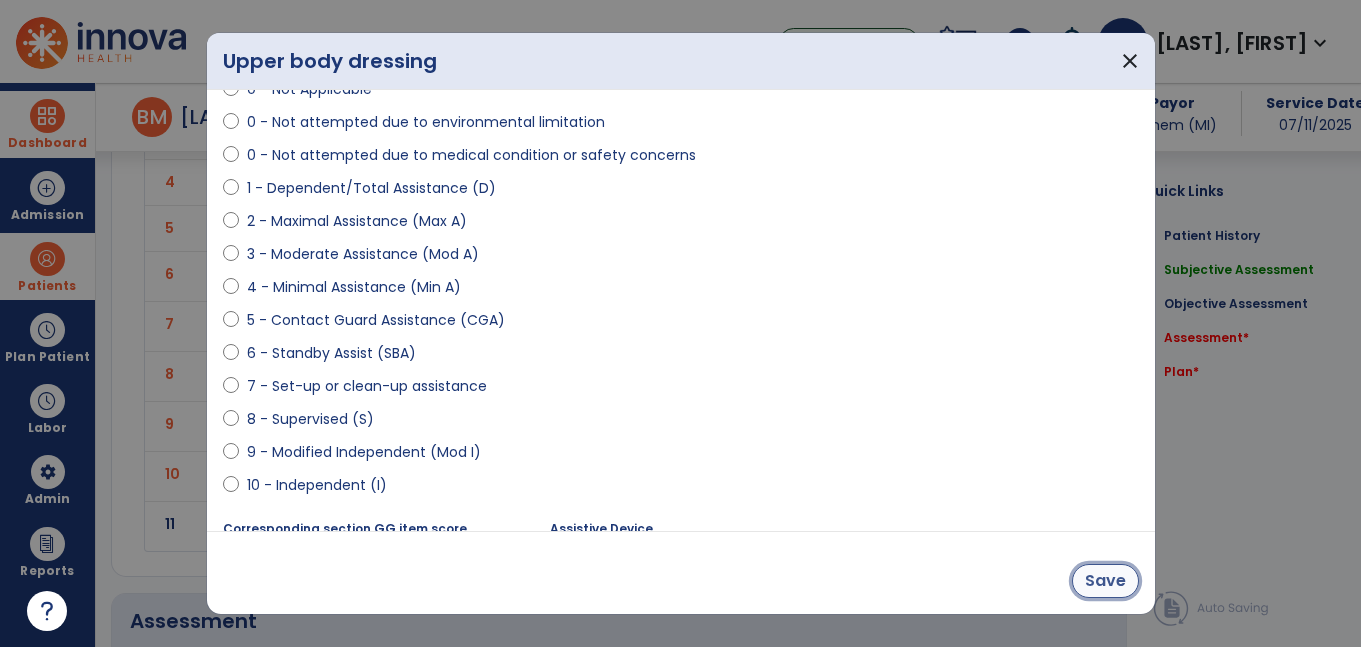 click on "Save" at bounding box center [1105, 581] 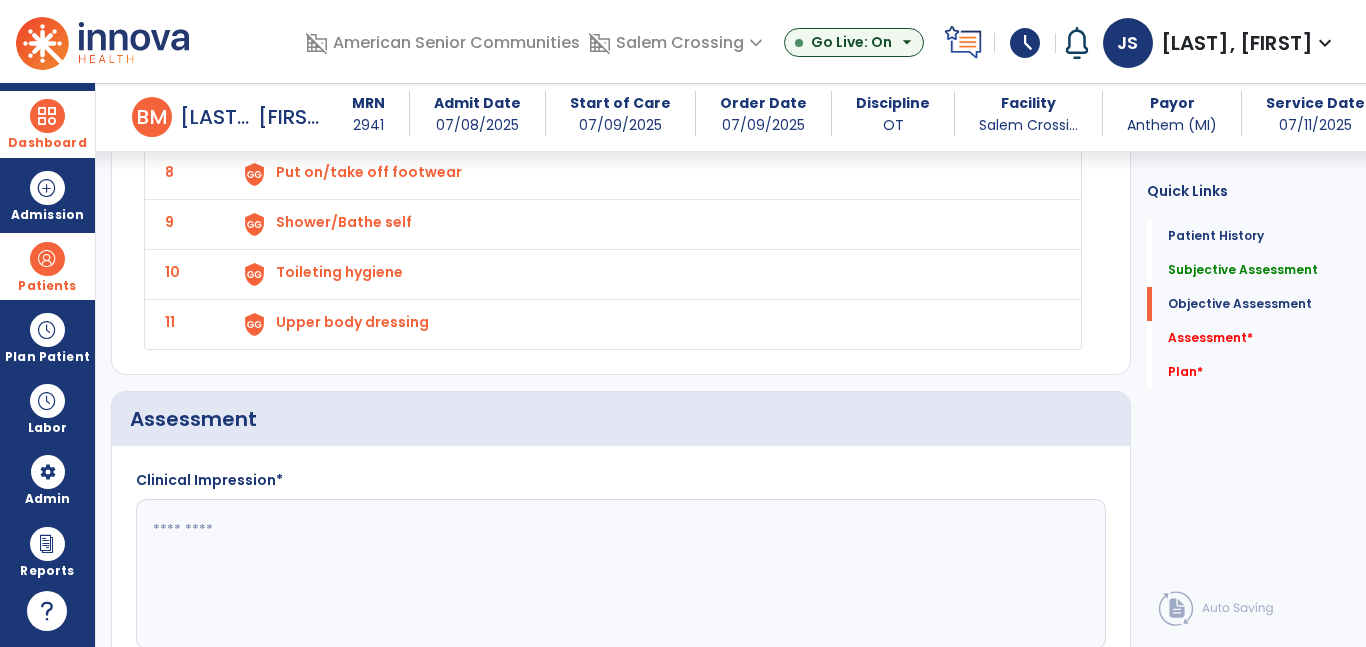 scroll, scrollTop: 2402, scrollLeft: 0, axis: vertical 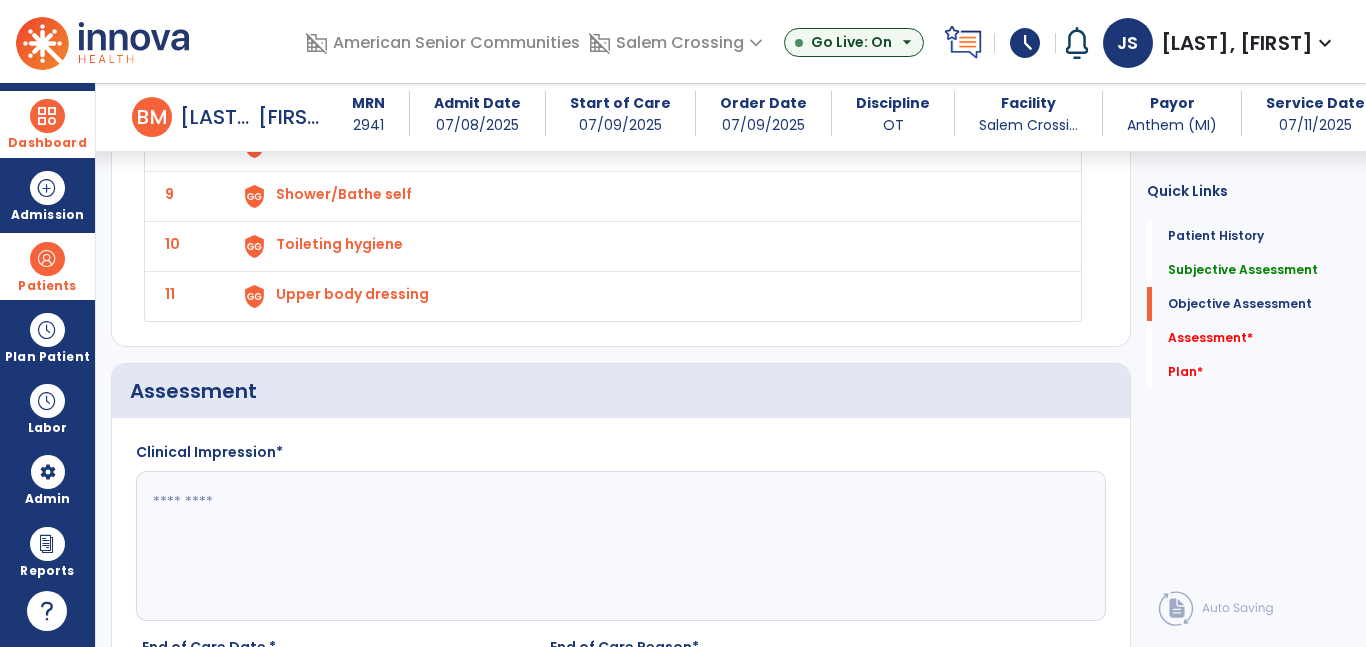 click 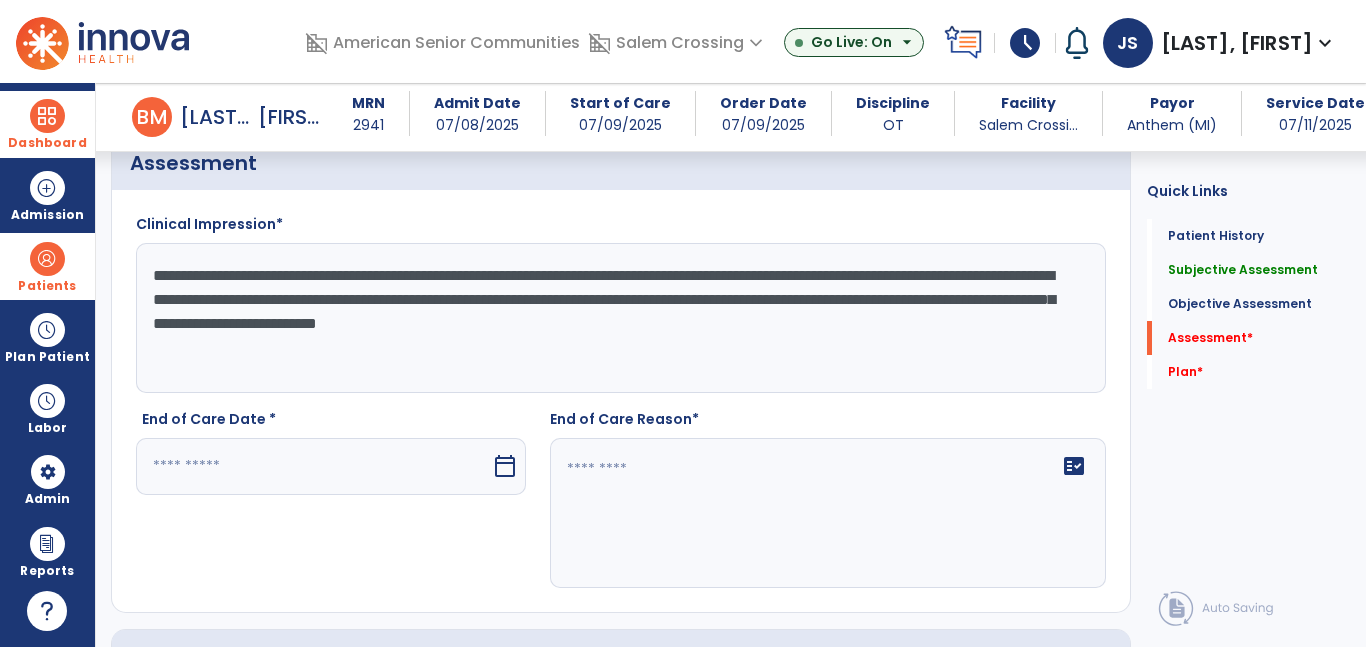 type on "**********" 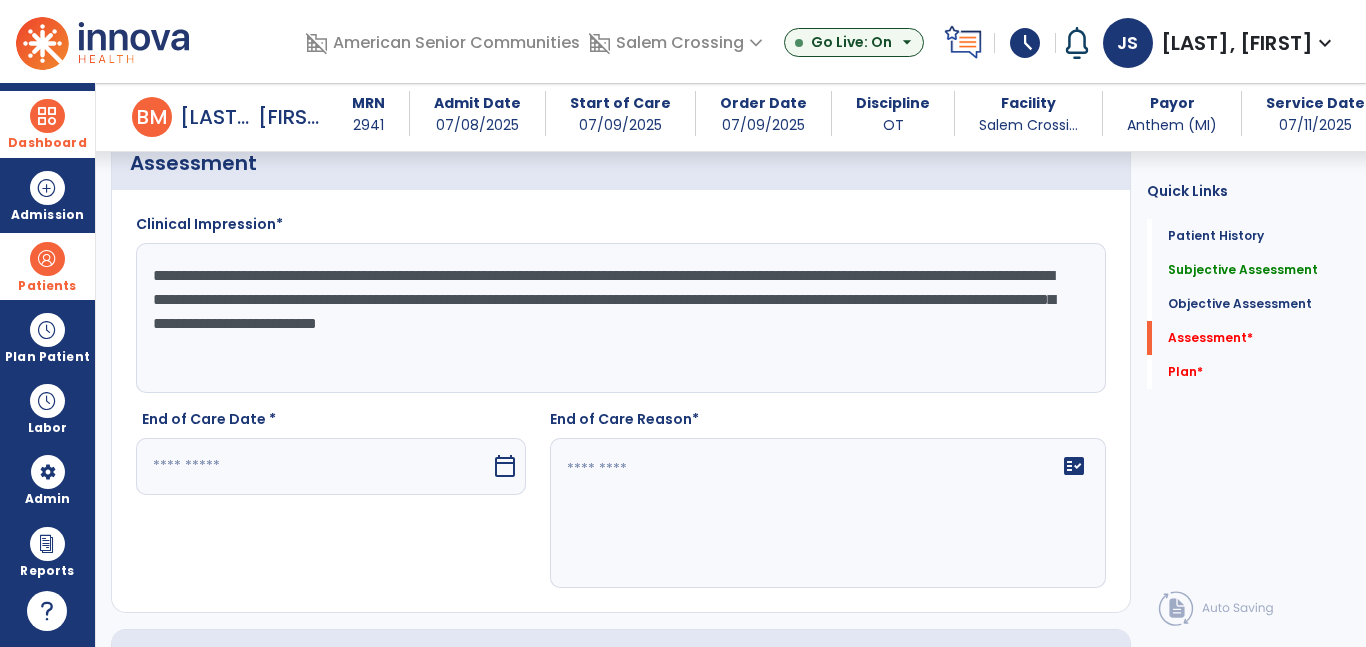 click at bounding box center (313, 466) 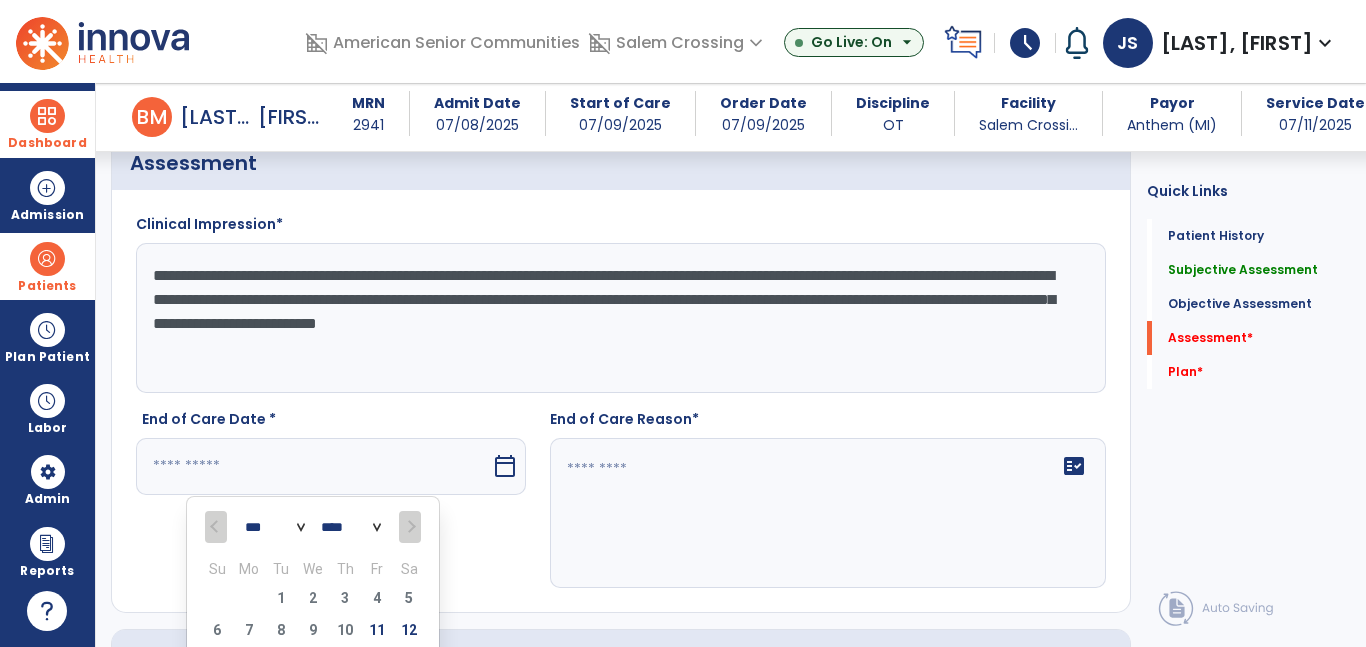 scroll, scrollTop: 2930, scrollLeft: 0, axis: vertical 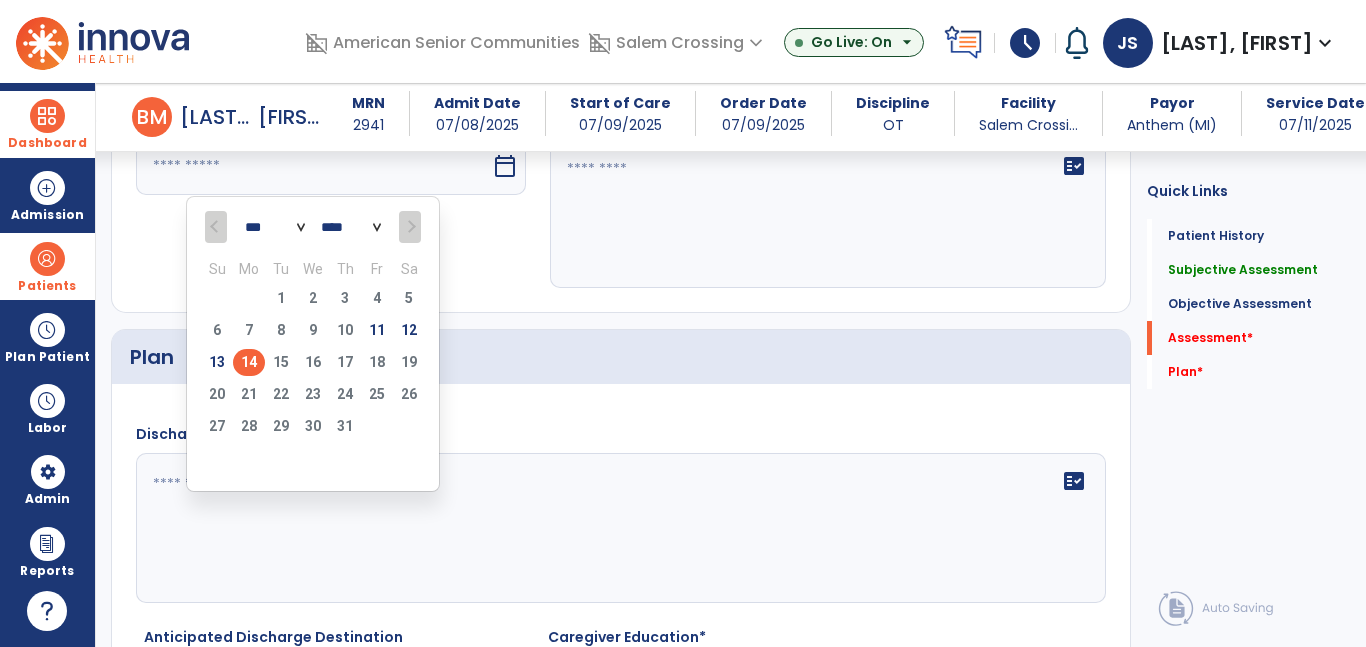 click on "Discharge Instructions*   fact_check" 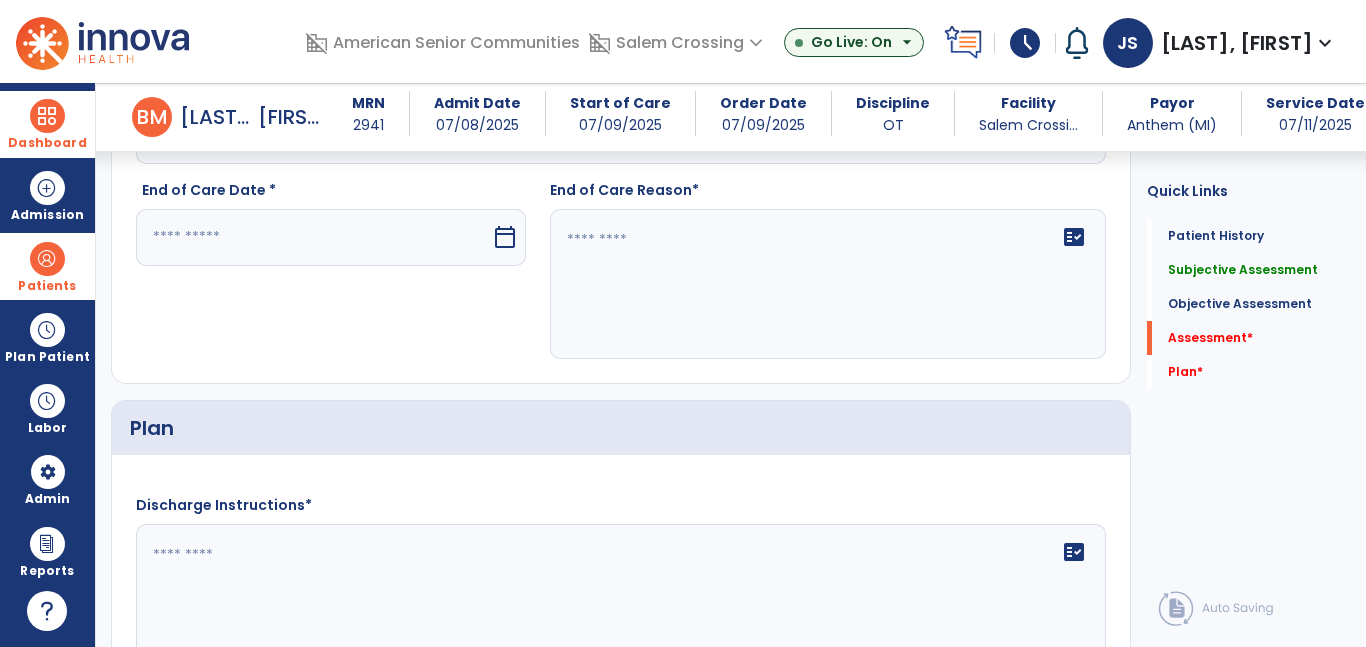 scroll, scrollTop: 2816, scrollLeft: 0, axis: vertical 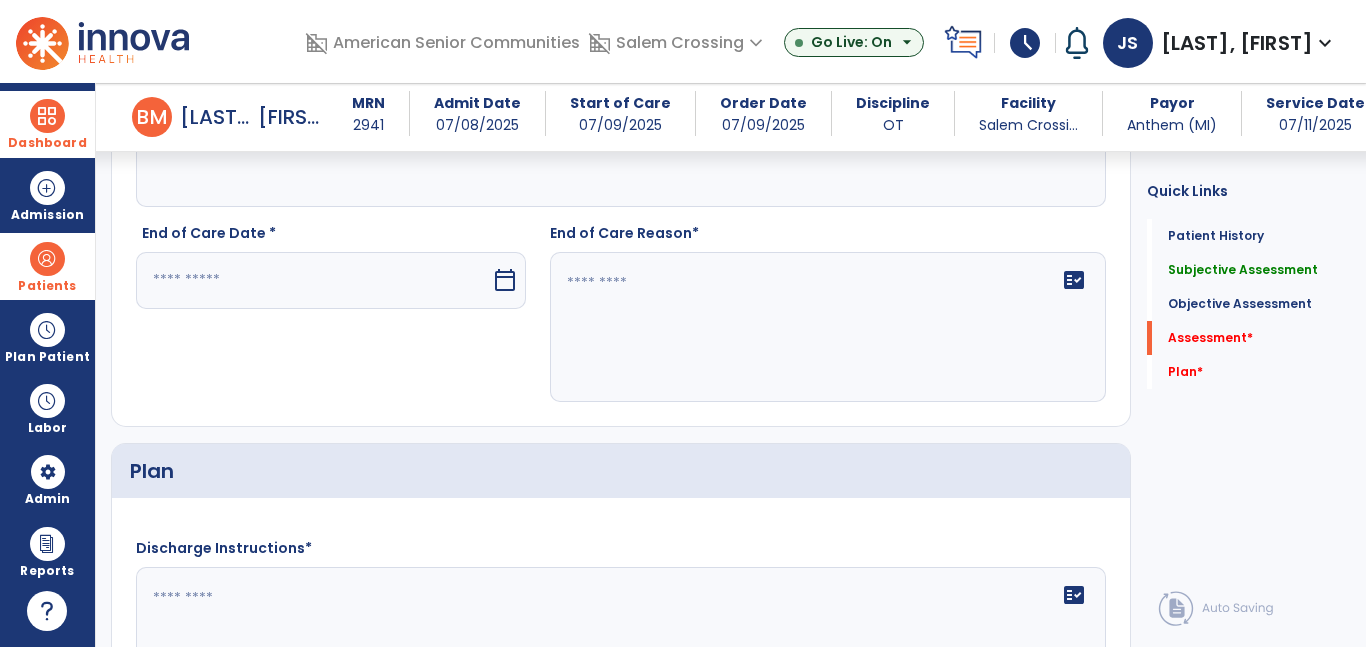click at bounding box center (313, 280) 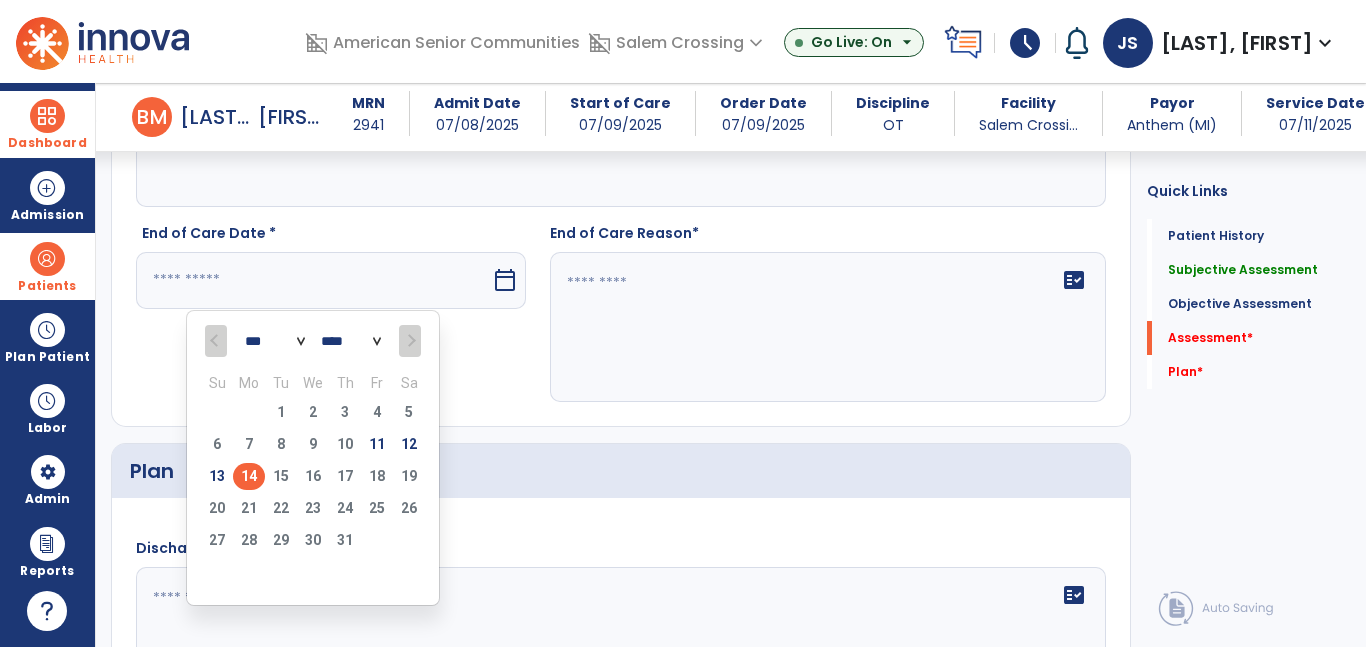 click on "11" at bounding box center [377, 444] 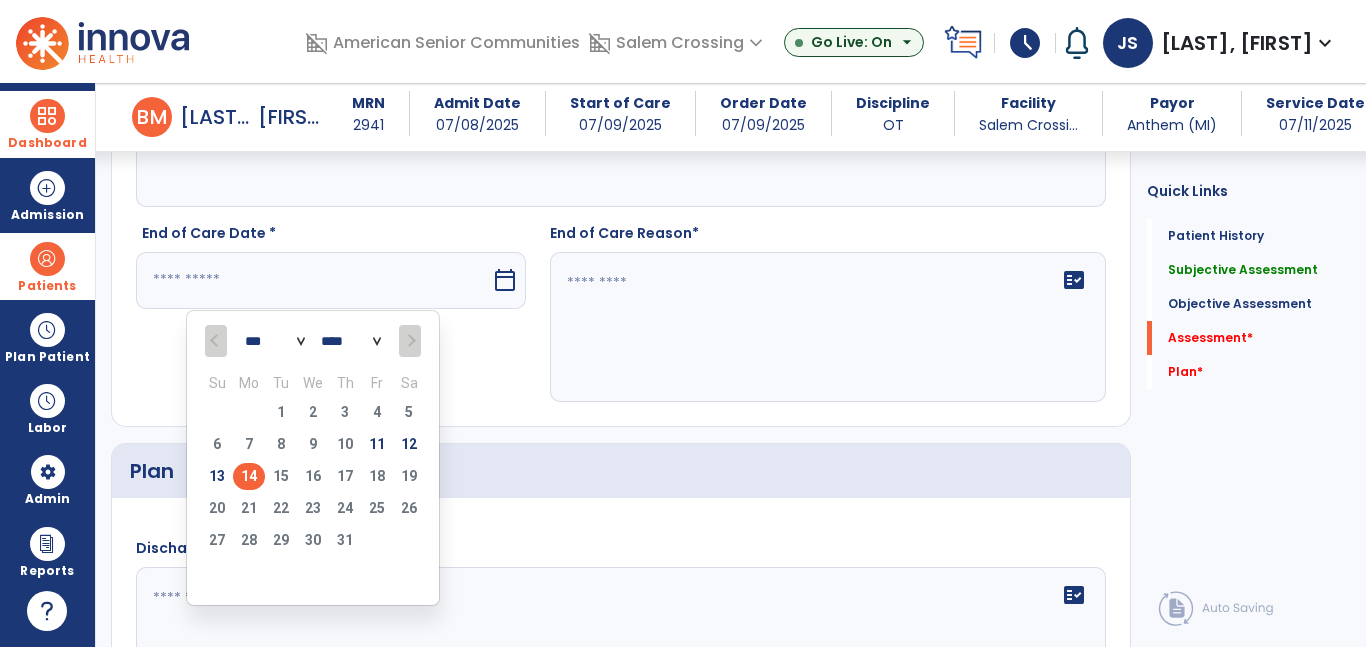 type on "*********" 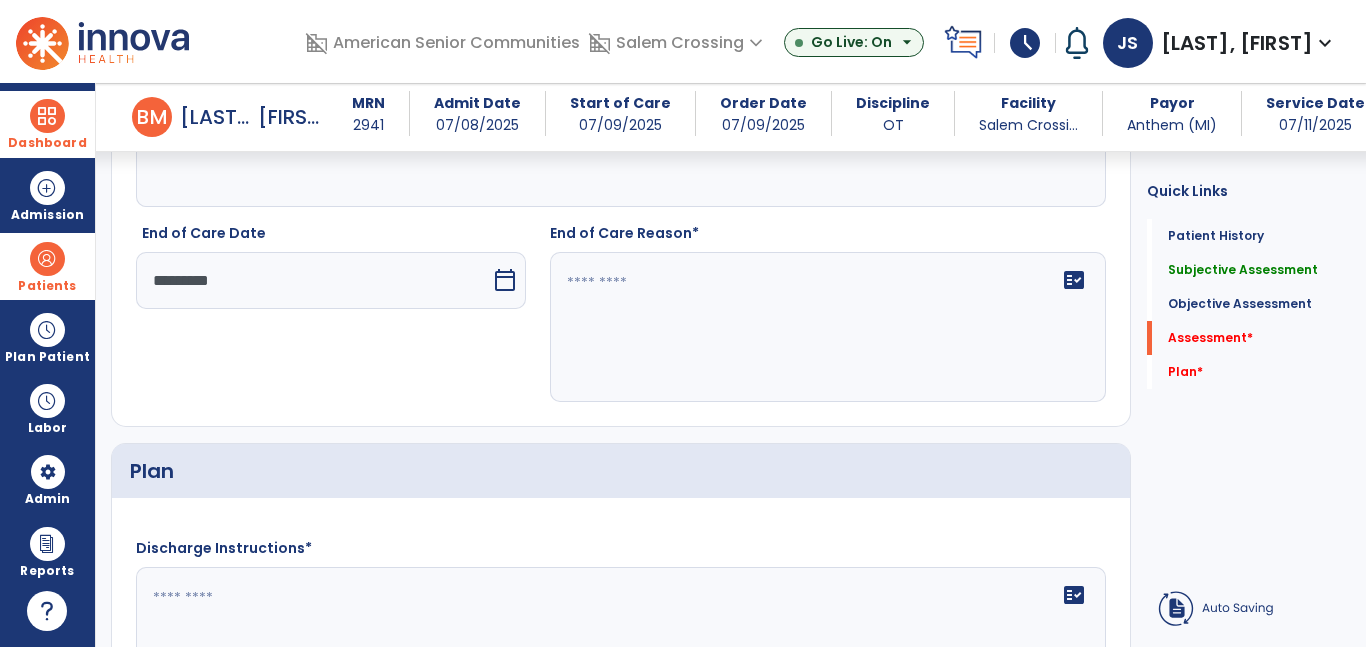 click on "fact_check" 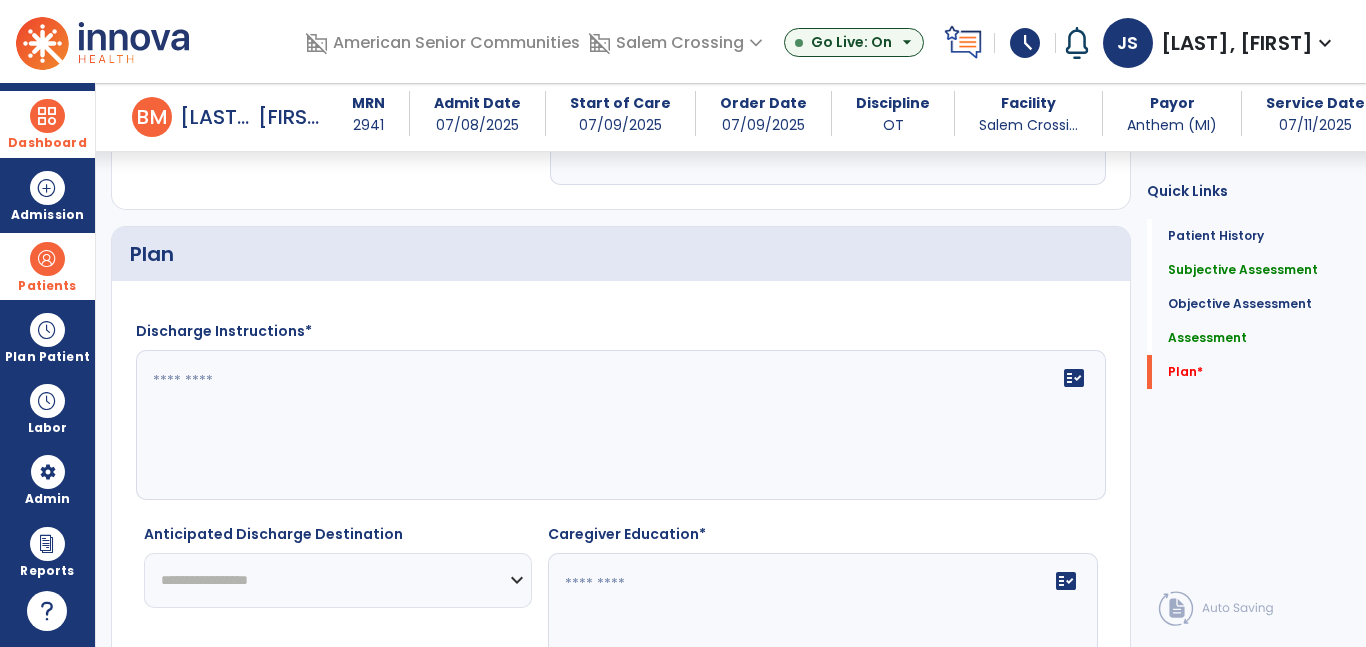 scroll, scrollTop: 3058, scrollLeft: 0, axis: vertical 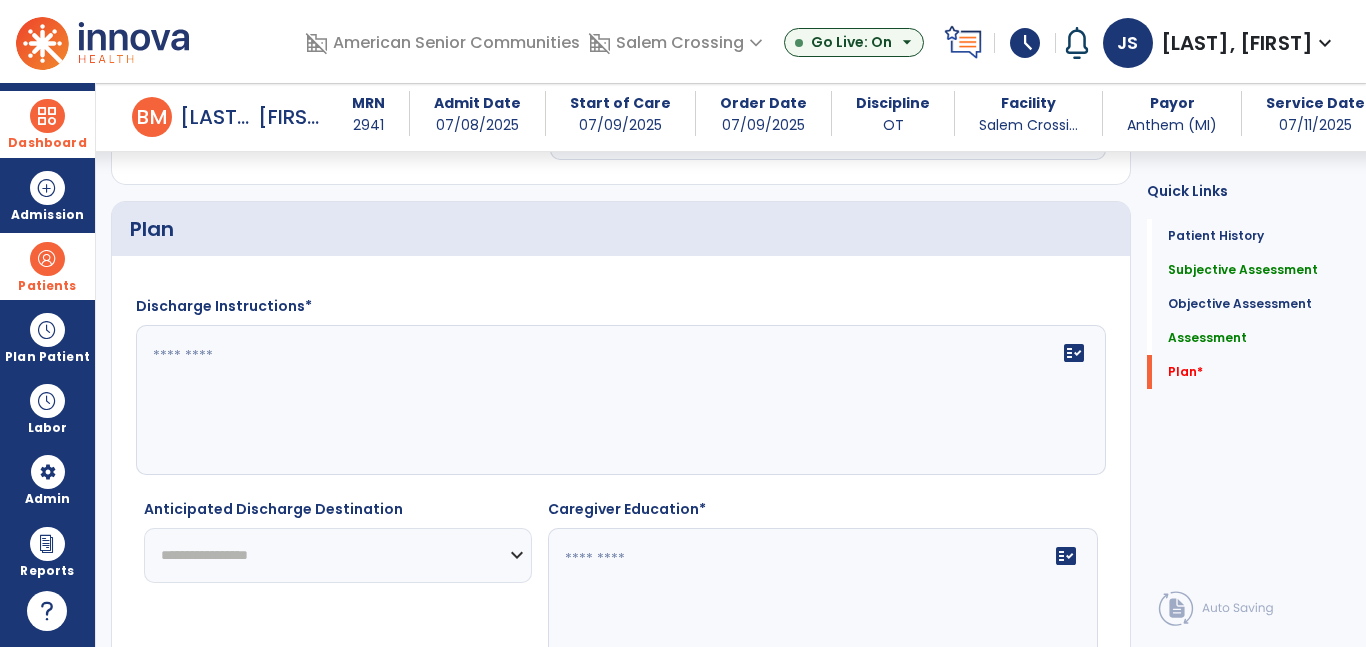 type on "**********" 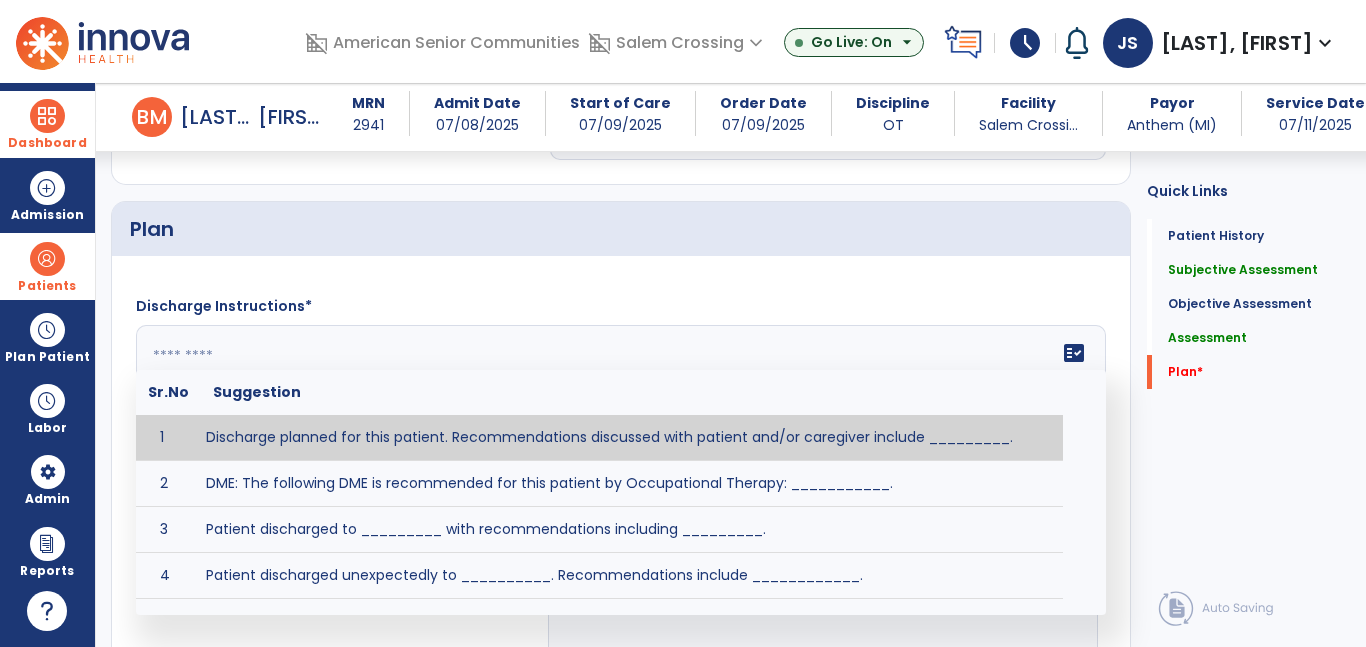 click on "fact_check  Sr.No Suggestion 1 Discharge planned for this patient. Recommendations discussed with patient and/or caregiver include _________. 2 DME: The following DME is recommended for this patient by Occupational Therapy: ___________. 3 Patient discharged to _________ with recommendations including _________. 4 Patient discharged unexpectedly to __________. Recommendations include ____________." 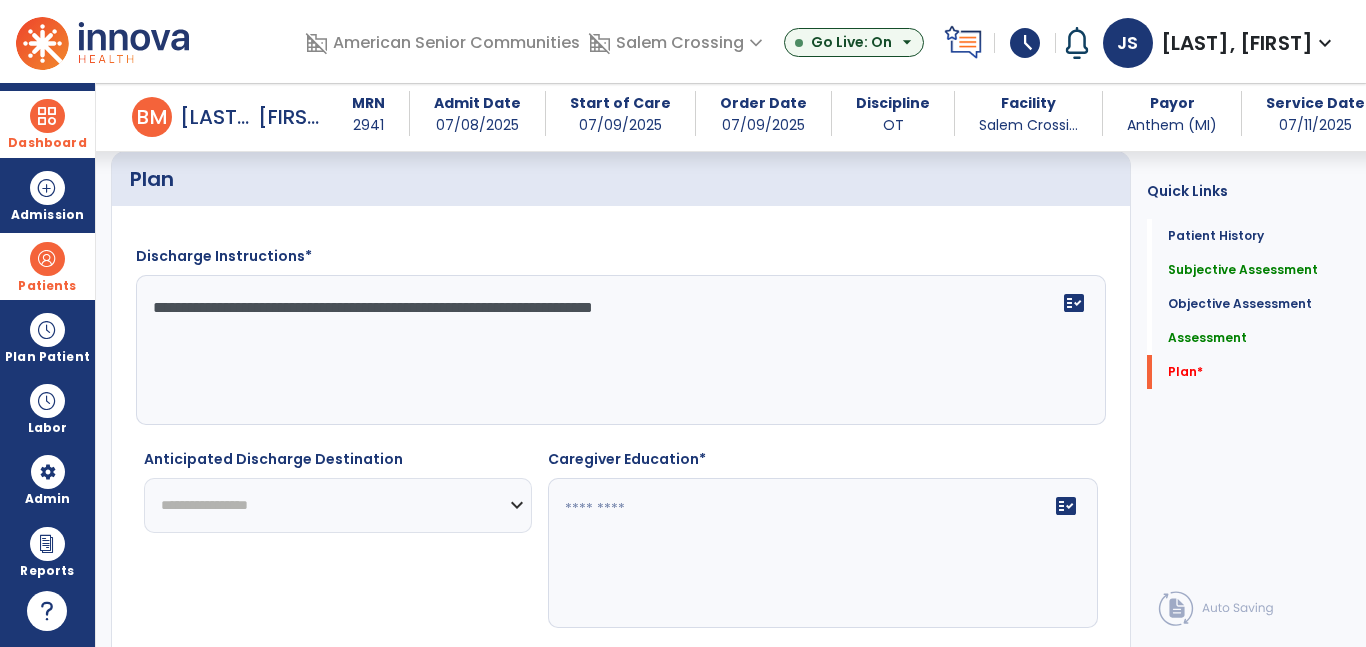 scroll, scrollTop: 3194, scrollLeft: 0, axis: vertical 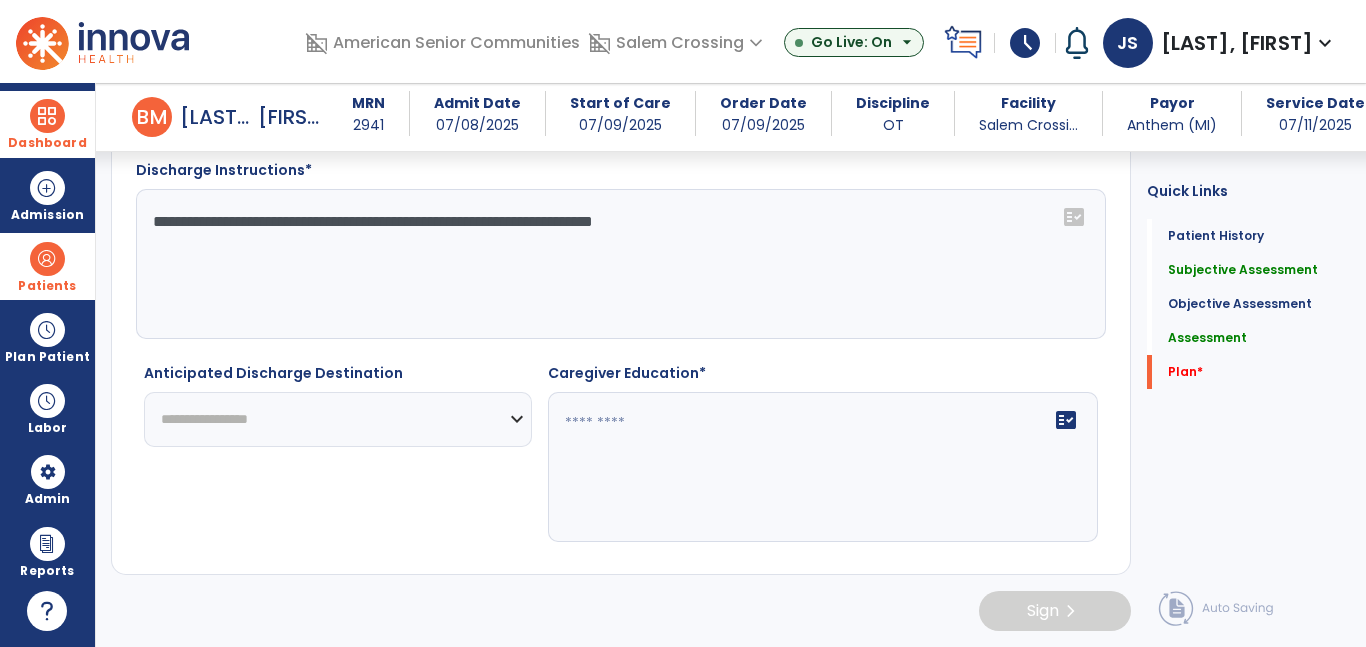 type on "**********" 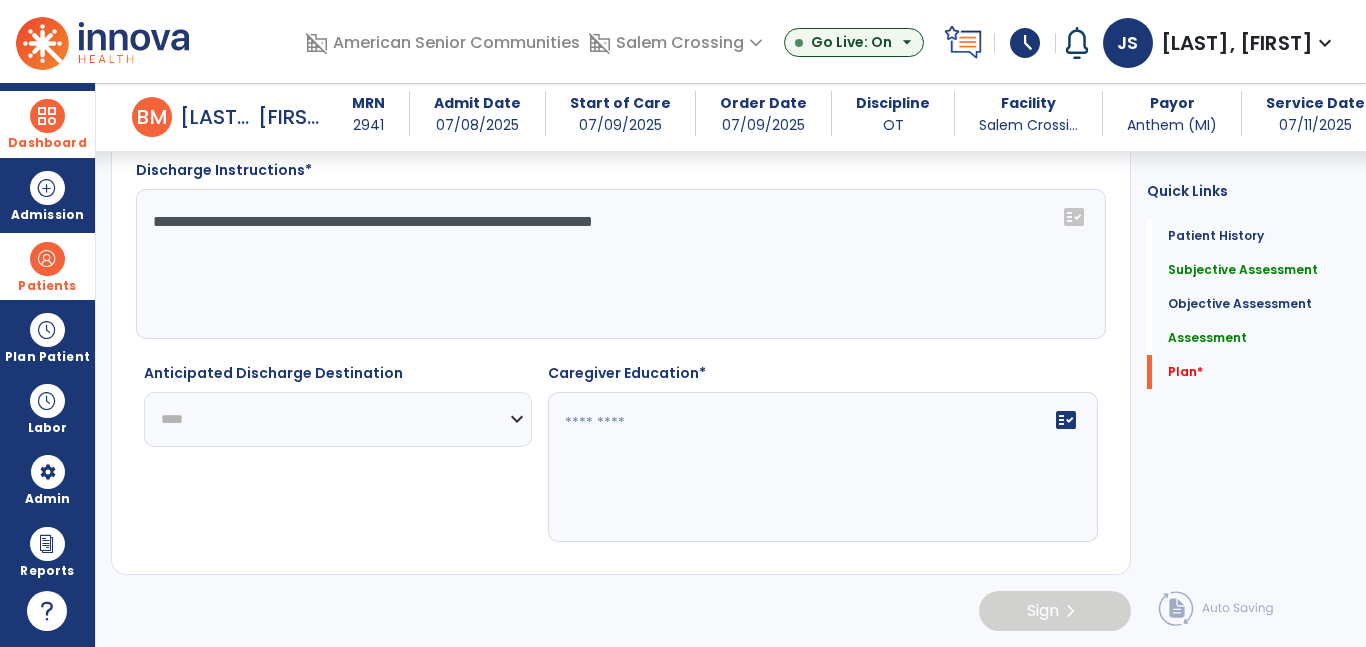 click on "**********" 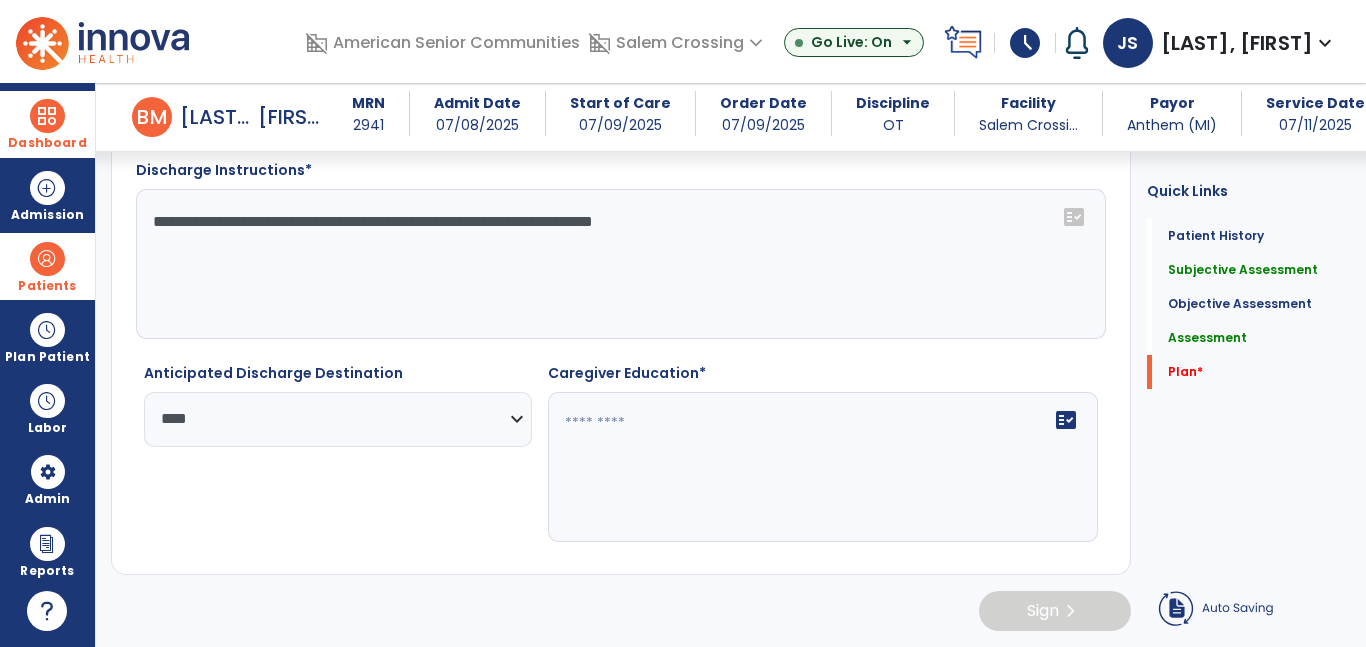 click on "fact_check" 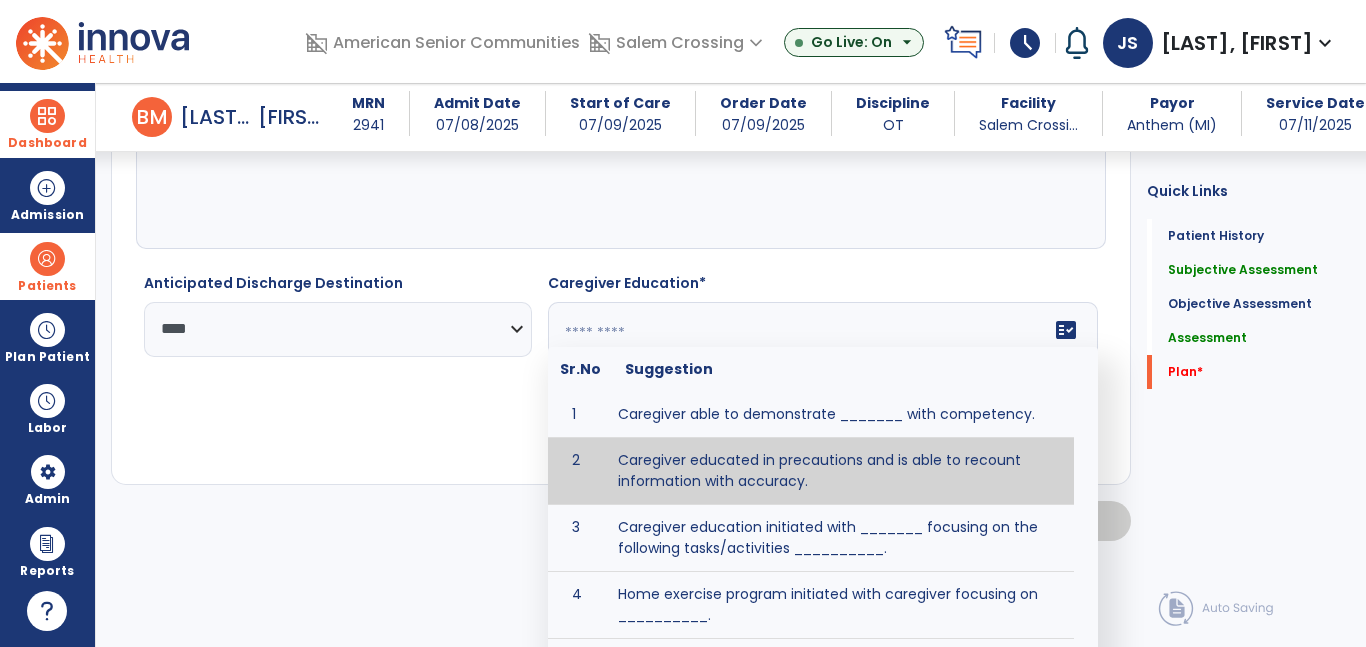scroll, scrollTop: 3295, scrollLeft: 0, axis: vertical 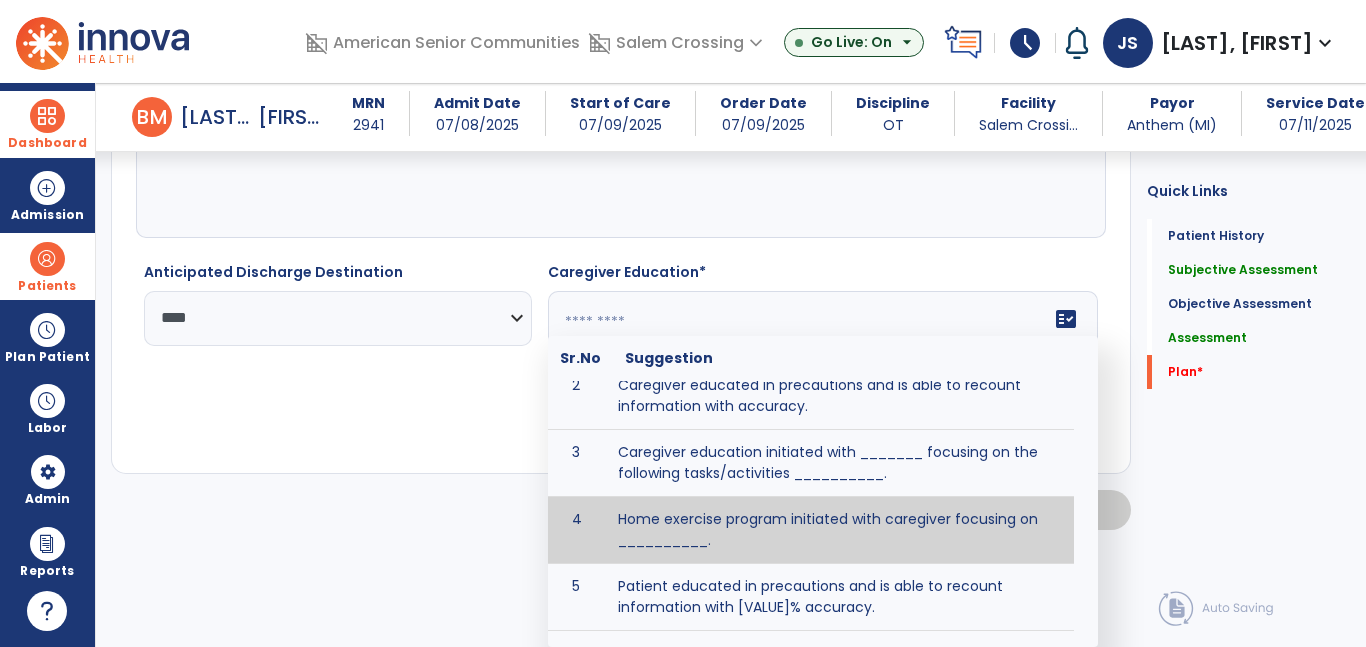 click on "Patient Demographics  Medical Diagnosis   Treatment Diagnosis
Code
Description
Pdpm Clinical Category
N/A" 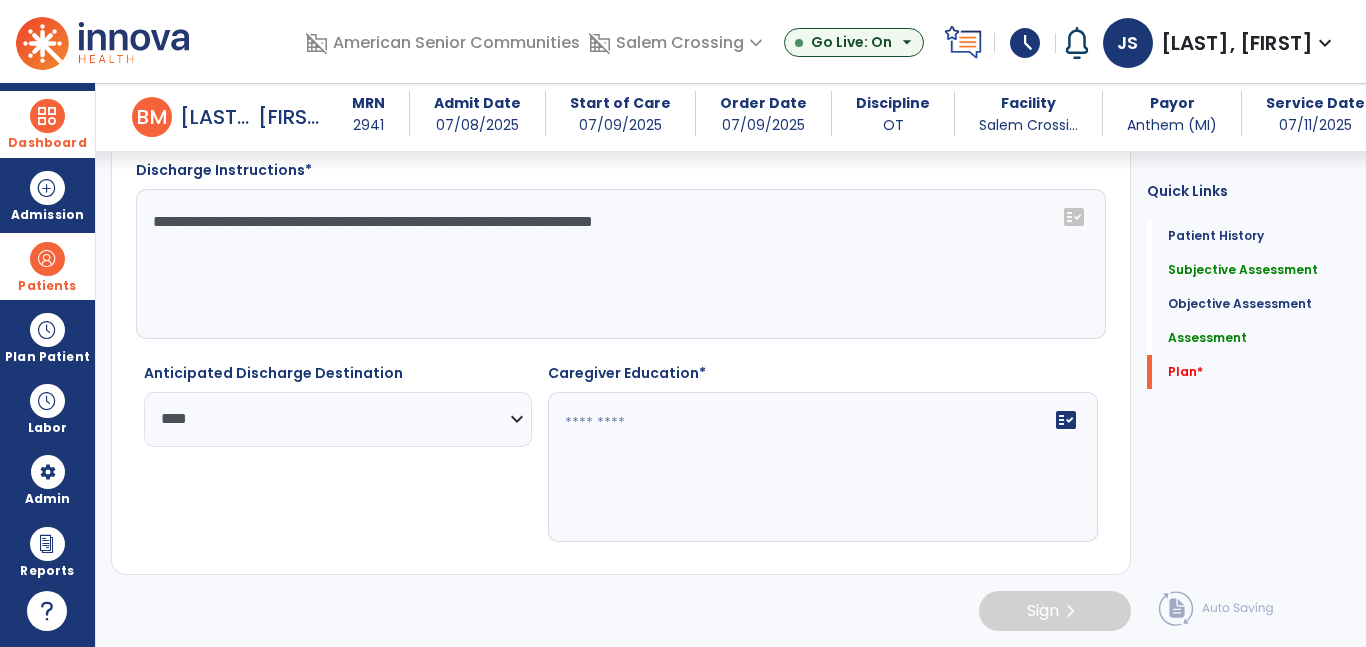 click on "fact_check" 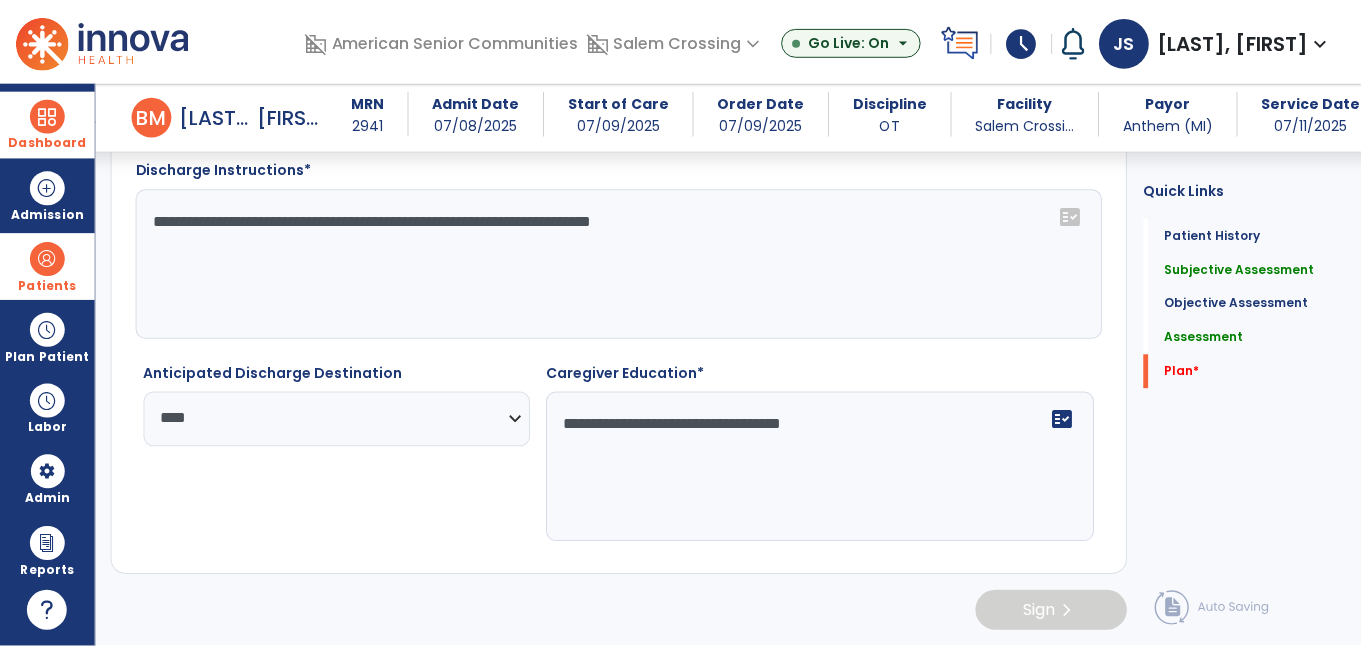 scroll, scrollTop: 3196, scrollLeft: 0, axis: vertical 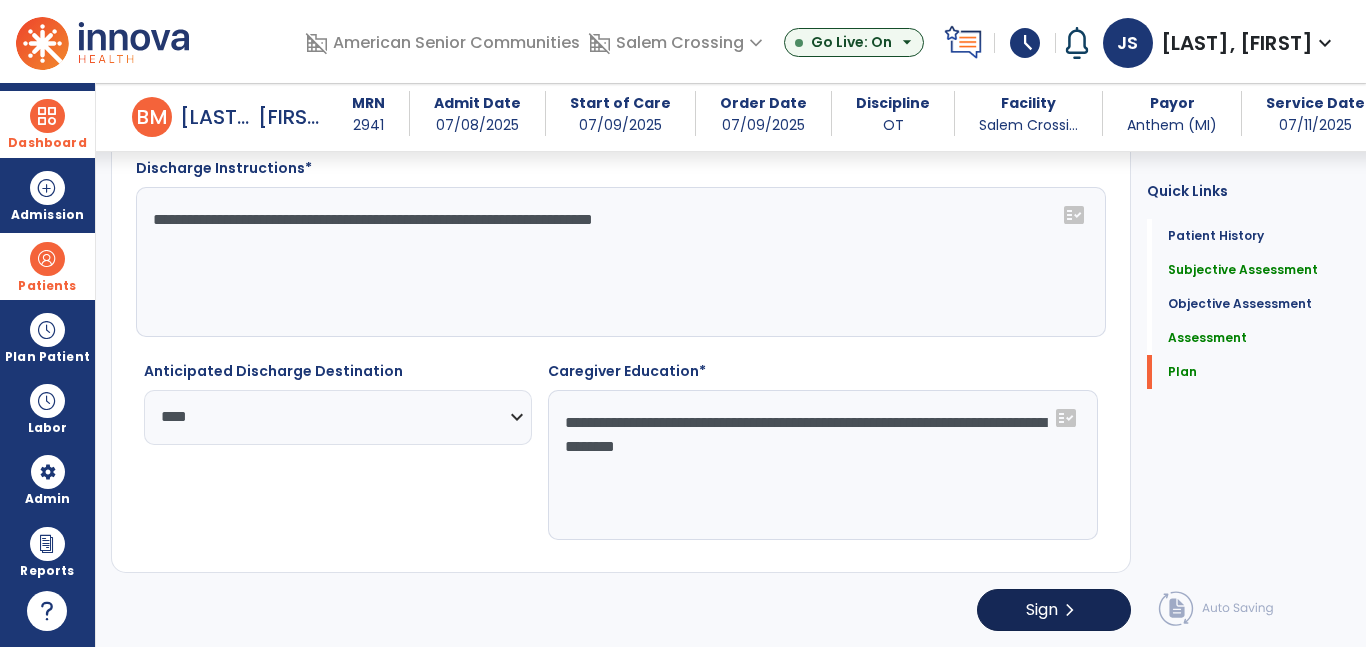type on "**********" 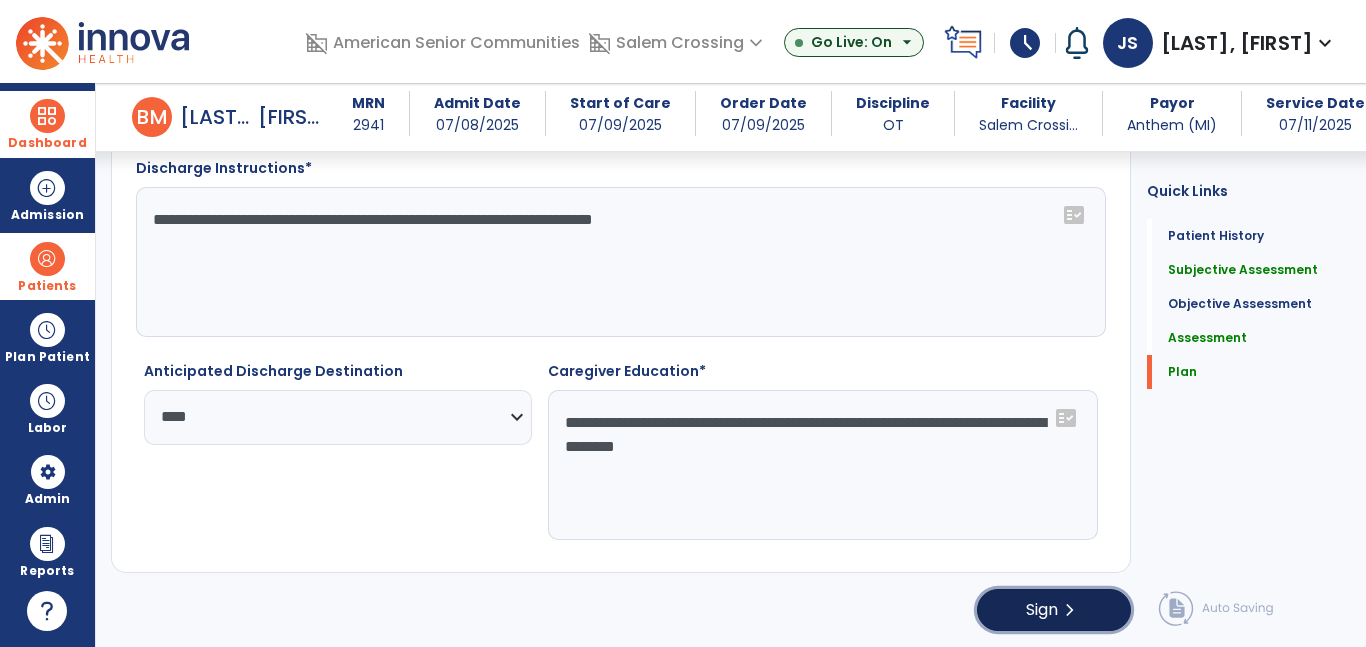 click on "Sign  chevron_right" 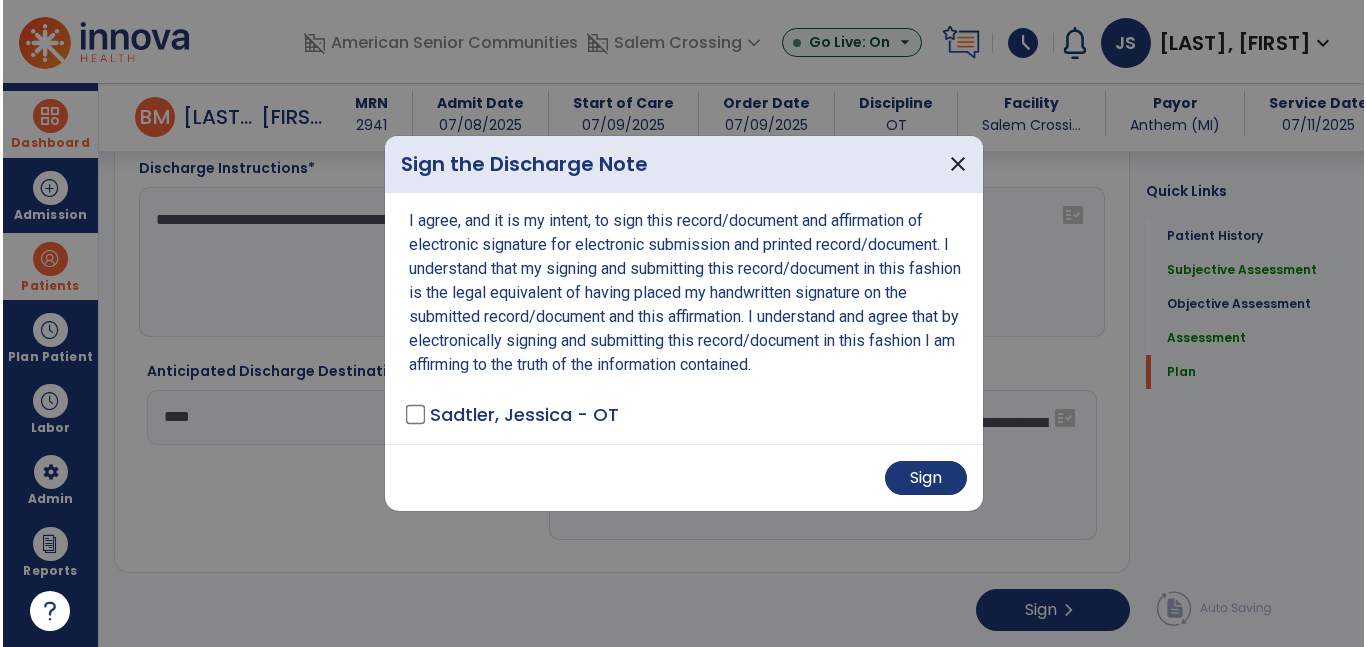 scroll, scrollTop: 3196, scrollLeft: 0, axis: vertical 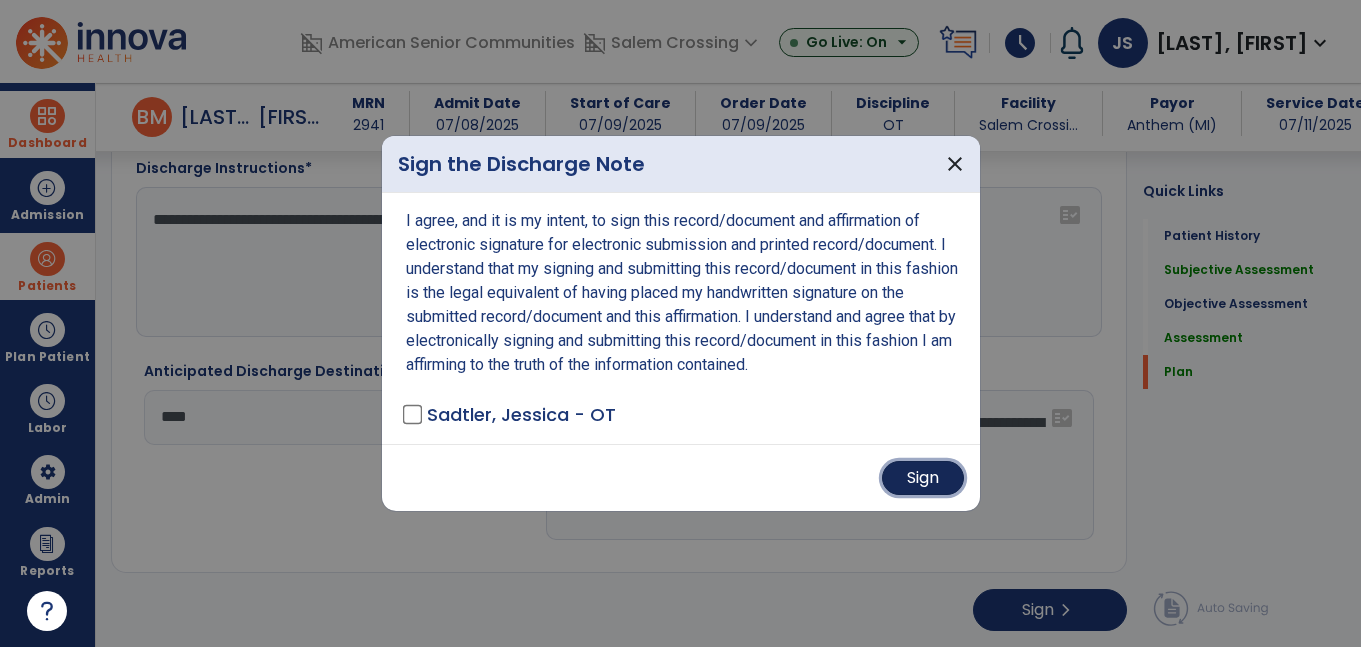 click on "Sign" at bounding box center [923, 478] 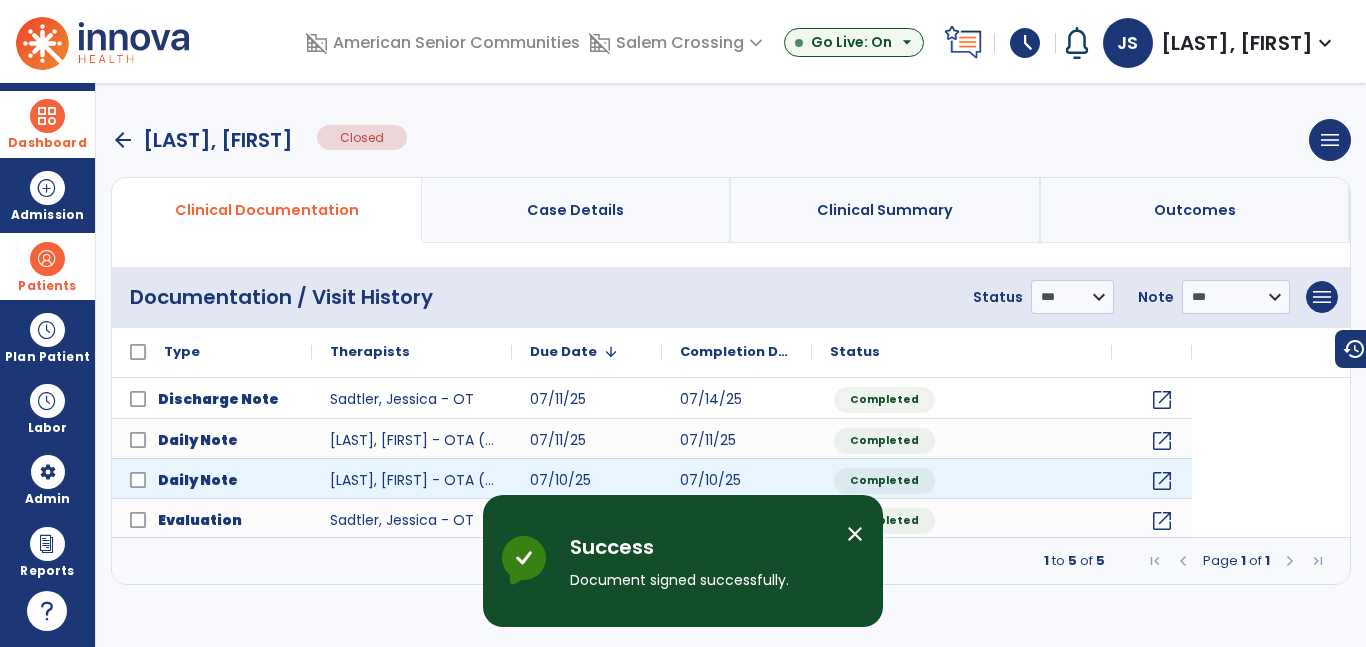 scroll, scrollTop: 0, scrollLeft: 0, axis: both 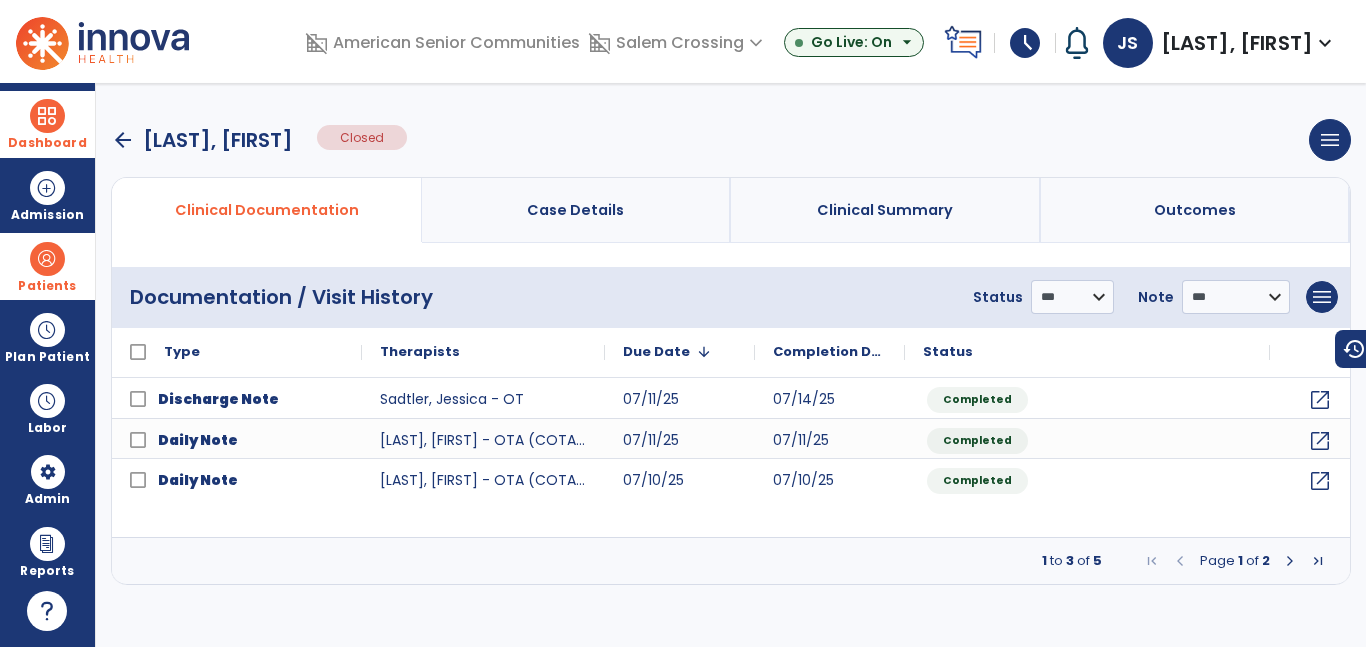 click on "Dashboard" at bounding box center [47, 143] 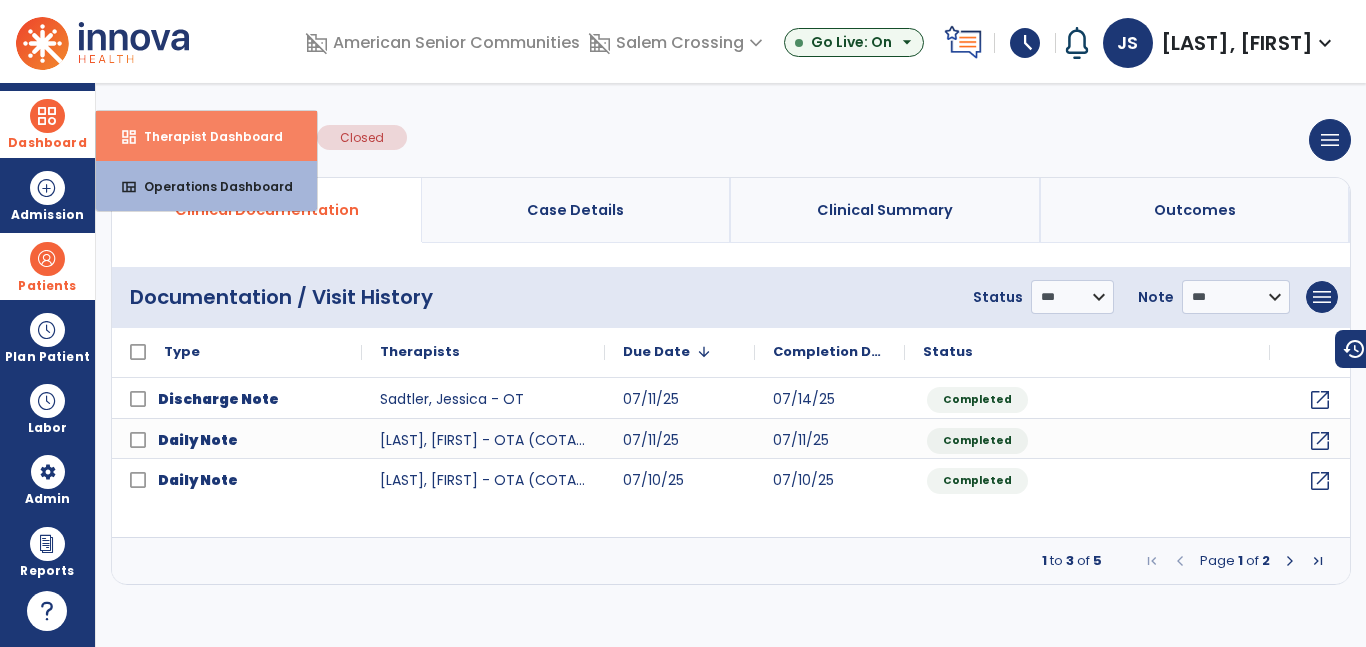 click on "dashboard  Therapist Dashboard" at bounding box center (206, 136) 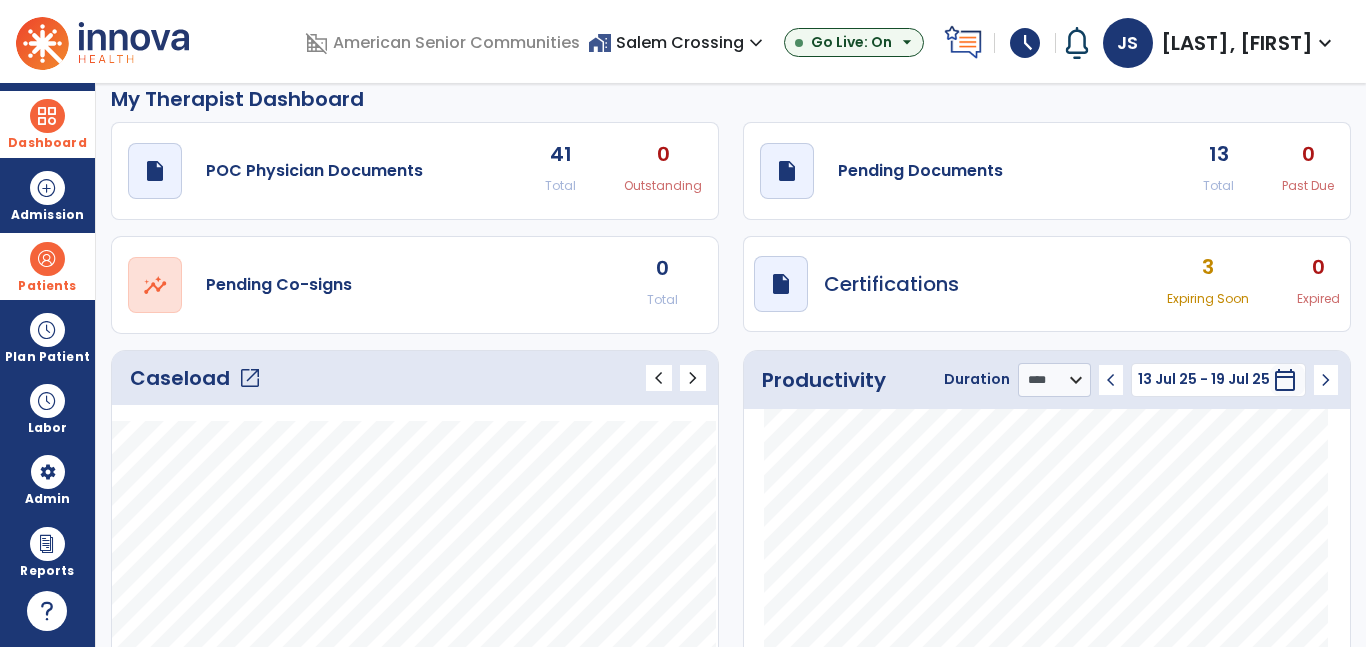 scroll, scrollTop: 6, scrollLeft: 0, axis: vertical 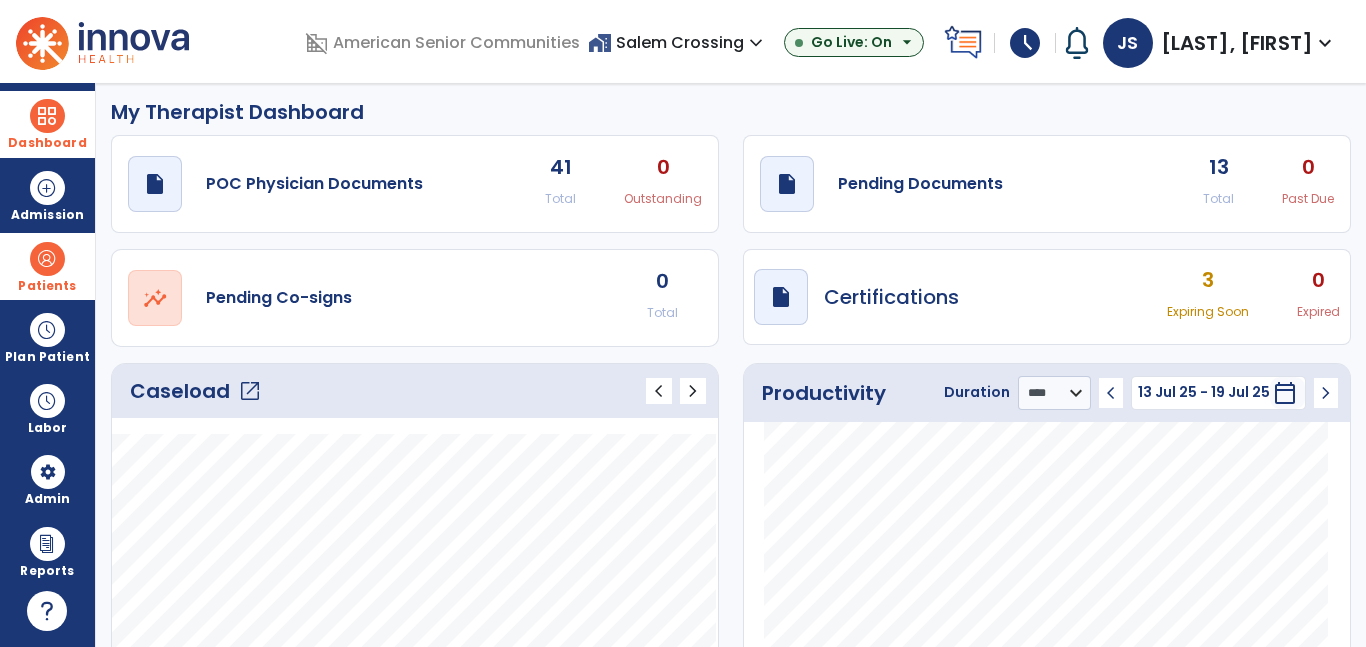 click on "open_in_new" 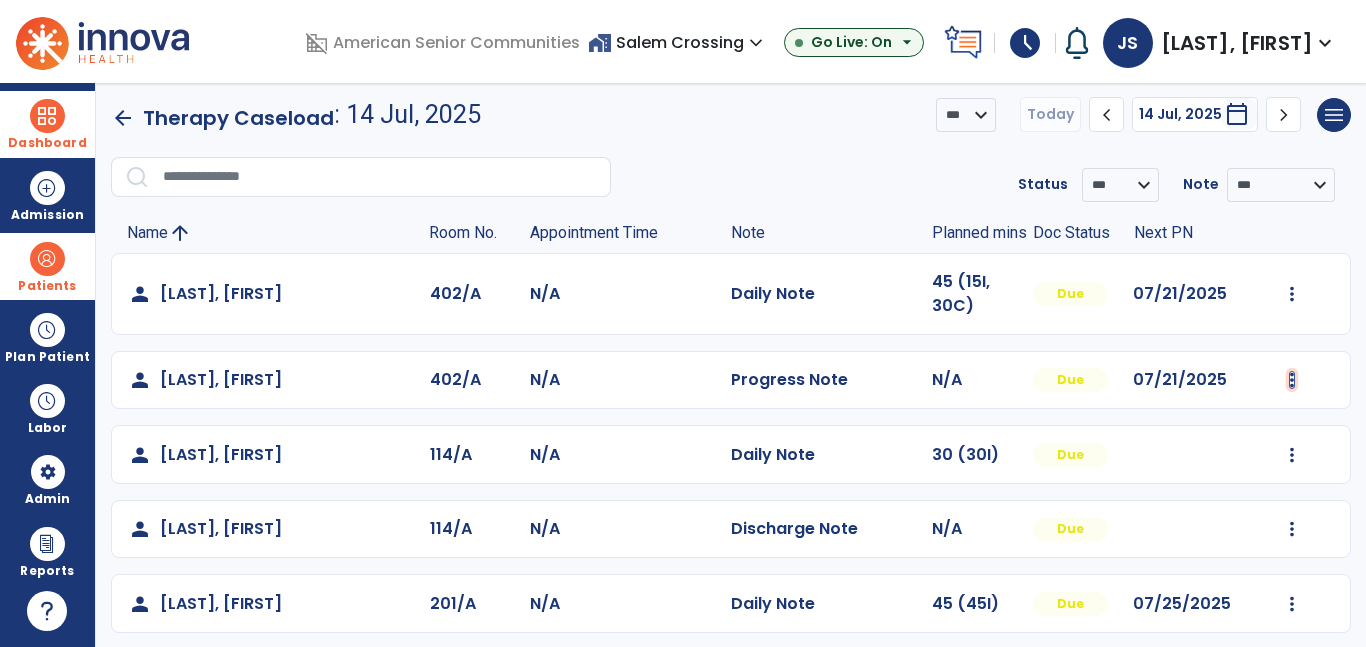 click at bounding box center [1292, 294] 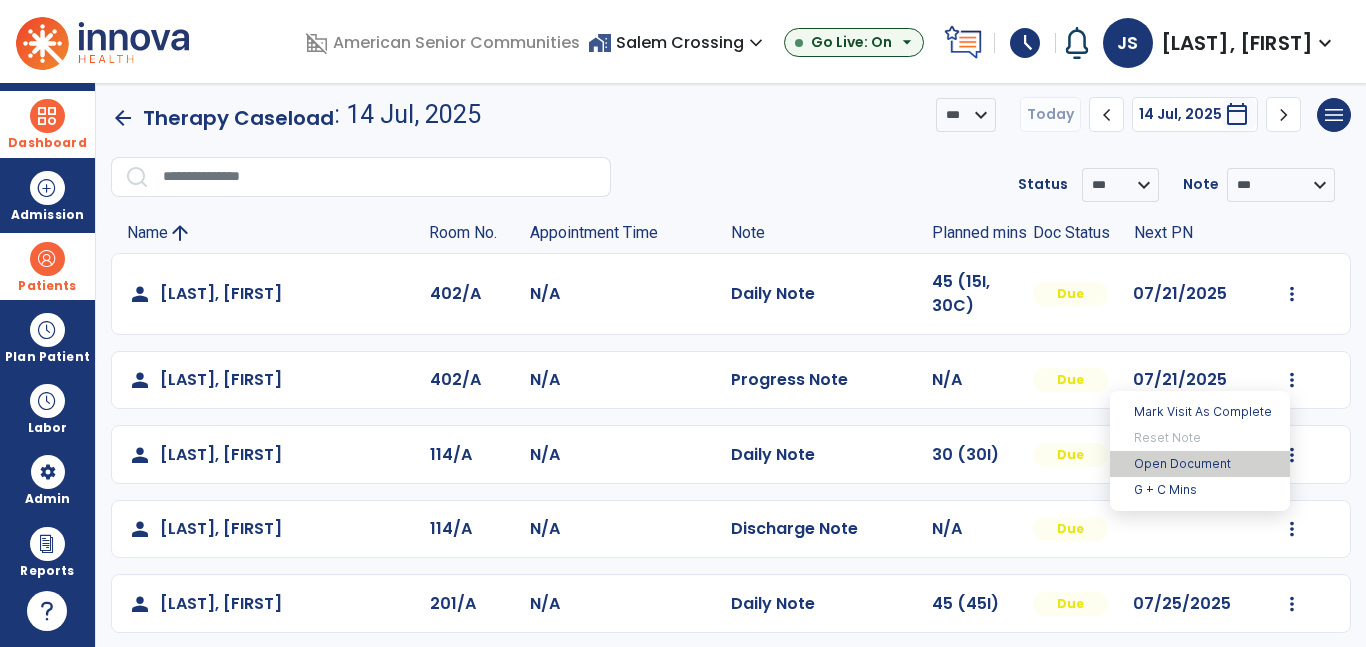 click on "Open Document" at bounding box center (1200, 464) 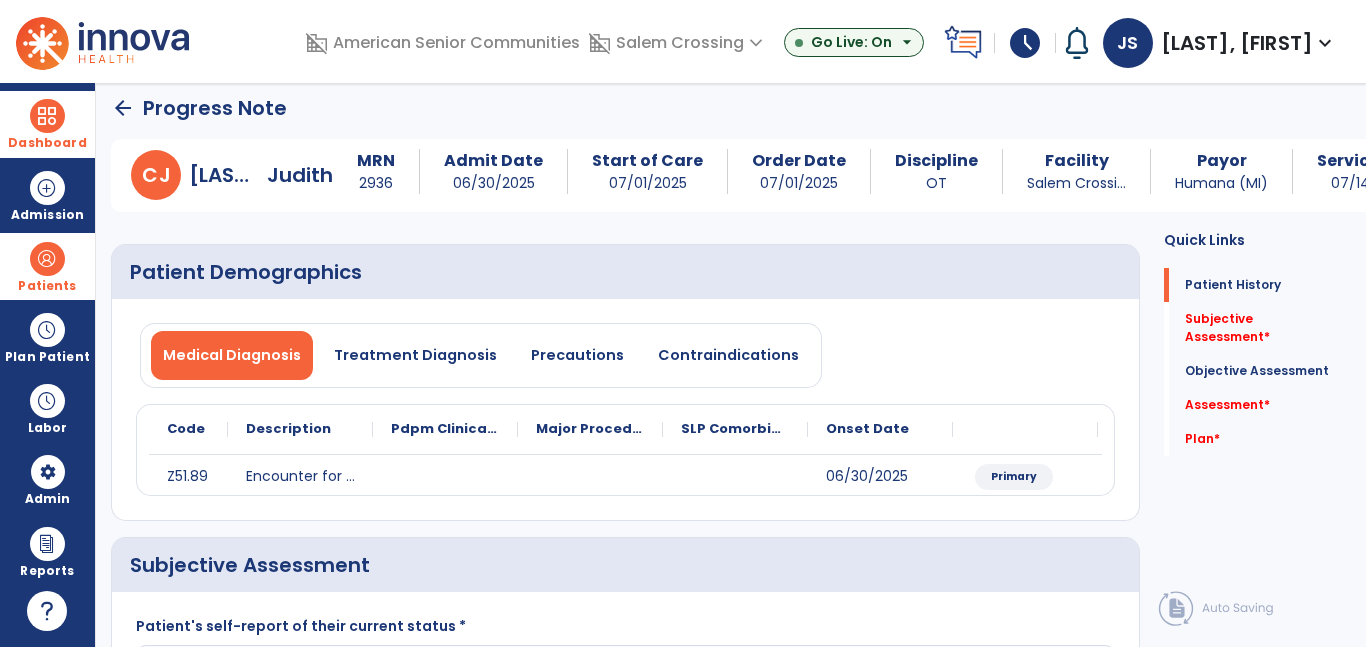 scroll, scrollTop: 0, scrollLeft: 0, axis: both 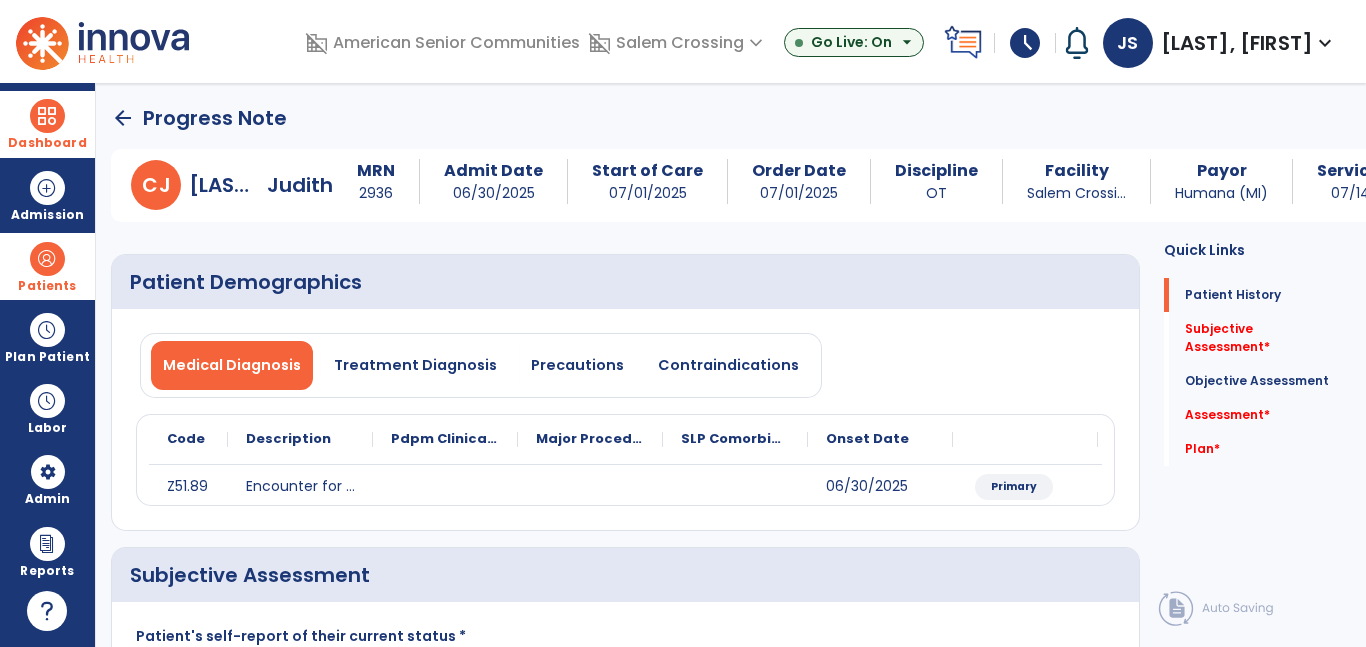 drag, startPoint x: 35, startPoint y: 278, endPoint x: 72, endPoint y: 276, distance: 37.054016 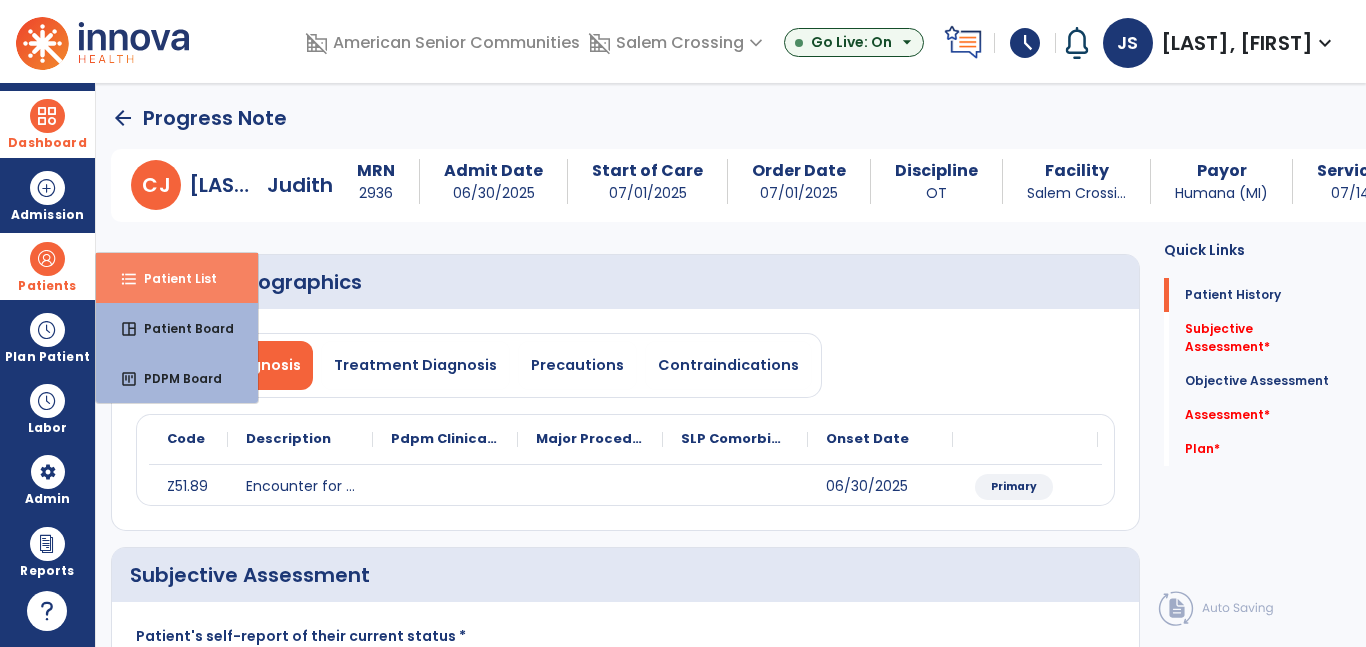 click on "format_list_bulleted  Patient List" at bounding box center (177, 278) 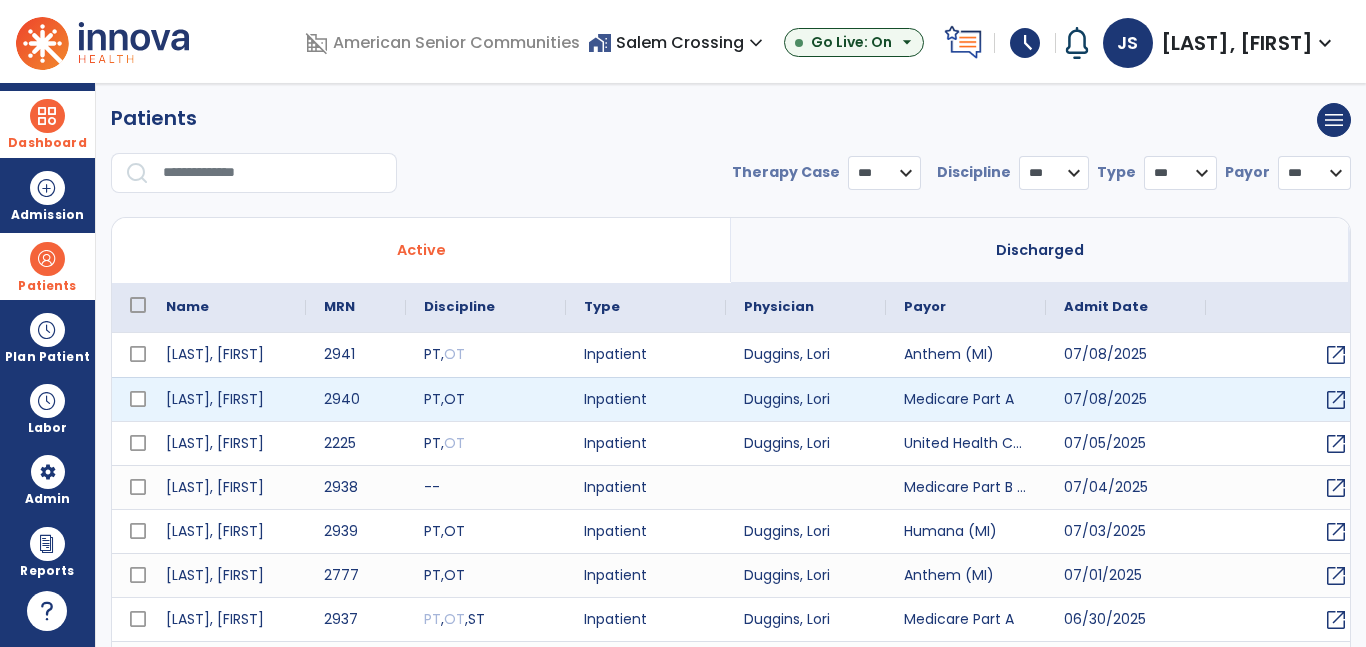select on "***" 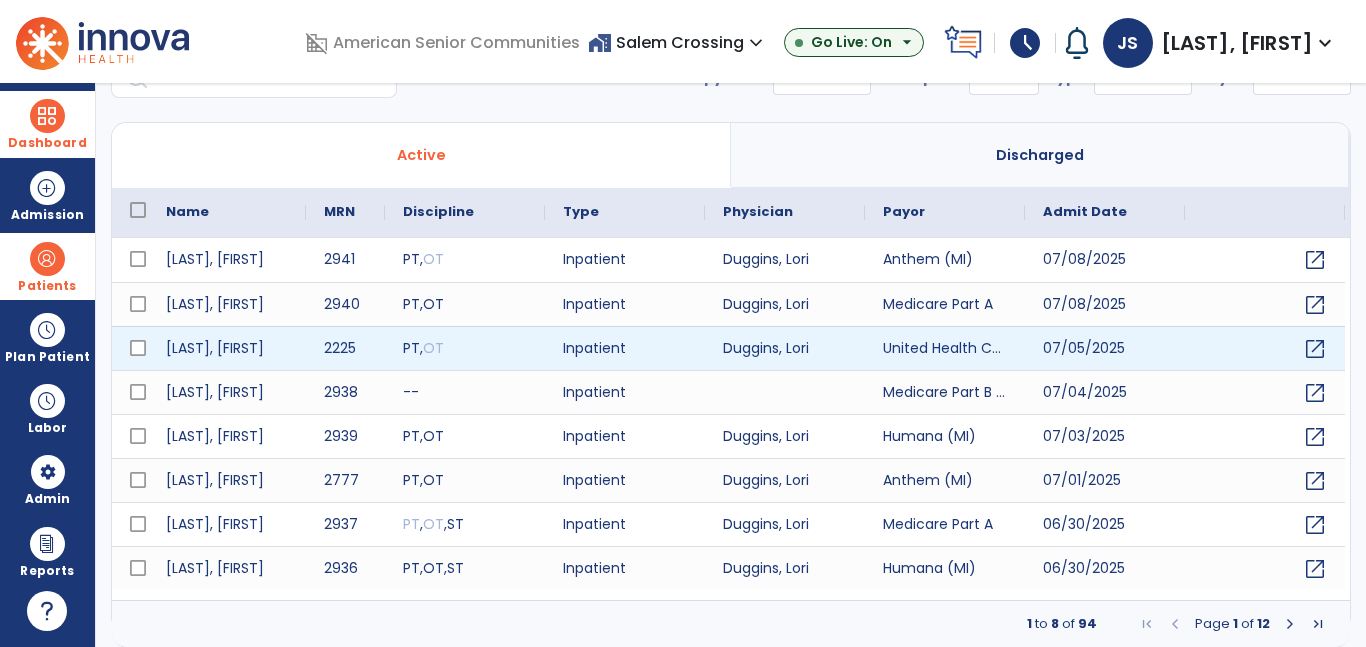 scroll, scrollTop: 96, scrollLeft: 0, axis: vertical 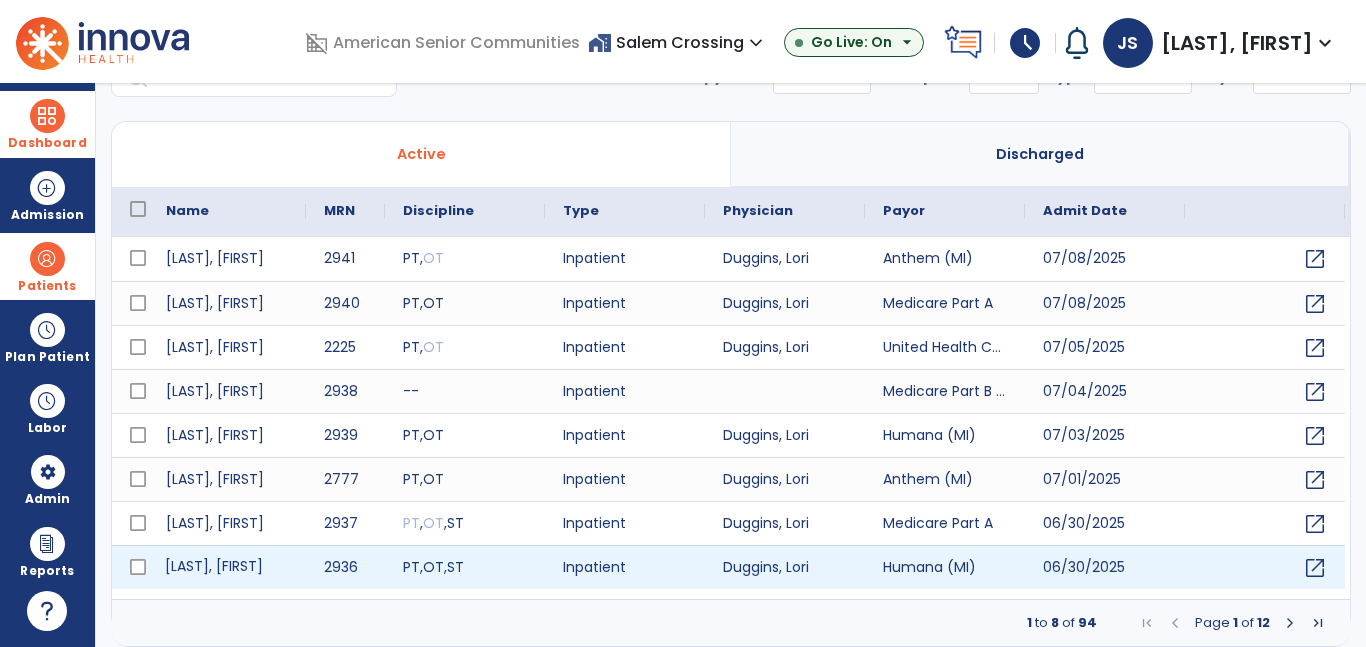 click on "[LAST], [FIRST]" at bounding box center [227, 567] 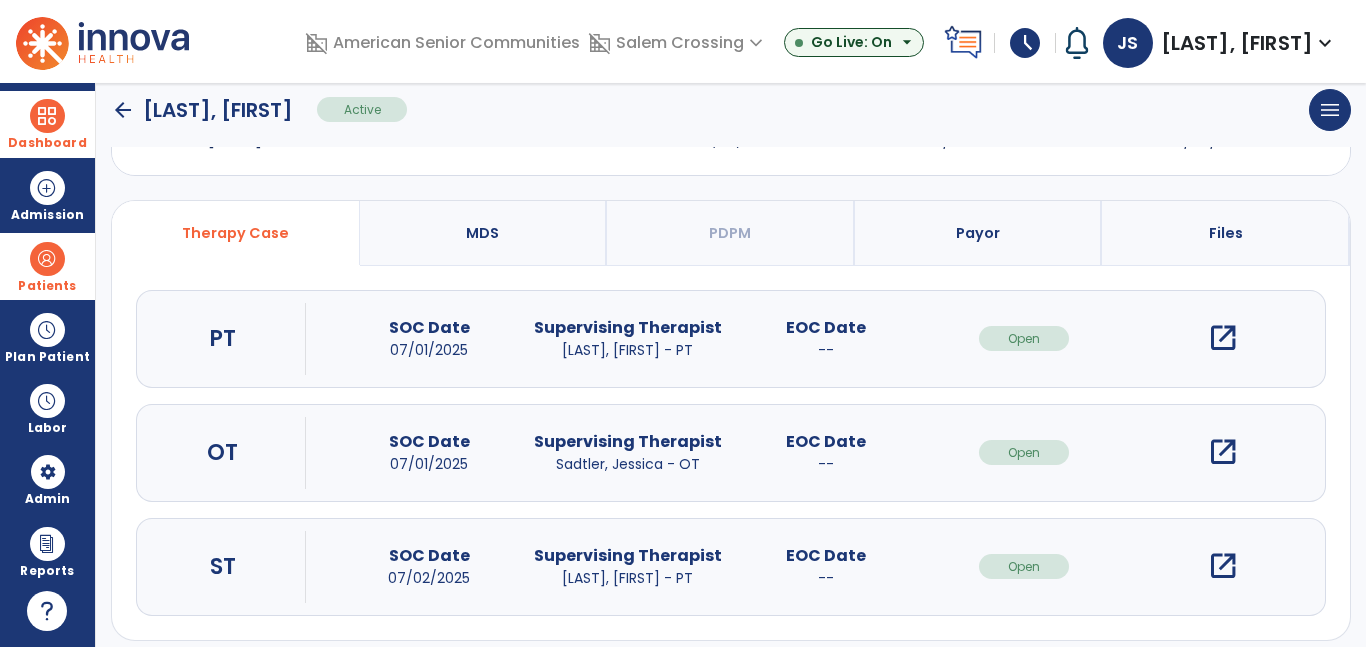 click on "open_in_new" at bounding box center [1223, 452] 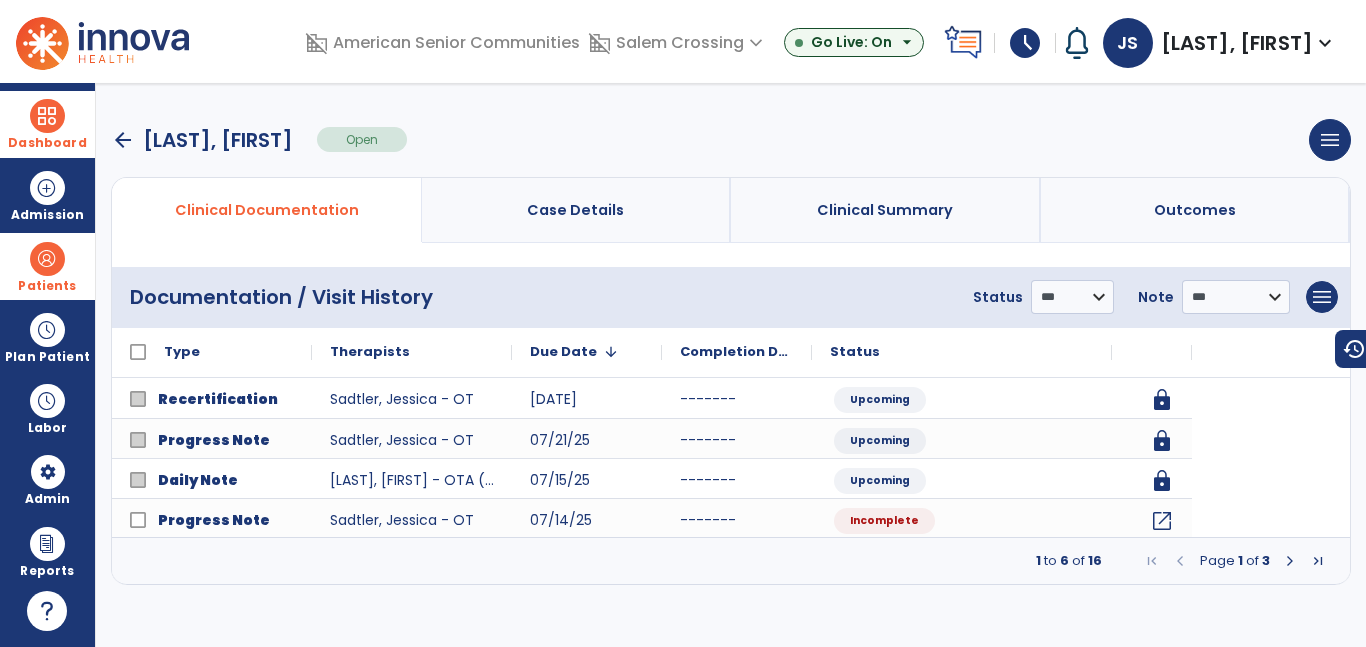 scroll, scrollTop: 0, scrollLeft: 0, axis: both 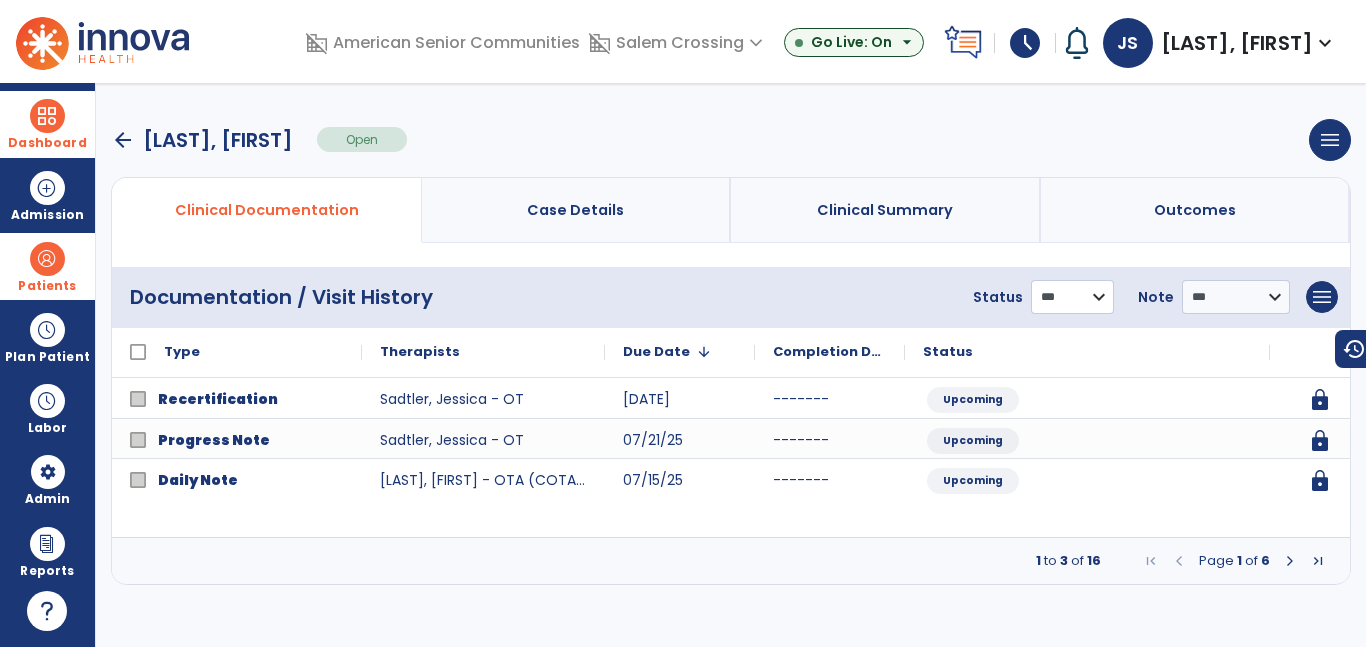 click on "**********" at bounding box center [1072, 297] 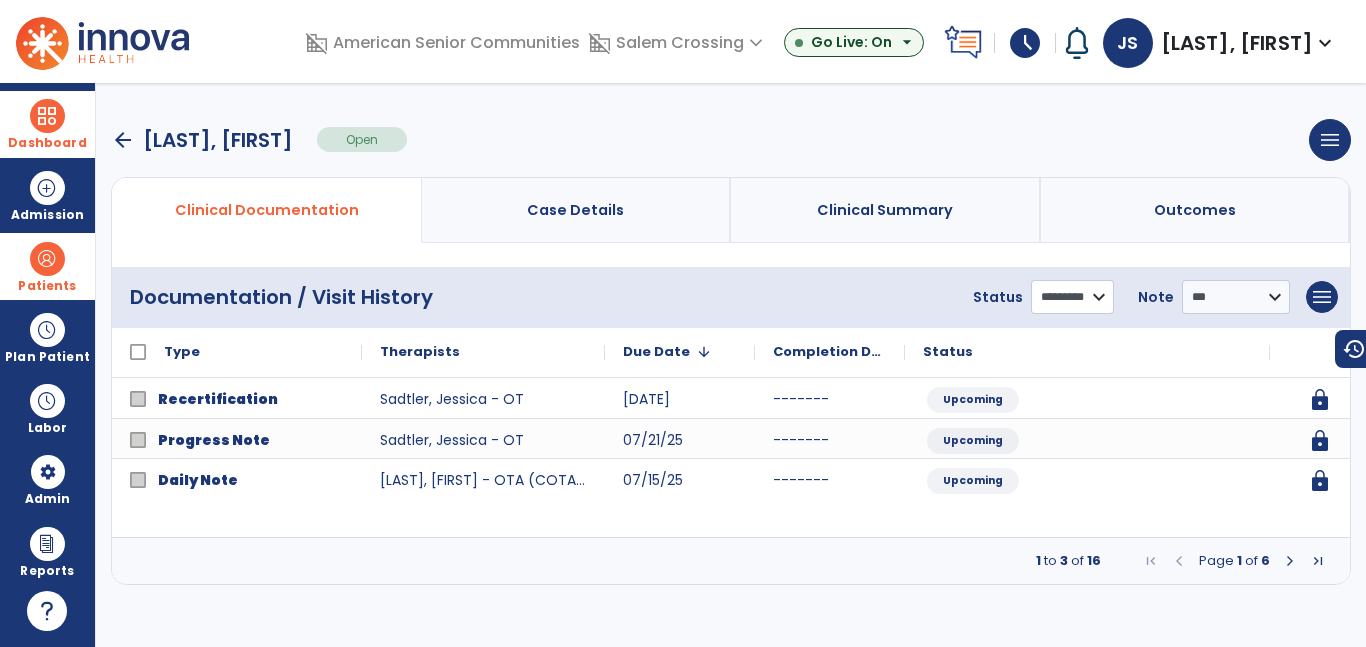 click on "**********" at bounding box center [1072, 297] 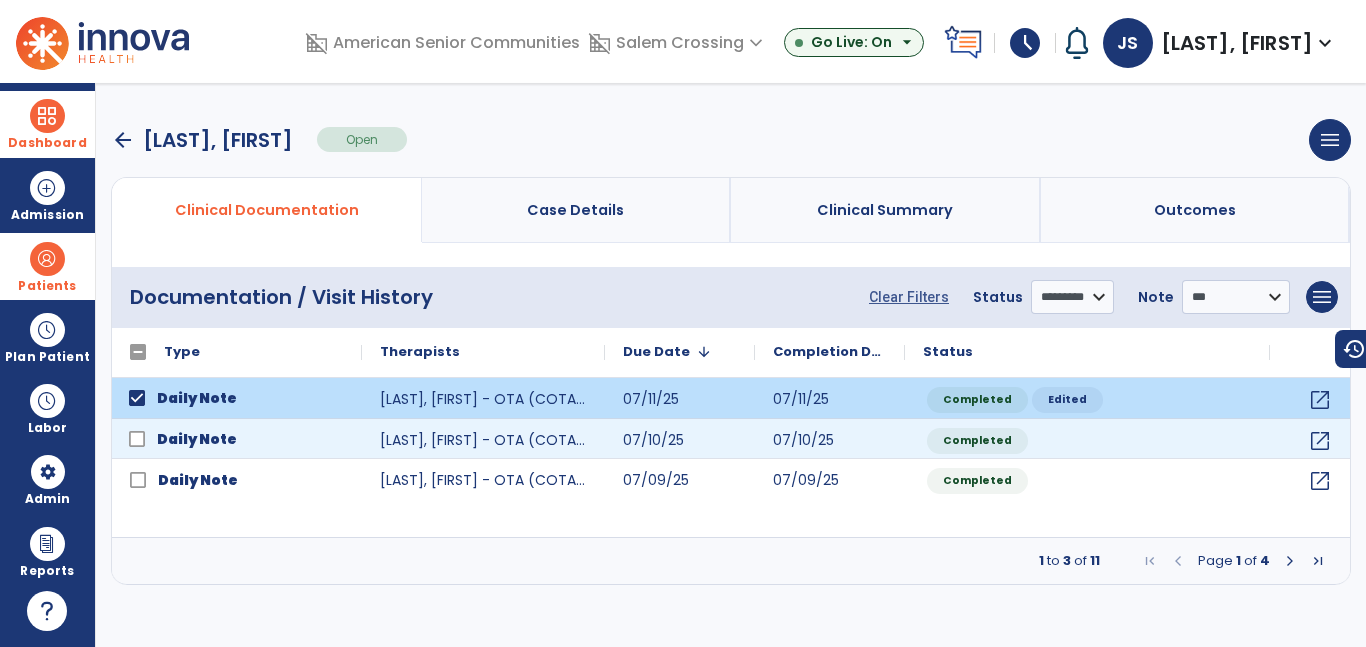 click 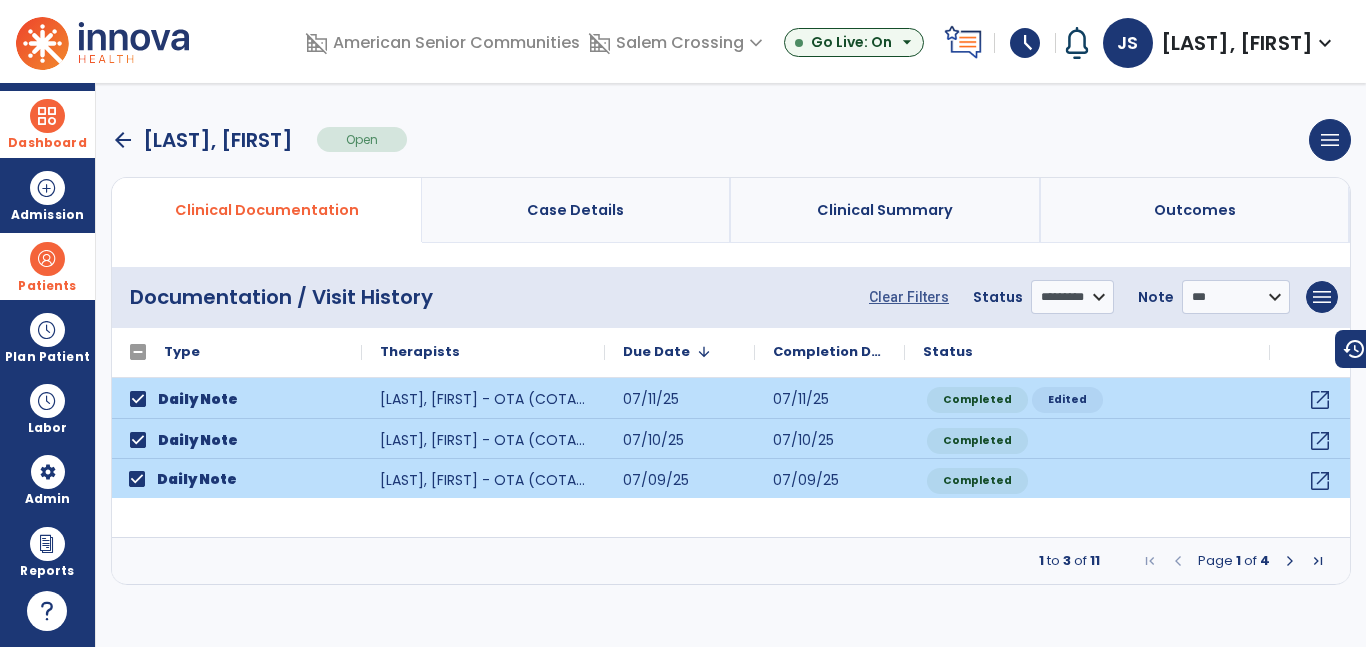click at bounding box center (1290, 561) 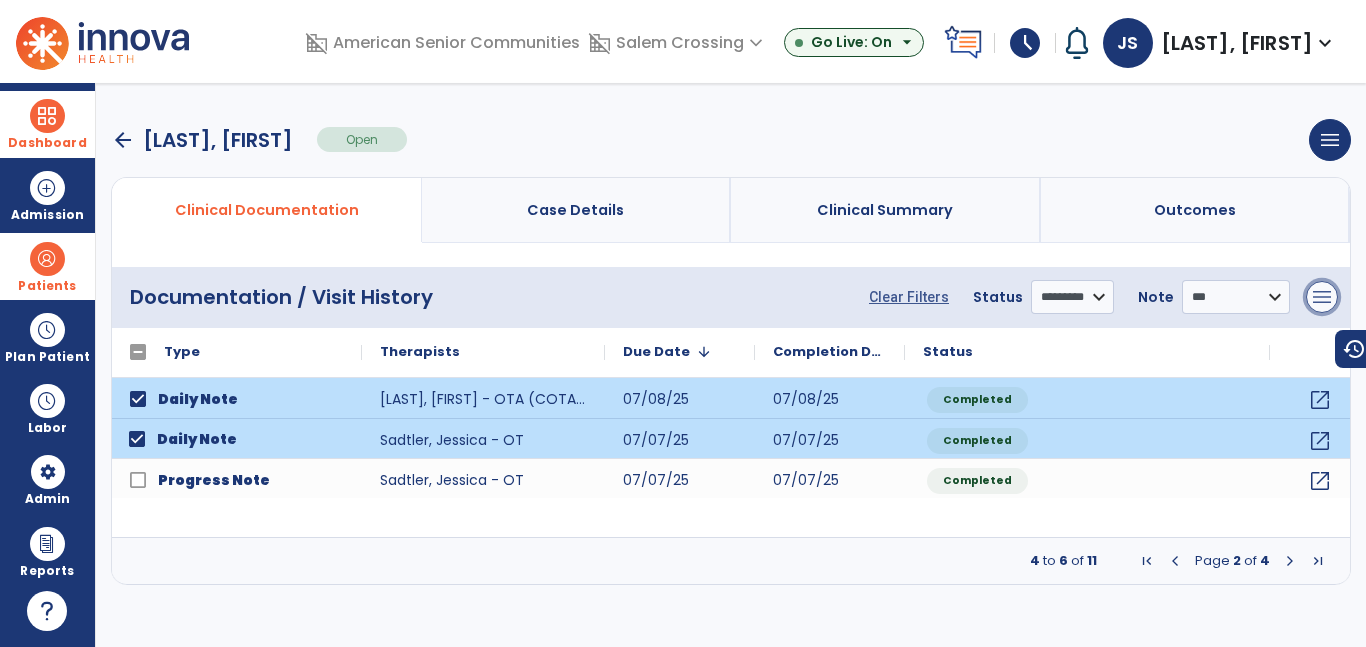click on "menu" at bounding box center [1322, 297] 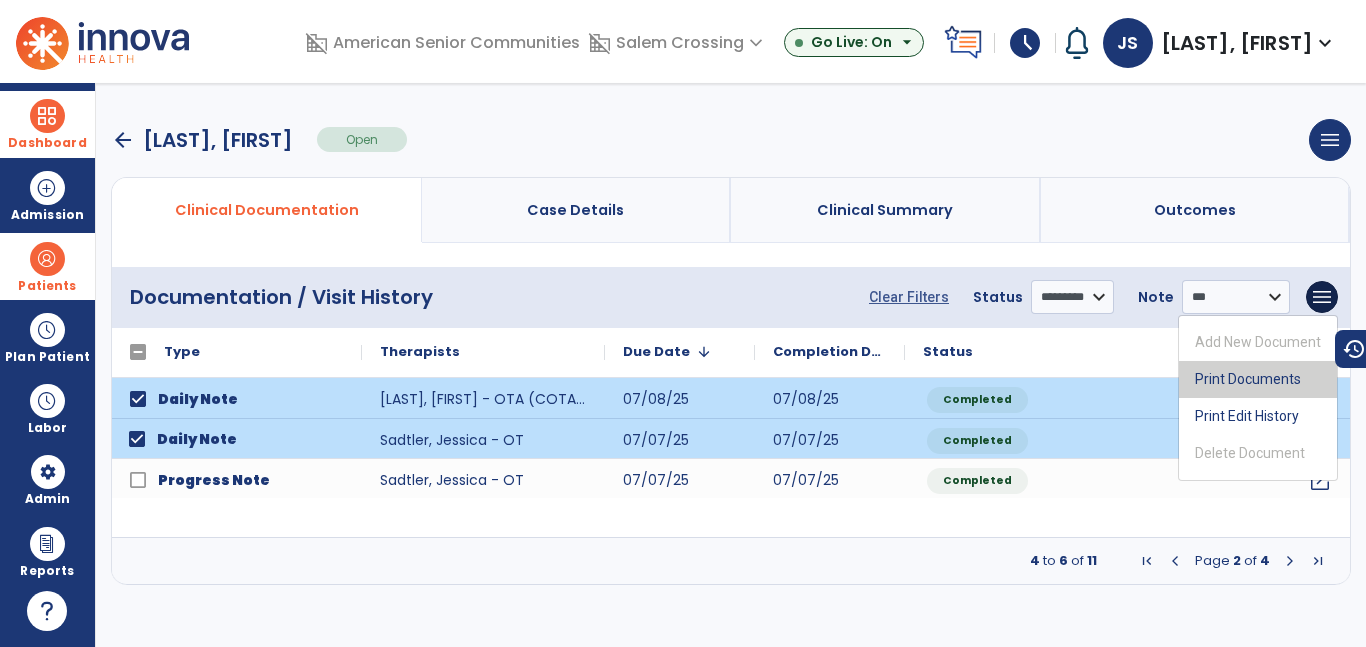 click on "Print Documents" at bounding box center [1258, 379] 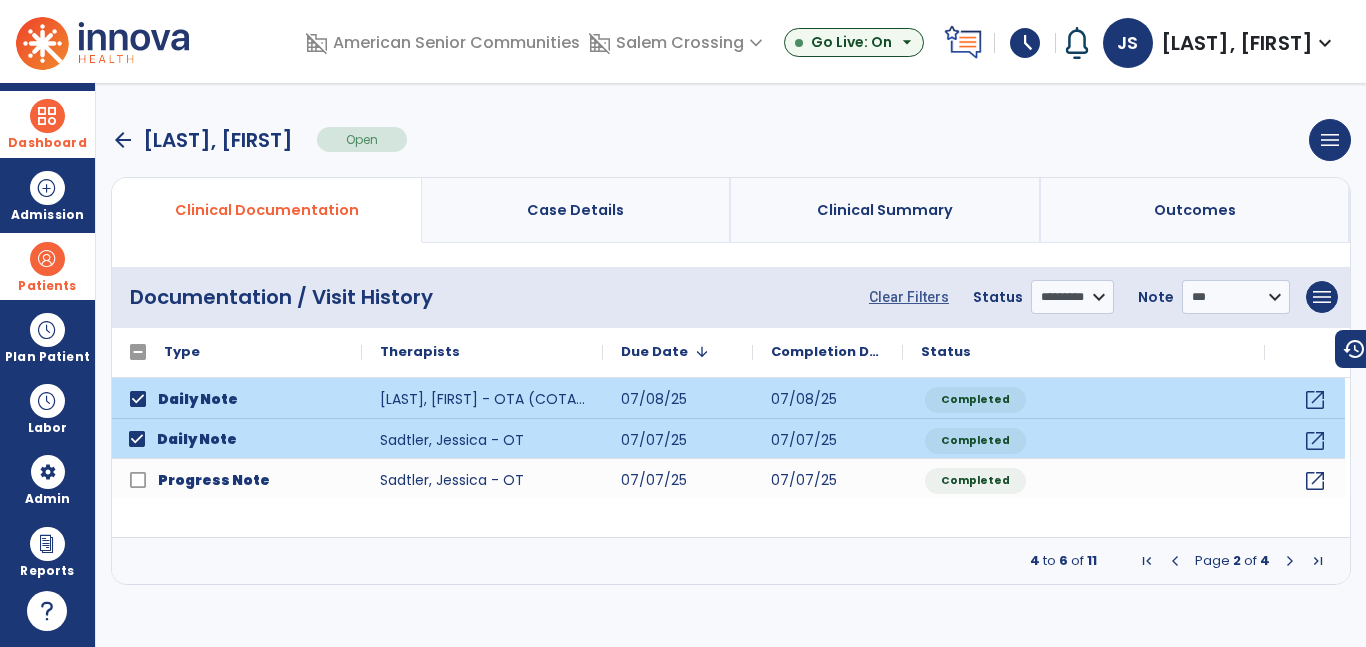 select on "***" 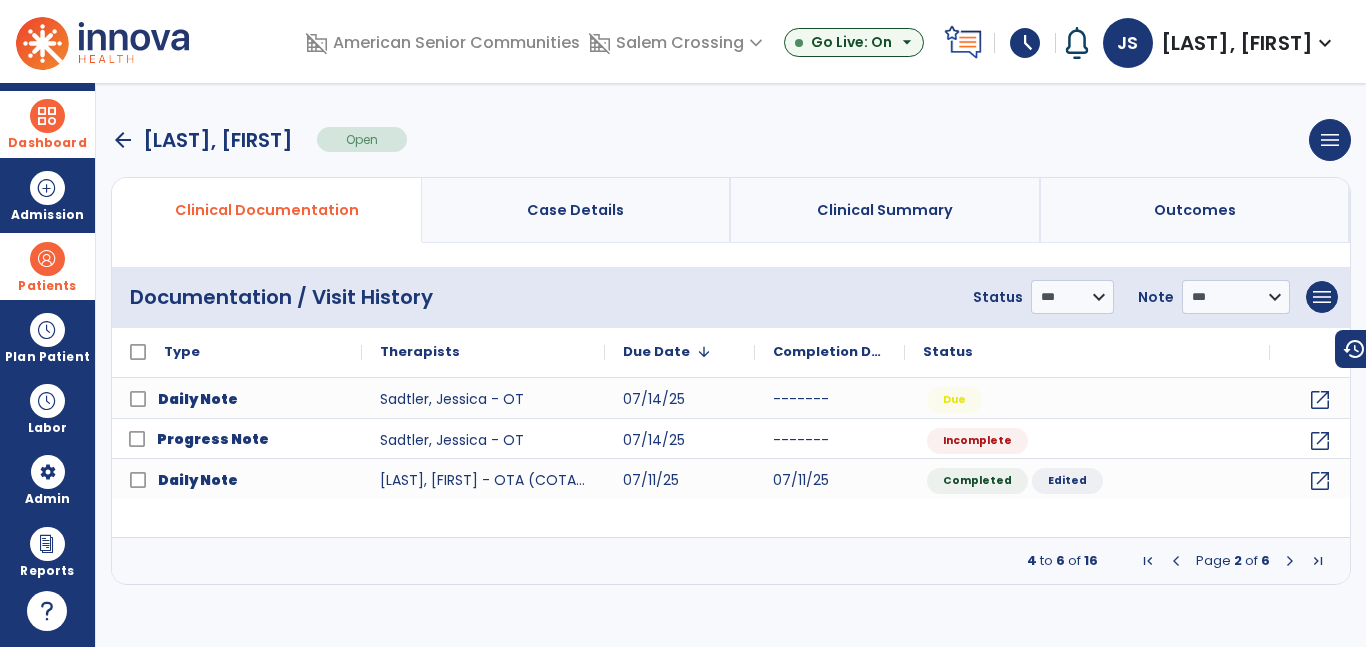 click at bounding box center (47, 259) 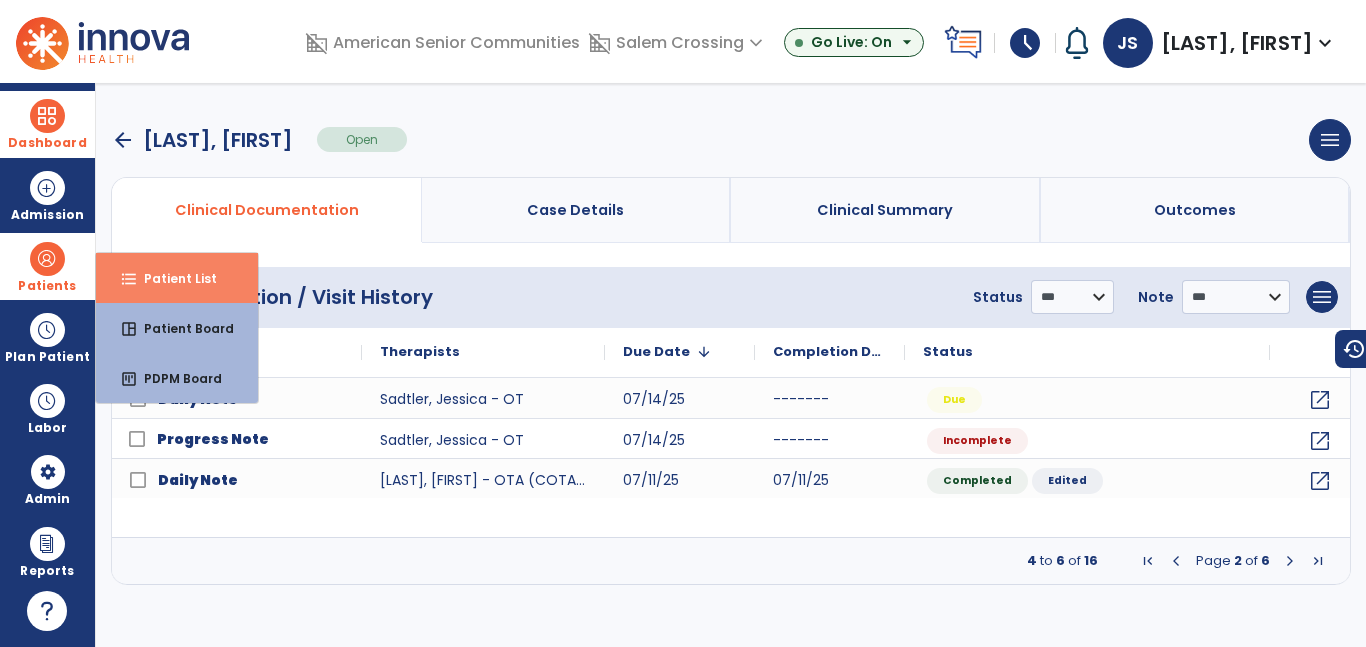 click on "format_list_bulleted  Patient List" at bounding box center [177, 278] 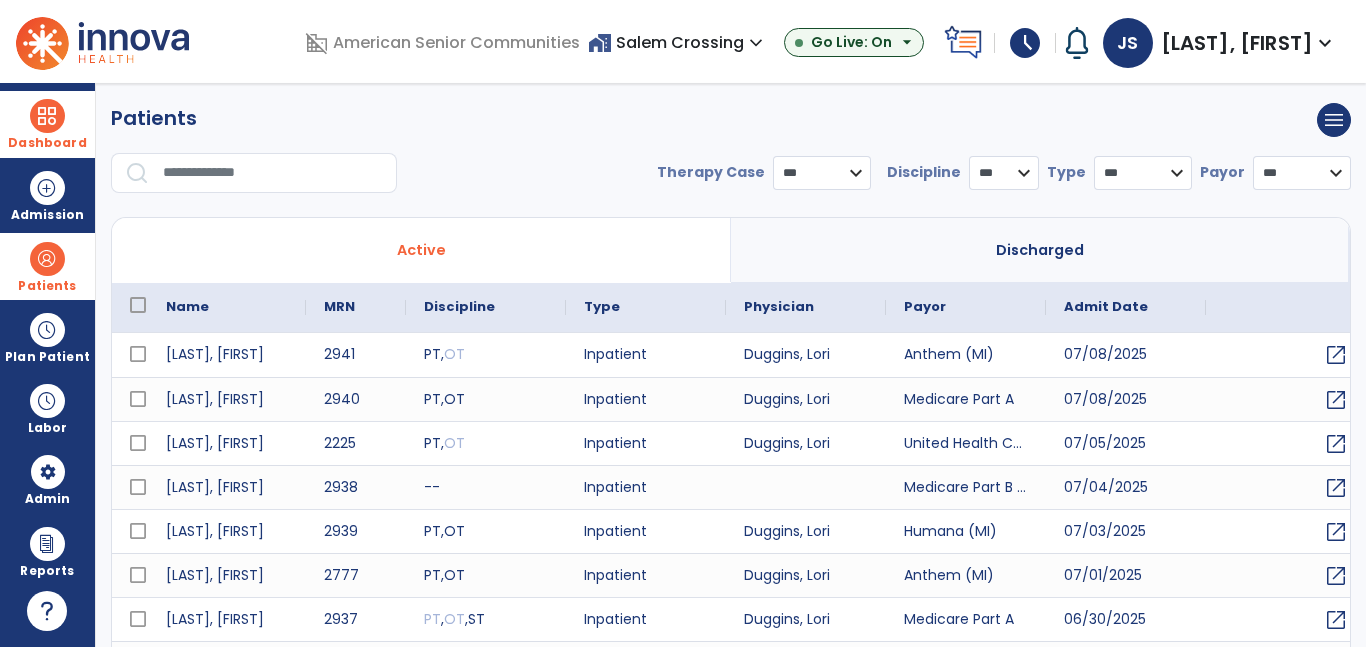 select on "***" 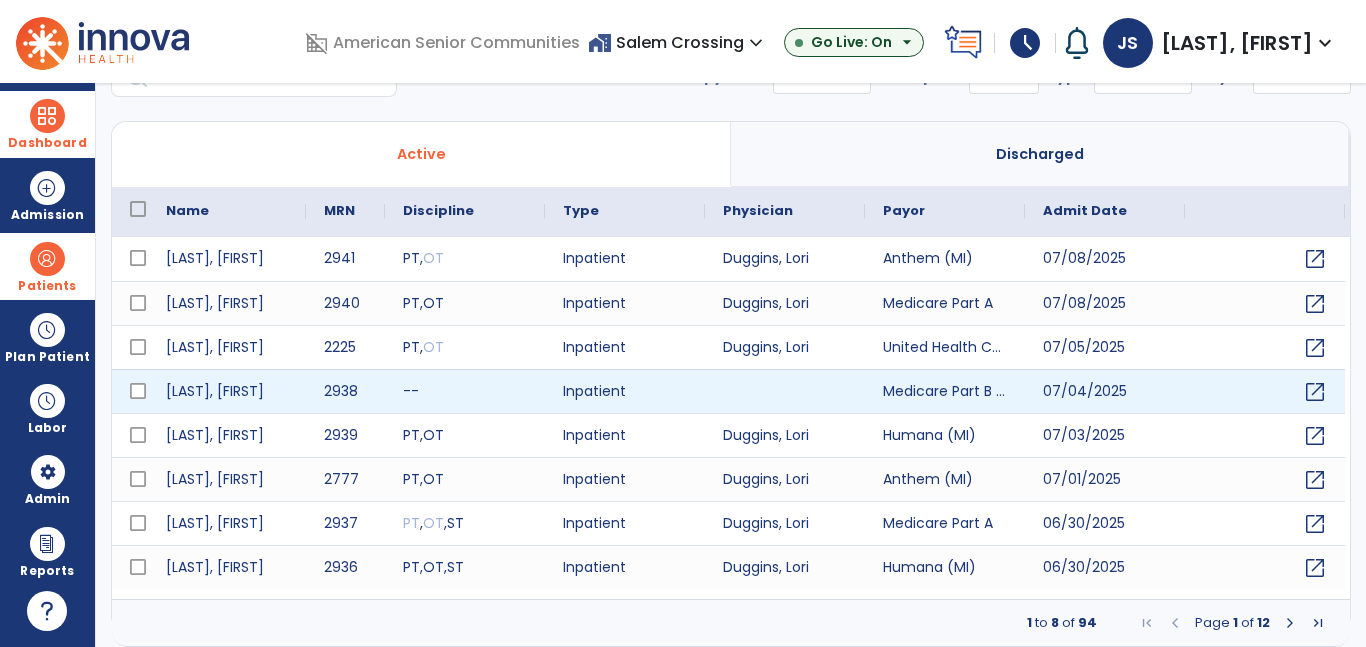 scroll, scrollTop: 0, scrollLeft: 0, axis: both 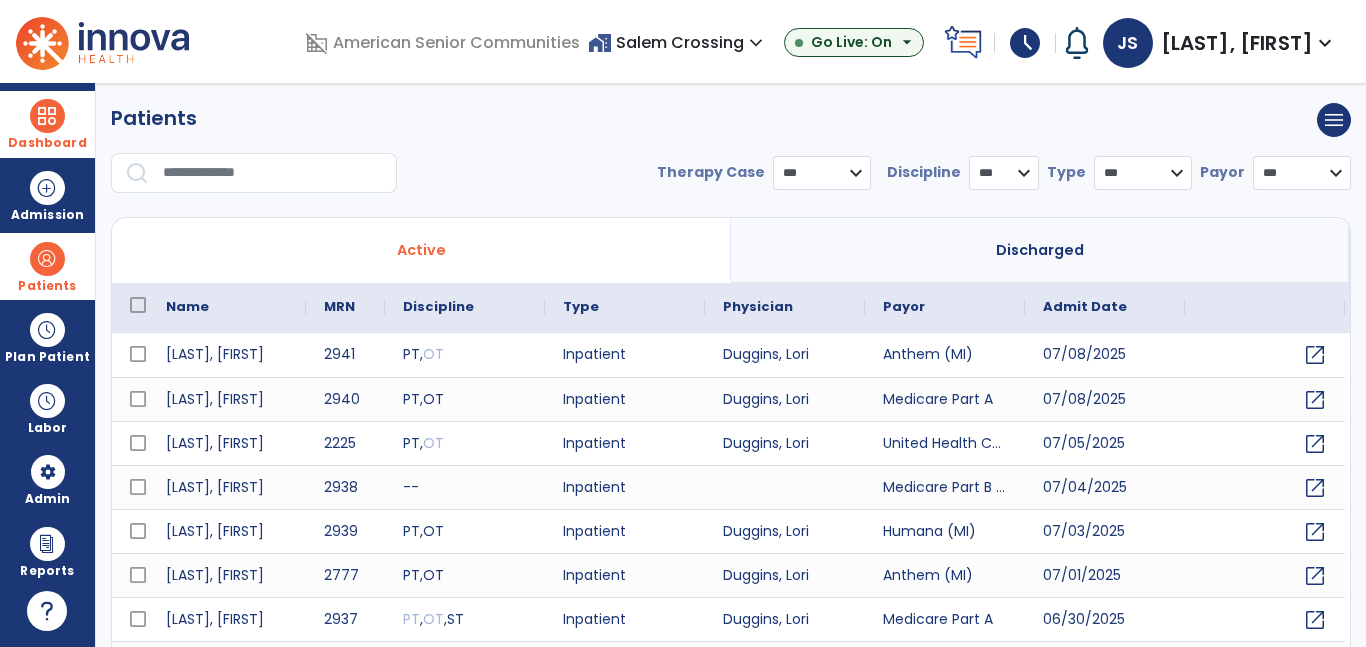 click at bounding box center [273, 173] 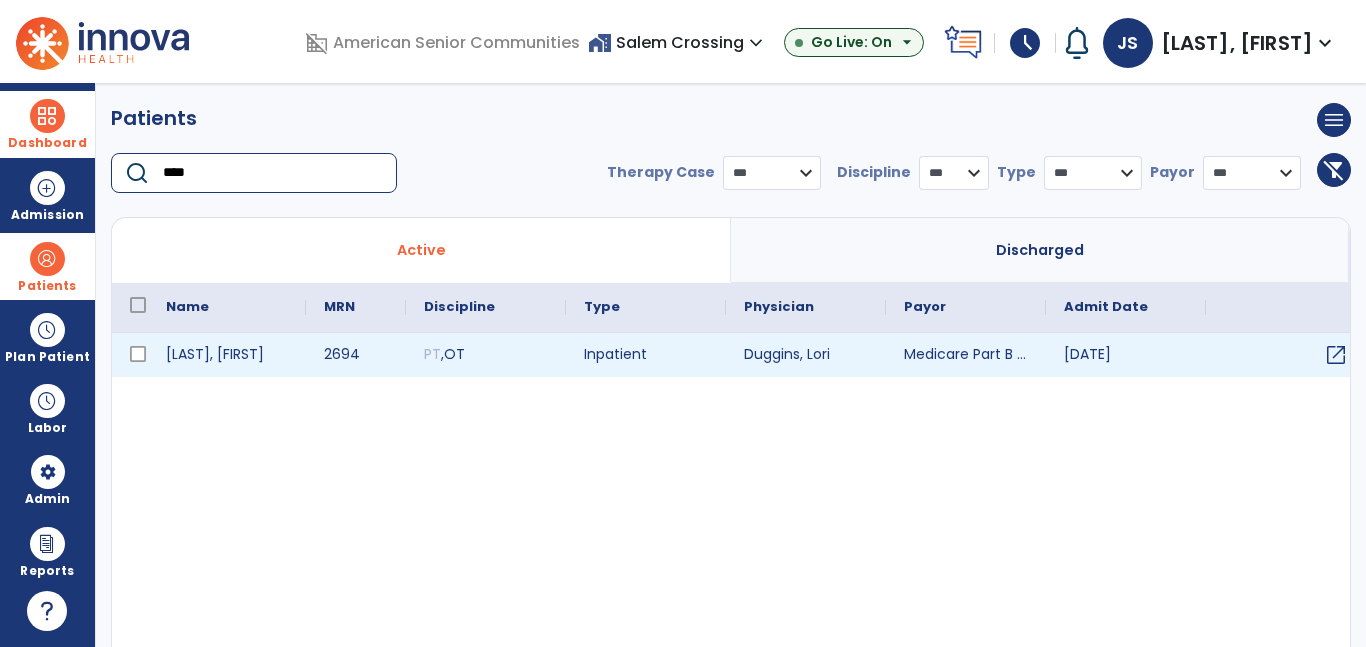 type on "****" 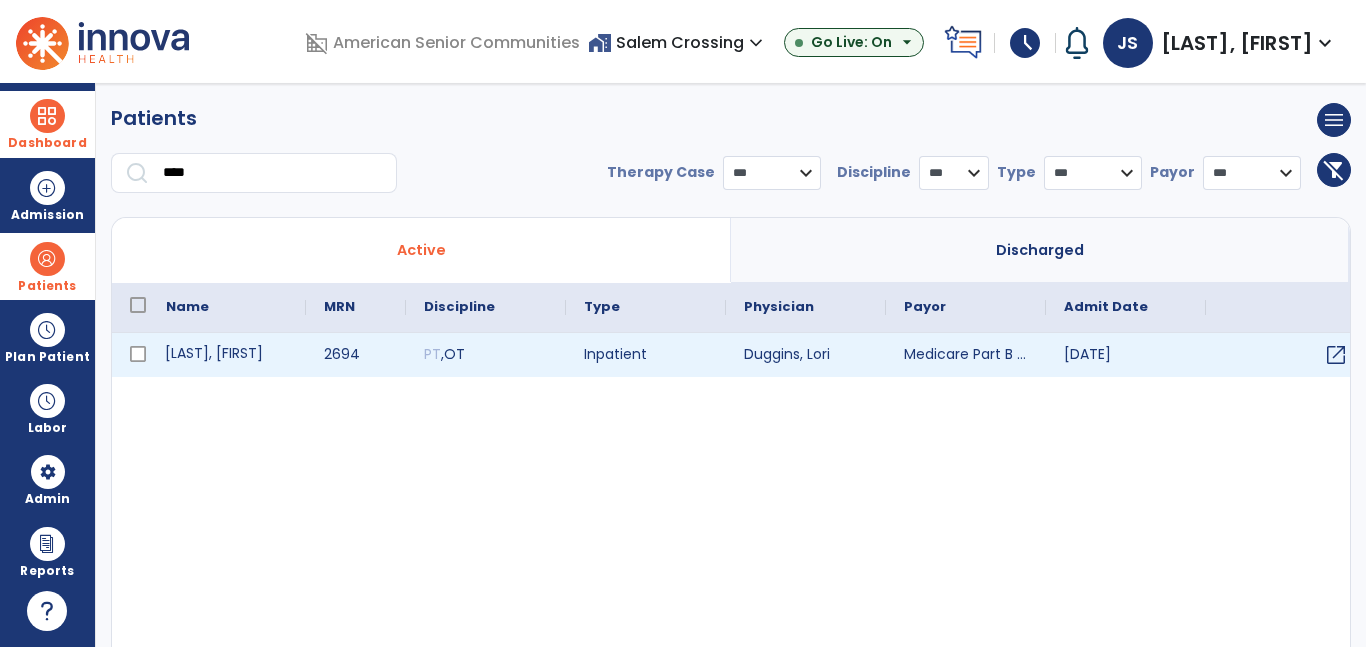 click on "[LAST], [FIRST]" at bounding box center [227, 355] 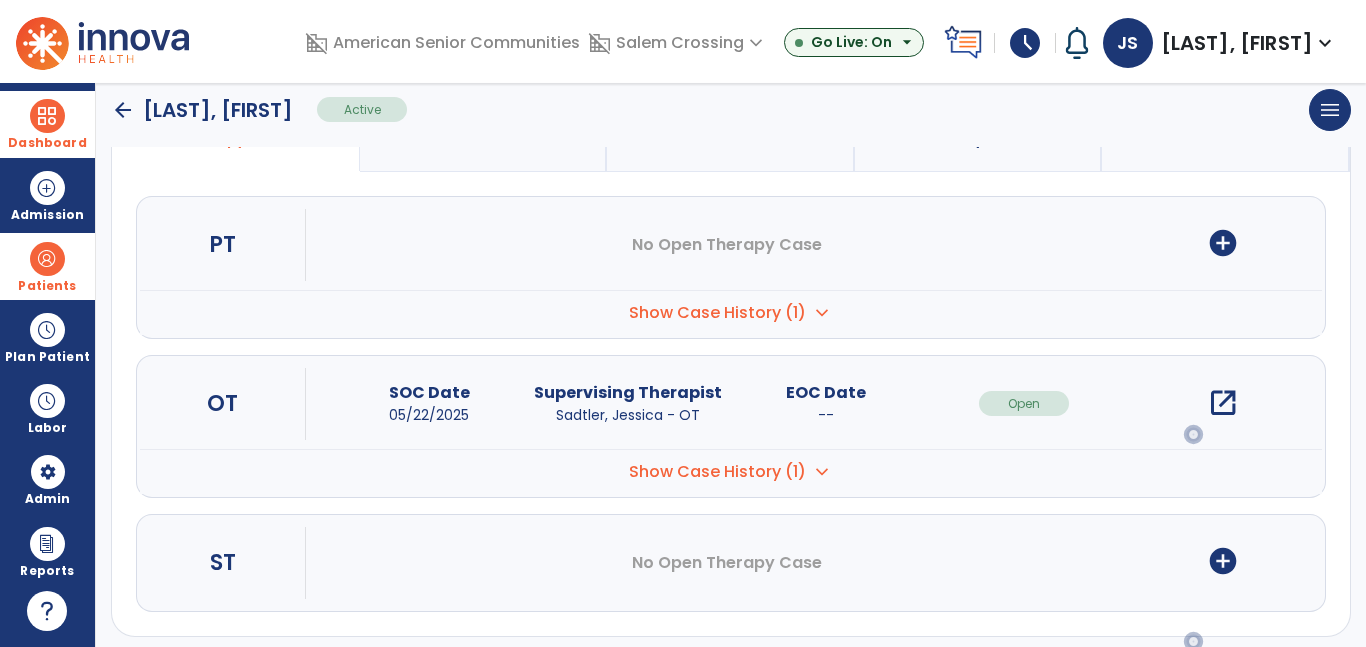 scroll, scrollTop: 204, scrollLeft: 0, axis: vertical 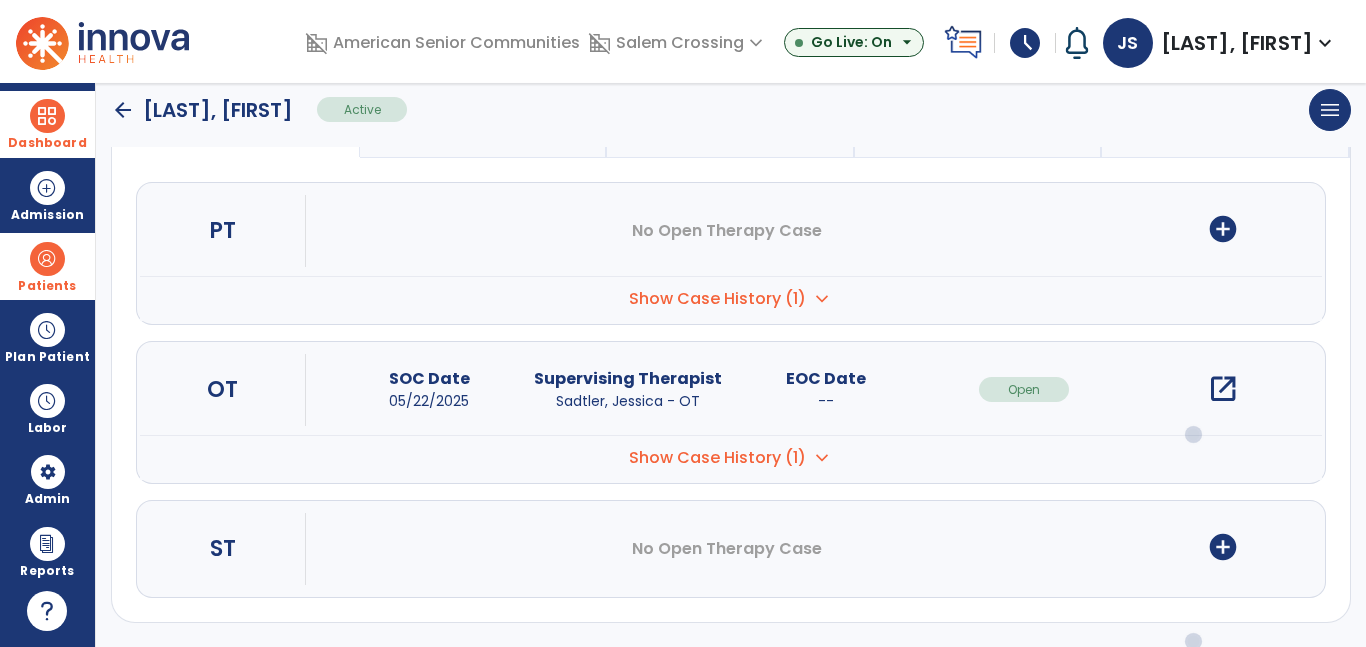 click on "open_in_new" at bounding box center [1223, 389] 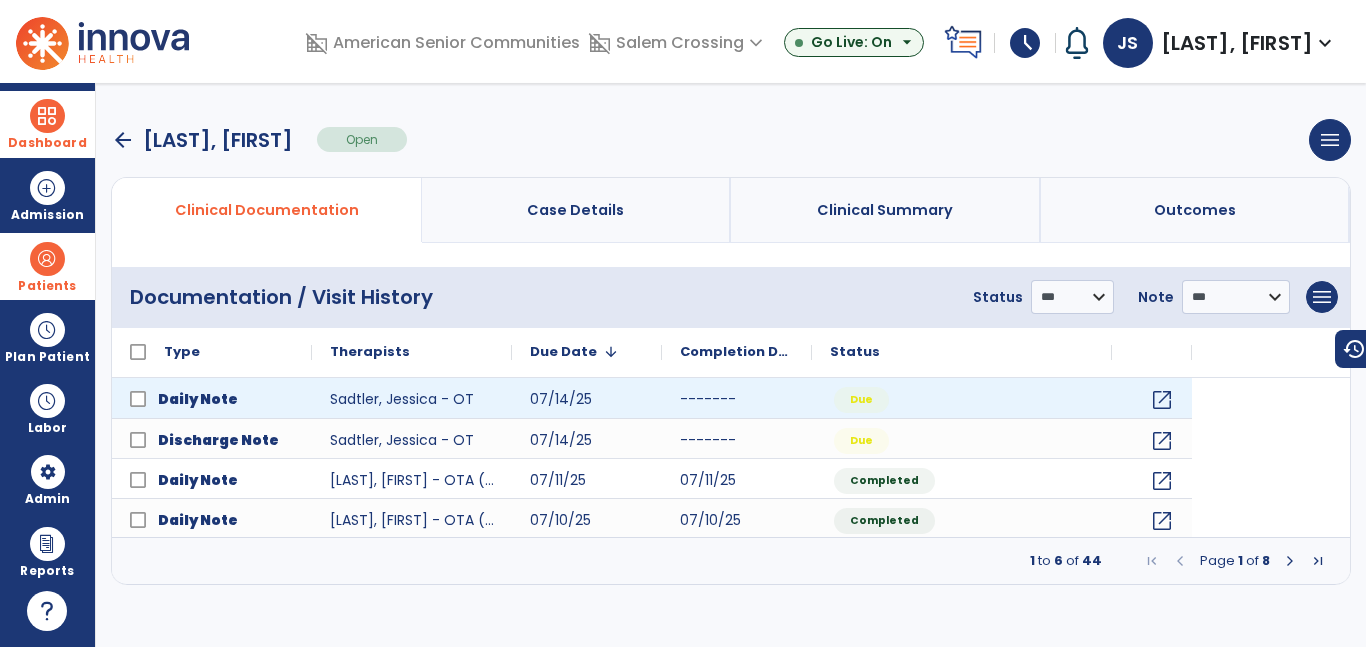 scroll, scrollTop: 0, scrollLeft: 0, axis: both 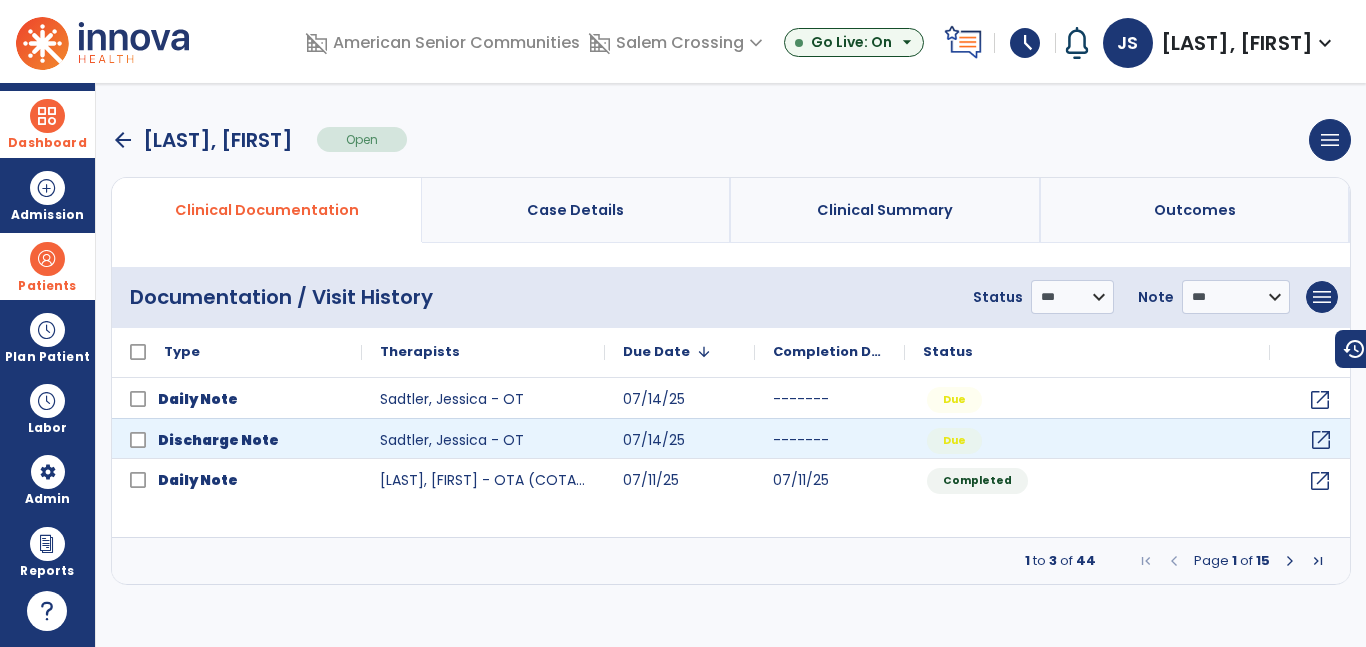 click on "open_in_new" 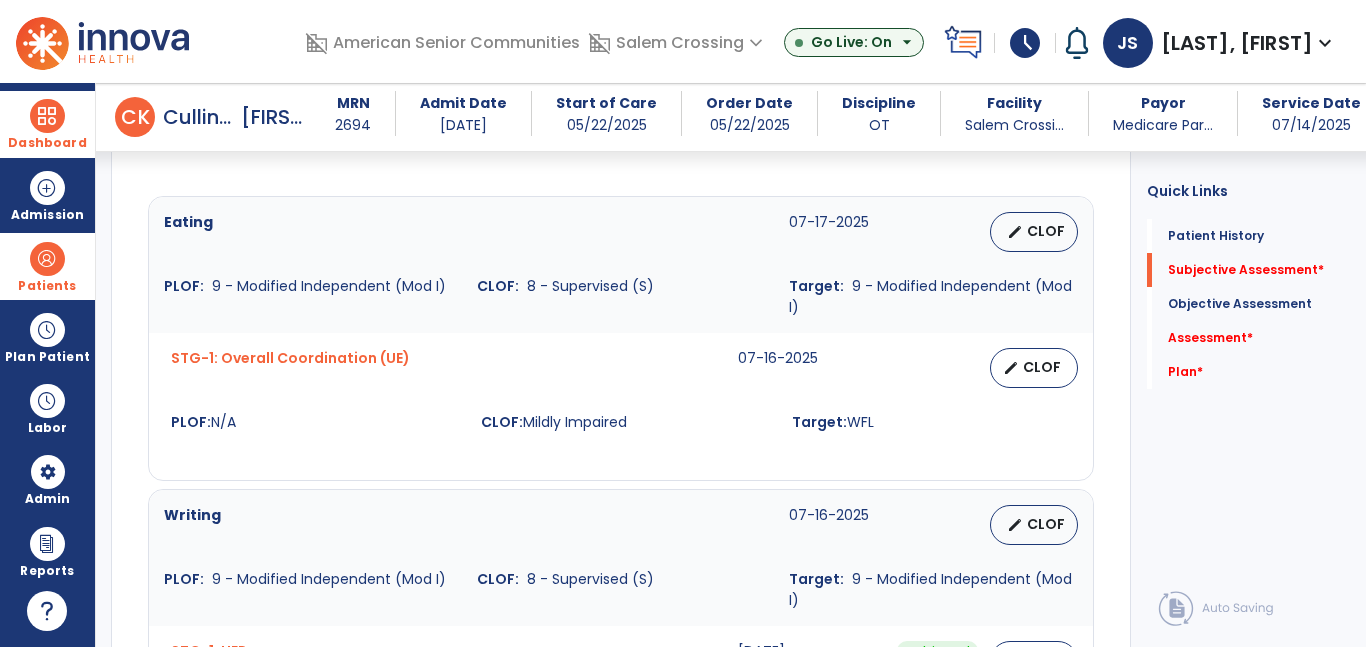 scroll, scrollTop: 709, scrollLeft: 0, axis: vertical 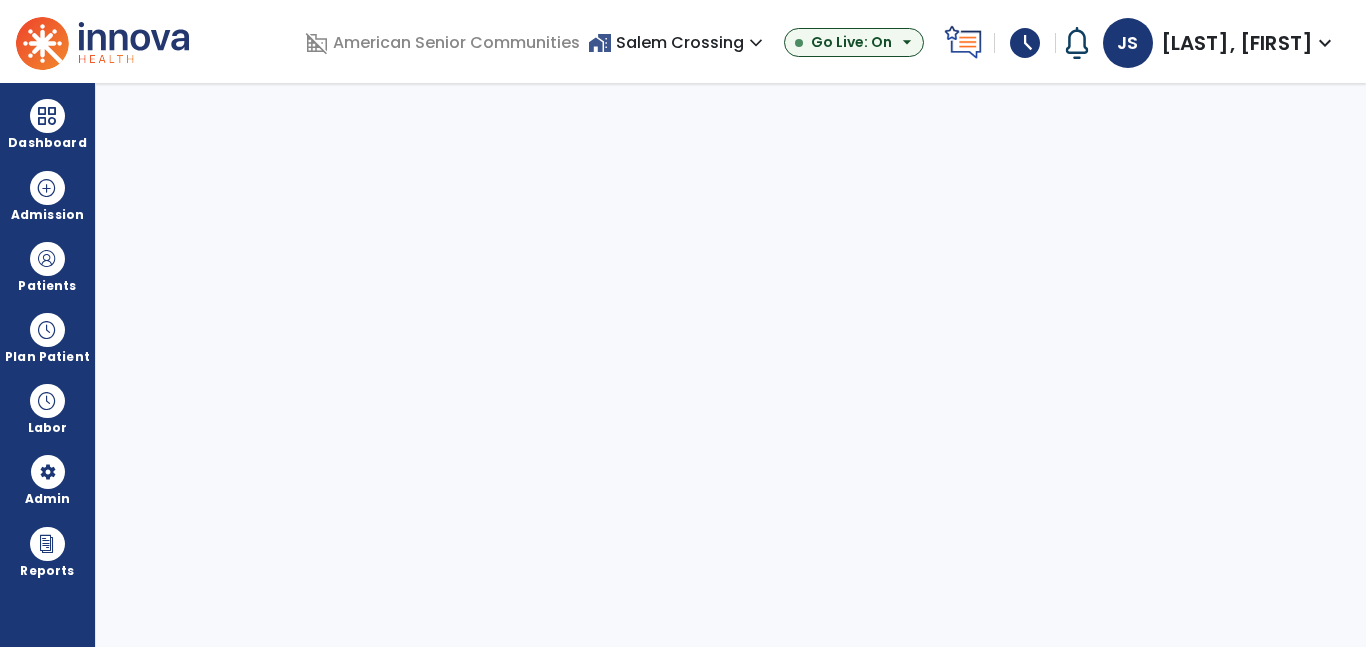 select on "***" 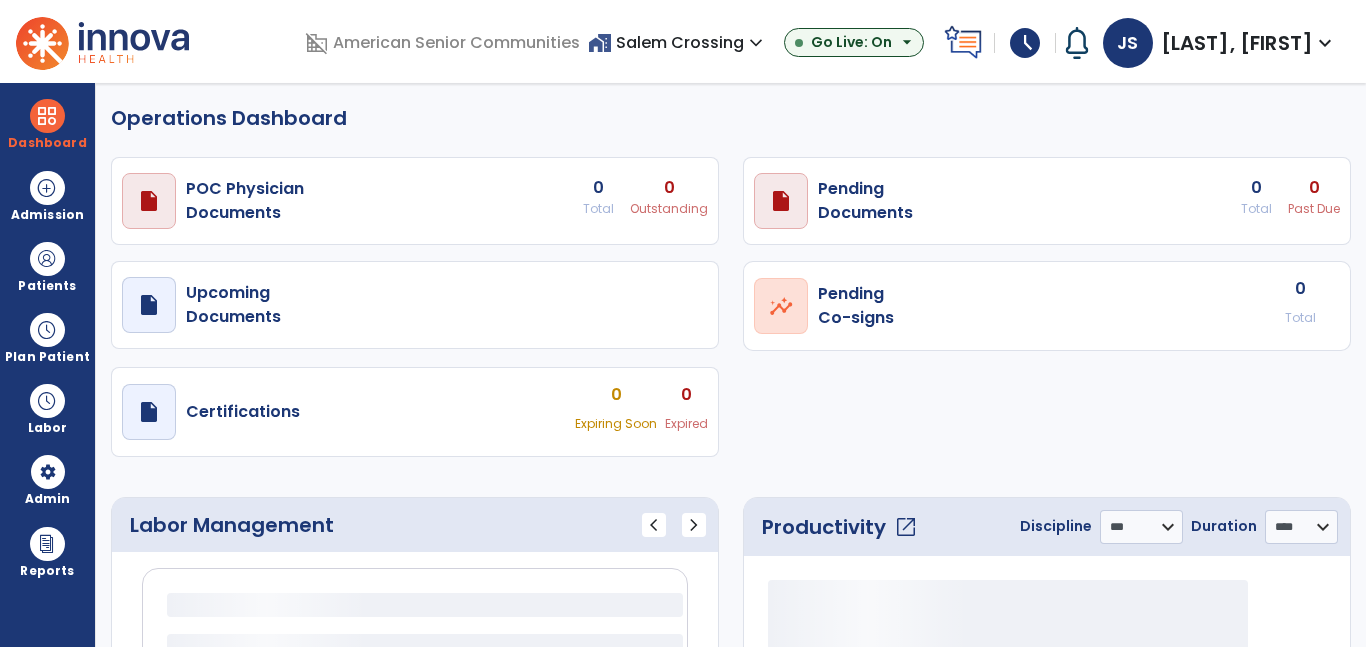 select on "***" 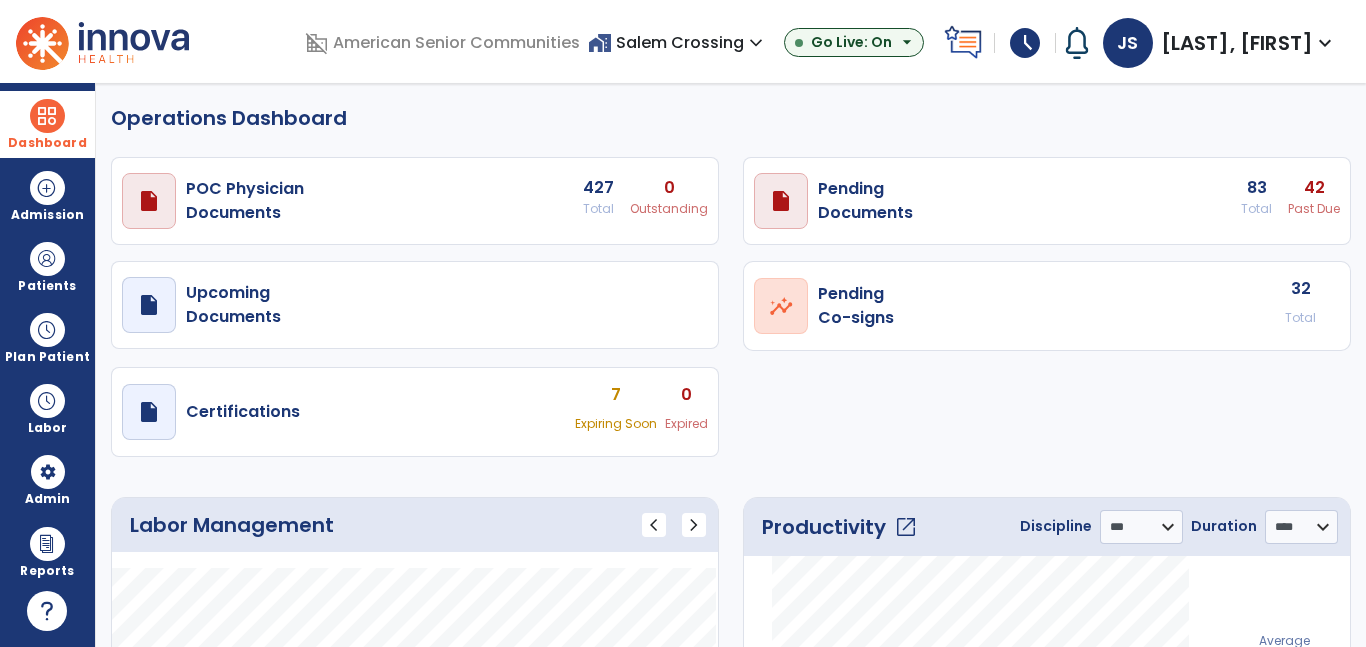 click on "Dashboard" at bounding box center (47, 143) 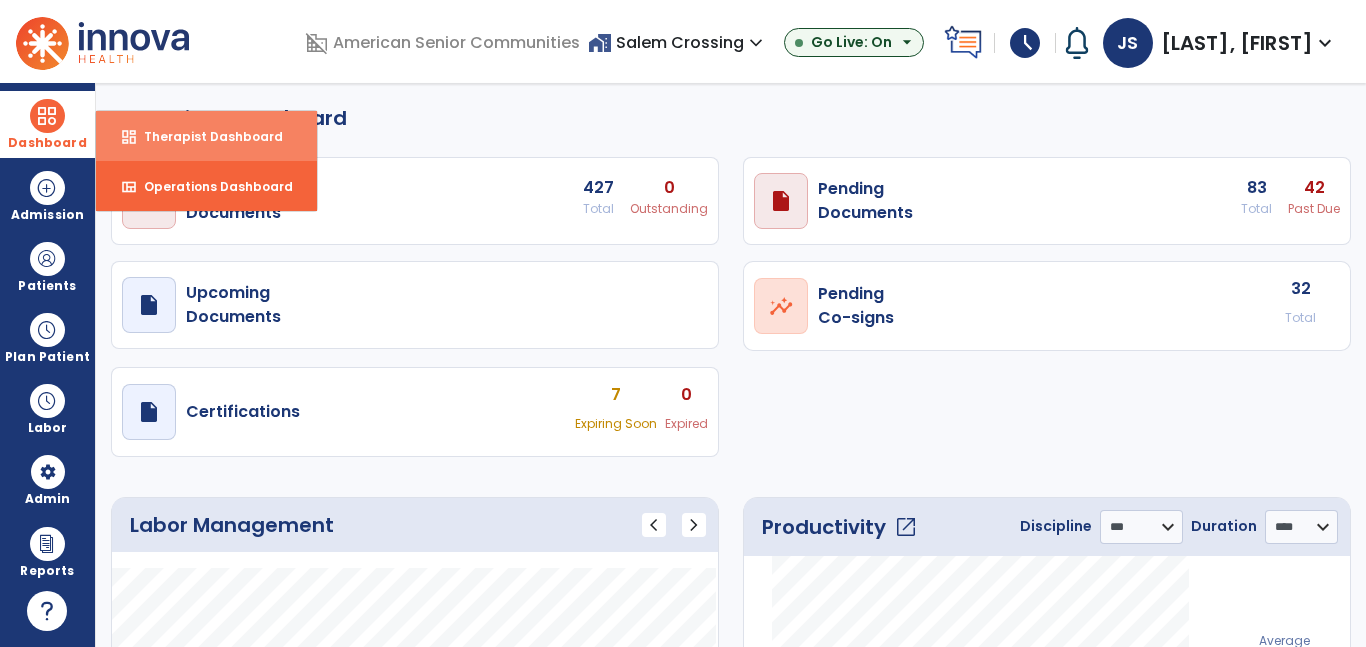 click on "dashboard" at bounding box center (129, 137) 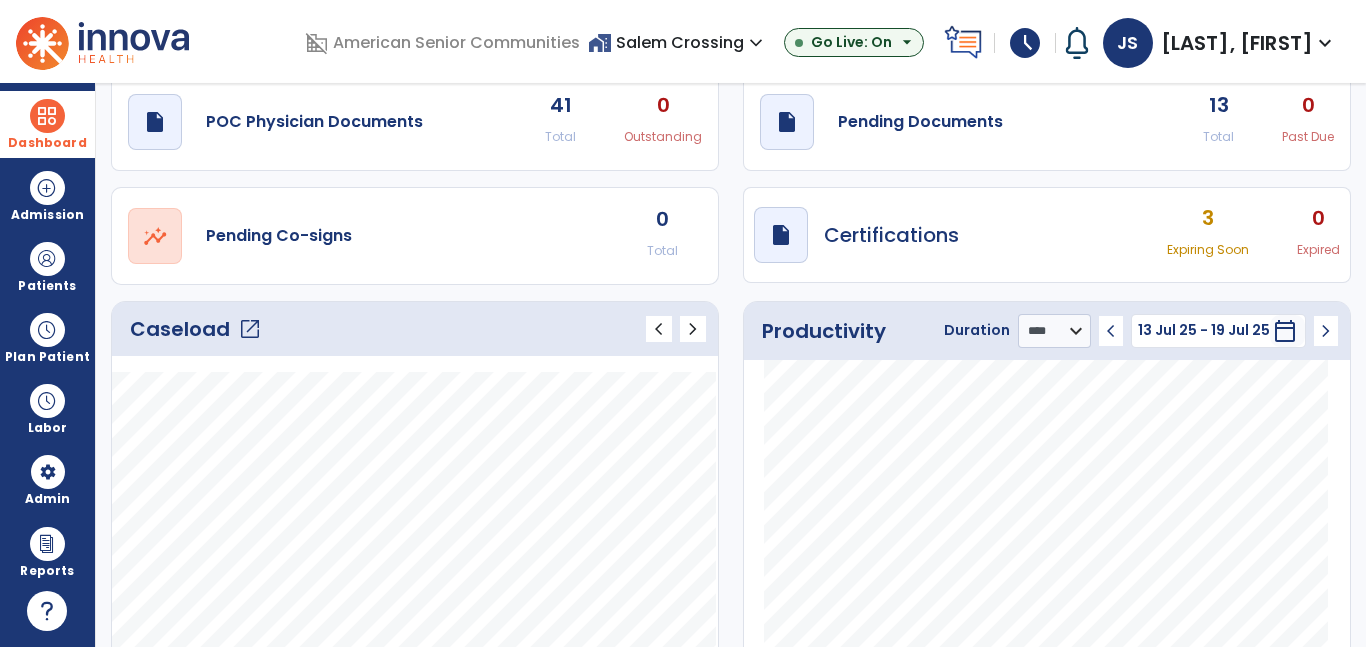 scroll, scrollTop: 17, scrollLeft: 0, axis: vertical 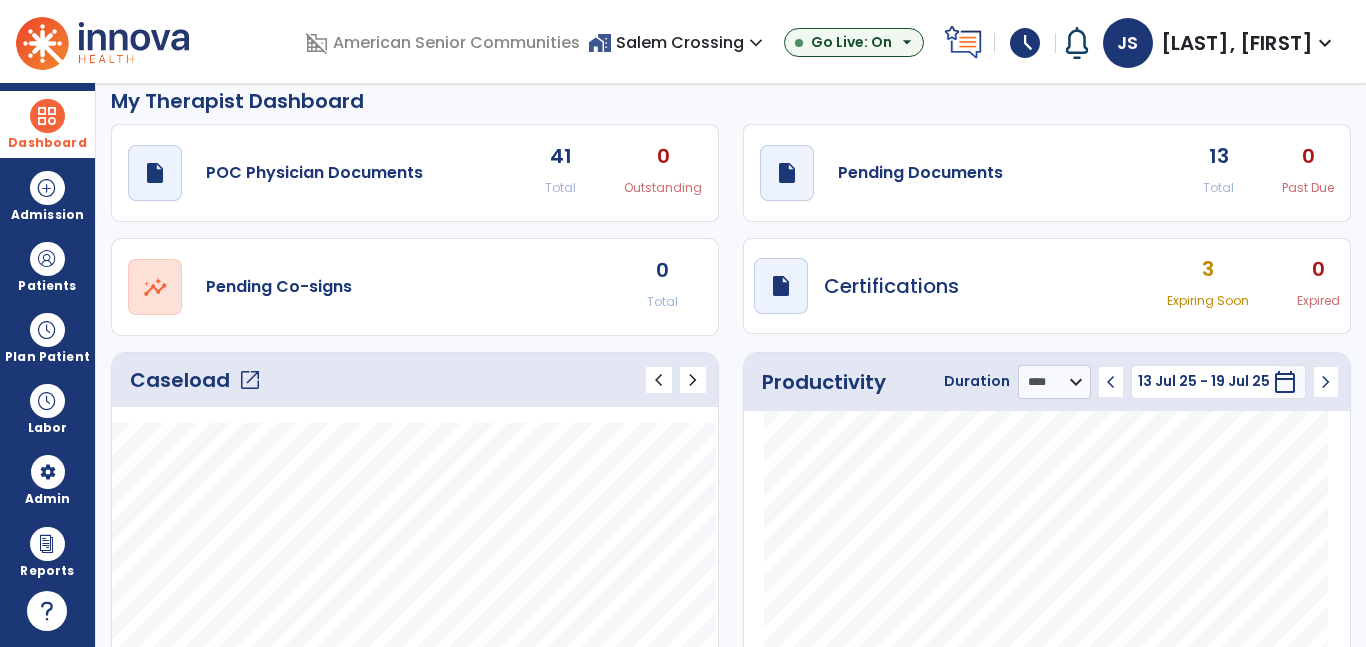 click on "open_in_new" 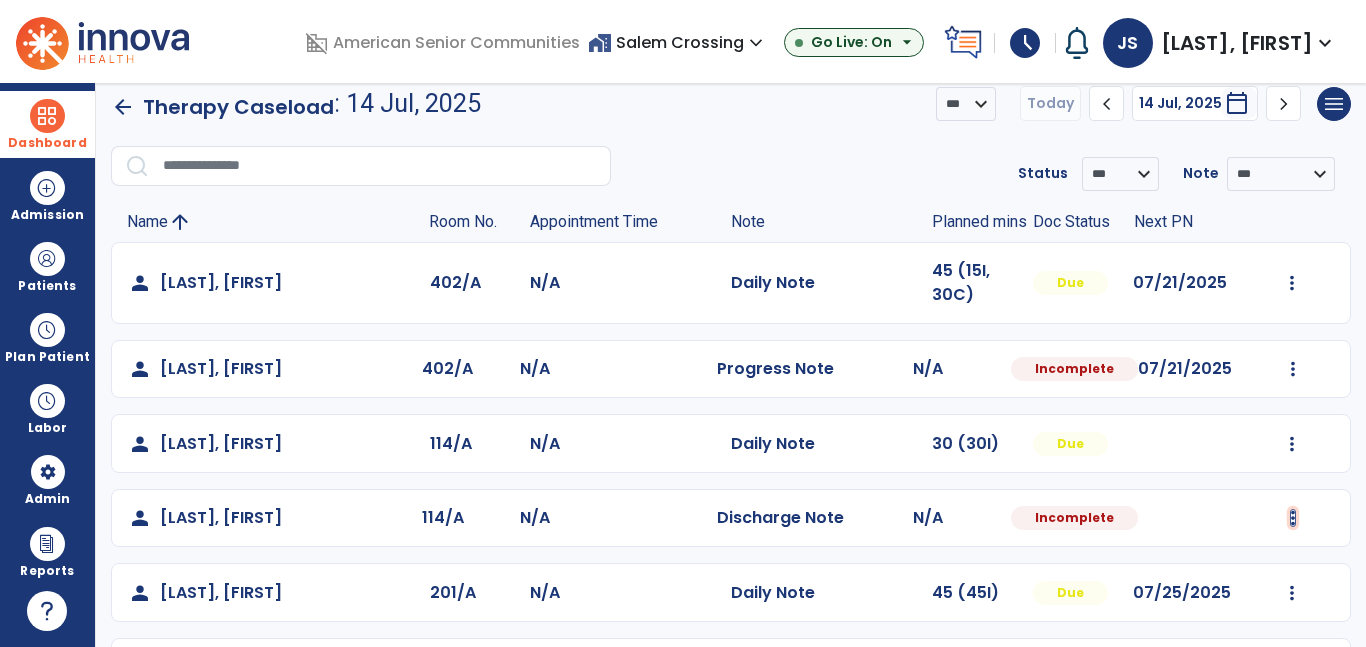 click at bounding box center [1292, 283] 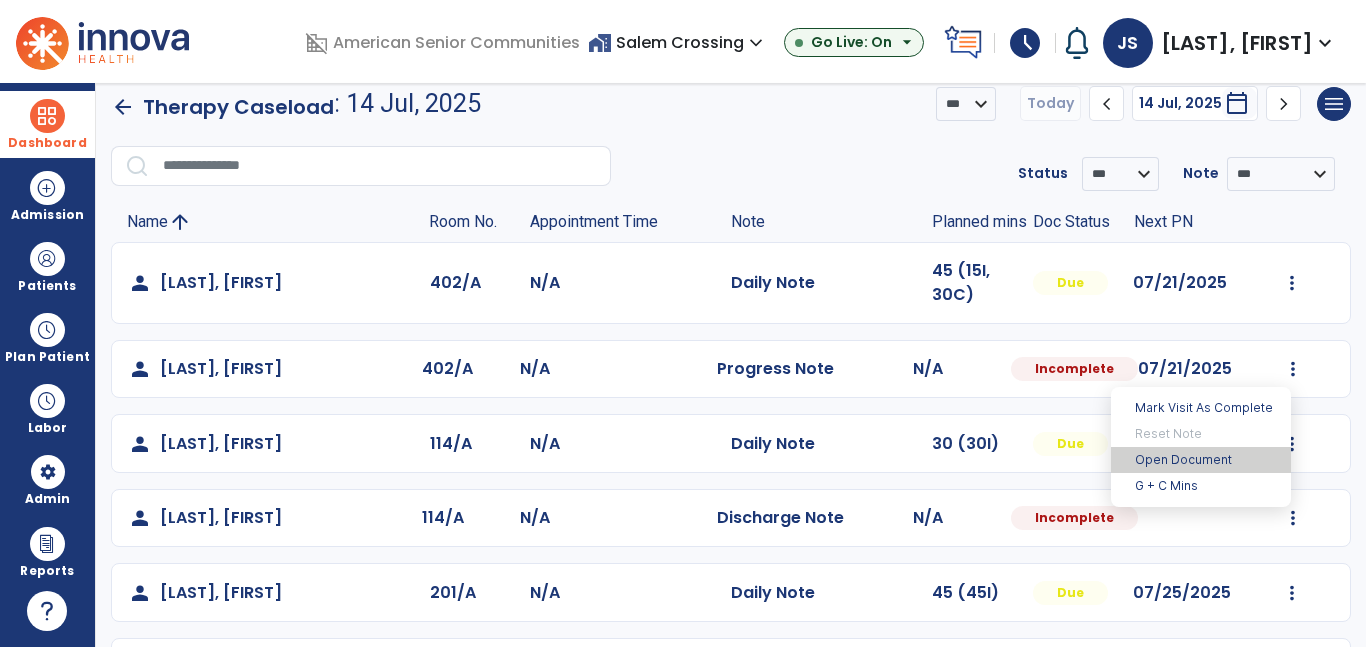 click on "Open Document" at bounding box center (1201, 460) 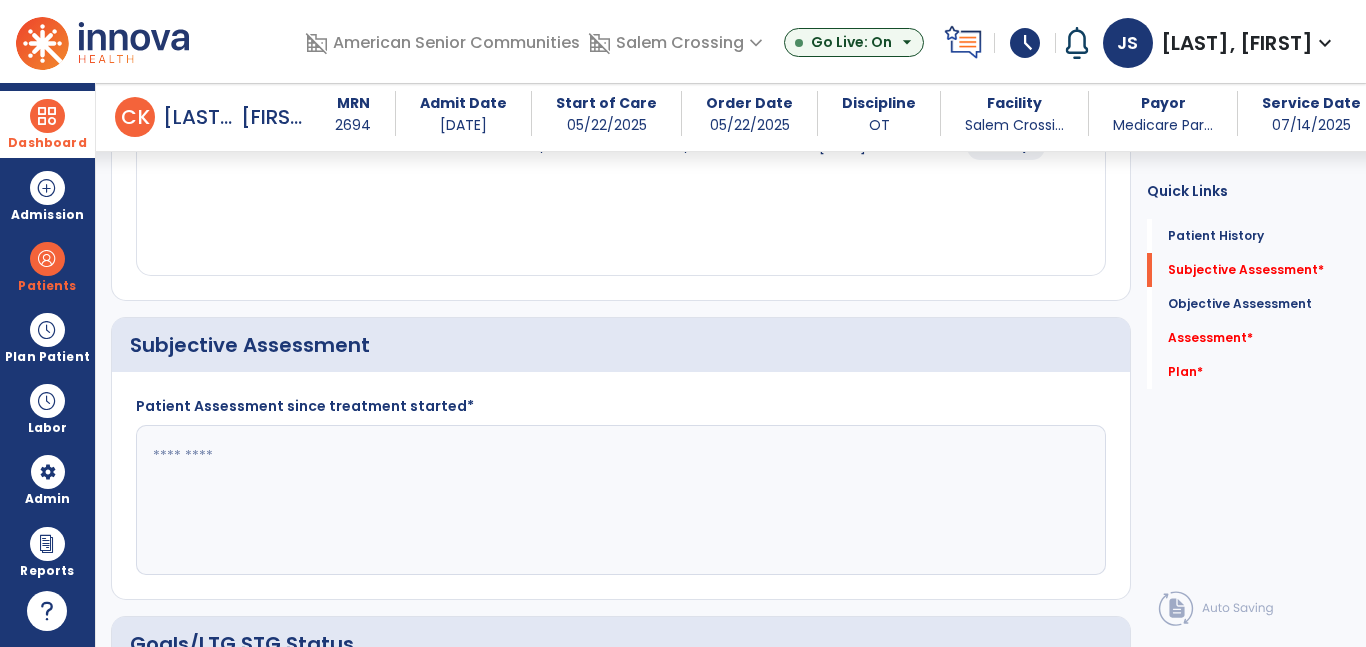 scroll, scrollTop: 355, scrollLeft: 0, axis: vertical 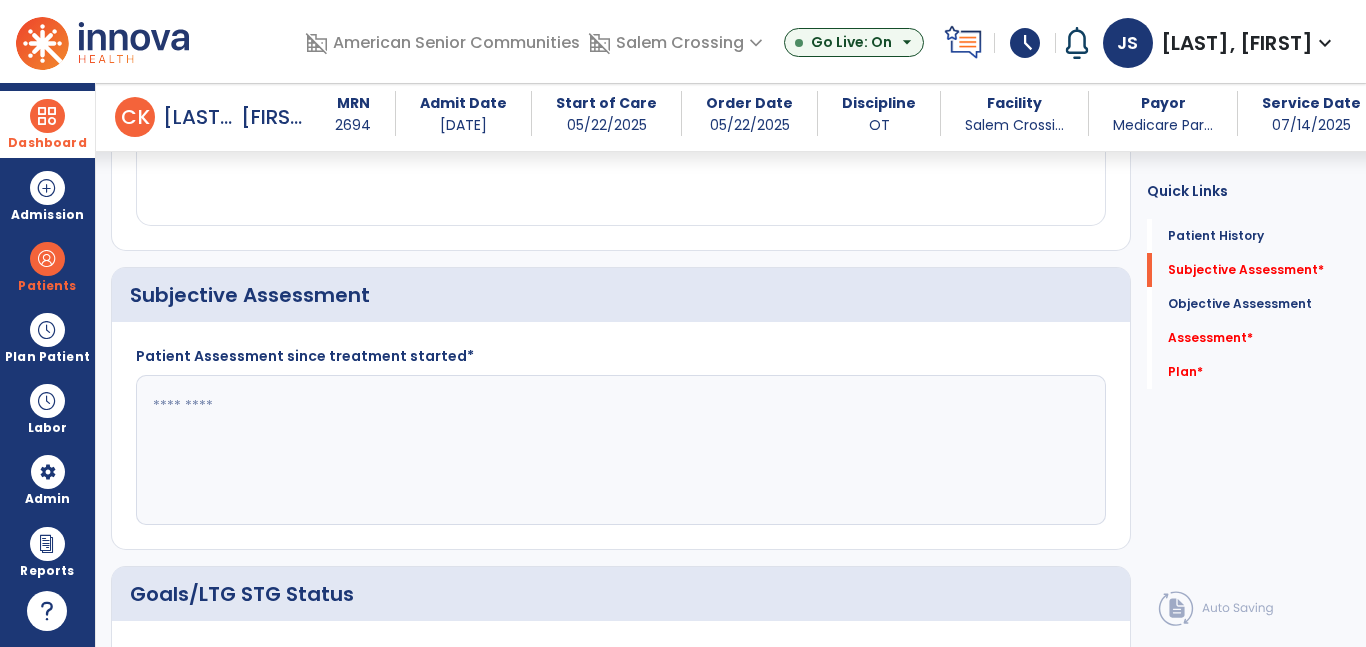 click 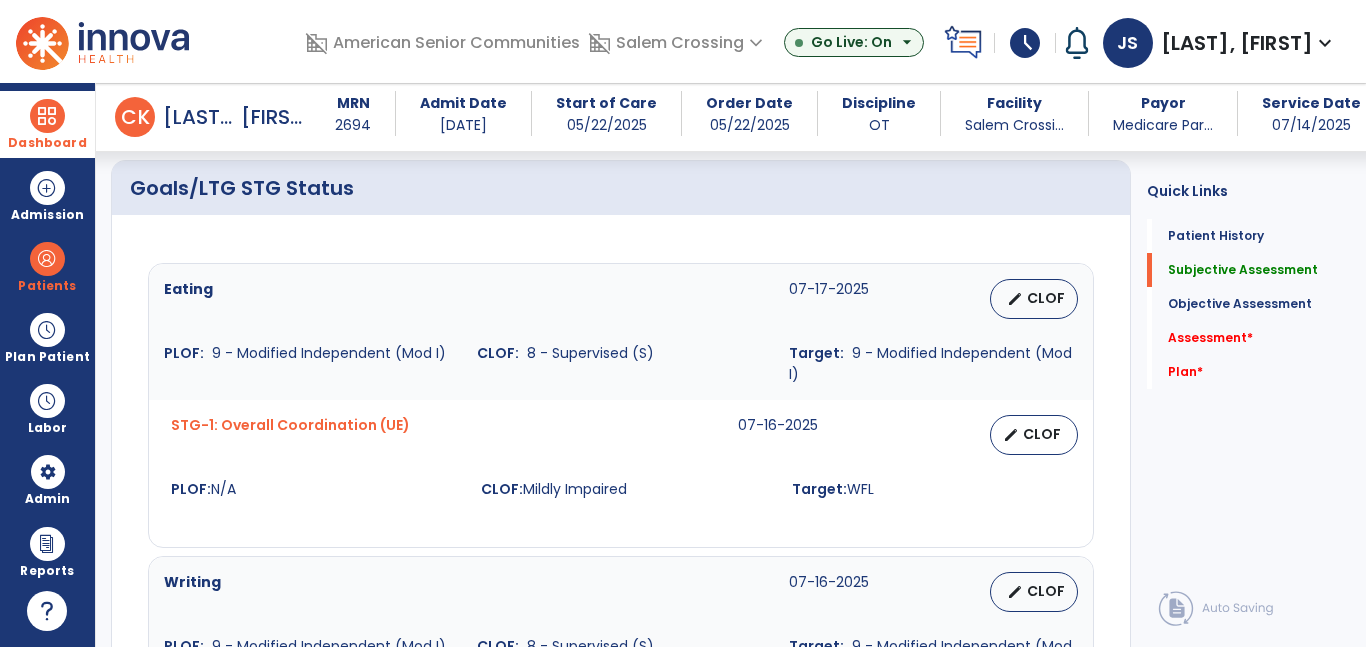 type on "**********" 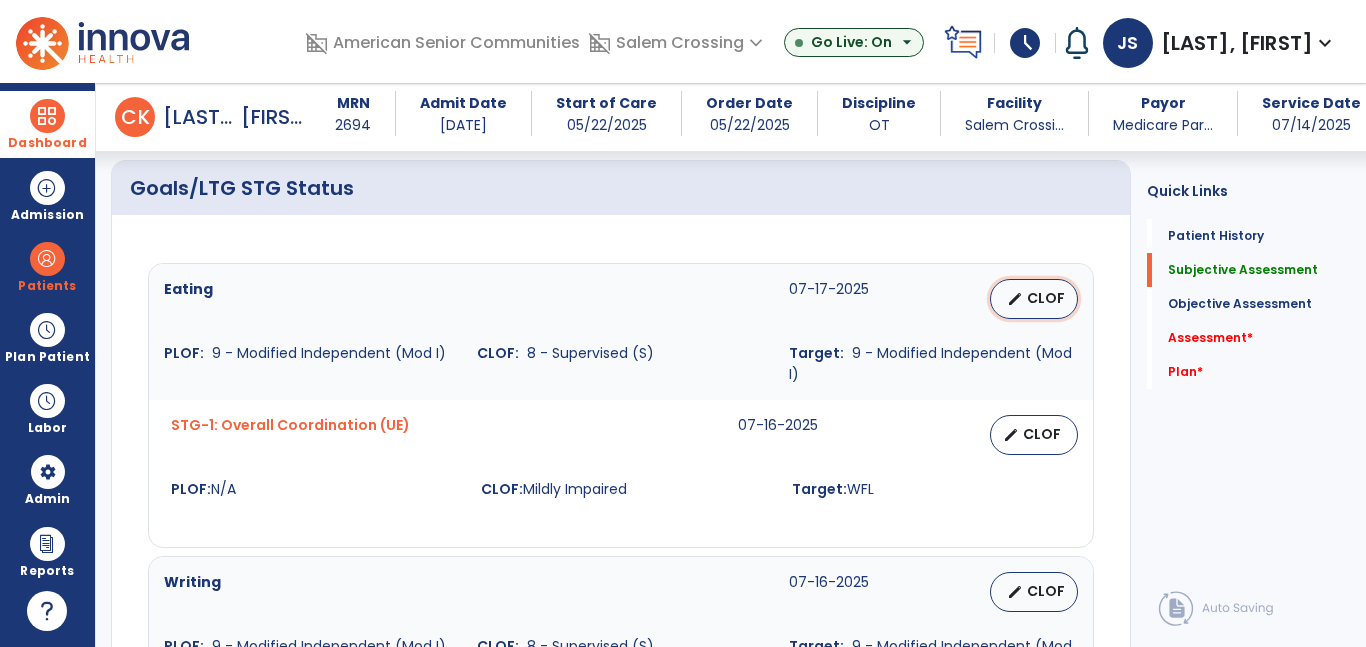 click on "CLOF" at bounding box center [1046, 298] 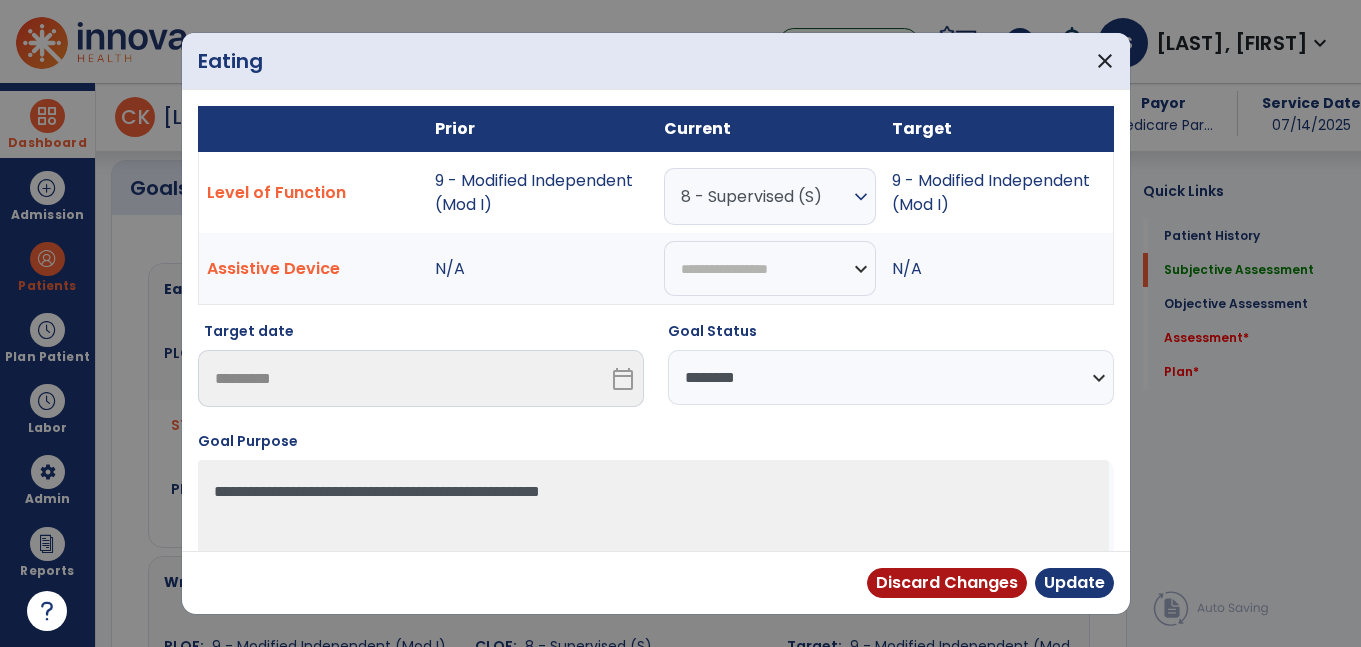 scroll, scrollTop: 761, scrollLeft: 0, axis: vertical 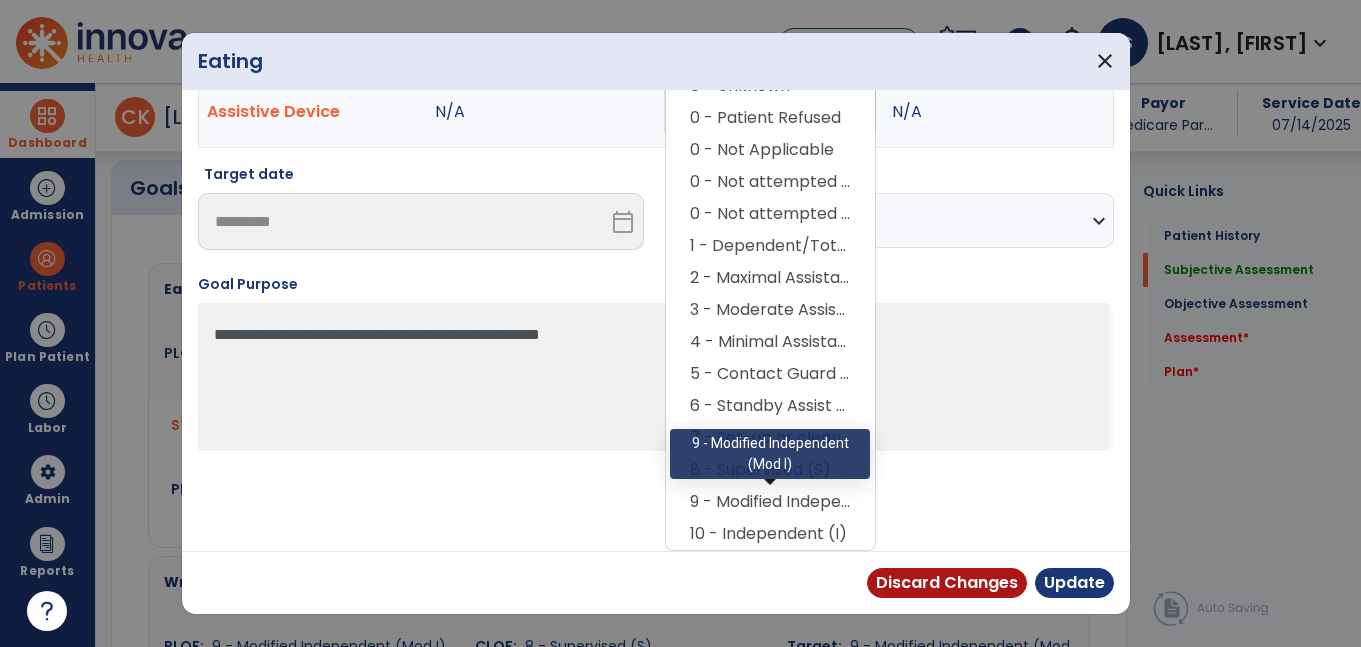 click on "9 - Modified Independent (Mod I)" at bounding box center (770, 502) 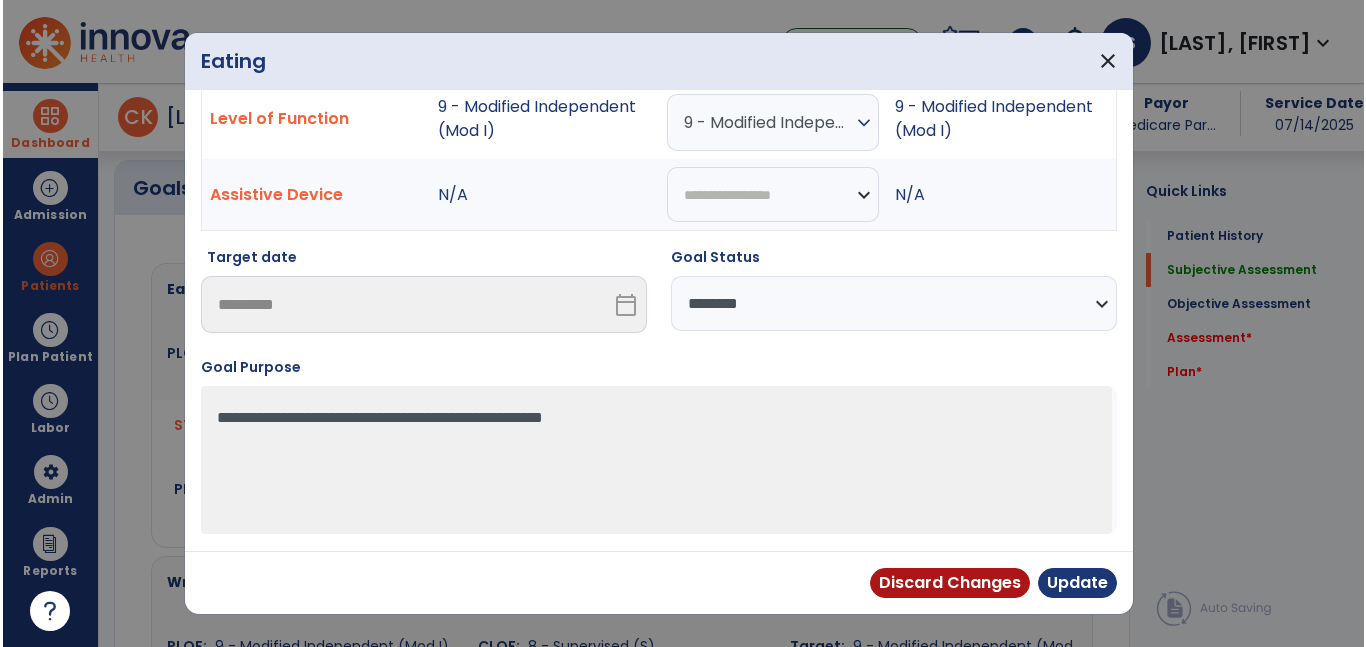 scroll, scrollTop: 74, scrollLeft: 0, axis: vertical 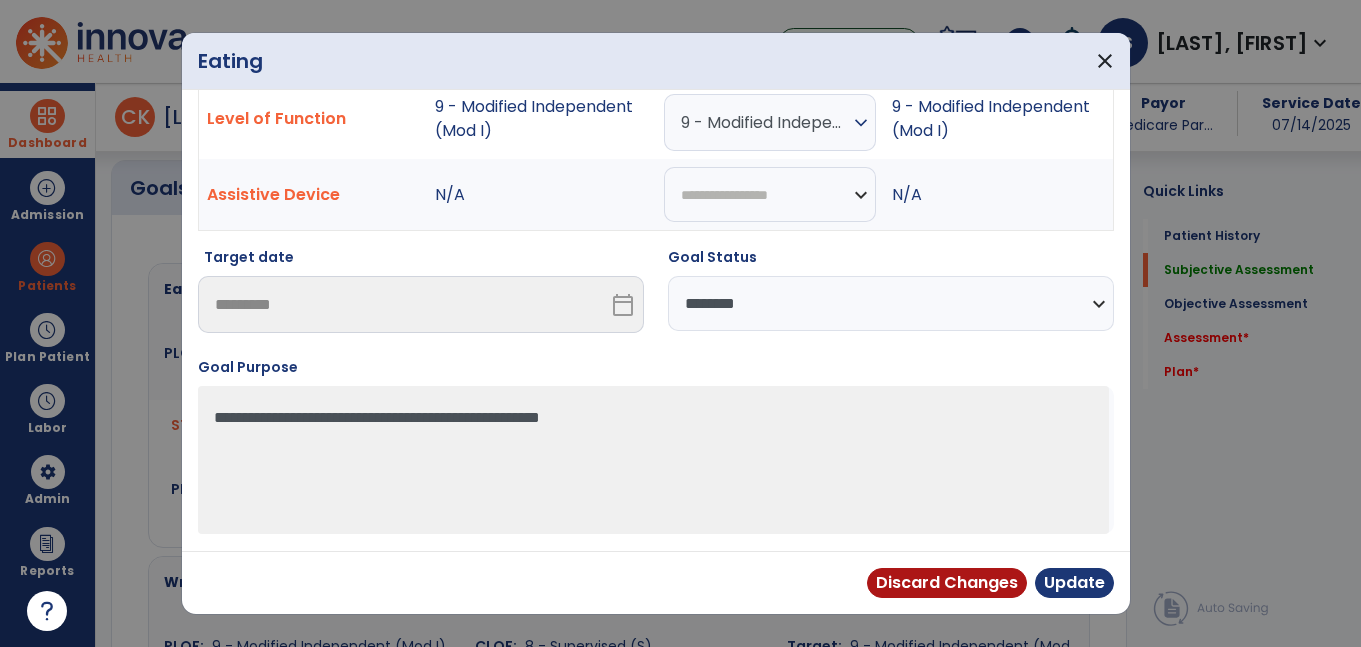 drag, startPoint x: 713, startPoint y: 289, endPoint x: 707, endPoint y: 320, distance: 31.575306 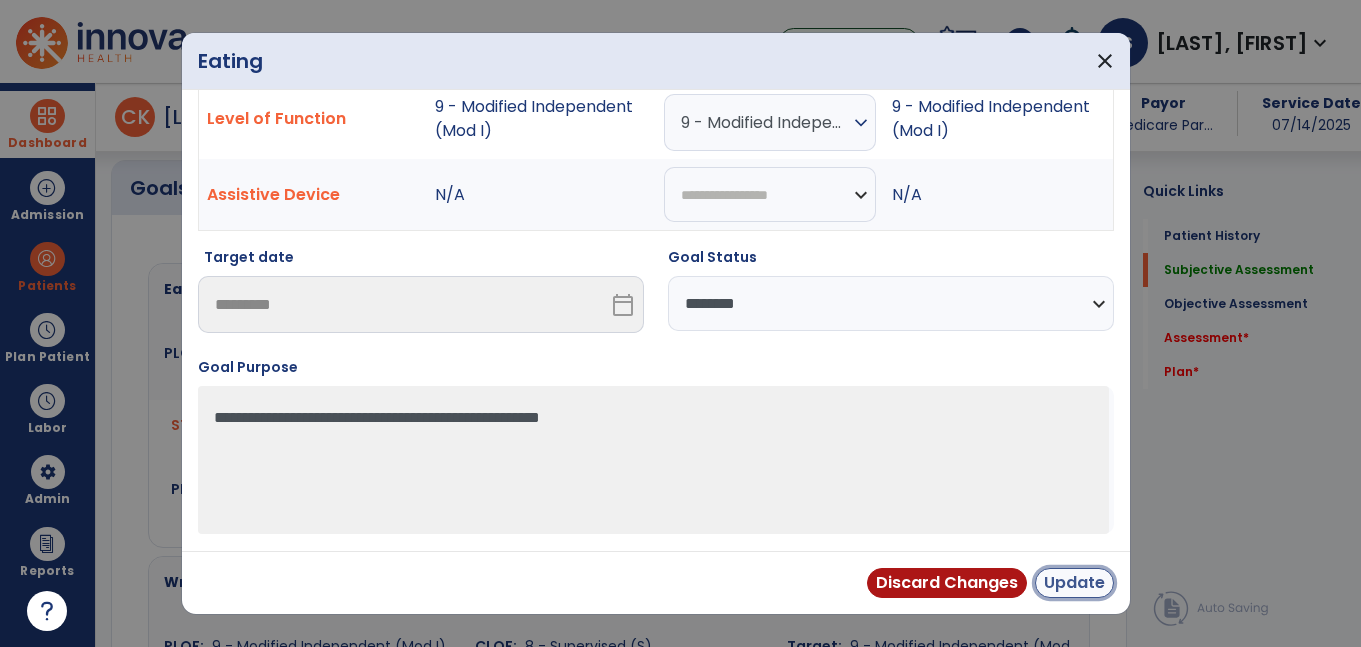 click on "Update" at bounding box center (1074, 583) 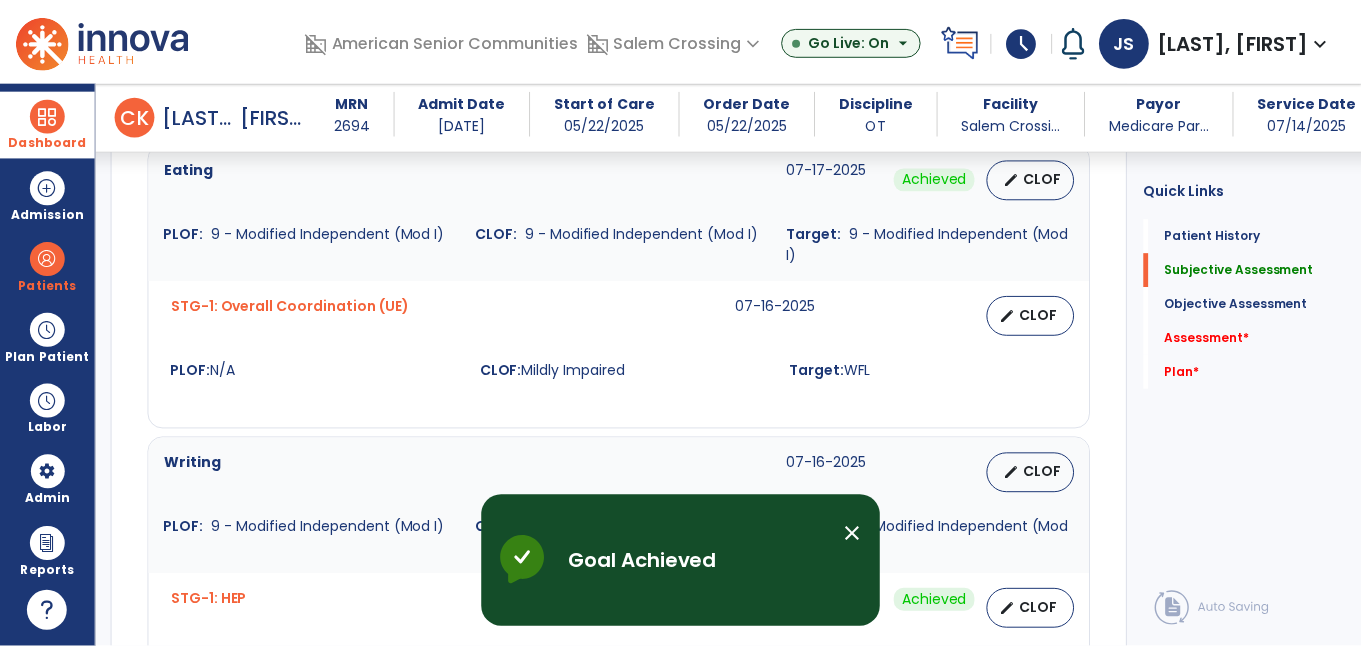scroll, scrollTop: 967, scrollLeft: 0, axis: vertical 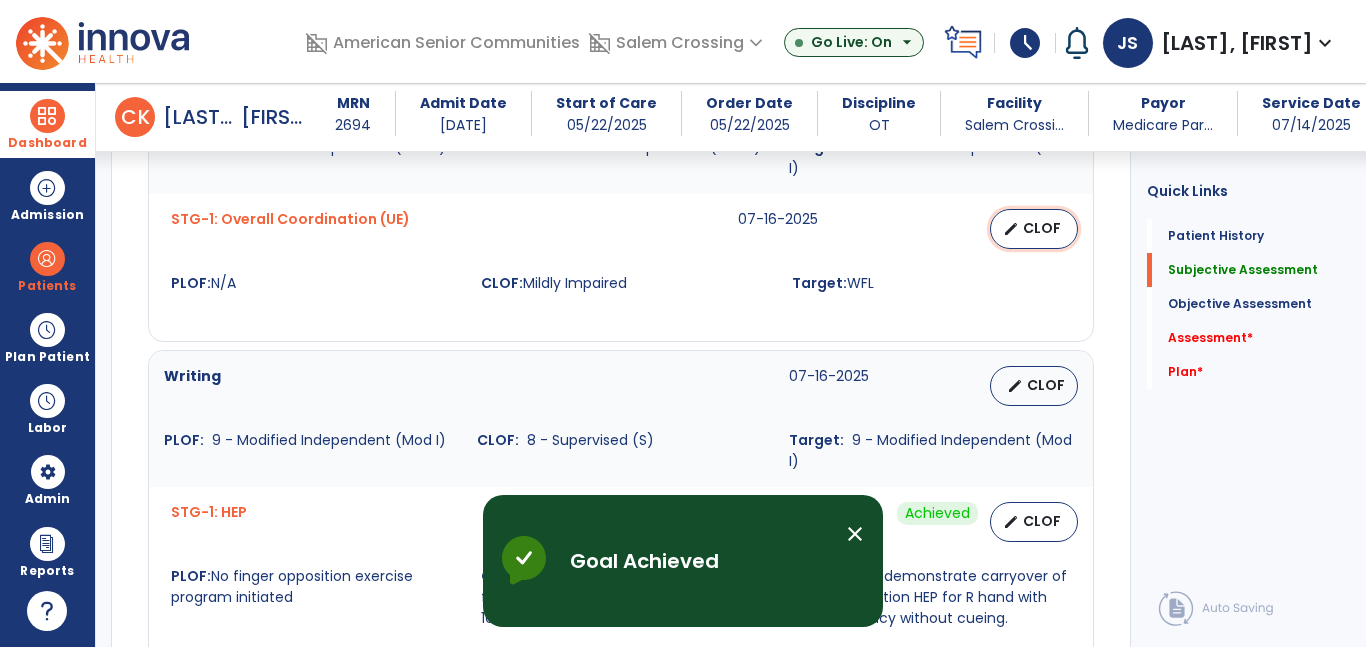 click on "edit   CLOF" at bounding box center [1034, 229] 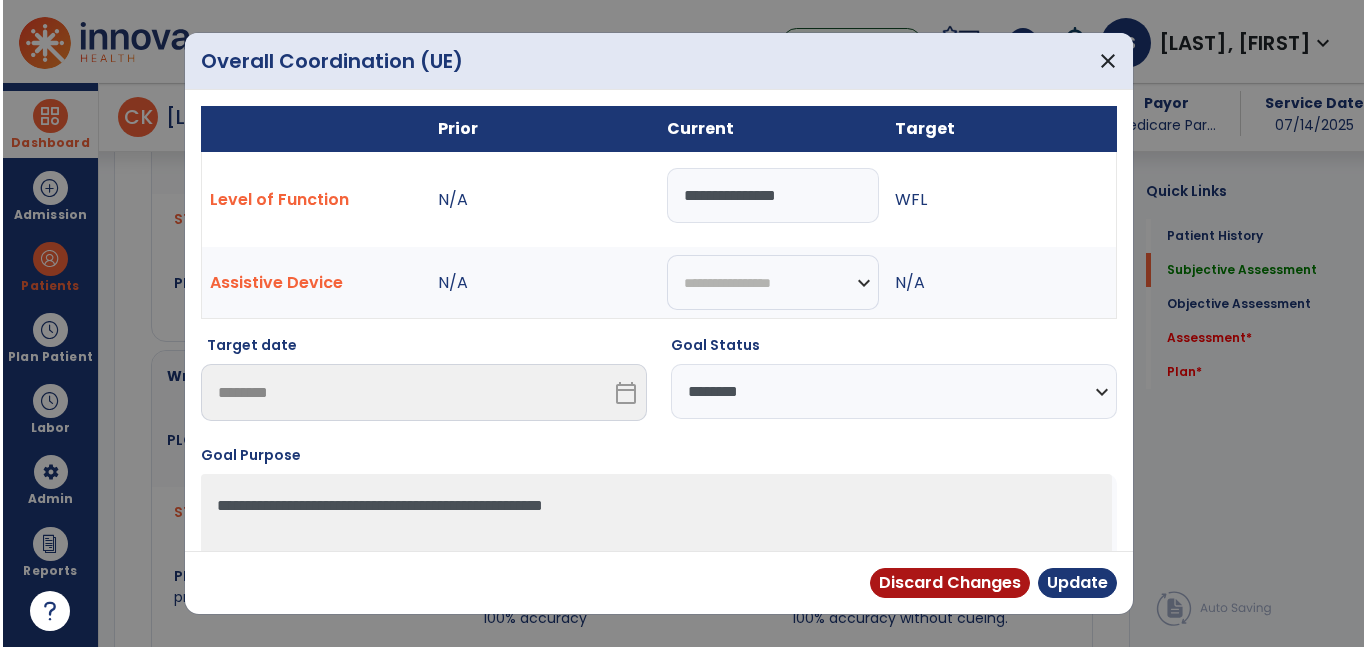 scroll, scrollTop: 967, scrollLeft: 0, axis: vertical 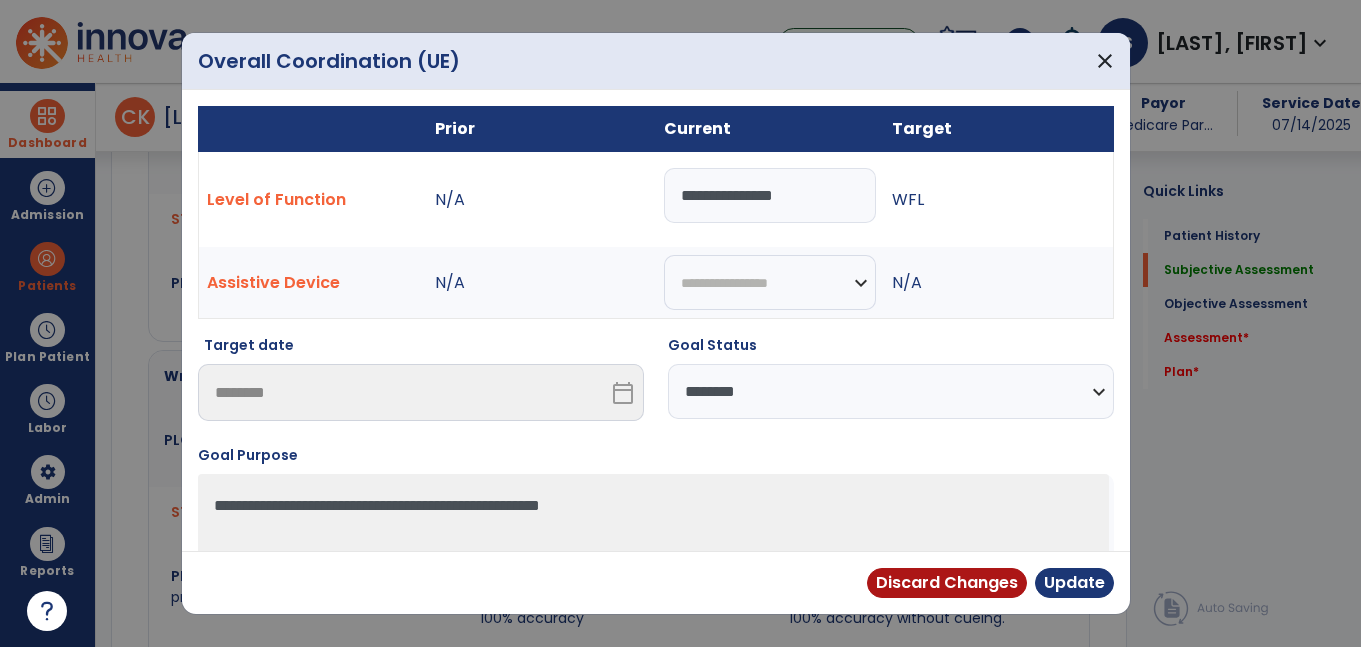 drag, startPoint x: 718, startPoint y: 398, endPoint x: 720, endPoint y: 418, distance: 20.09975 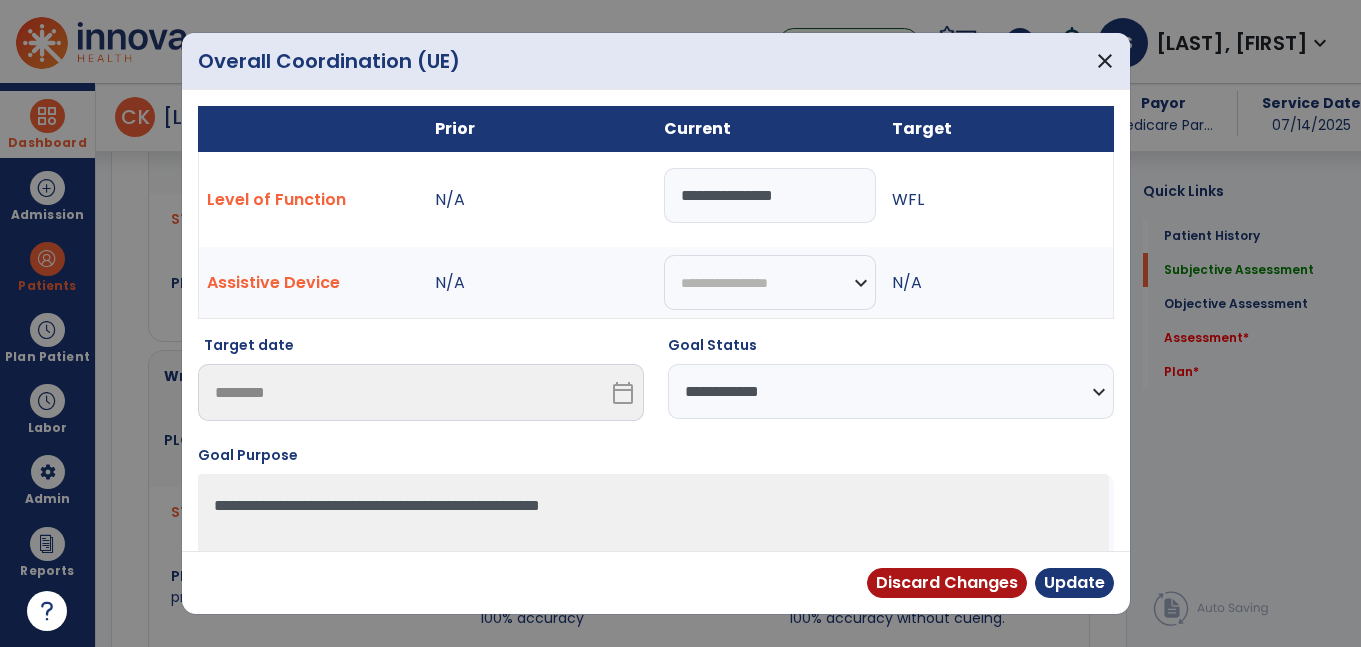 click on "**********" at bounding box center [891, 391] 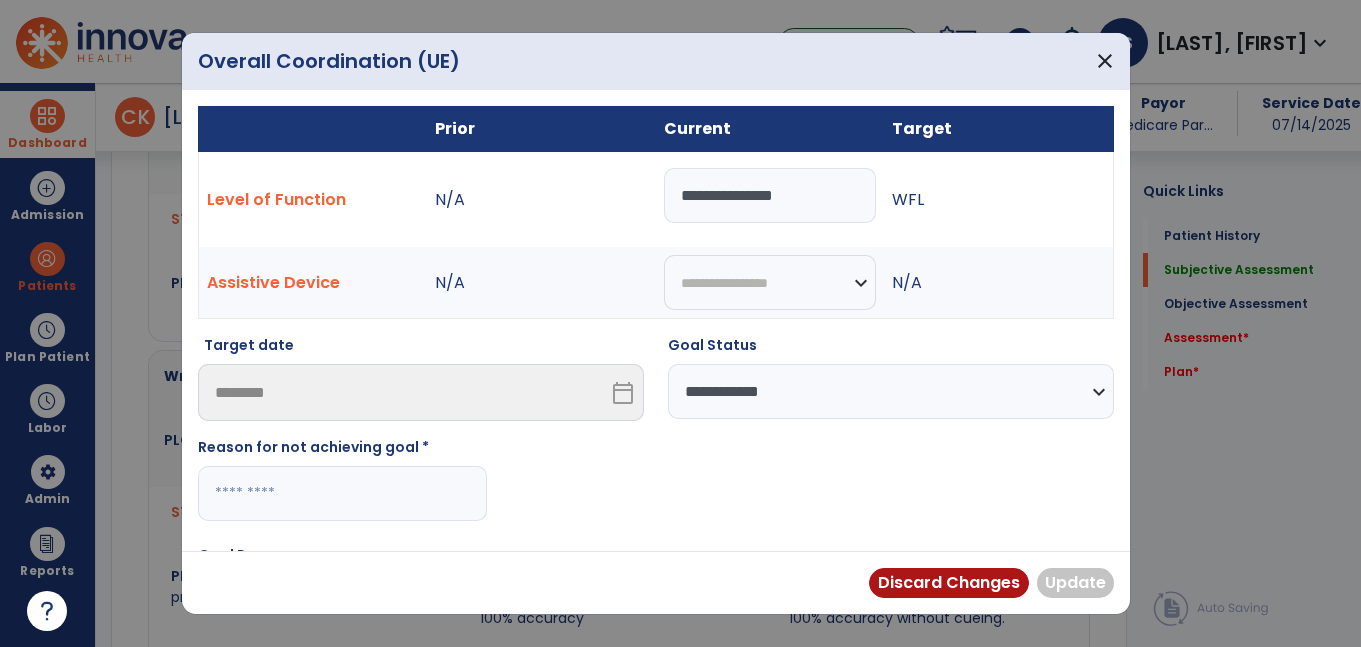 click at bounding box center (342, 493) 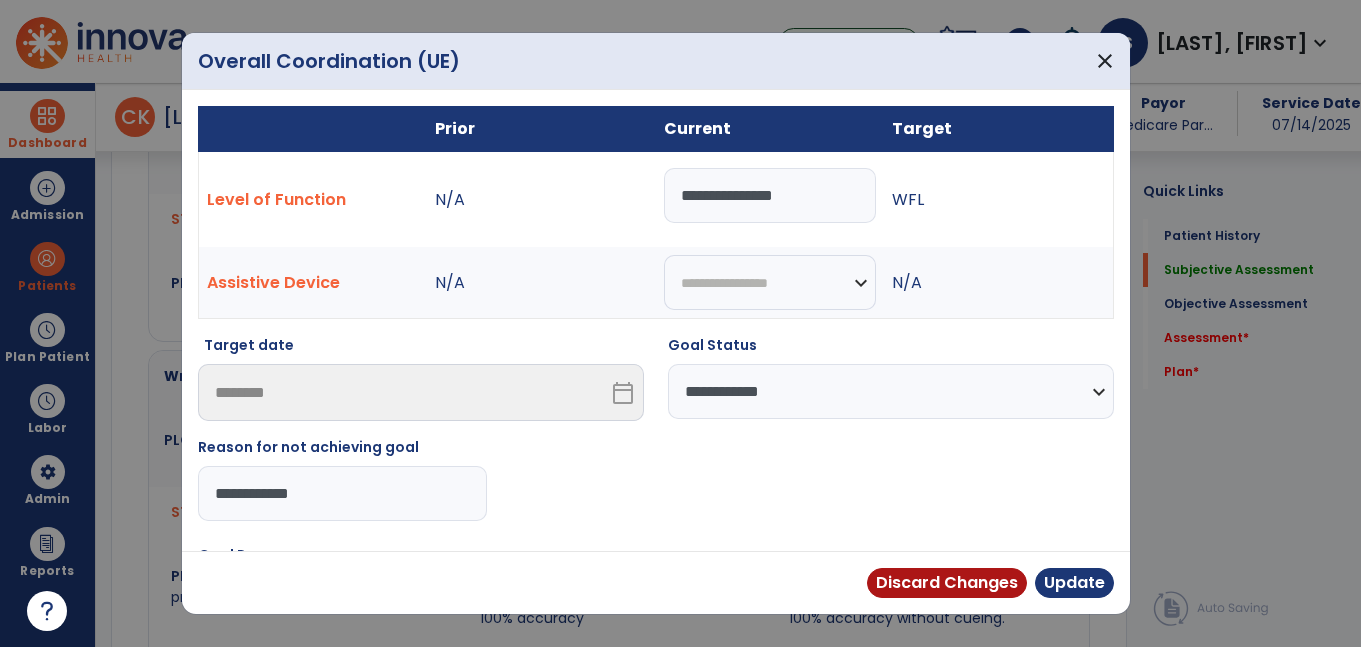 type on "**********" 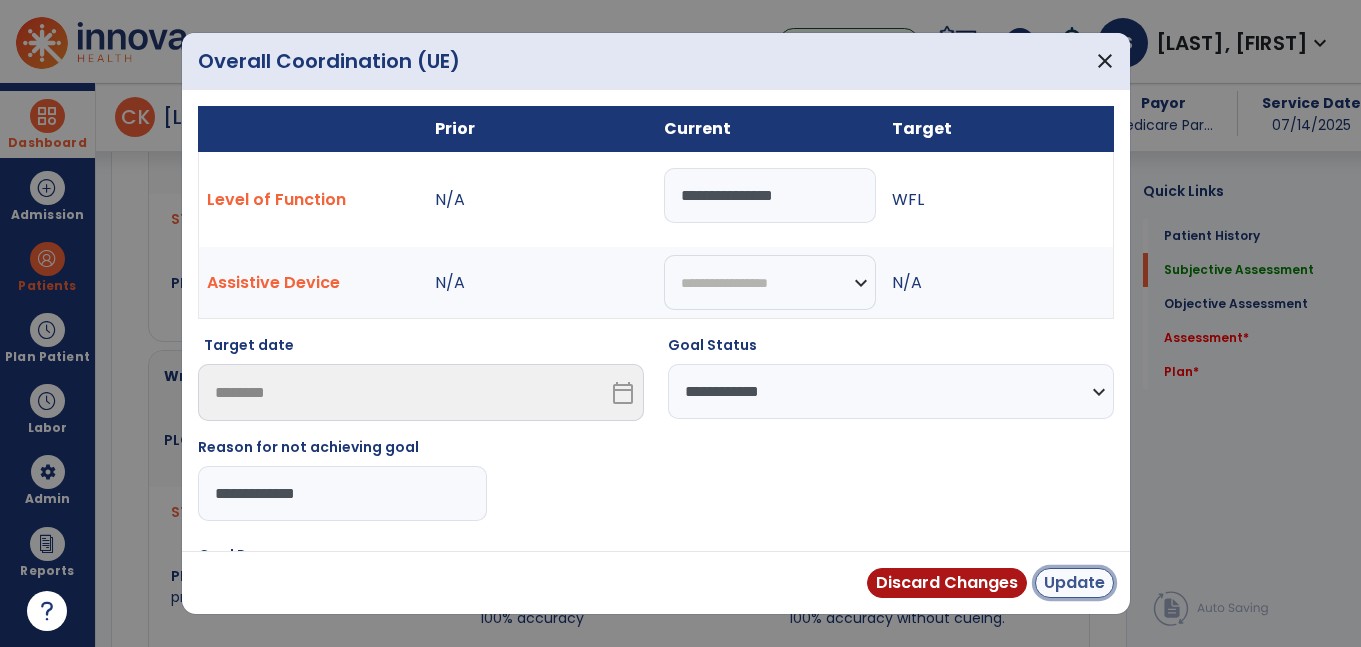 click on "Update" at bounding box center [1074, 583] 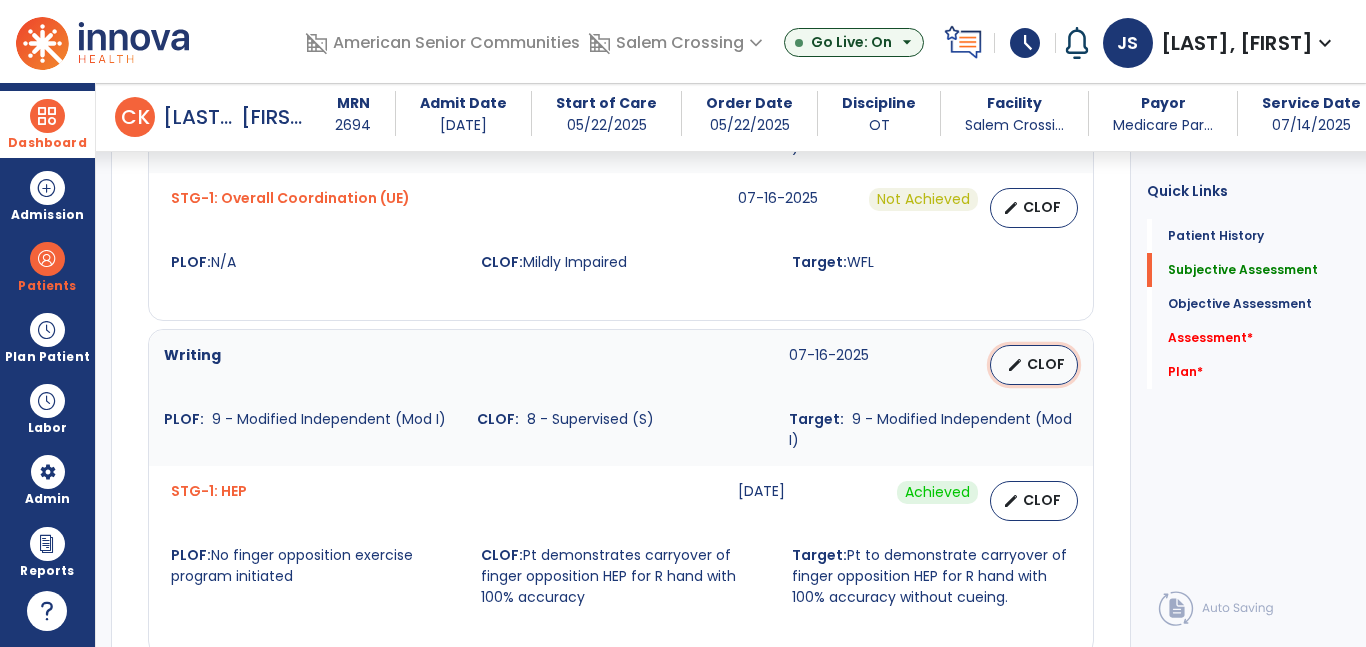 click on "edit" at bounding box center [1015, 365] 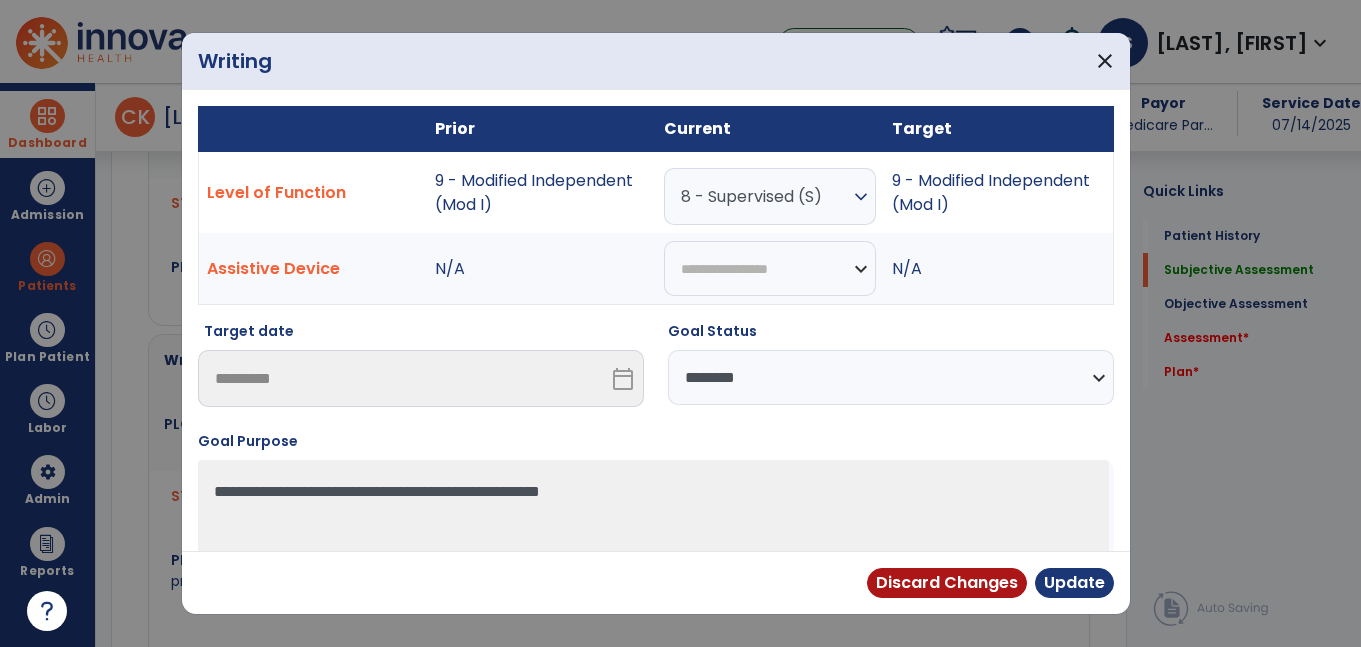 scroll, scrollTop: 988, scrollLeft: 0, axis: vertical 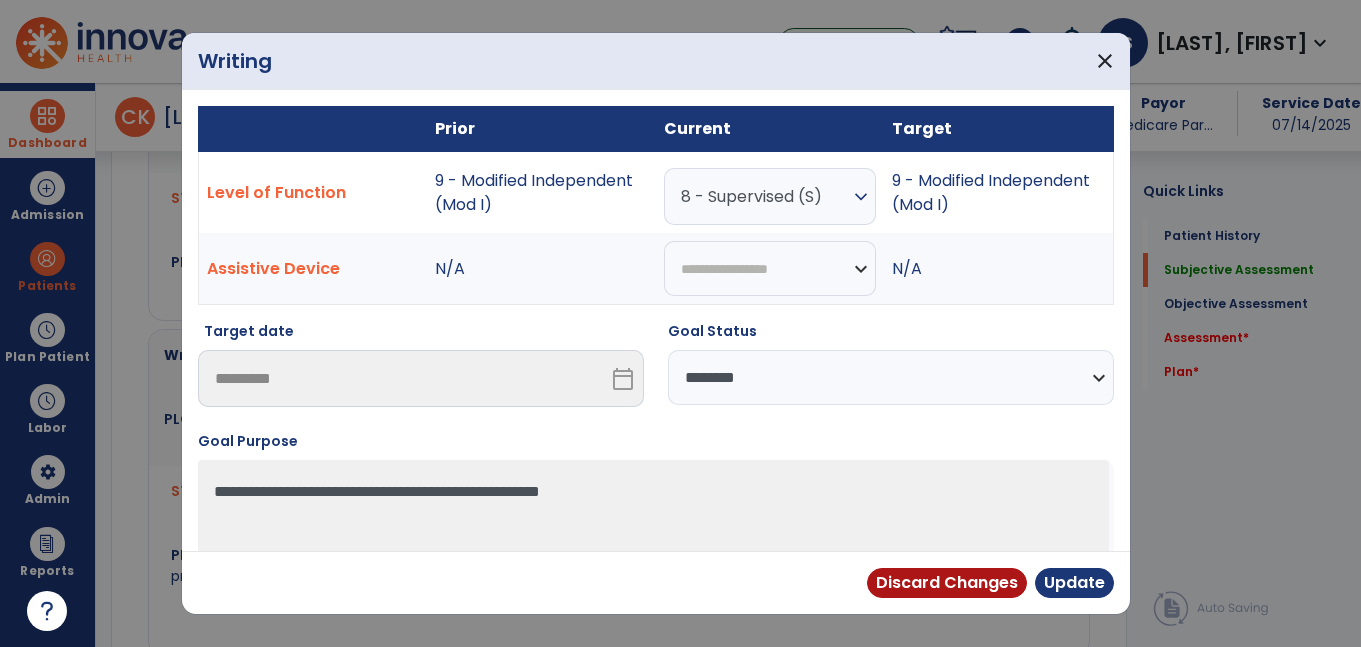 click on "8 - Supervised (S)" at bounding box center [765, 196] 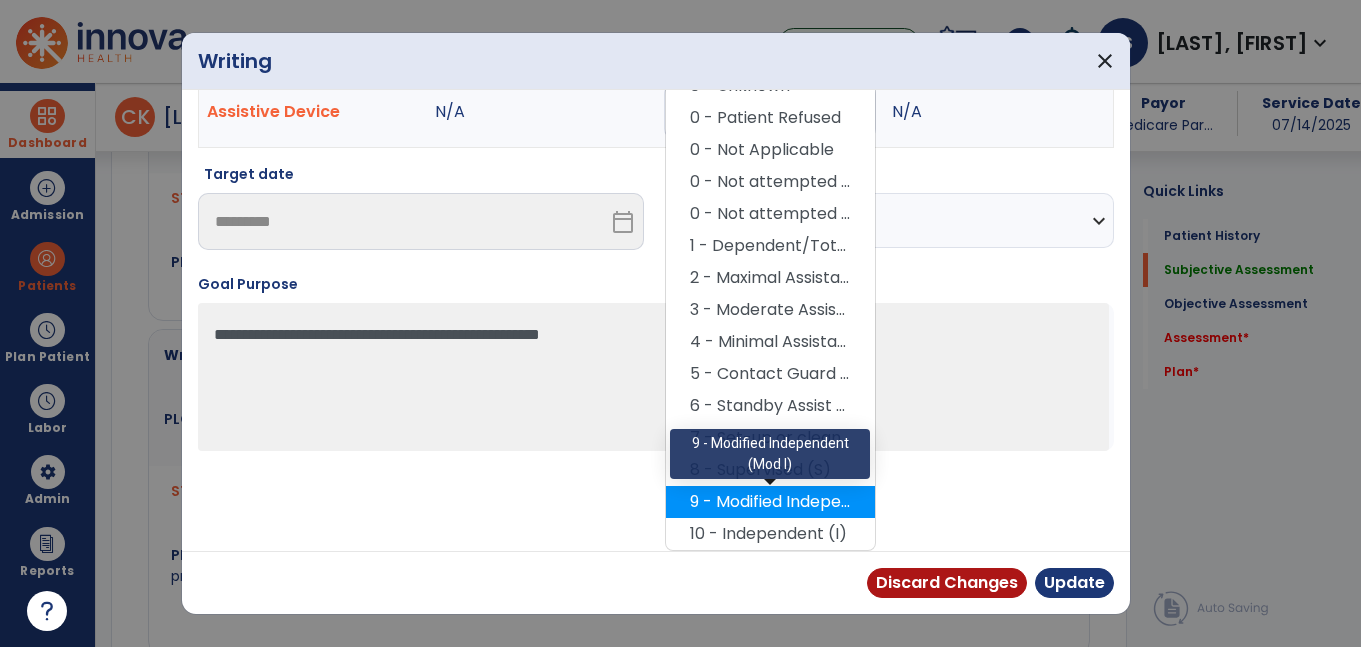click on "9 - Modified Independent (Mod I)" at bounding box center (770, 502) 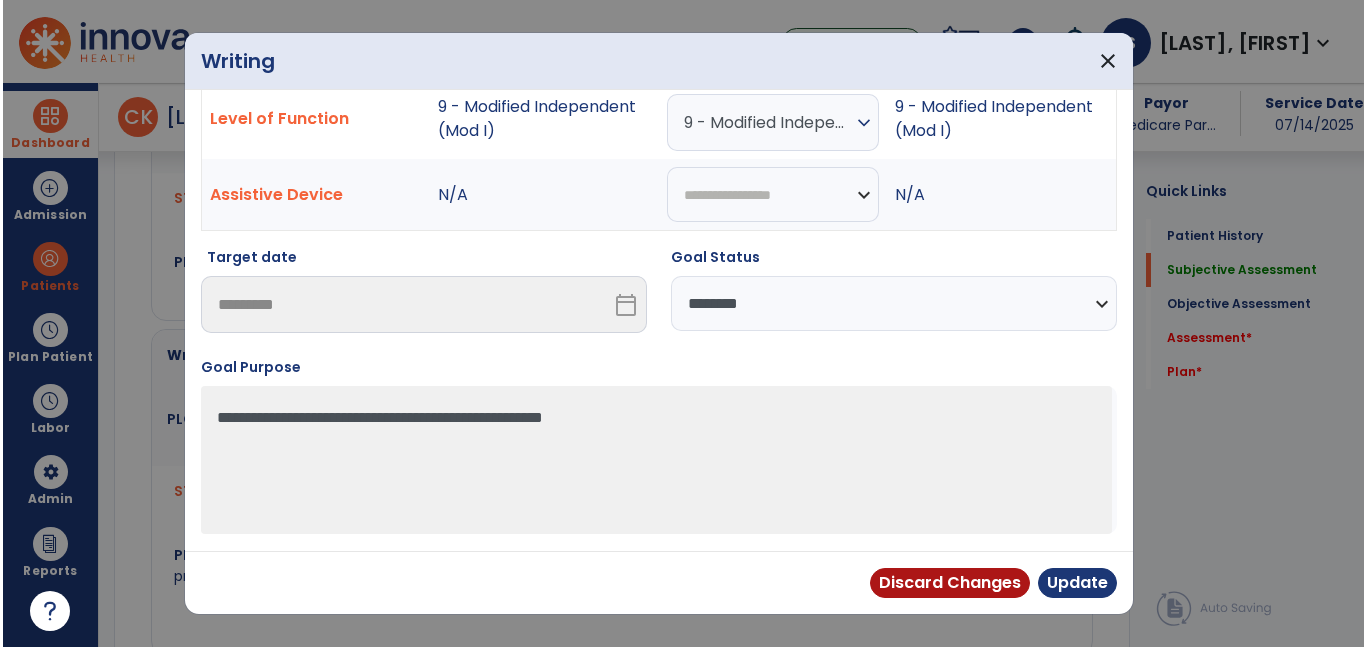 scroll, scrollTop: 74, scrollLeft: 0, axis: vertical 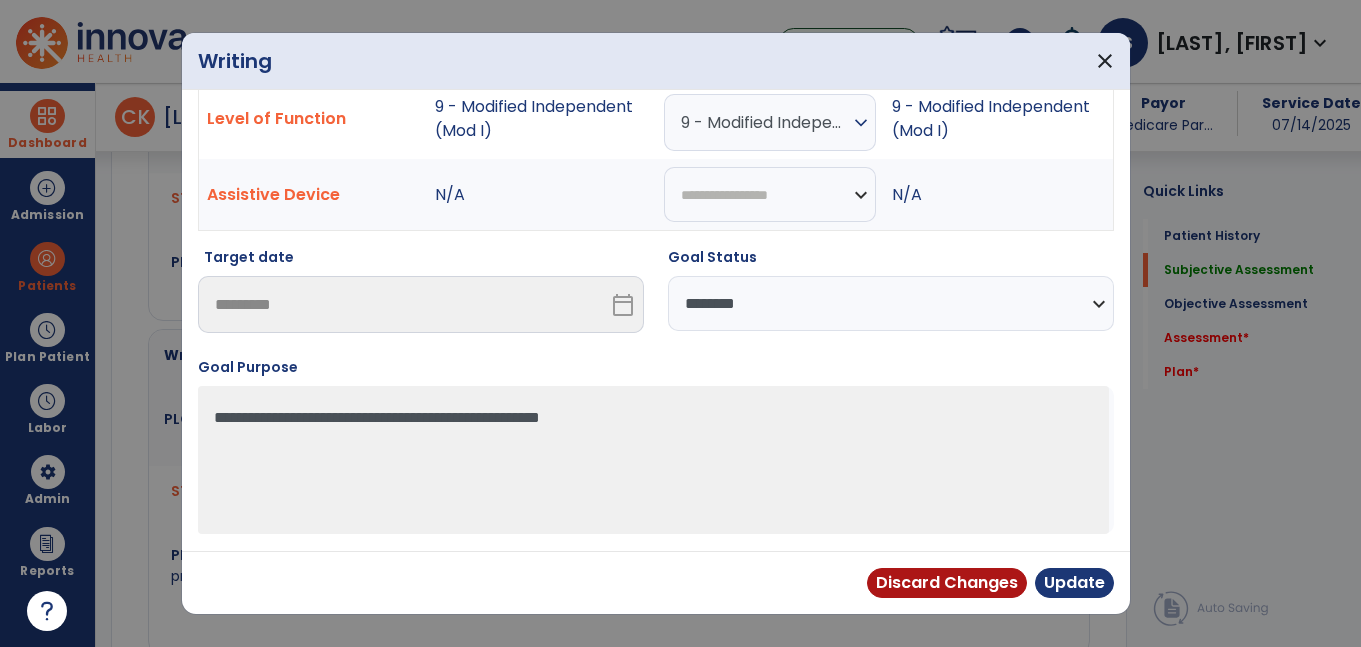 drag, startPoint x: 759, startPoint y: 308, endPoint x: 751, endPoint y: 329, distance: 22.472204 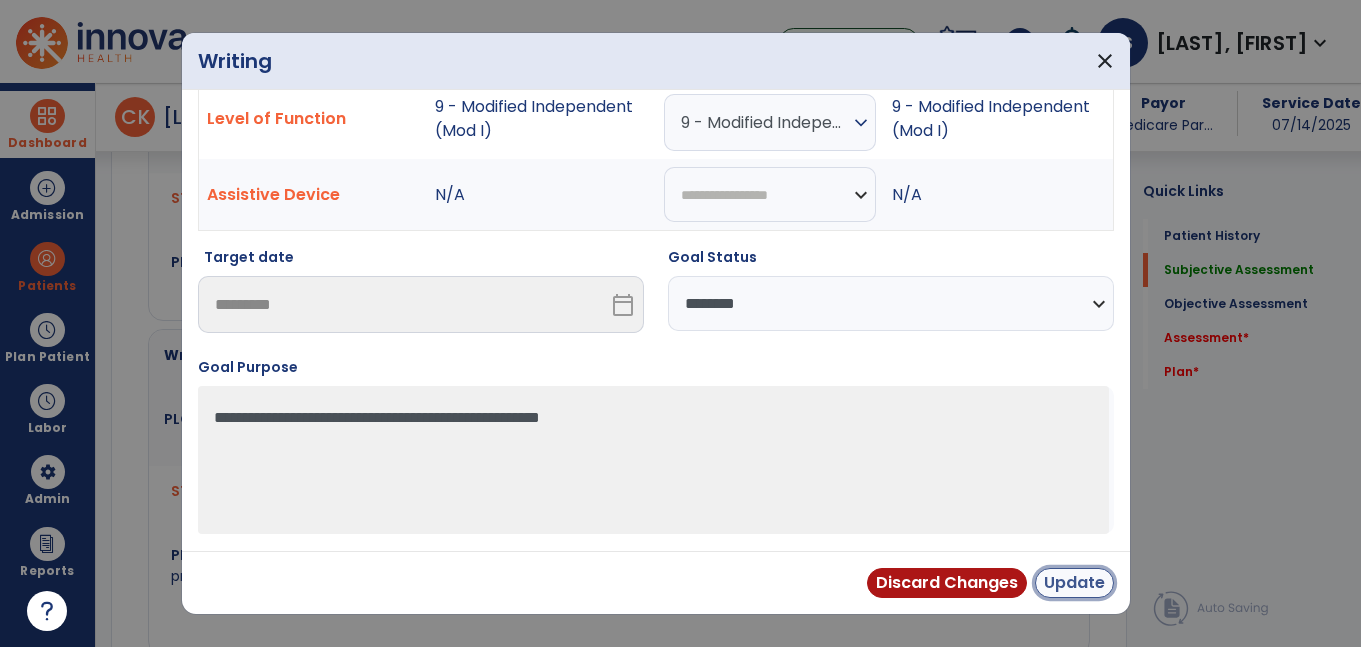 click on "Update" at bounding box center [1074, 583] 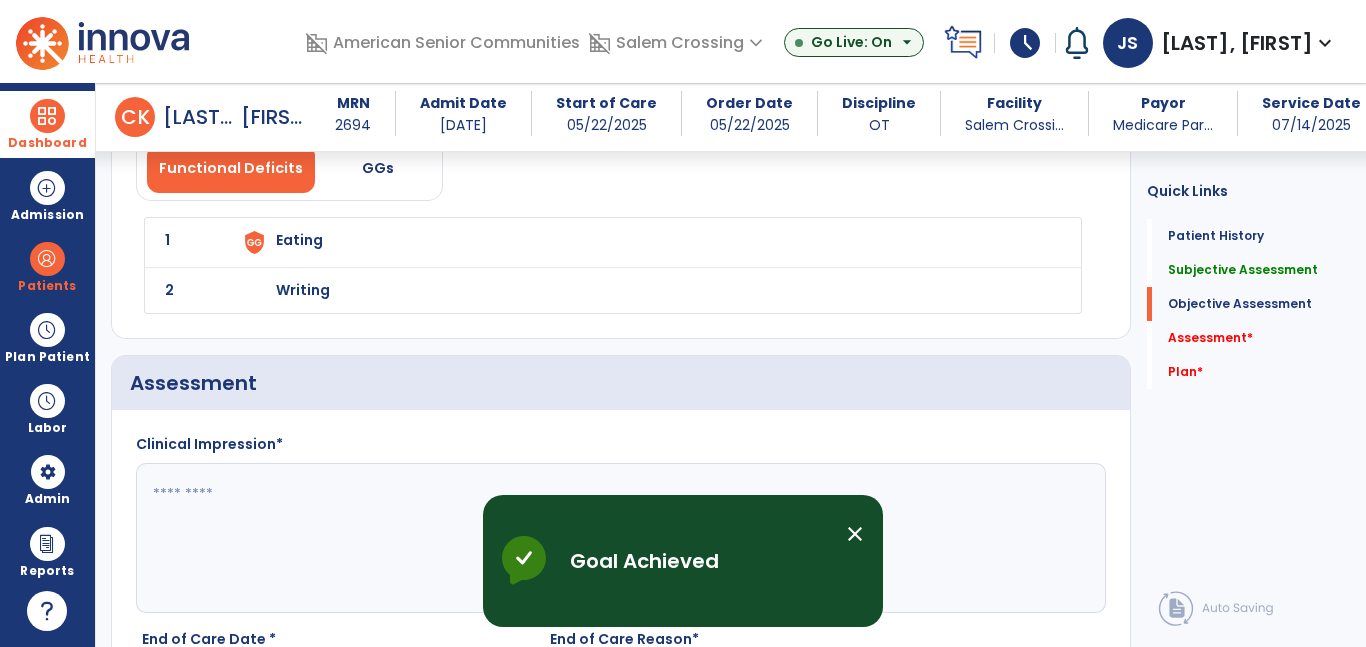 click on "1 Eating" 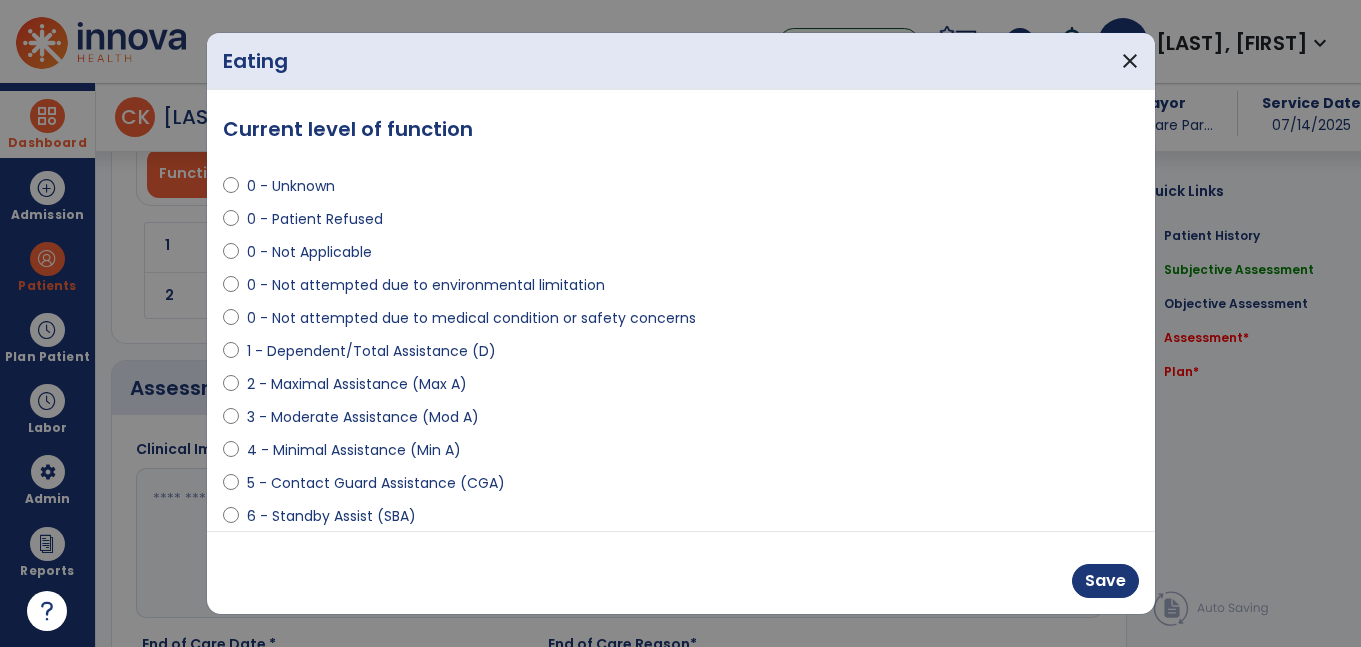 scroll, scrollTop: 1668, scrollLeft: 0, axis: vertical 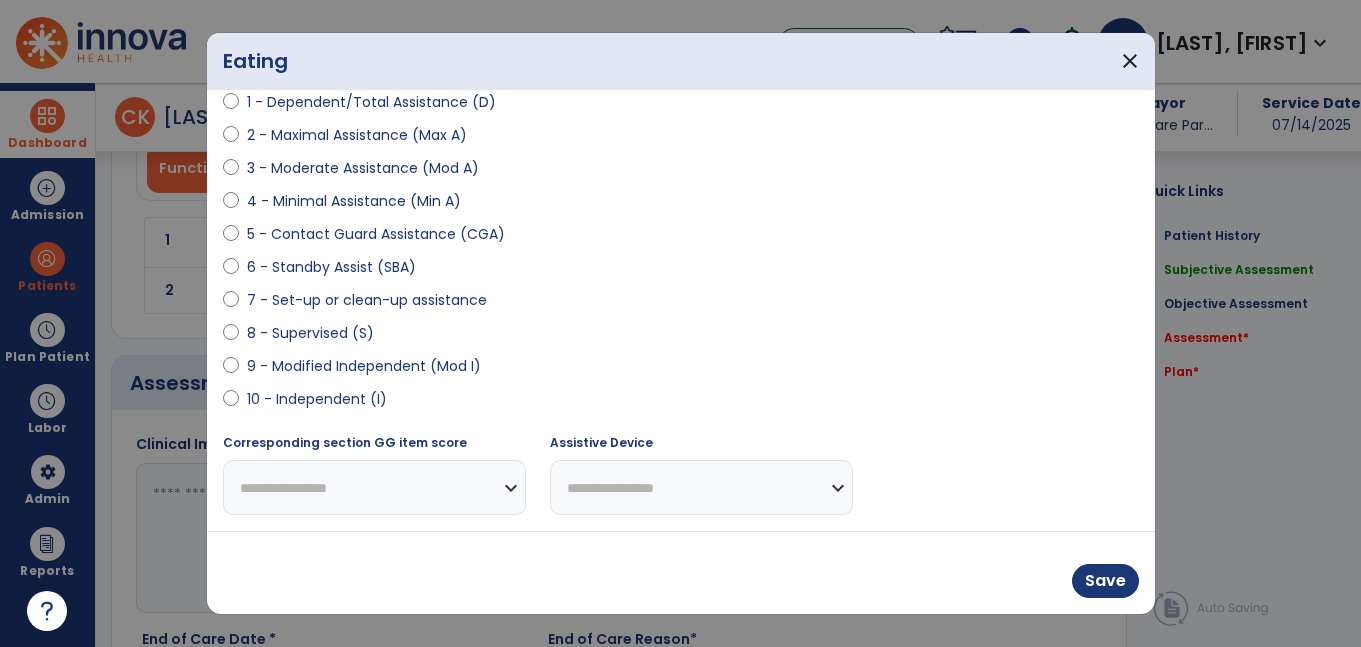 select on "**********" 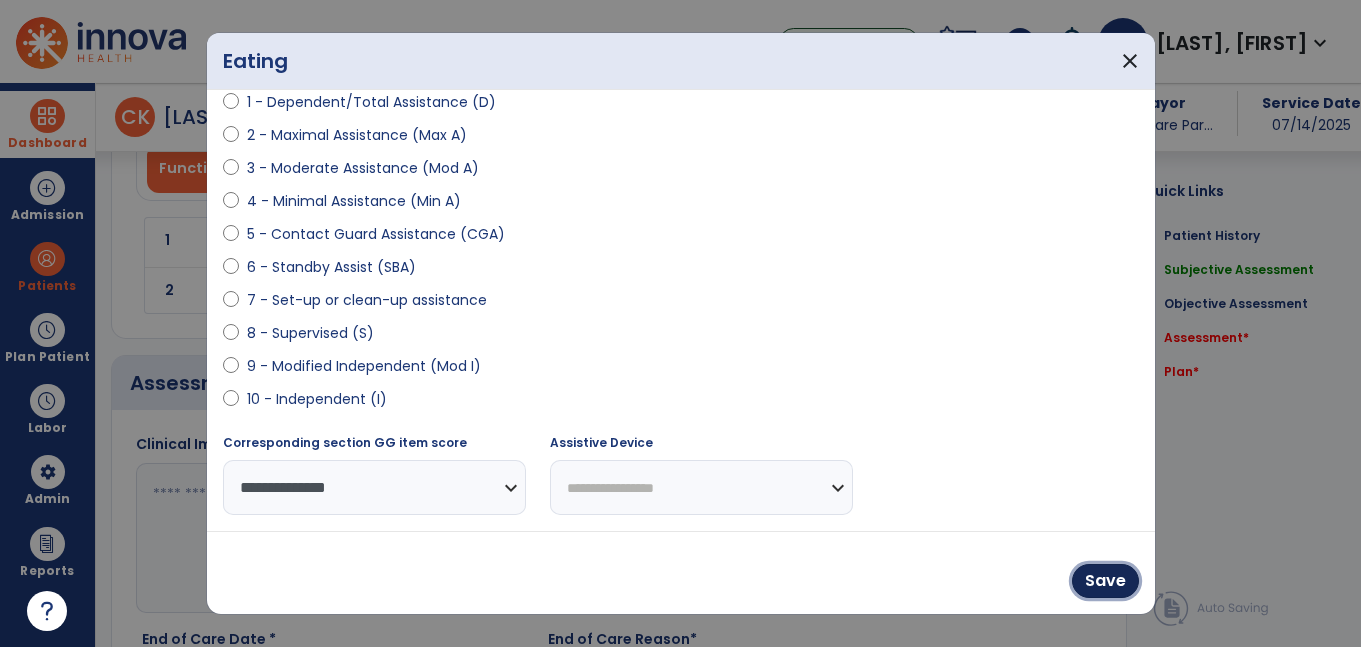 click on "Save" at bounding box center [1105, 581] 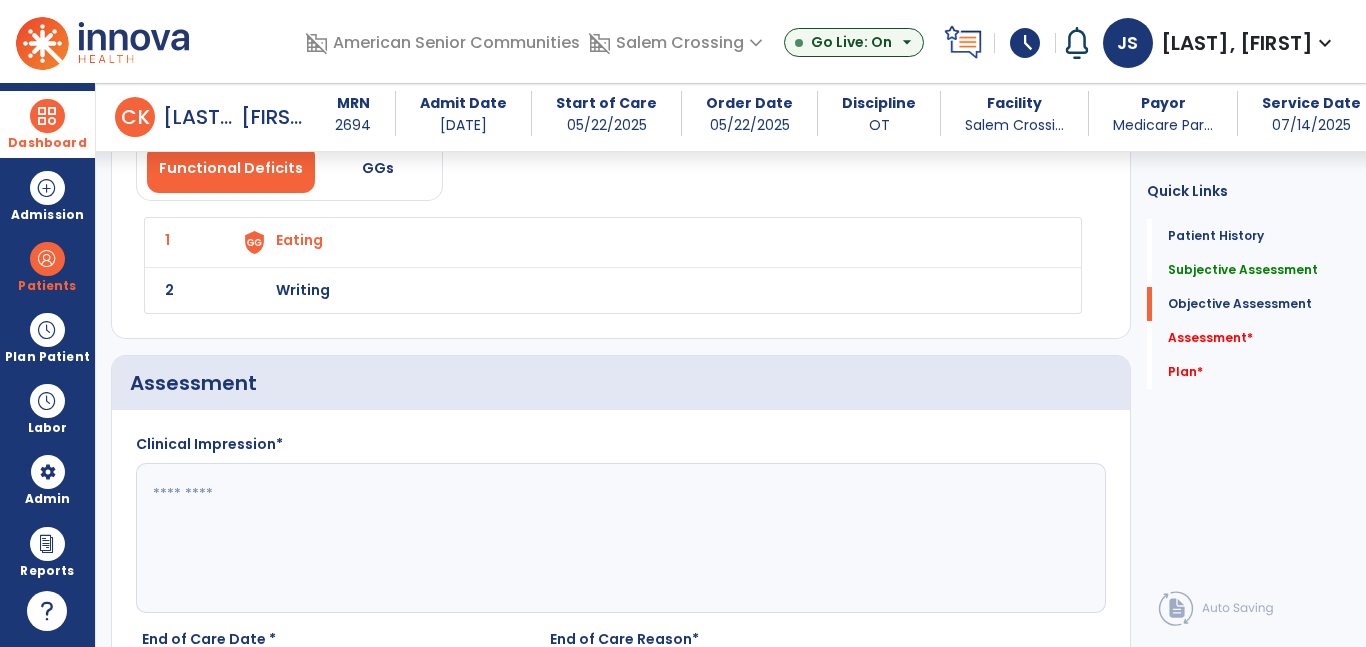 click on "Writing" at bounding box center (299, 240) 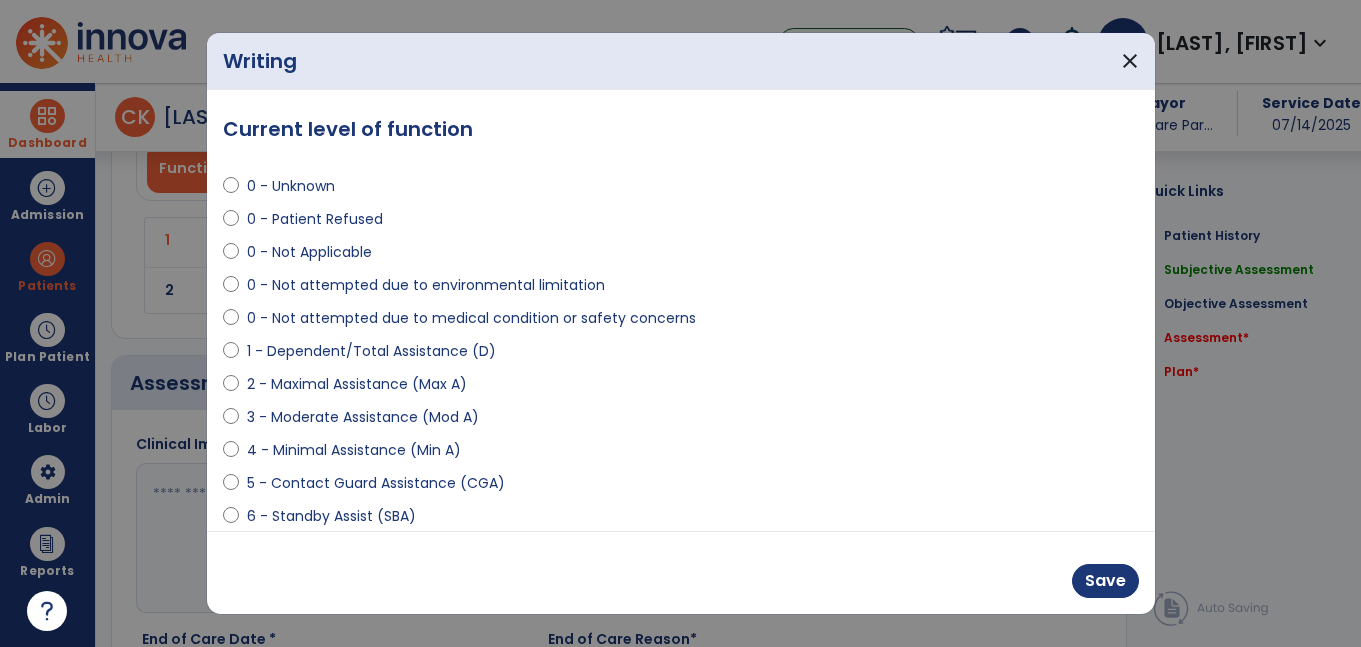 scroll, scrollTop: 1668, scrollLeft: 0, axis: vertical 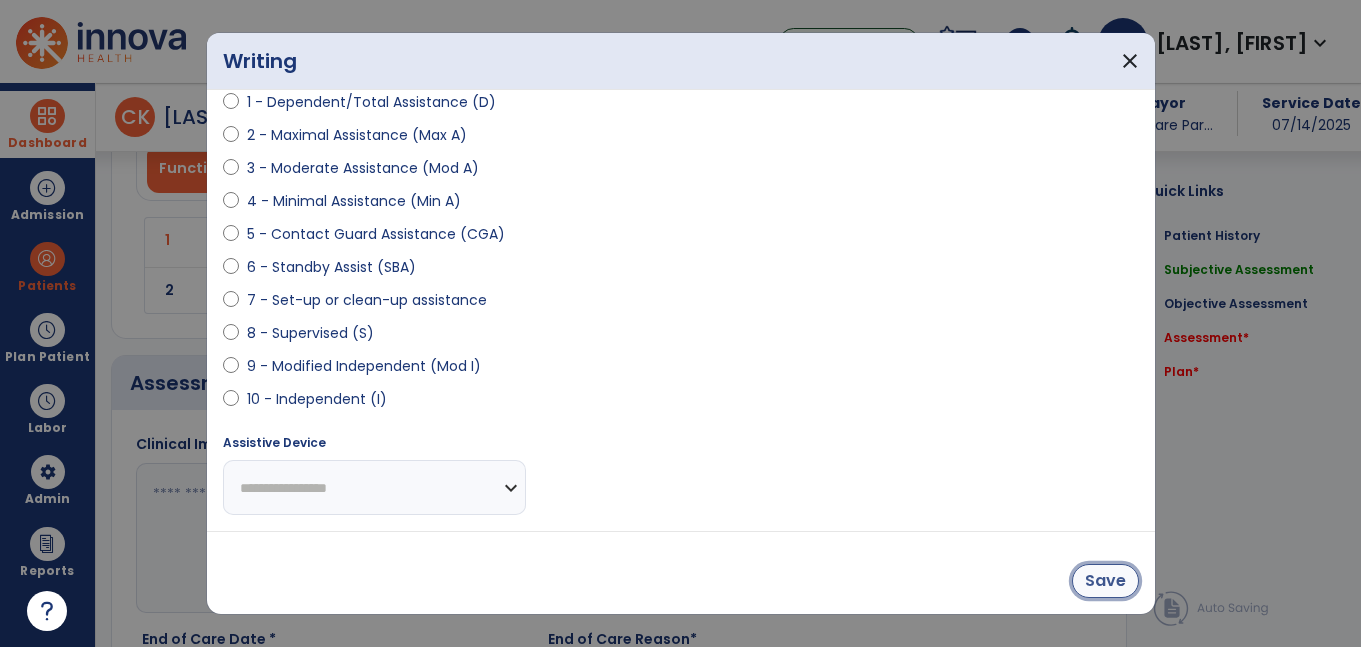 click on "Save" at bounding box center (1105, 581) 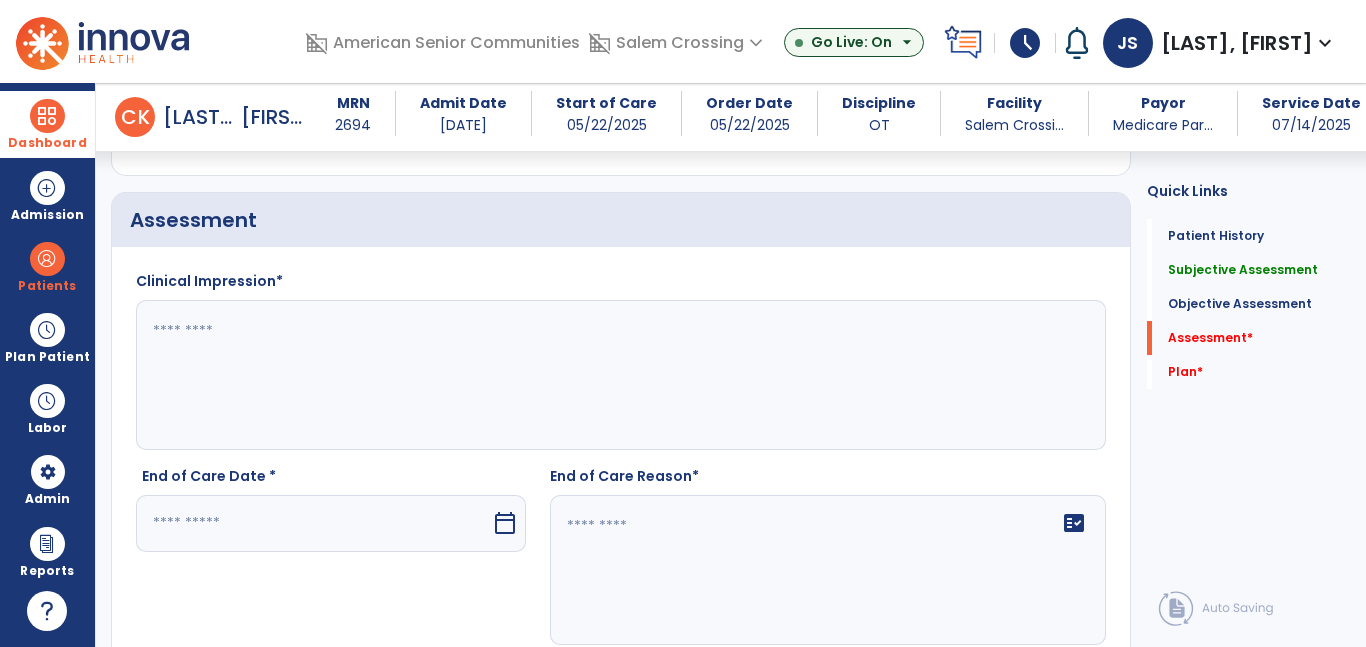 scroll, scrollTop: 1864, scrollLeft: 0, axis: vertical 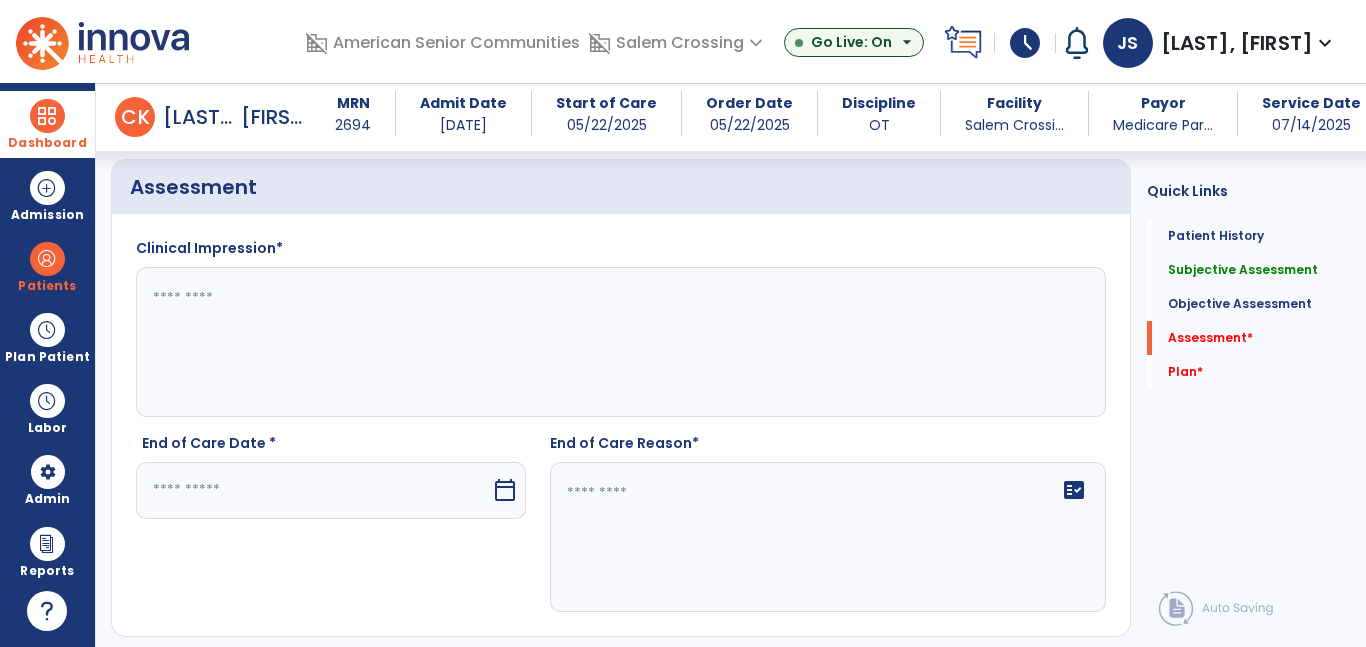 click 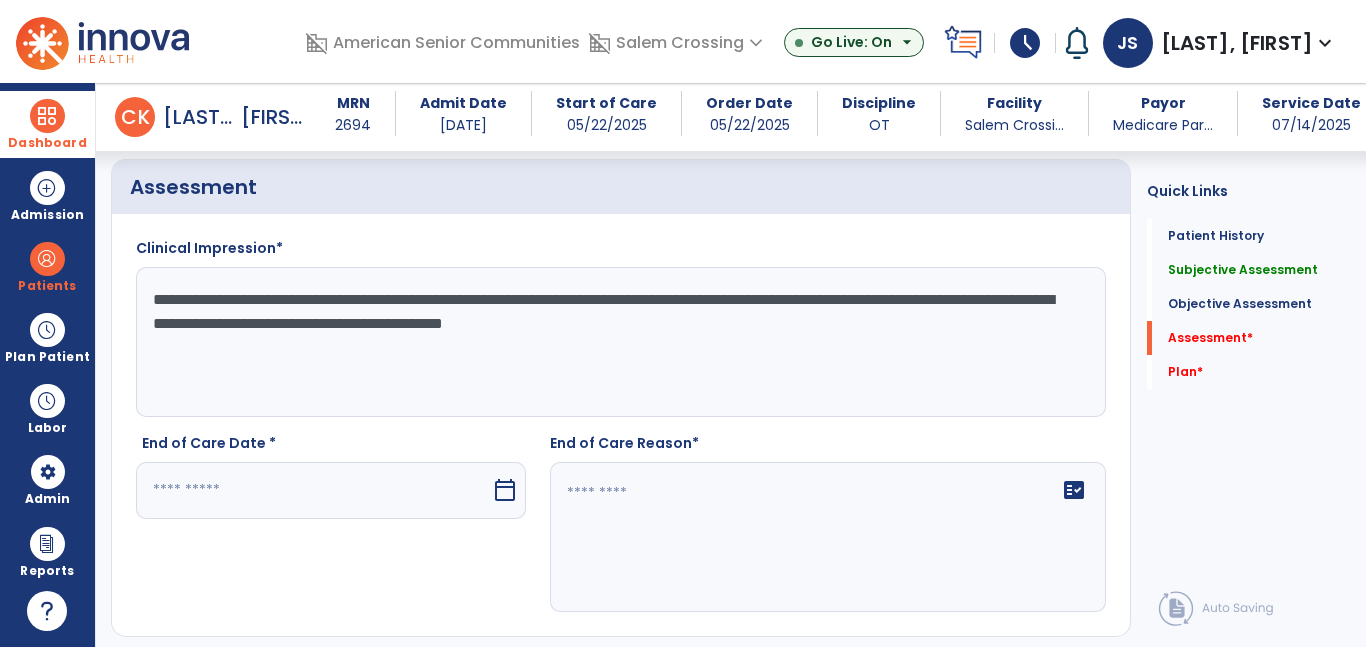 type on "**********" 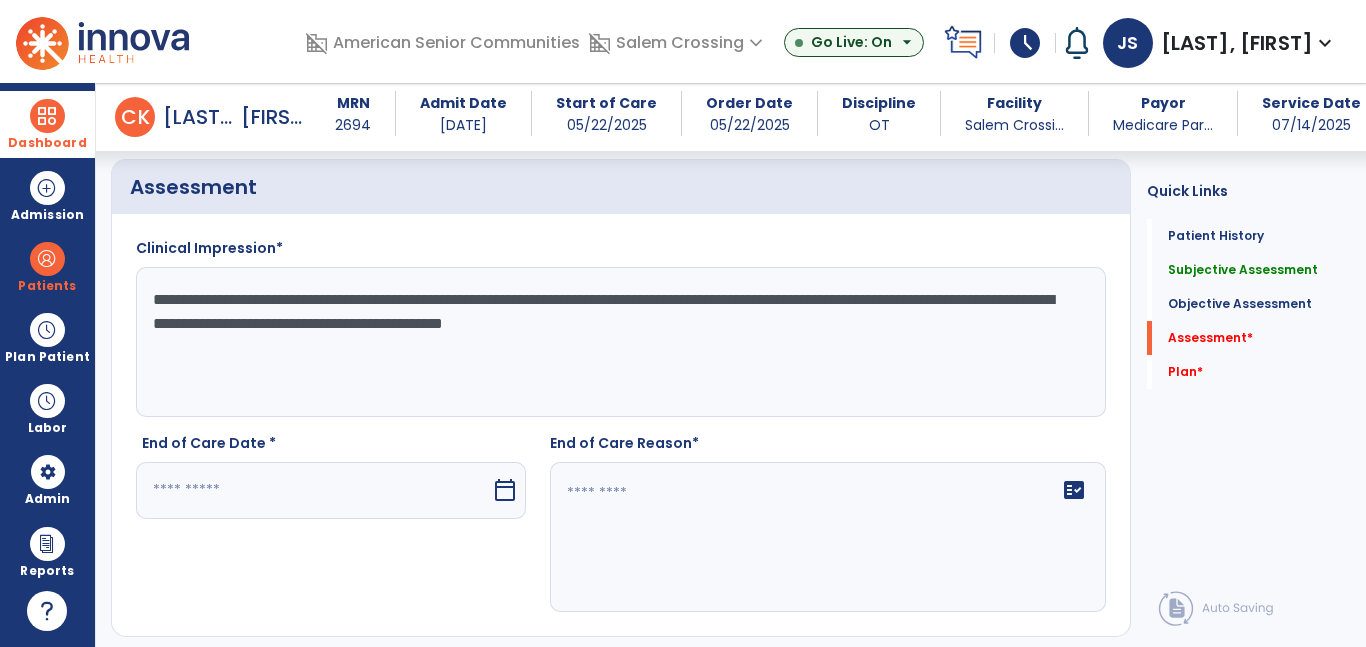 click at bounding box center (313, 490) 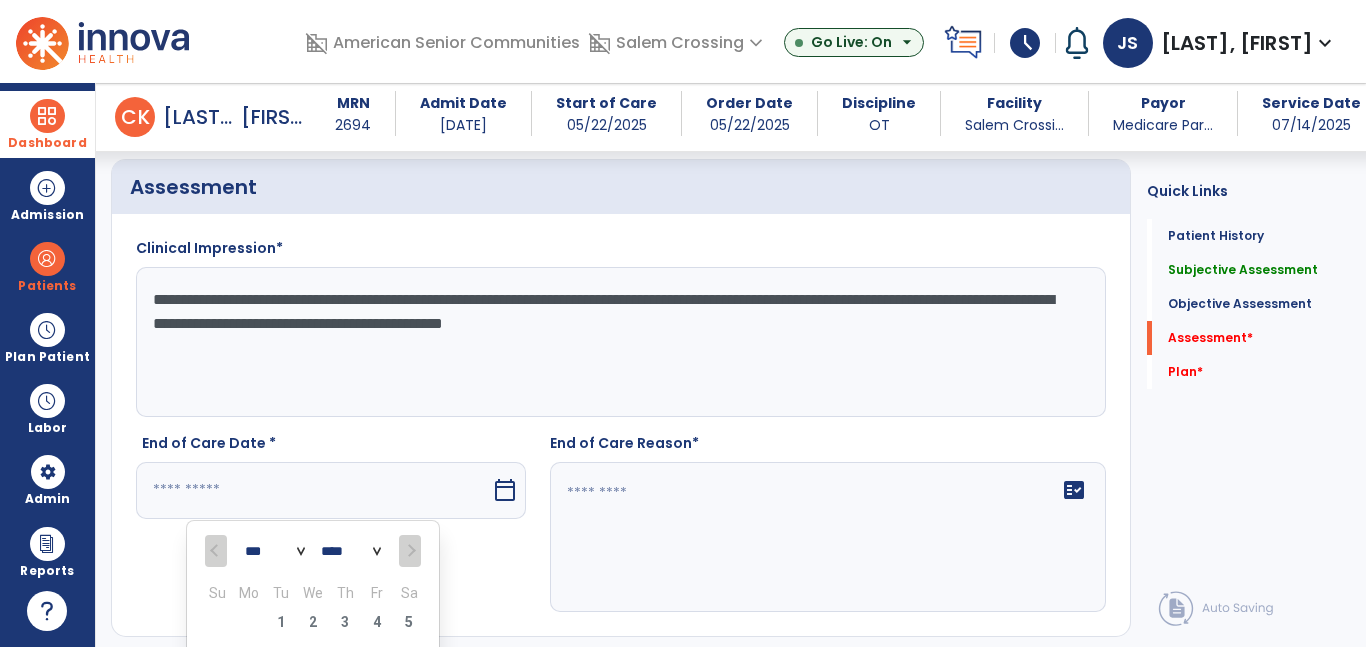 scroll, scrollTop: 2188, scrollLeft: 0, axis: vertical 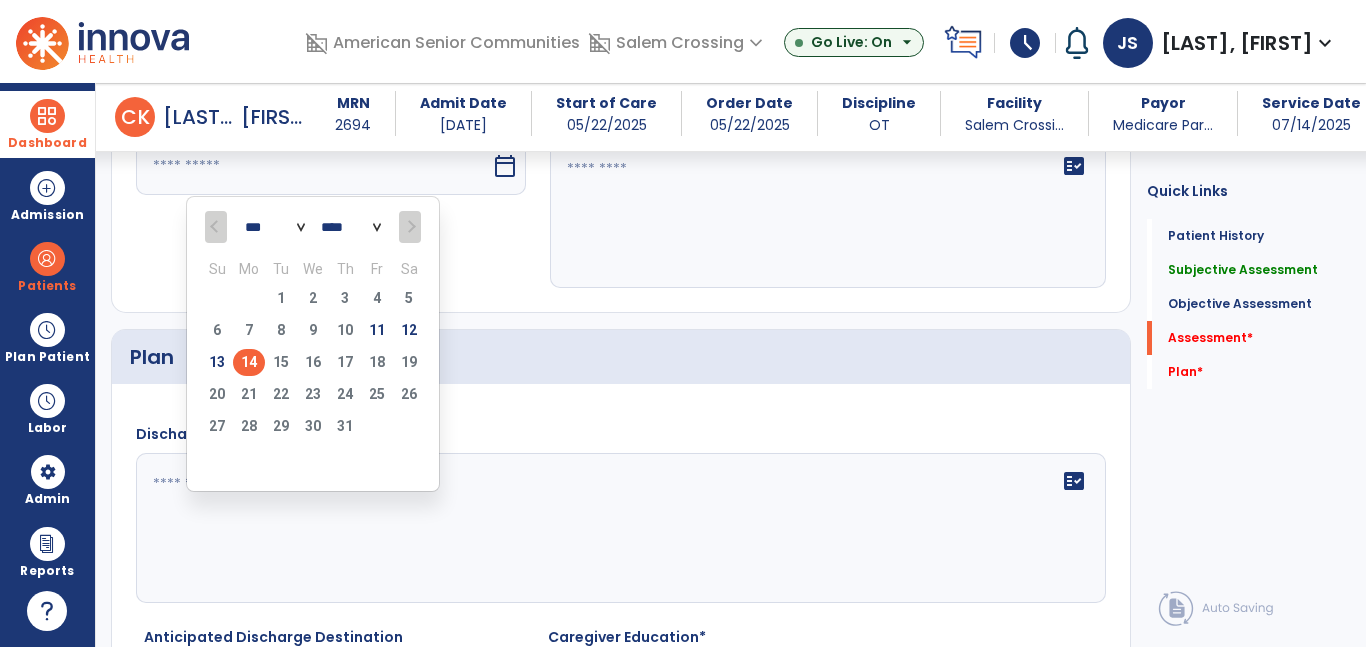 drag, startPoint x: 246, startPoint y: 359, endPoint x: 327, endPoint y: 351, distance: 81.394104 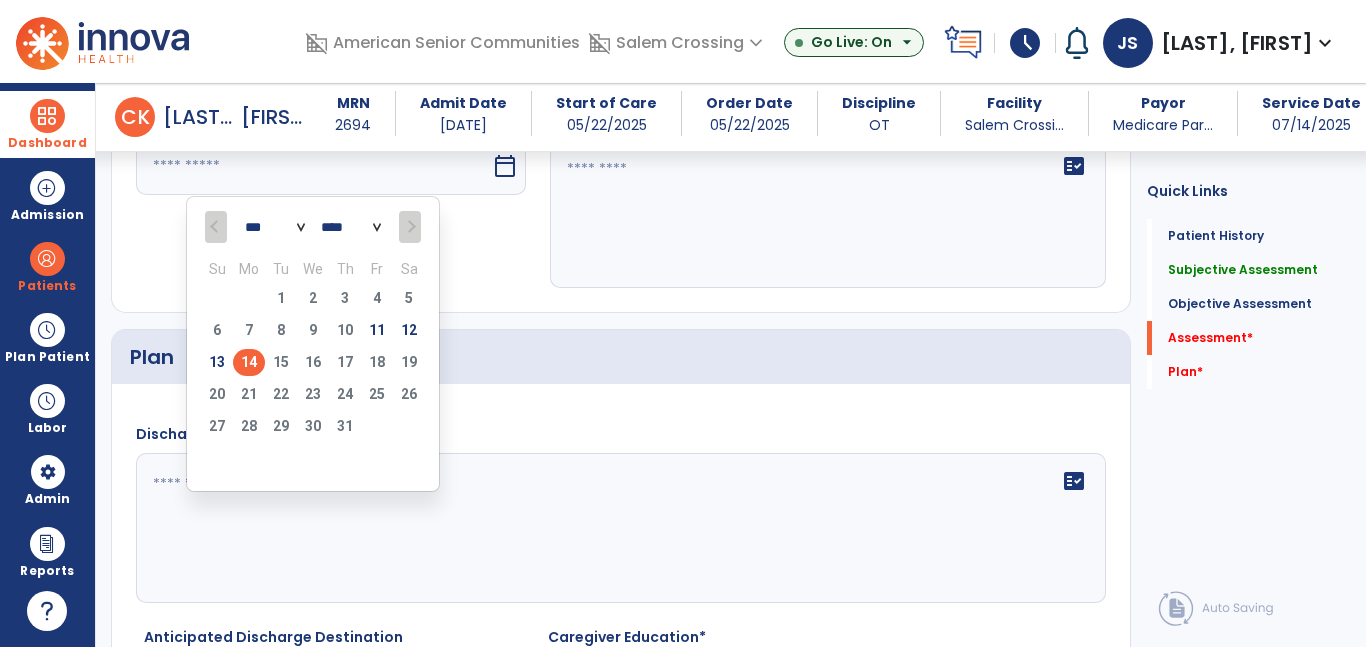 type on "*********" 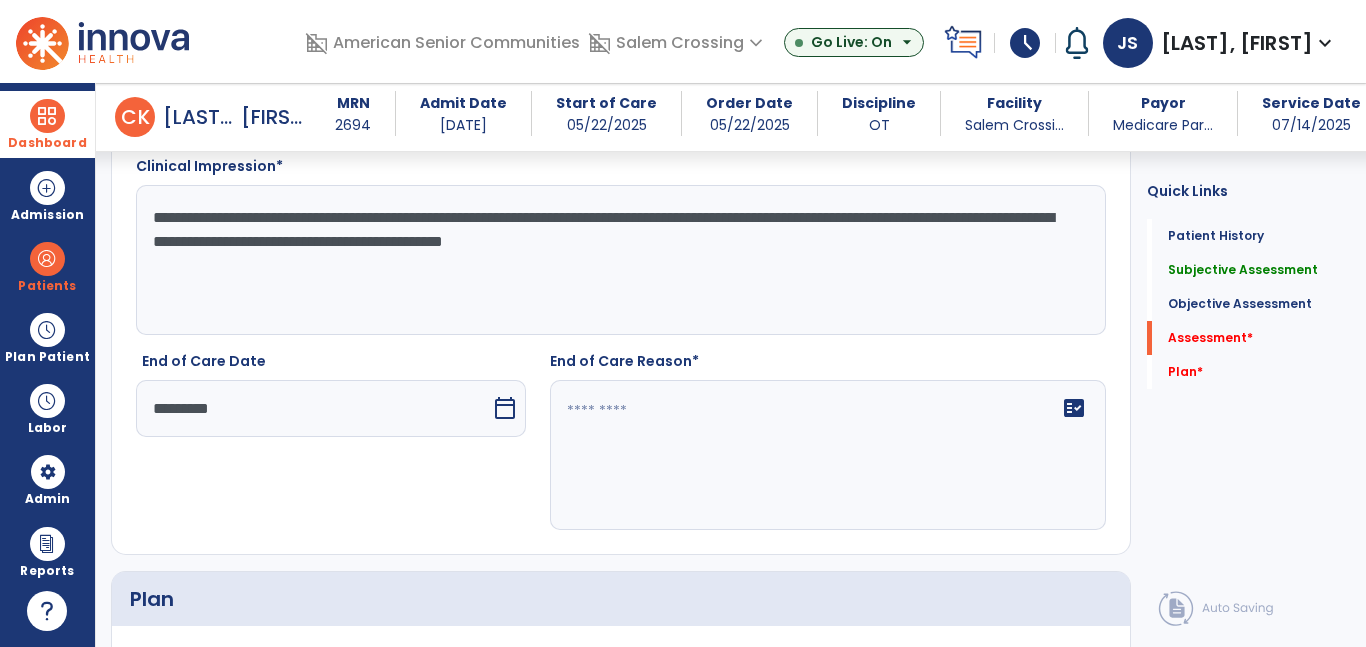 scroll, scrollTop: 1921, scrollLeft: 0, axis: vertical 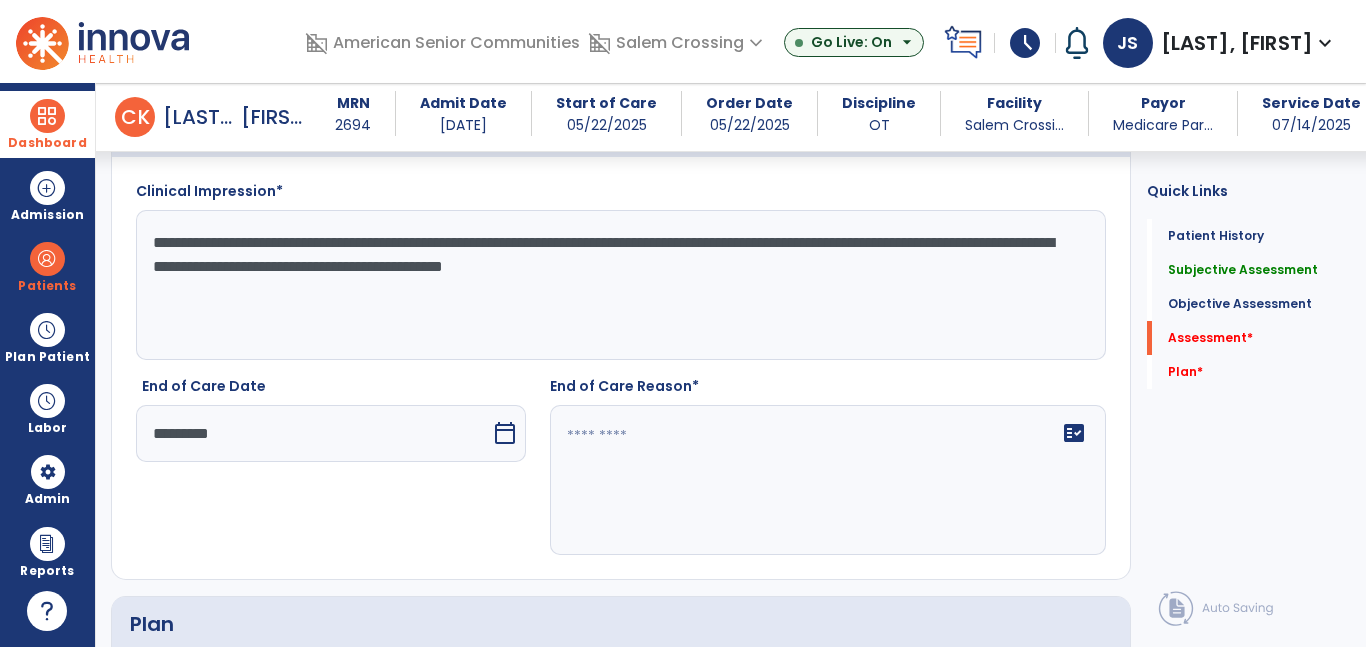 click 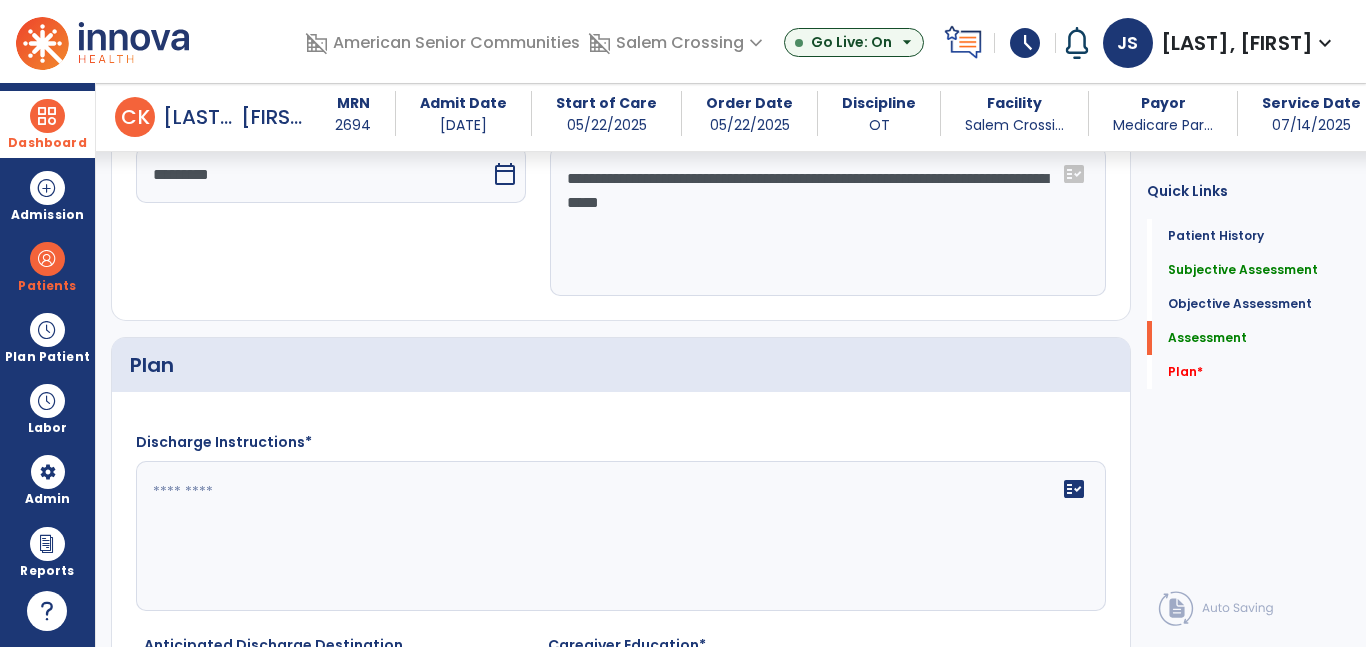 scroll, scrollTop: 2204, scrollLeft: 0, axis: vertical 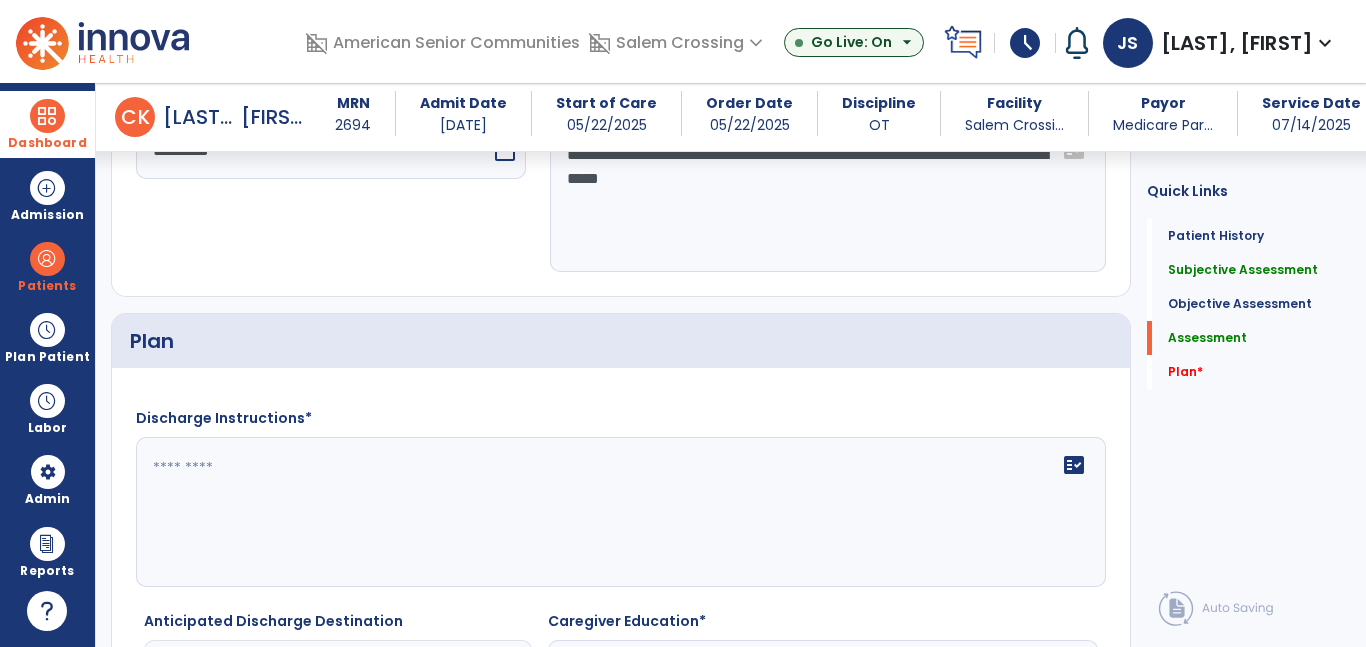type on "**********" 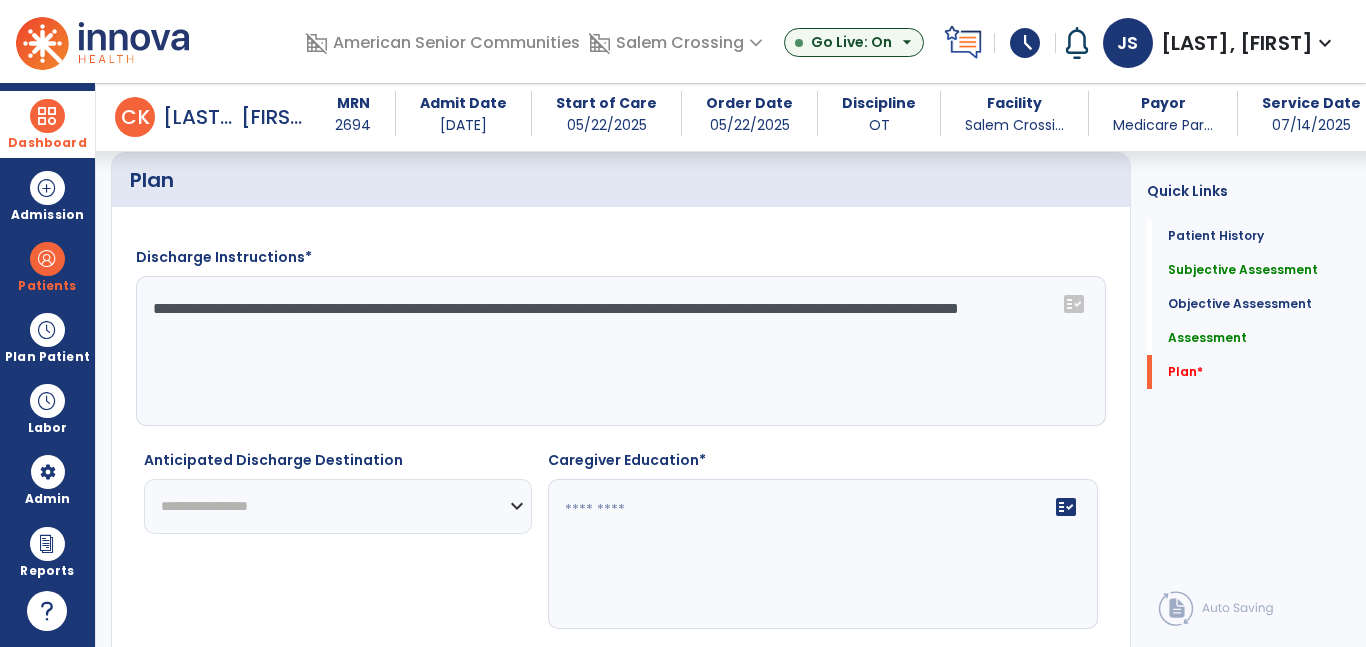 scroll, scrollTop: 2415, scrollLeft: 0, axis: vertical 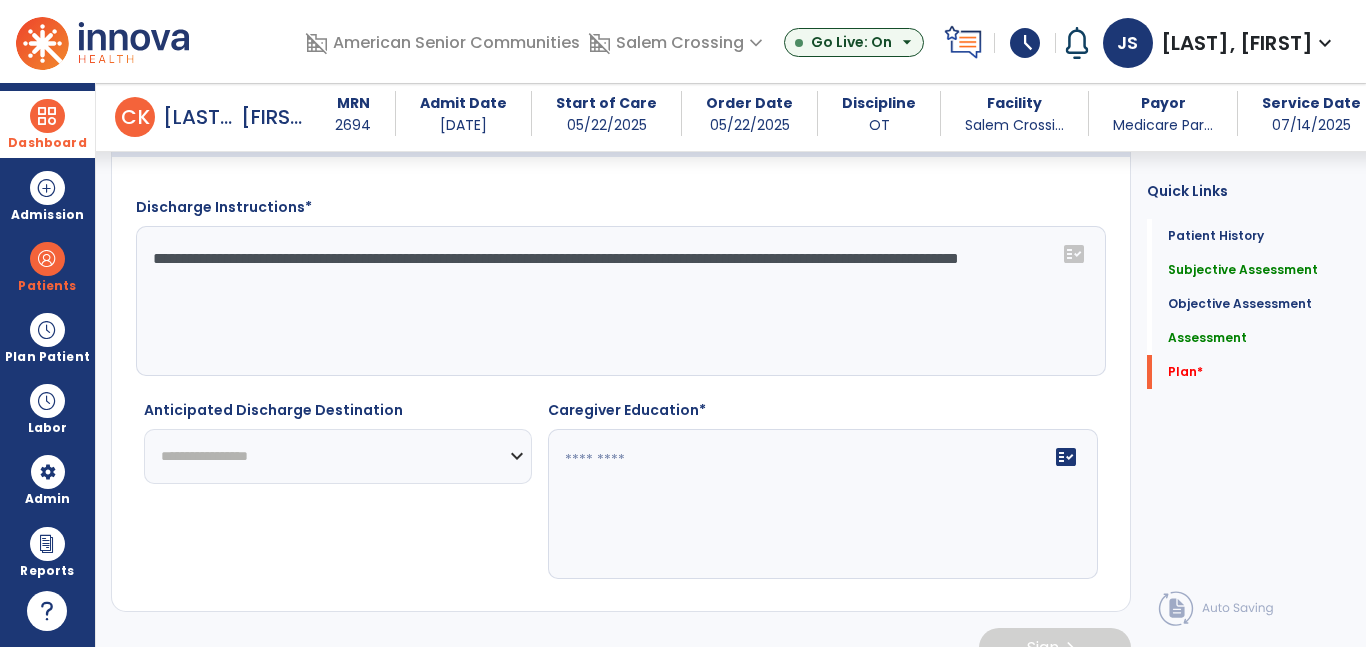 type on "**********" 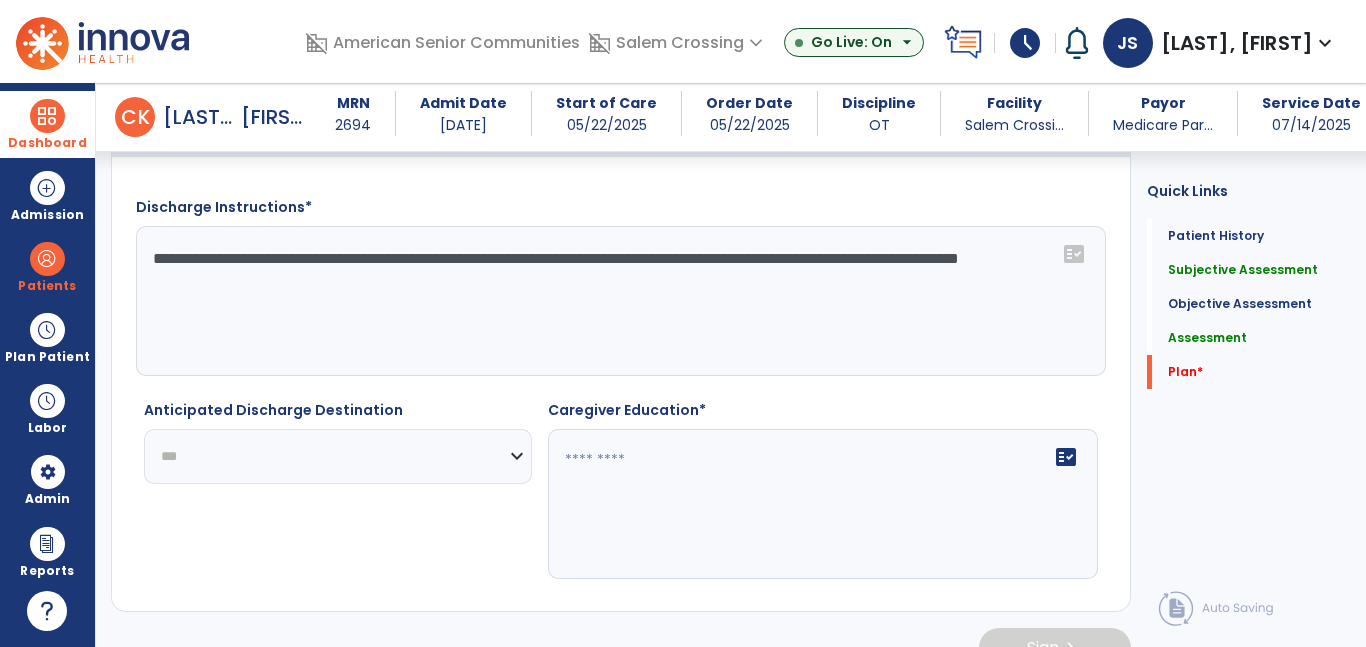 click on "**********" 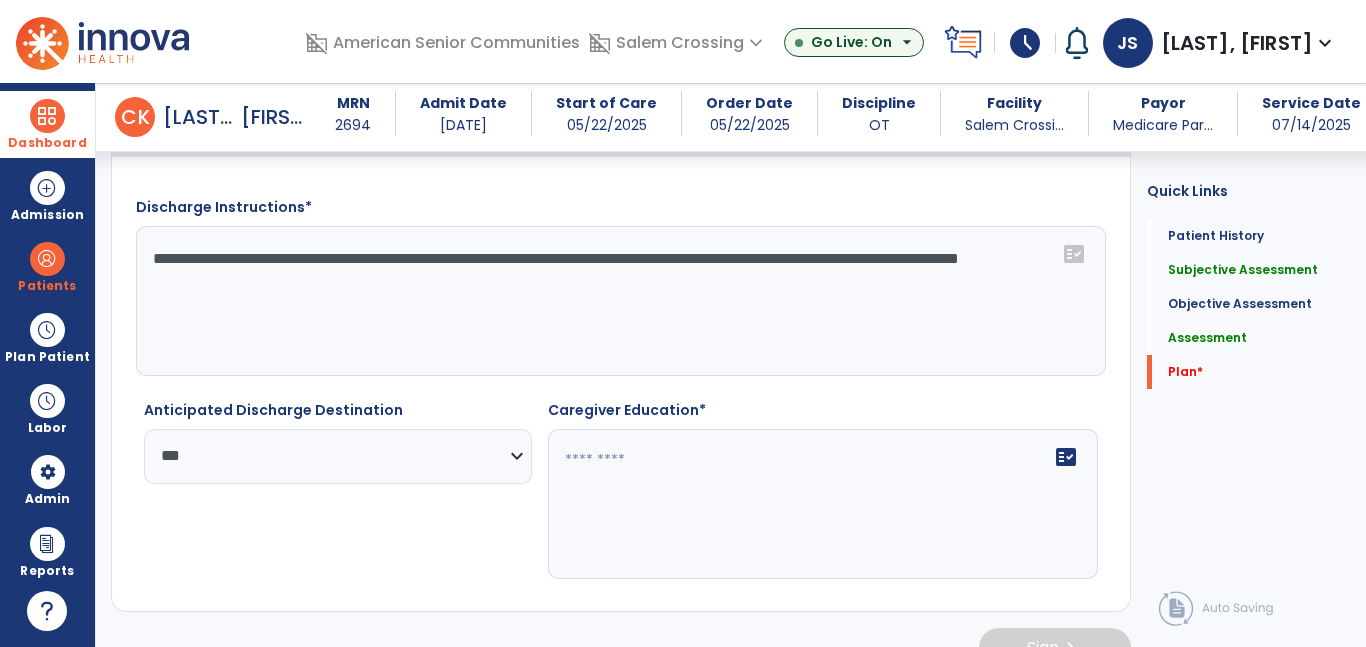 click on "fact_check" 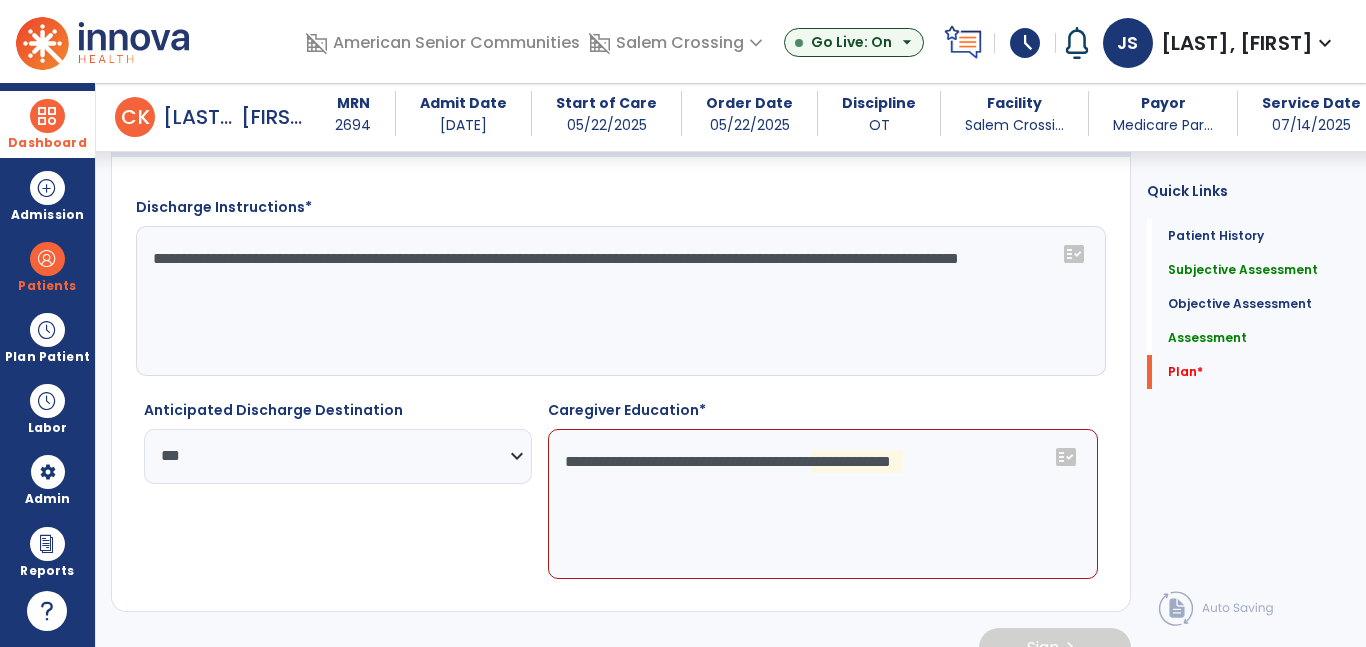 click on "**********" 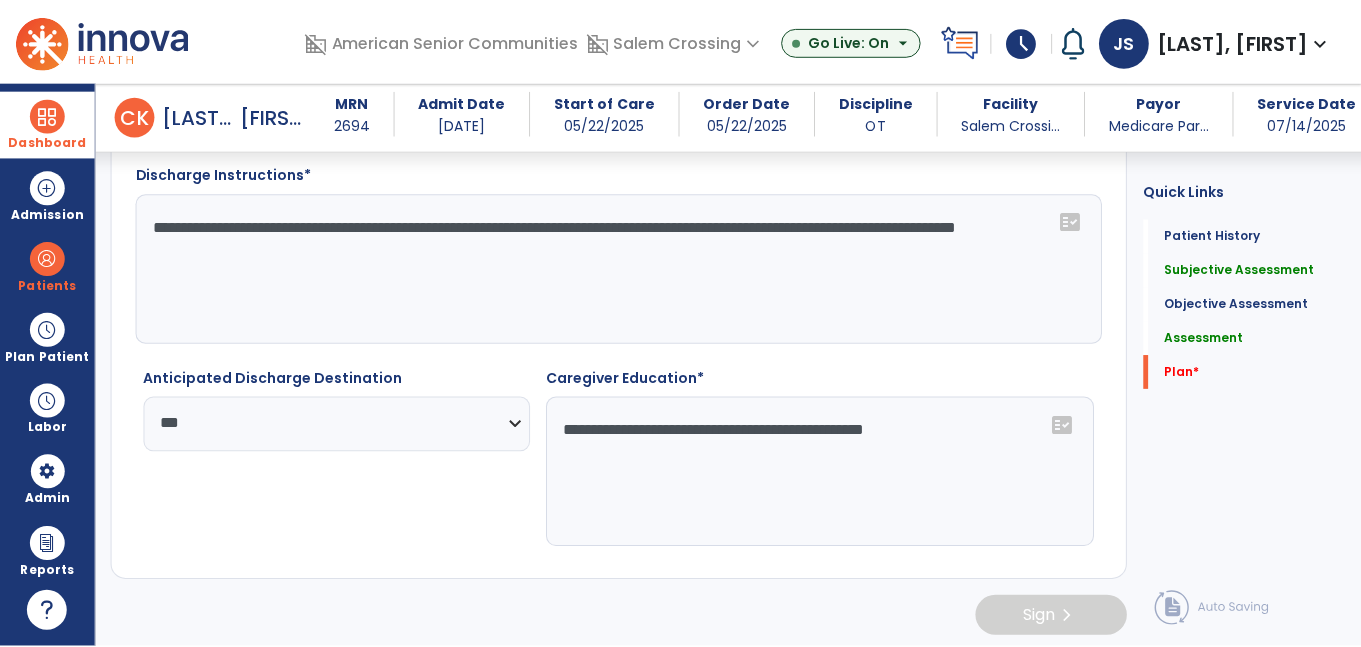 scroll, scrollTop: 2452, scrollLeft: 0, axis: vertical 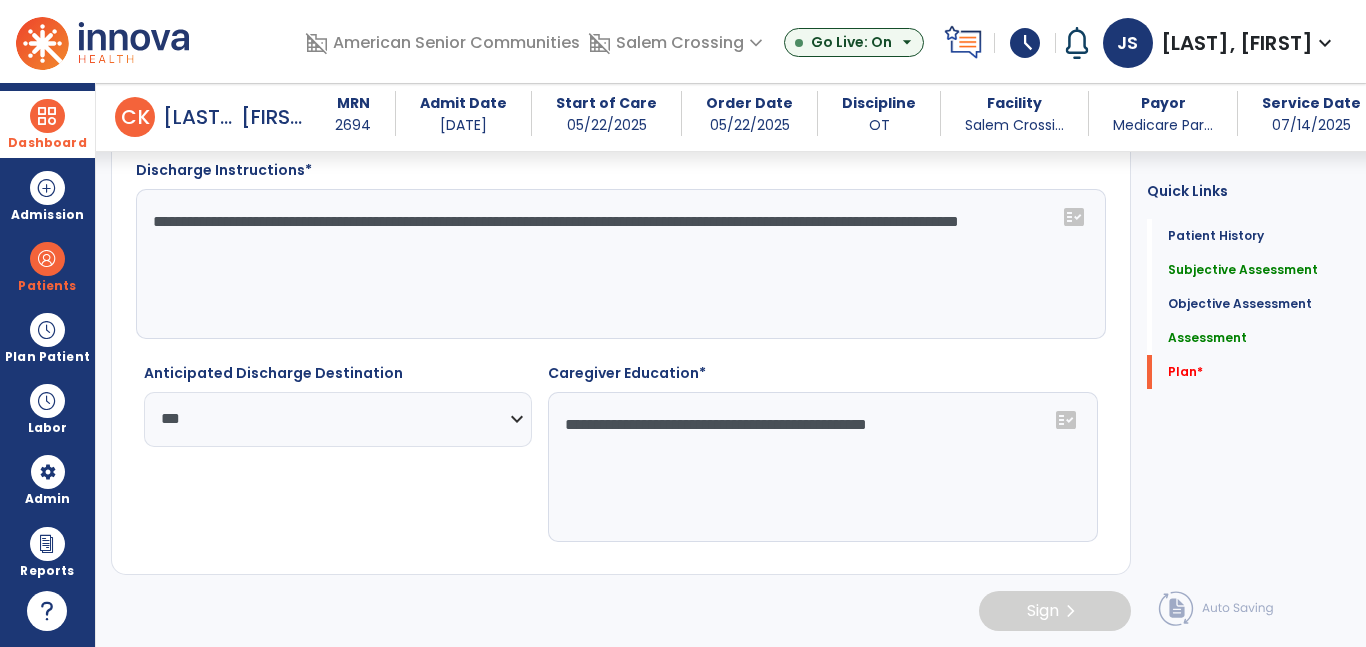 type on "**********" 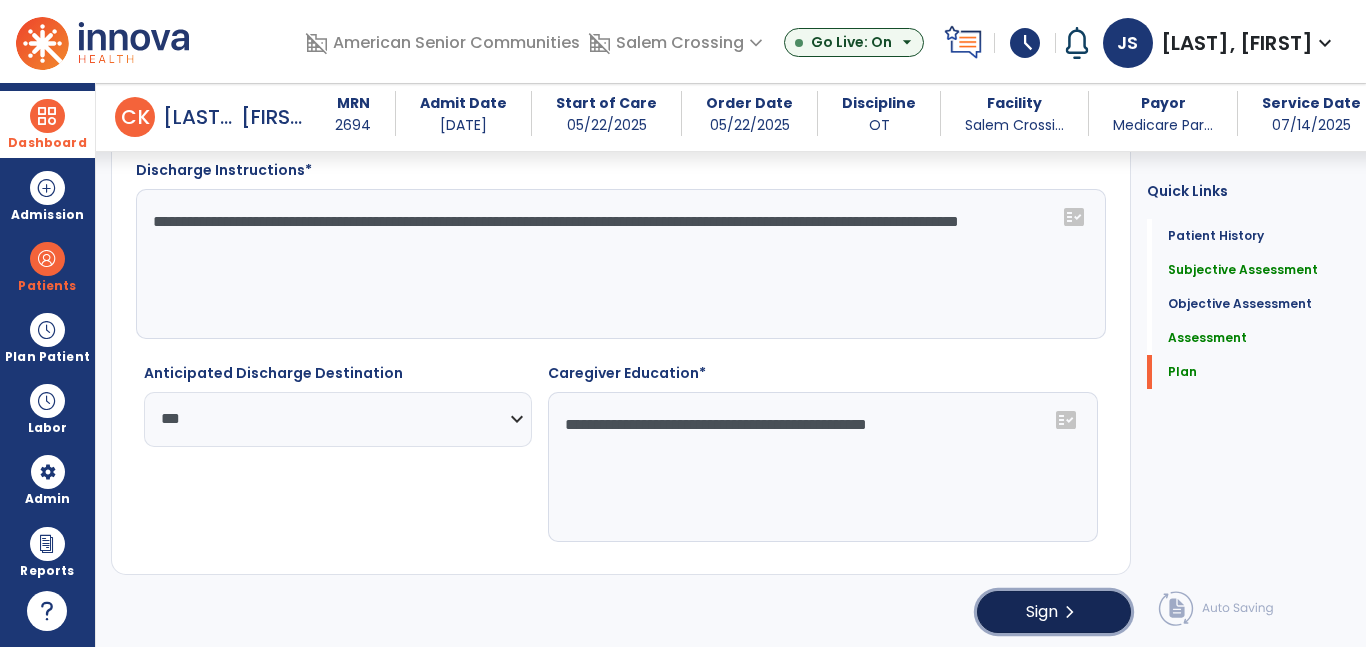 click on "Sign" 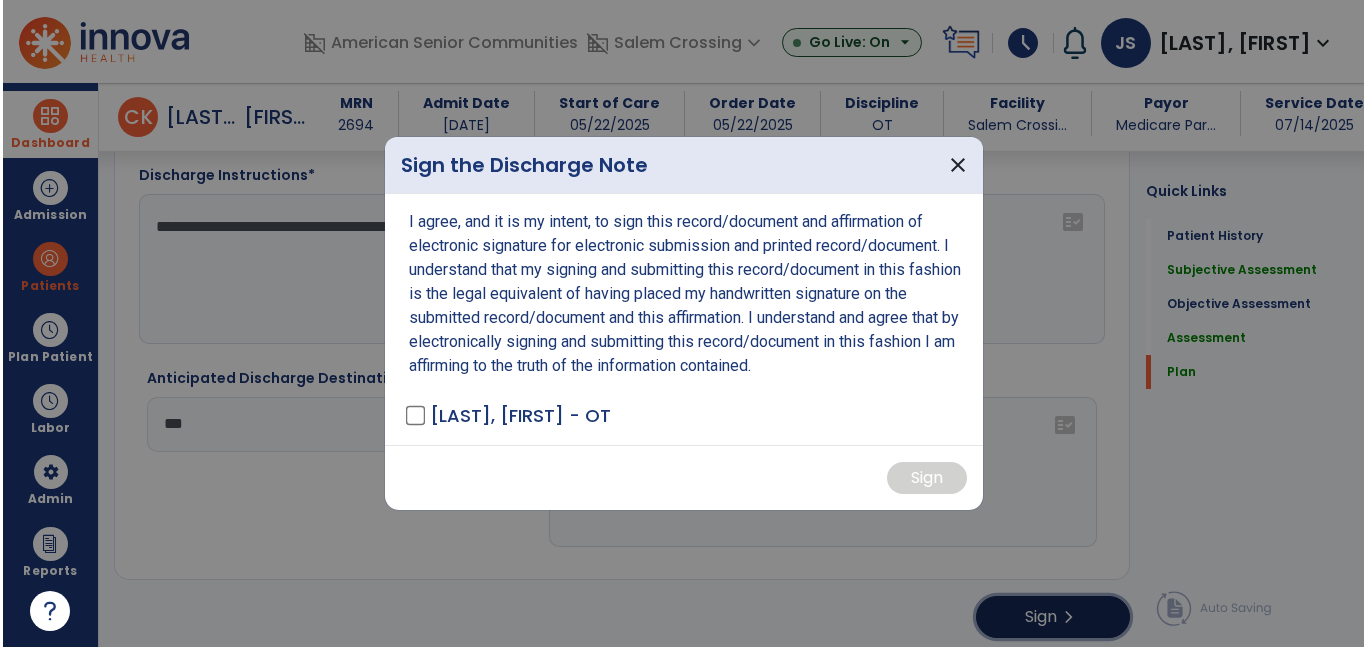 scroll, scrollTop: 2452, scrollLeft: 0, axis: vertical 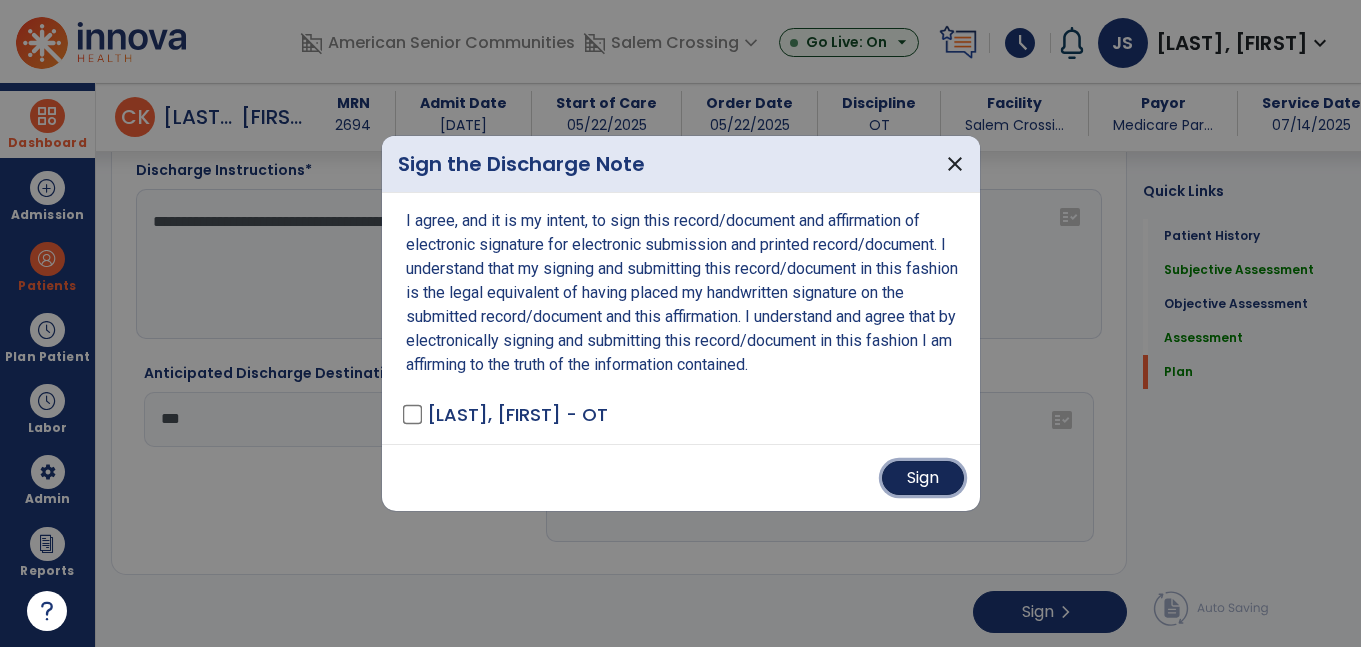 click on "Sign" at bounding box center [923, 478] 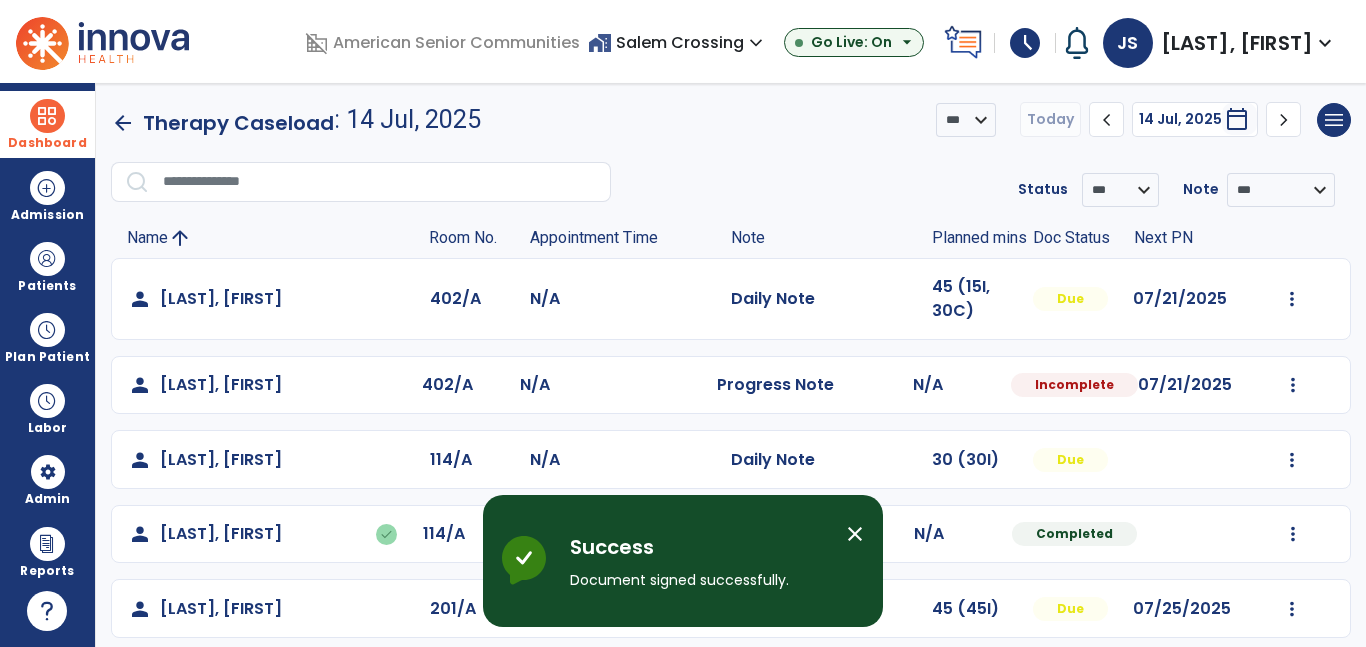 scroll, scrollTop: 0, scrollLeft: 0, axis: both 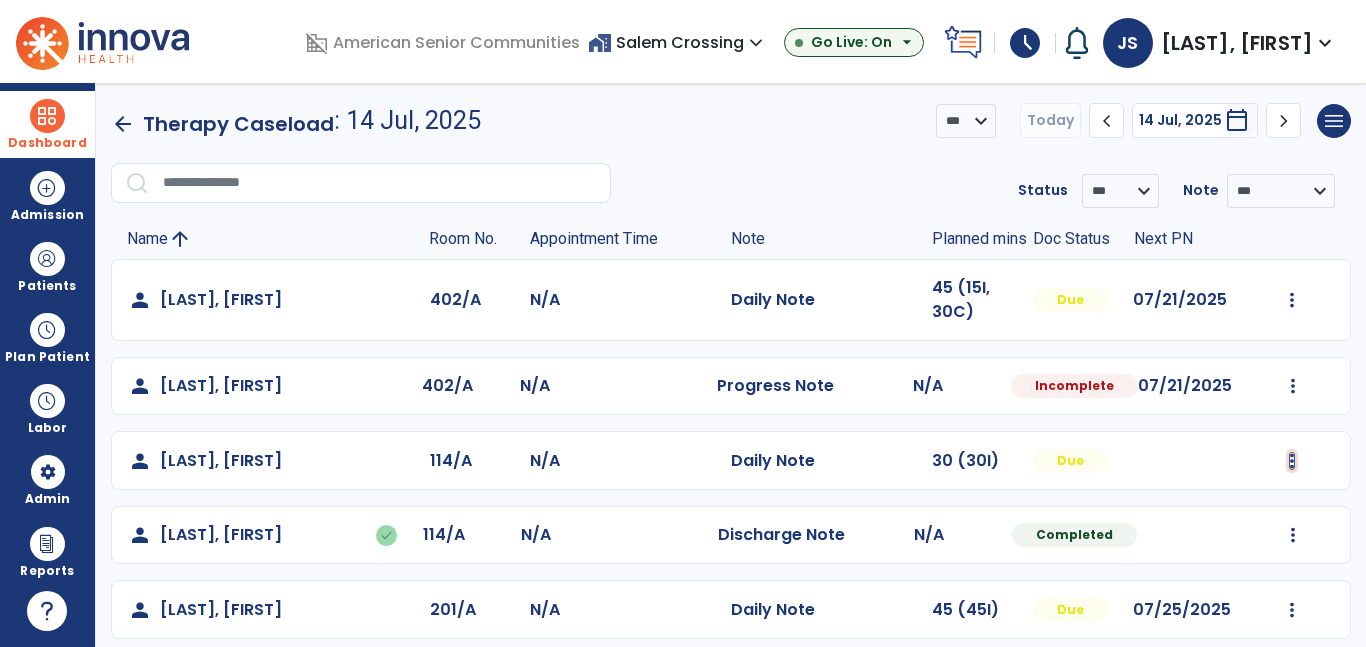 click at bounding box center [1292, 300] 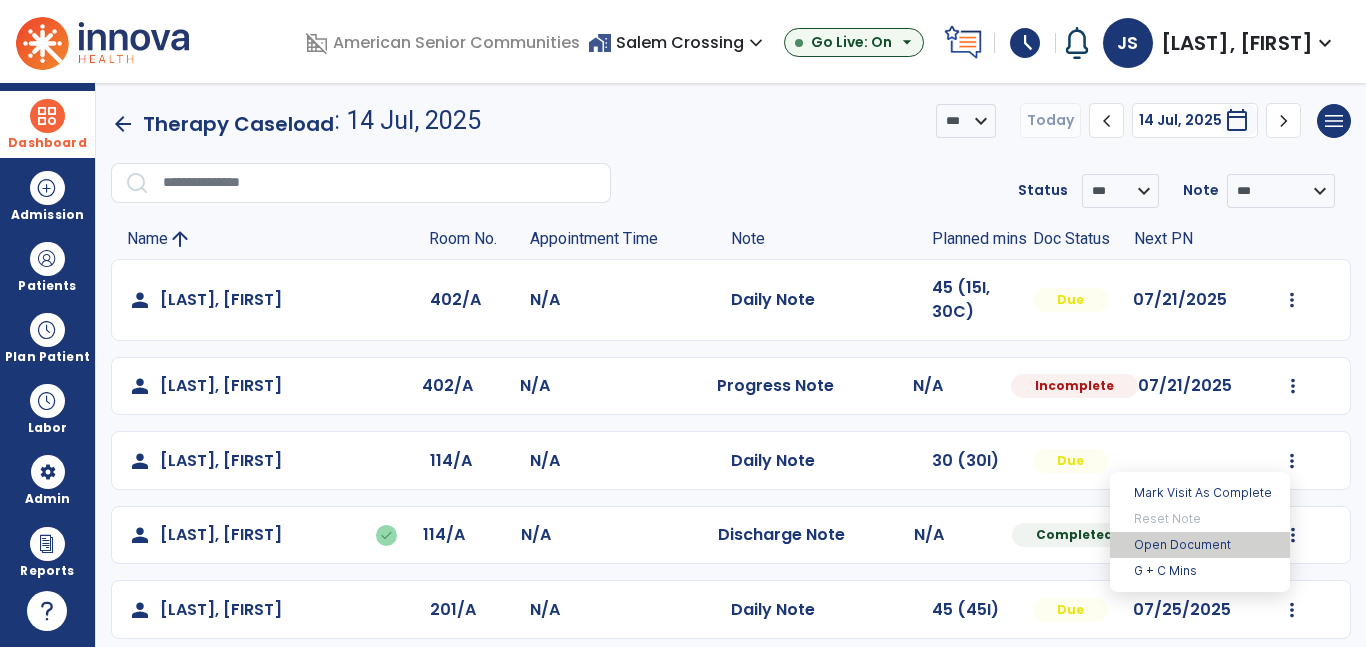 click on "Open Document" at bounding box center (1200, 545) 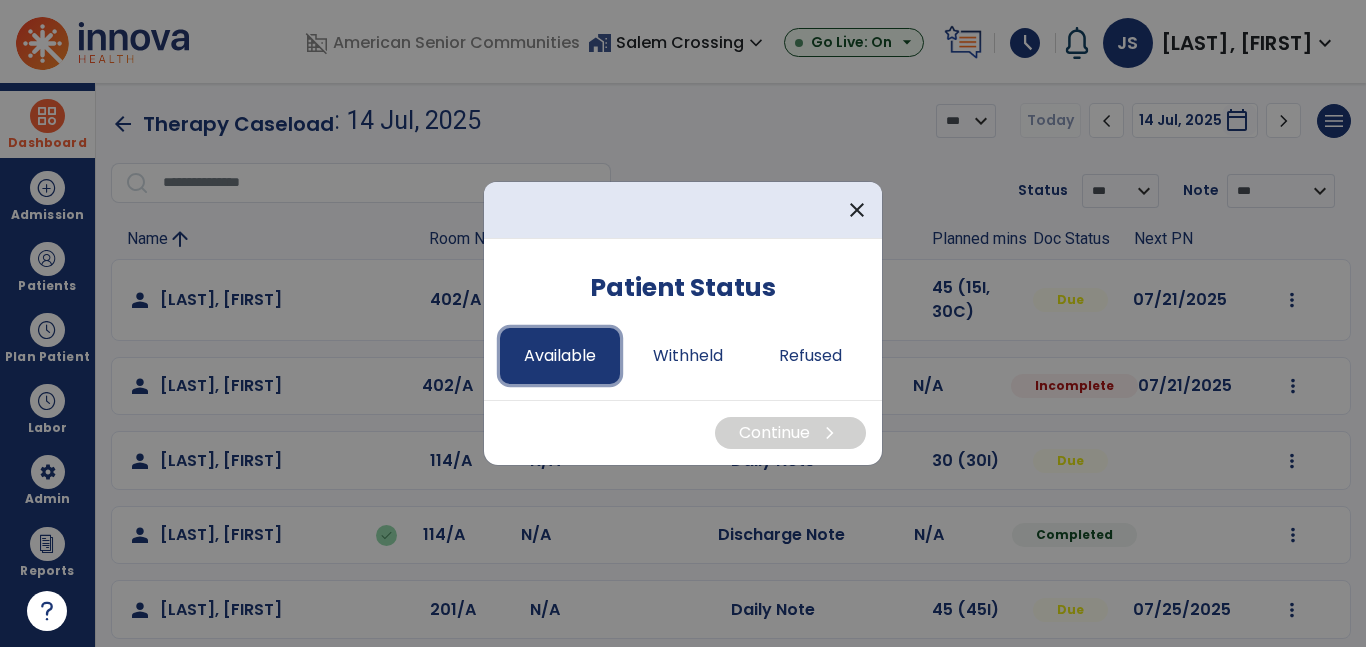 click on "Available" at bounding box center [560, 356] 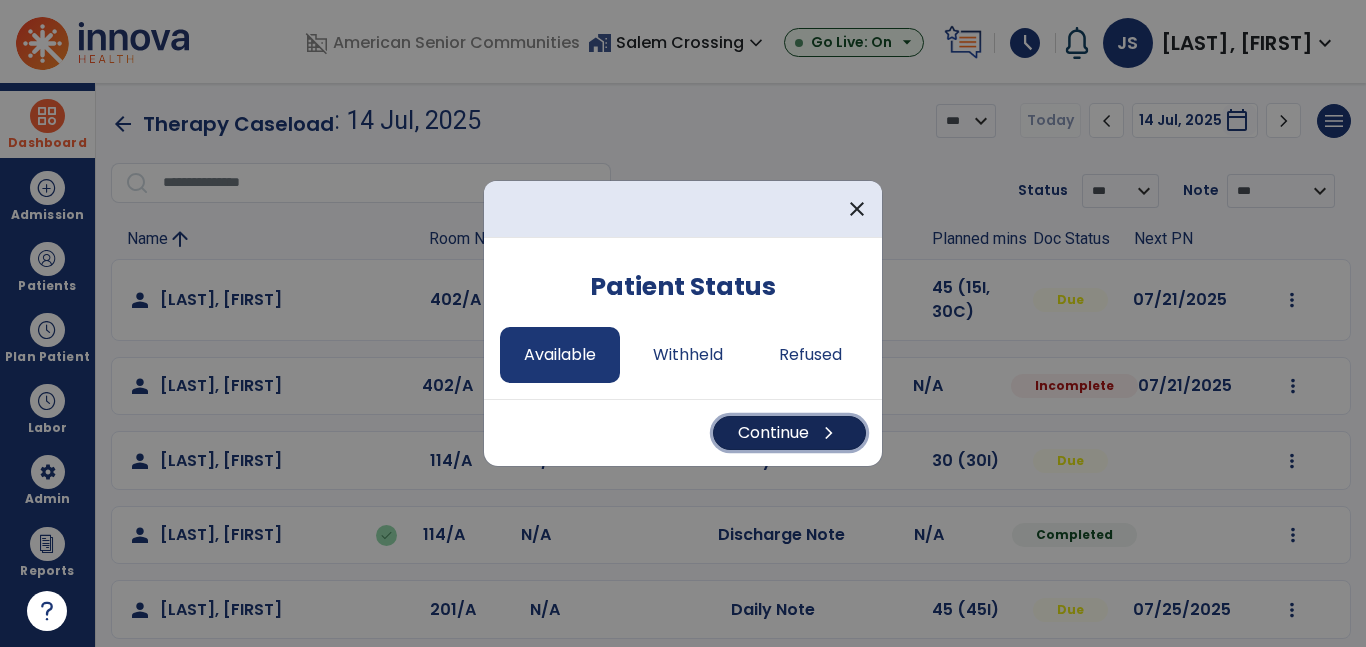 click on "Continue   chevron_right" at bounding box center (789, 433) 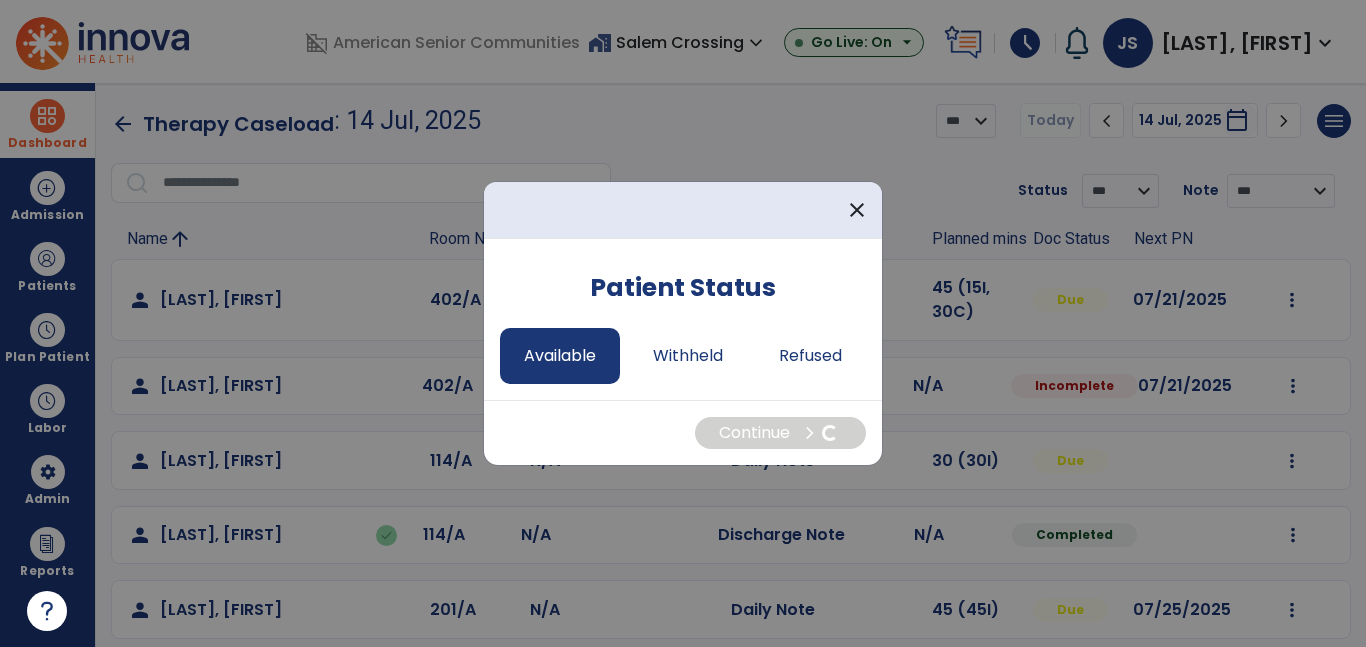 select on "*" 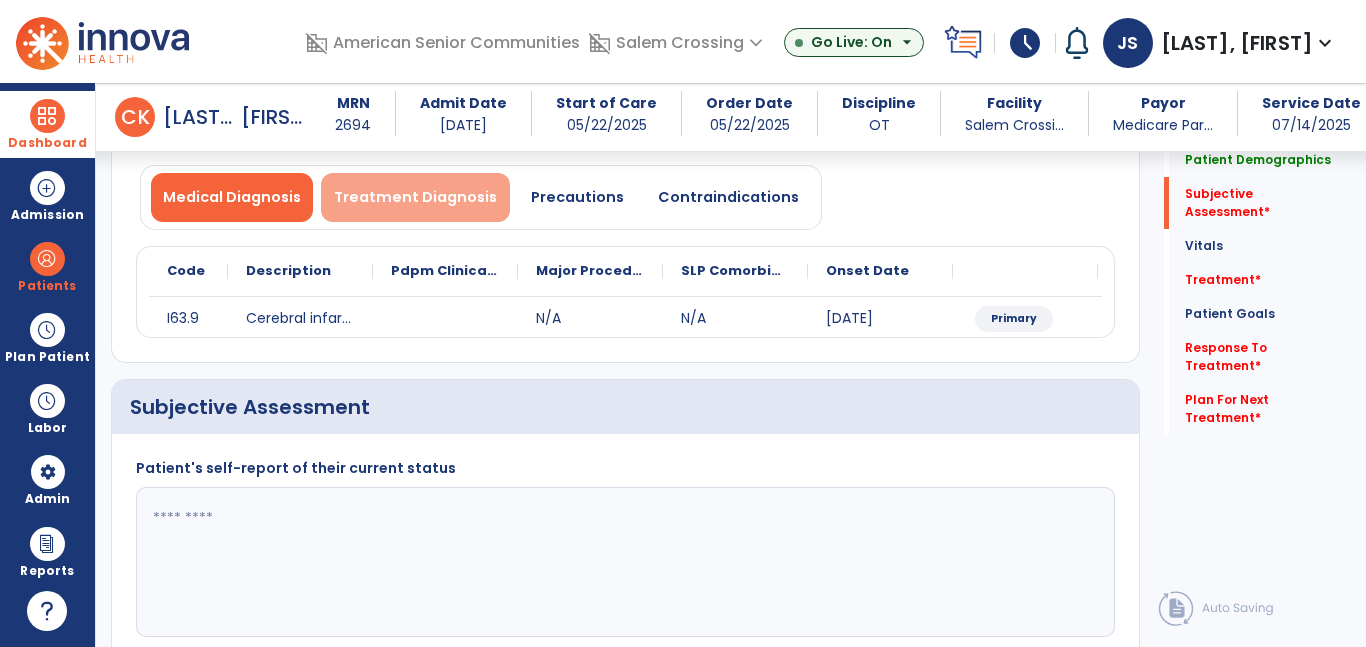scroll, scrollTop: 212, scrollLeft: 0, axis: vertical 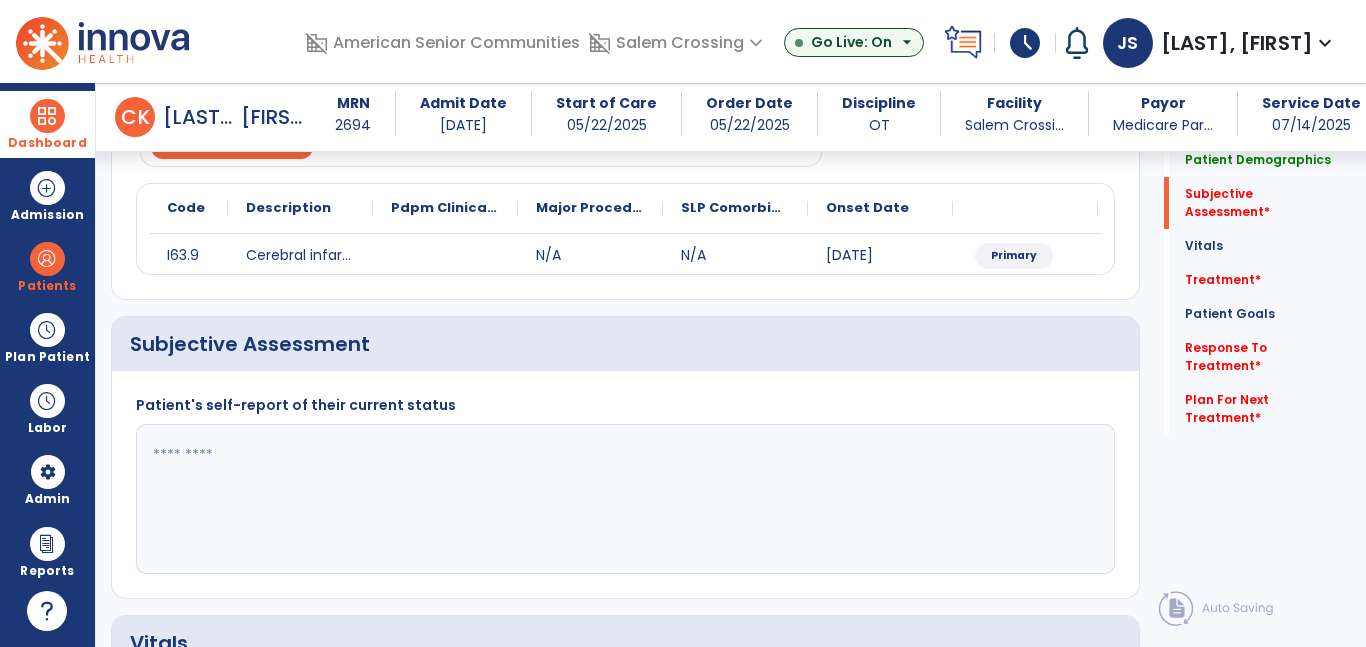 click 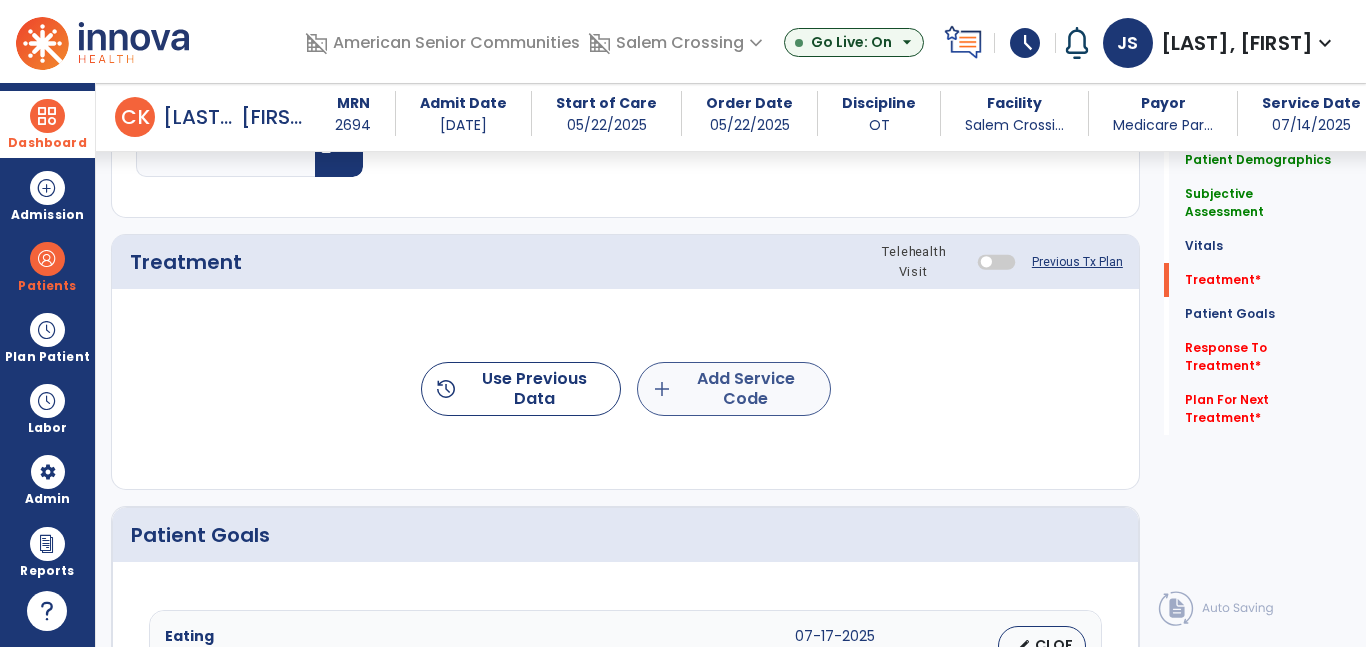 type on "**********" 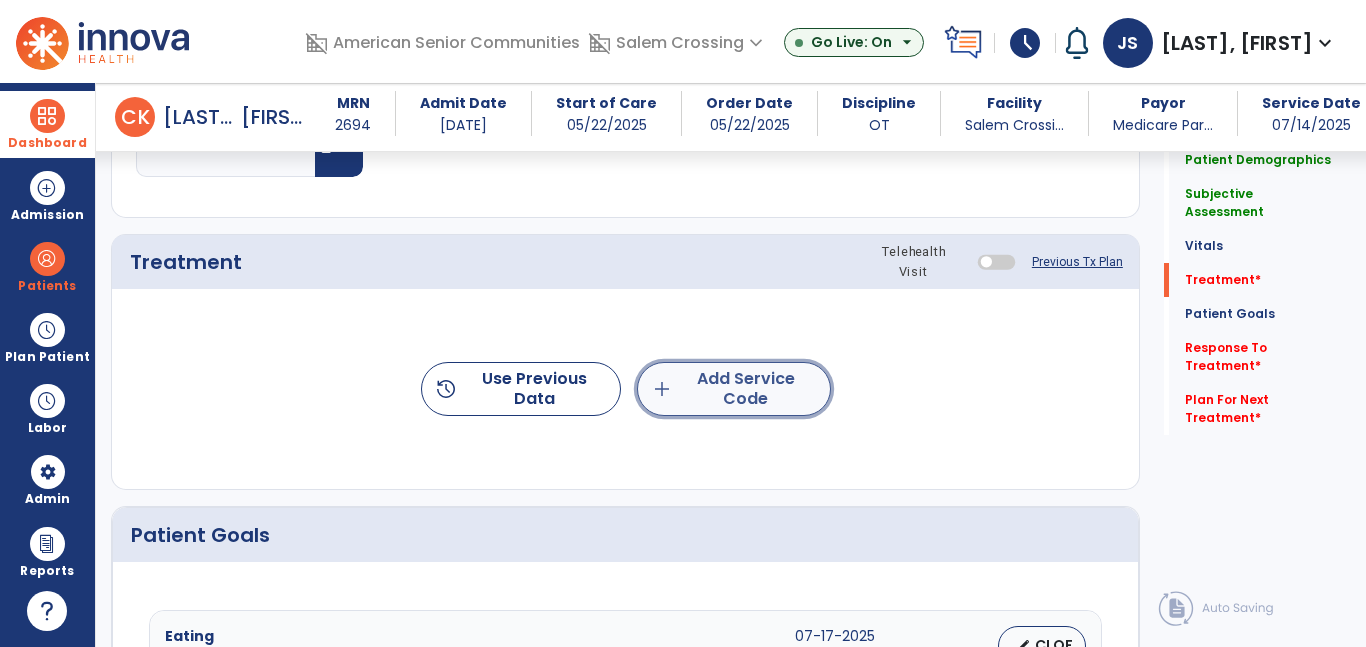 click on "add  Add Service Code" 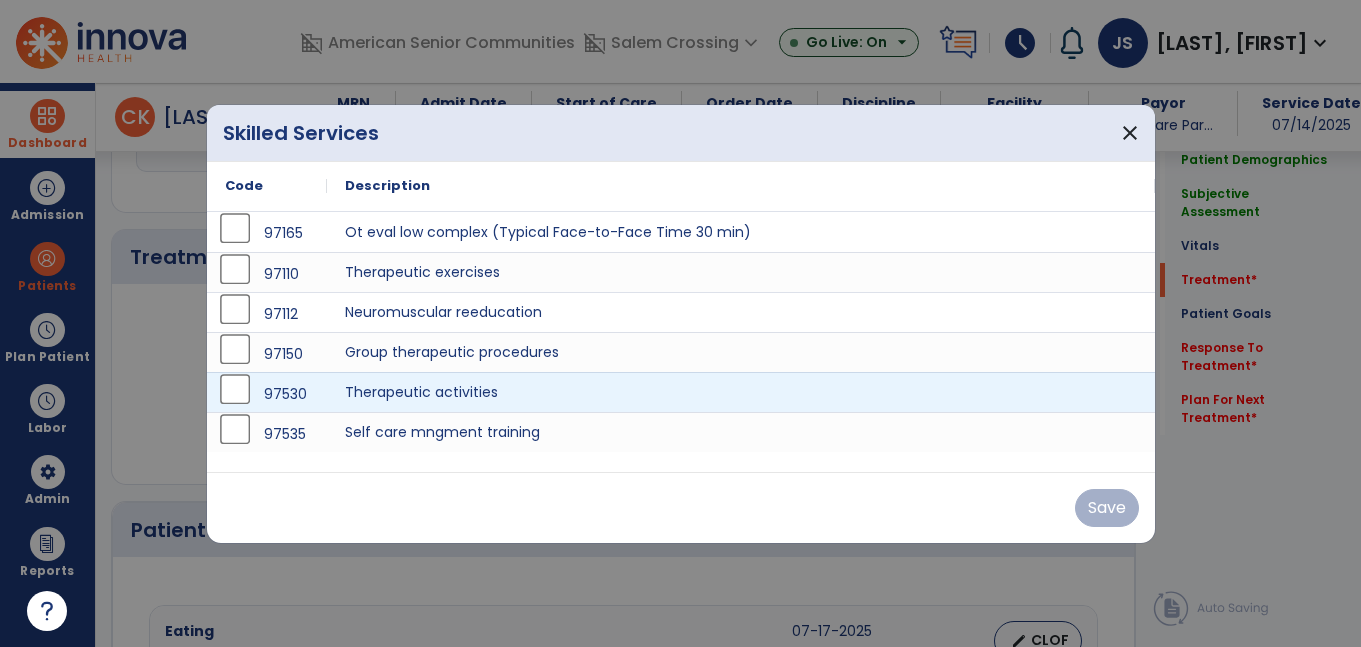scroll, scrollTop: 1015, scrollLeft: 0, axis: vertical 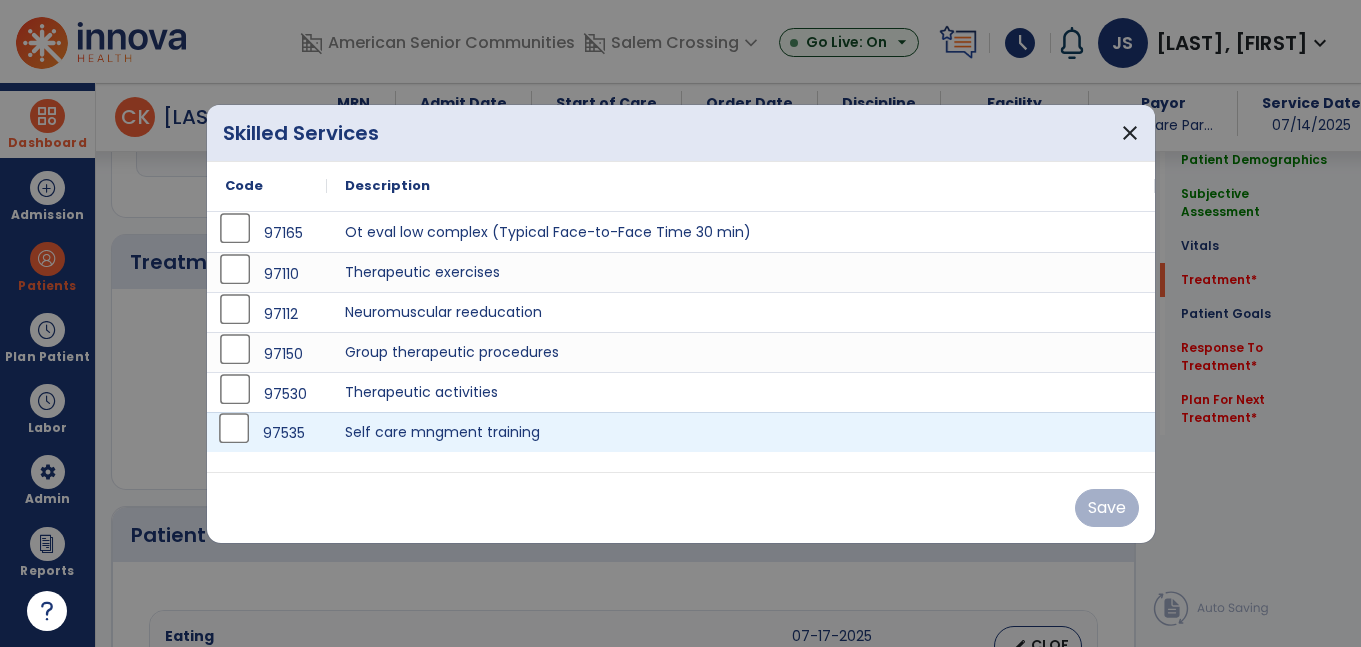 click on "97535" at bounding box center (267, 432) 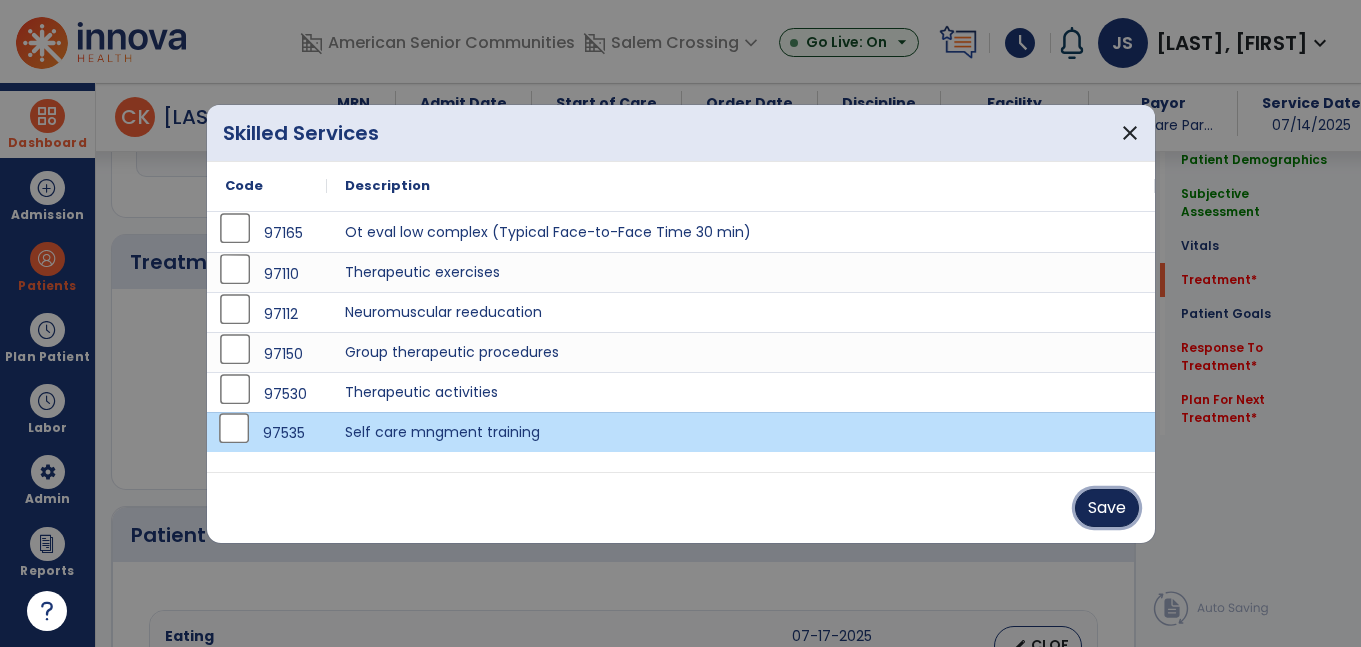 click on "Save" at bounding box center [1107, 508] 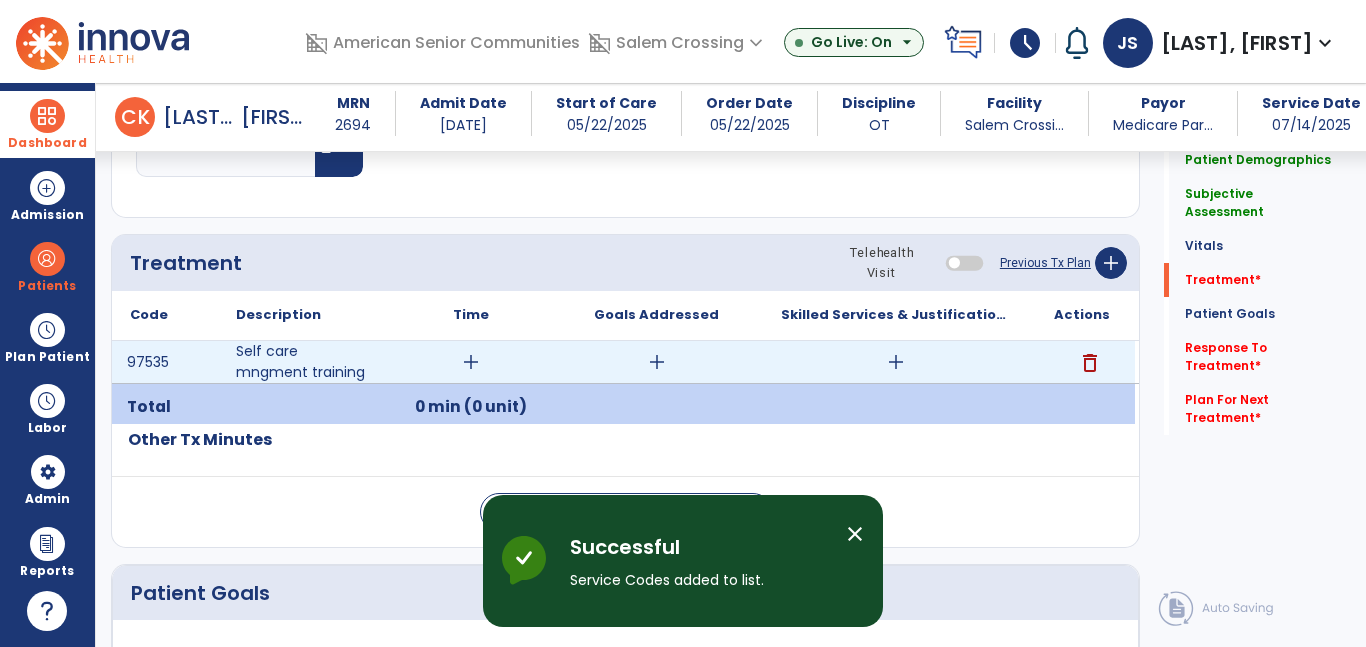 click on "add" at bounding box center (896, 362) 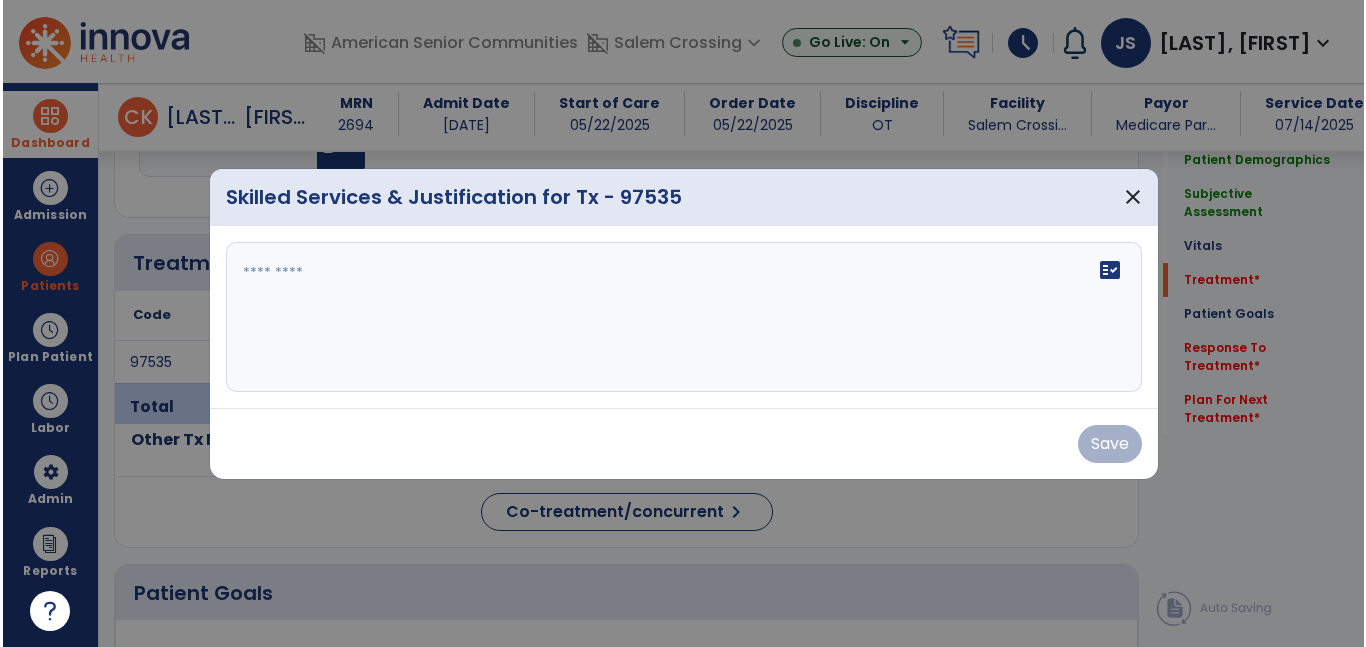 scroll, scrollTop: 1015, scrollLeft: 0, axis: vertical 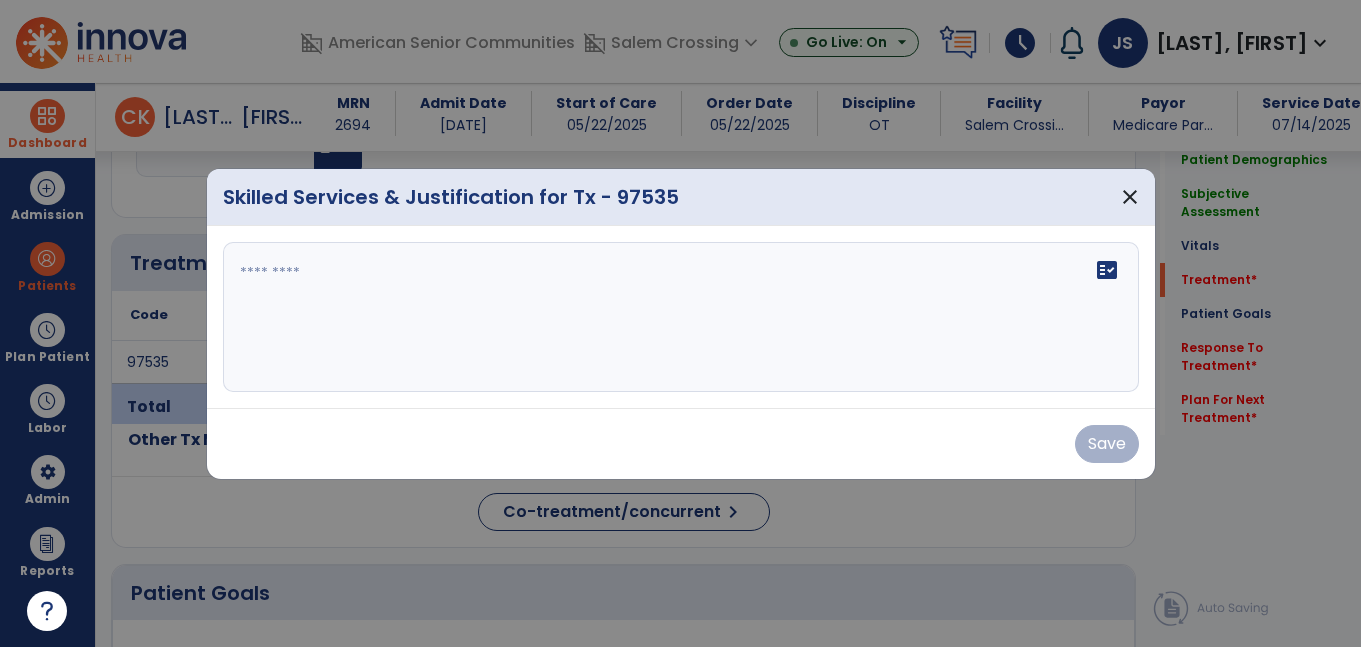 click on "fact_check" at bounding box center [681, 317] 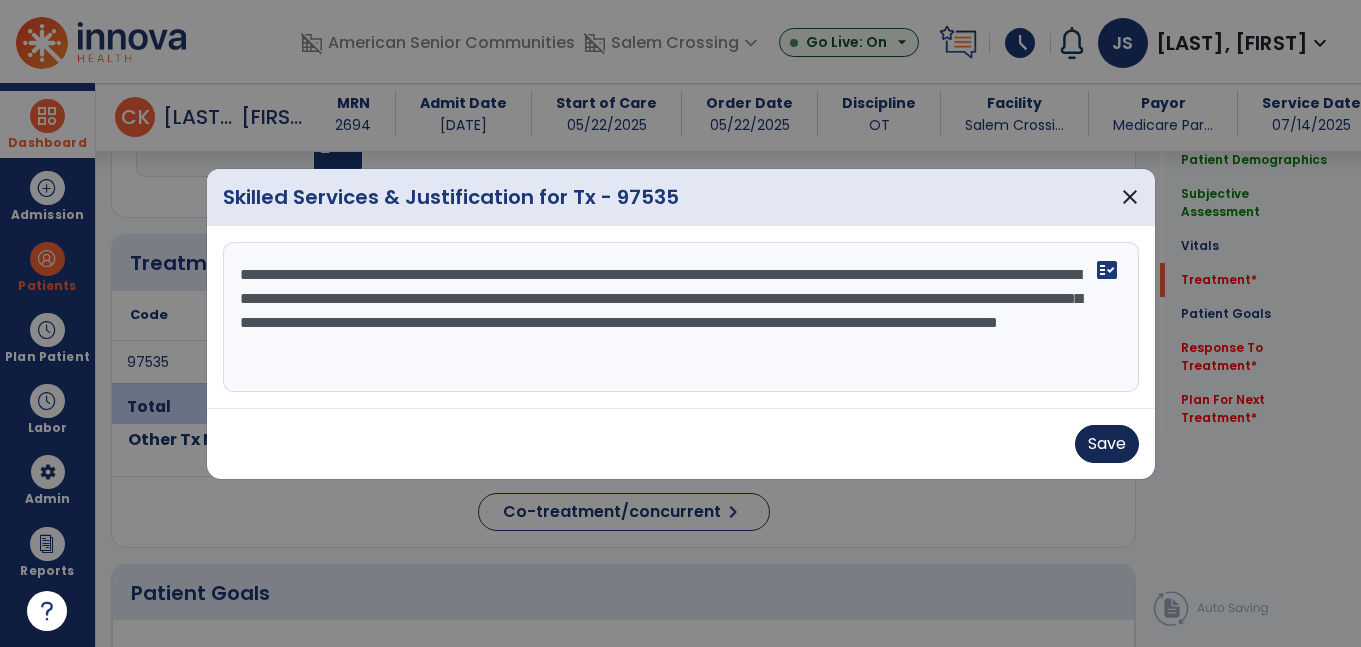 type on "**********" 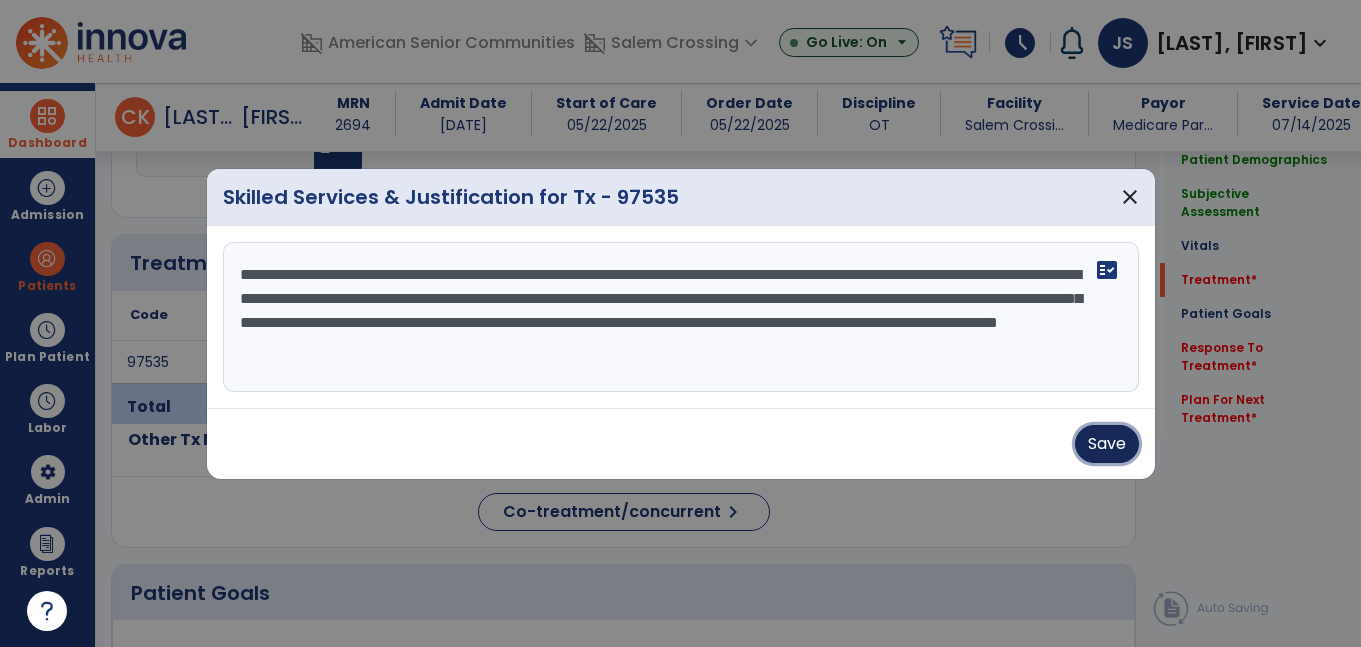 click on "Save" at bounding box center (1107, 444) 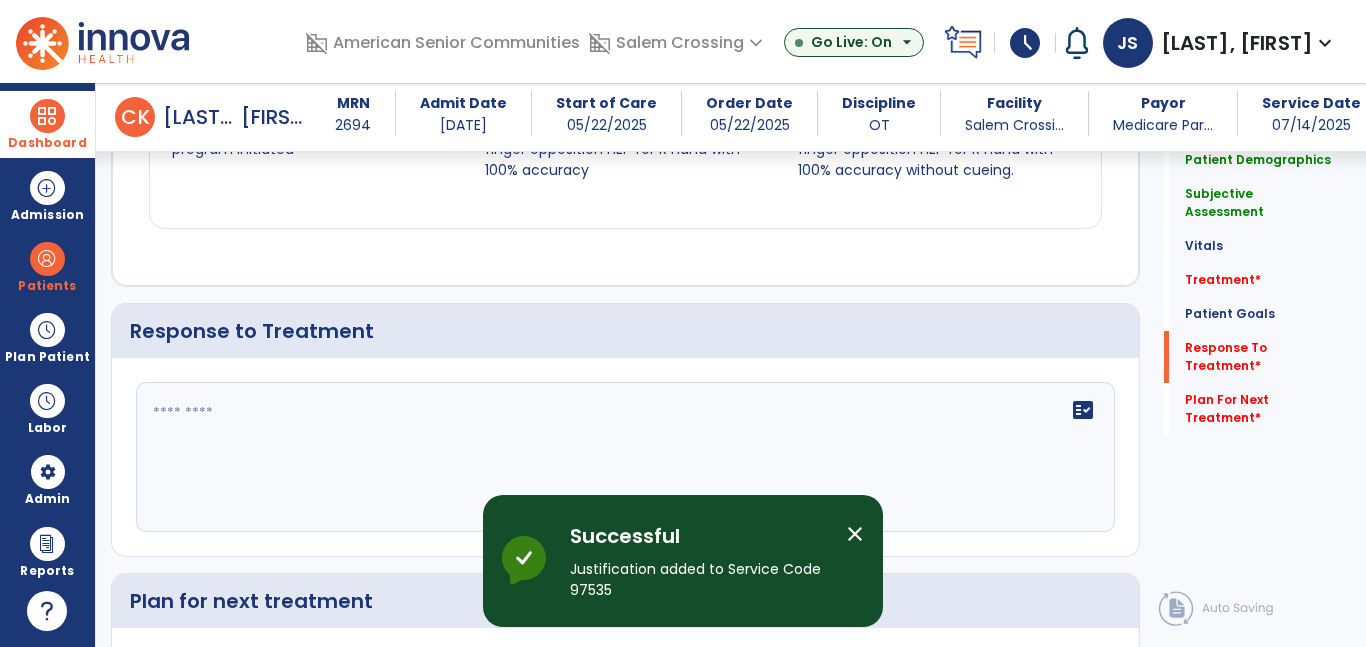 scroll, scrollTop: 2217, scrollLeft: 0, axis: vertical 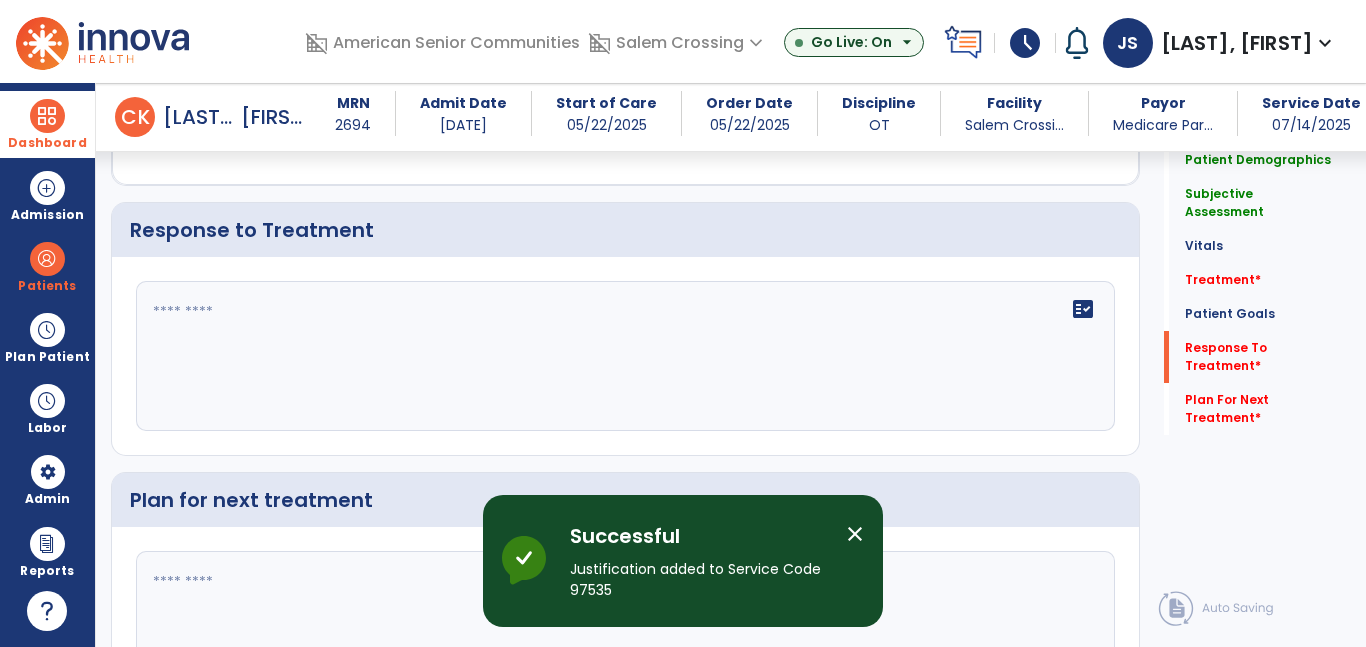 click on "fact_check" 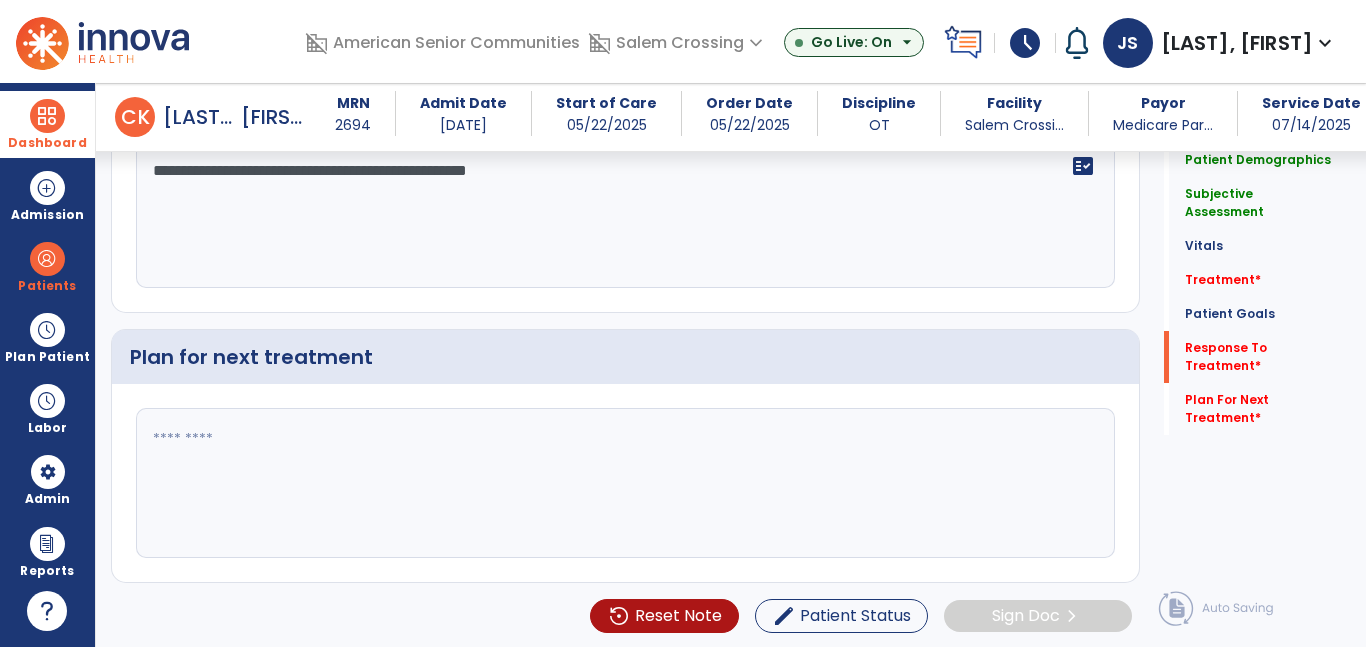 scroll, scrollTop: 2362, scrollLeft: 0, axis: vertical 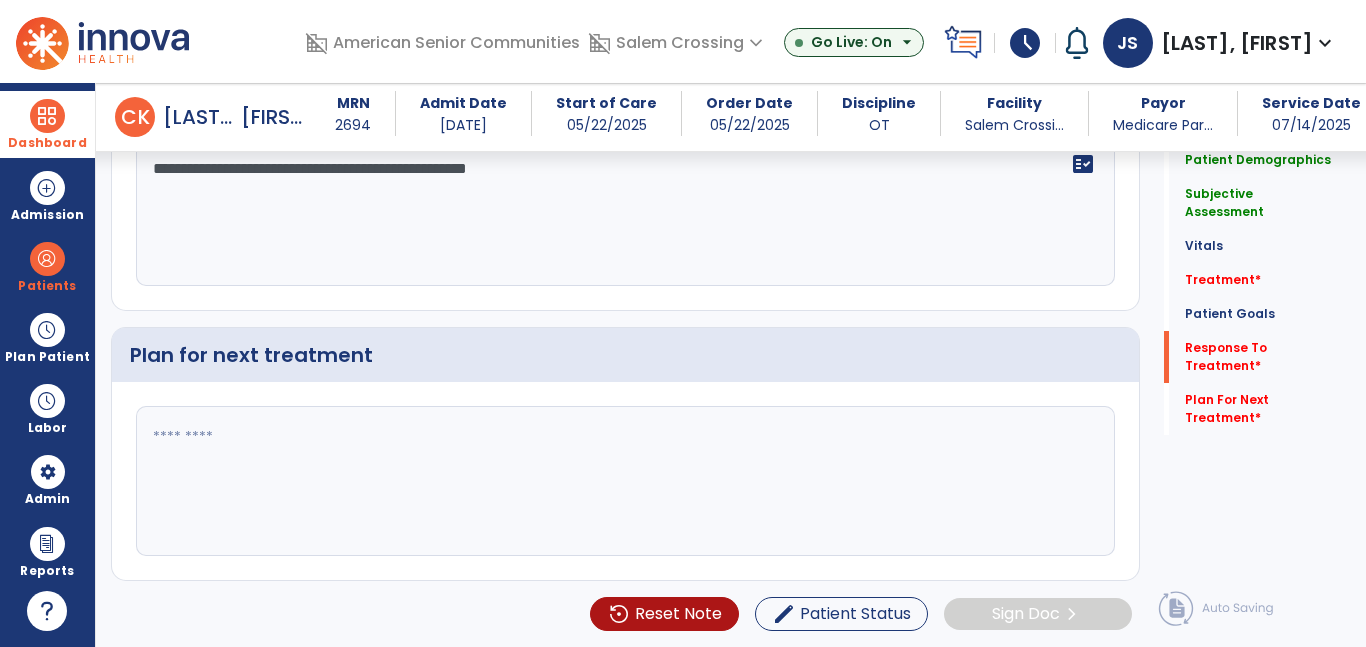 type on "**********" 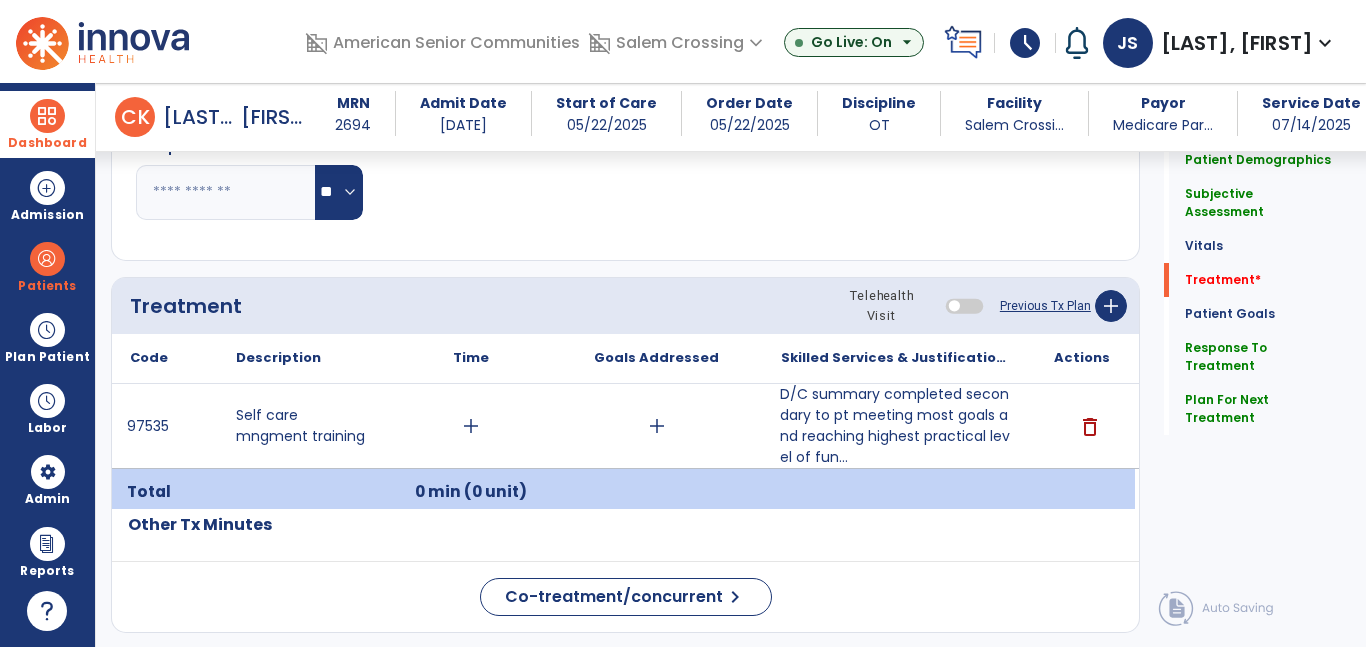 scroll, scrollTop: 968, scrollLeft: 0, axis: vertical 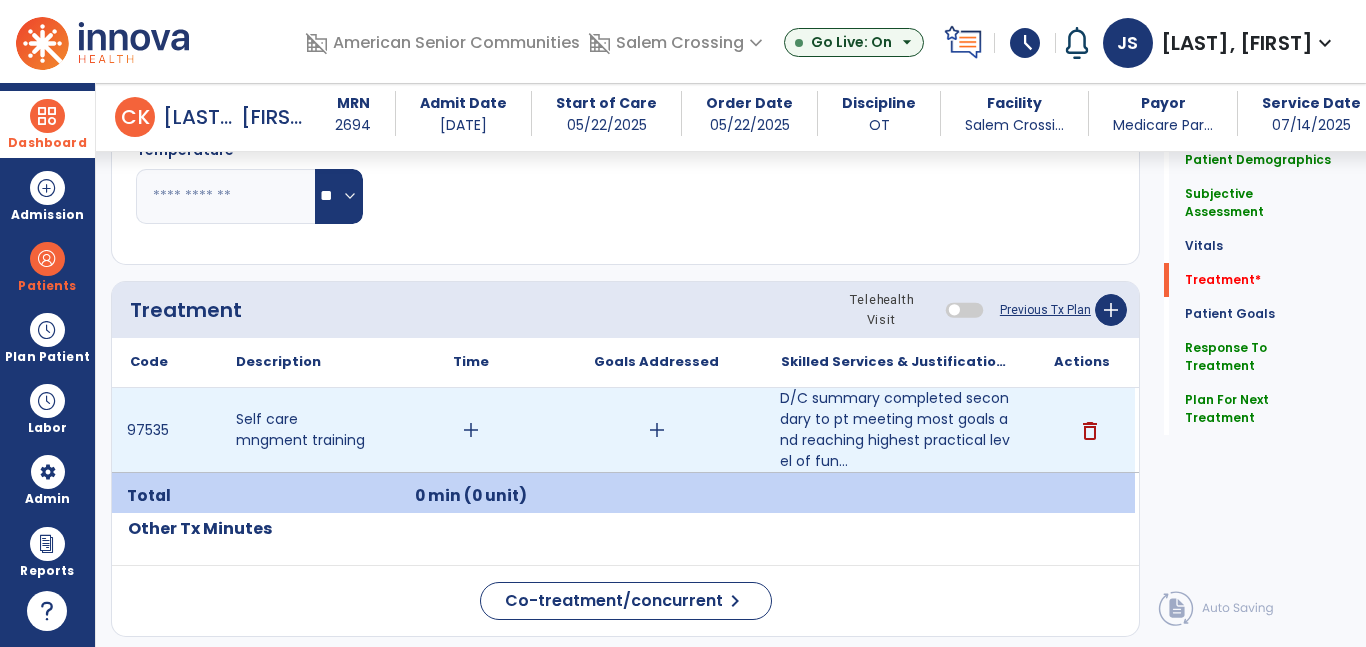 type on "**********" 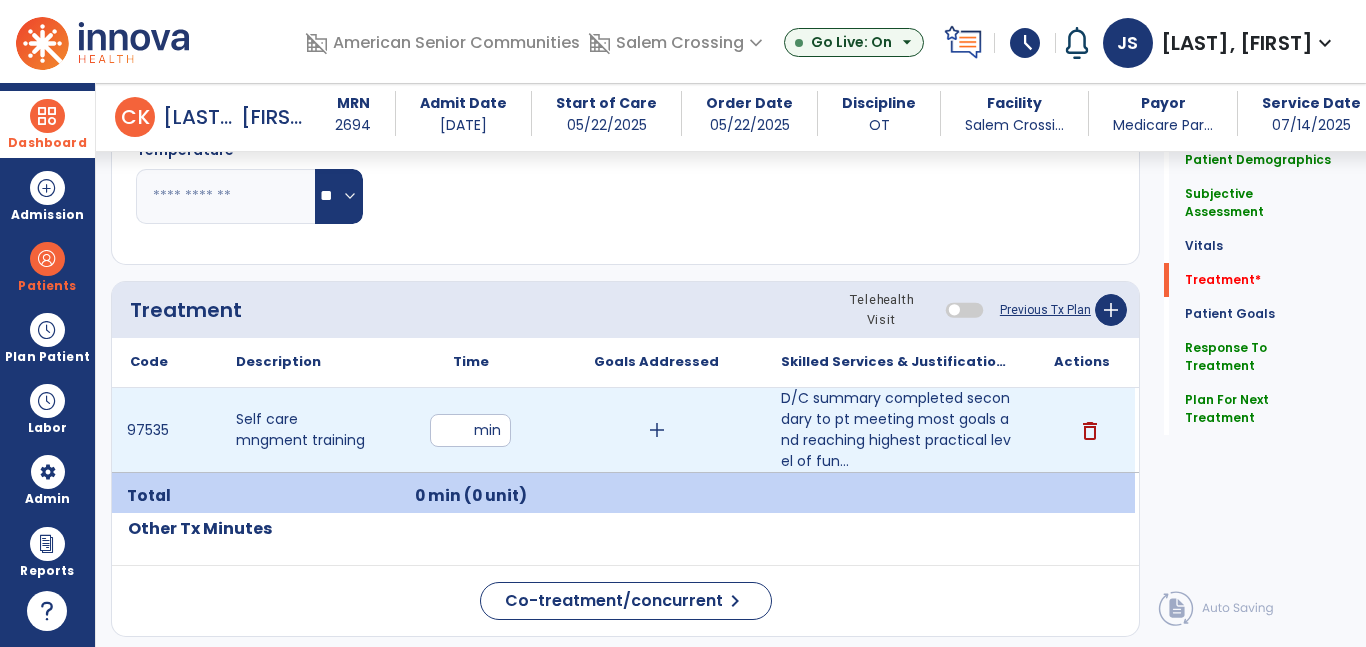 type on "**" 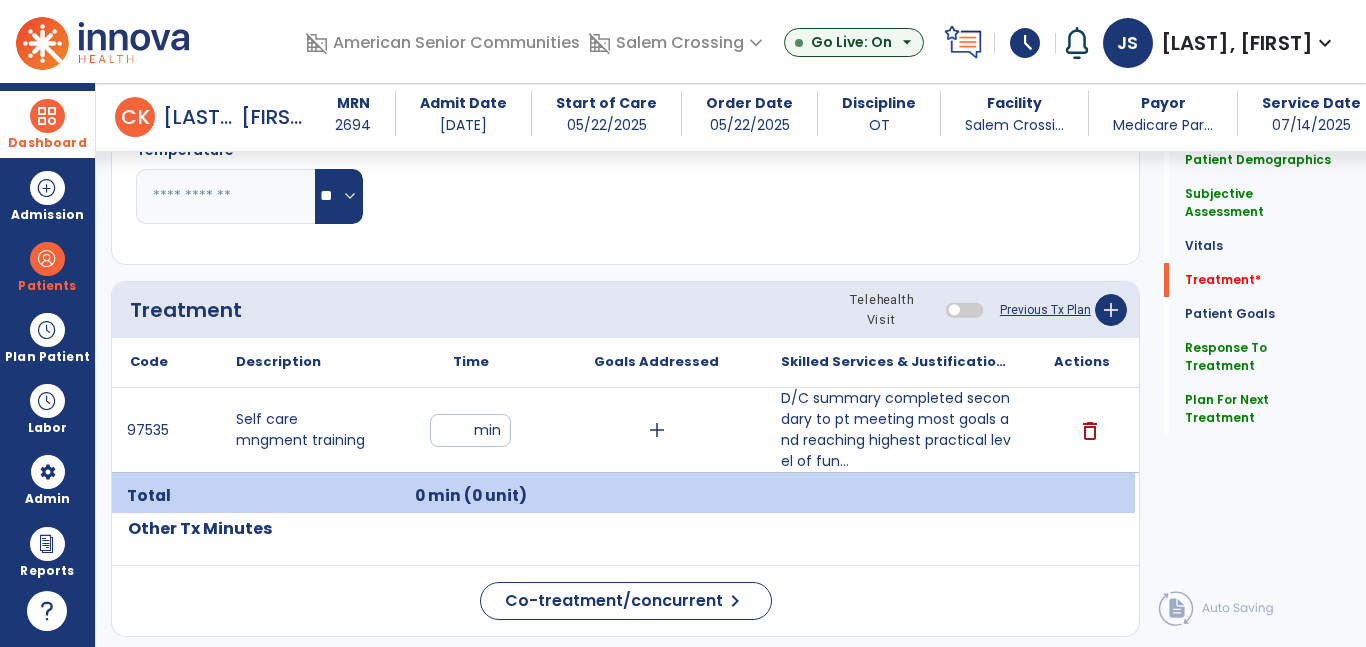 drag, startPoint x: 979, startPoint y: 538, endPoint x: 989, endPoint y: 537, distance: 10.049875 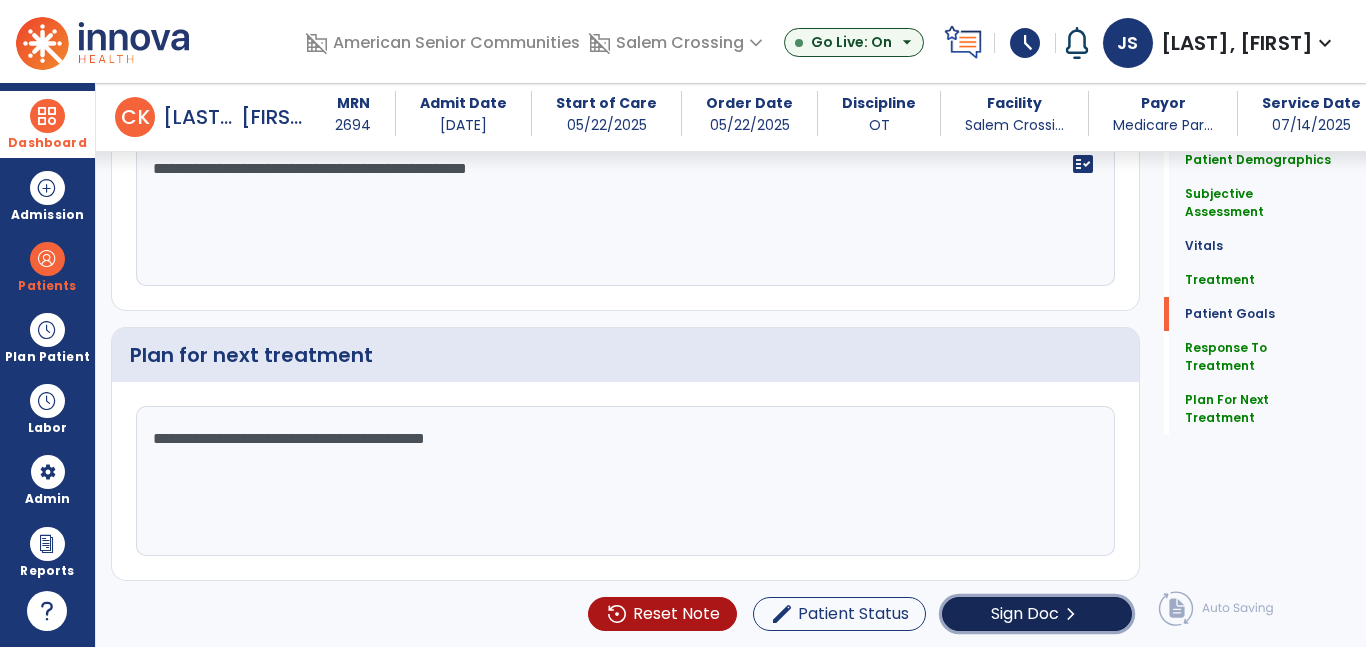 click on "Sign Doc" 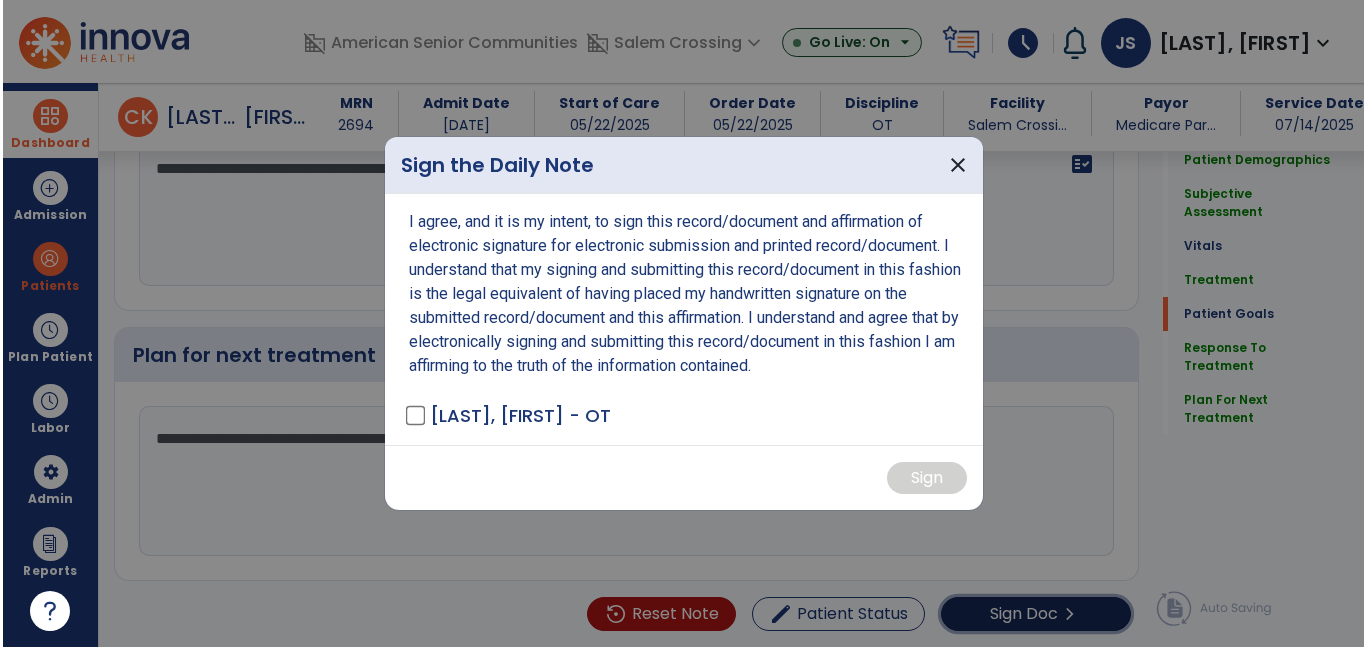 scroll, scrollTop: 2362, scrollLeft: 0, axis: vertical 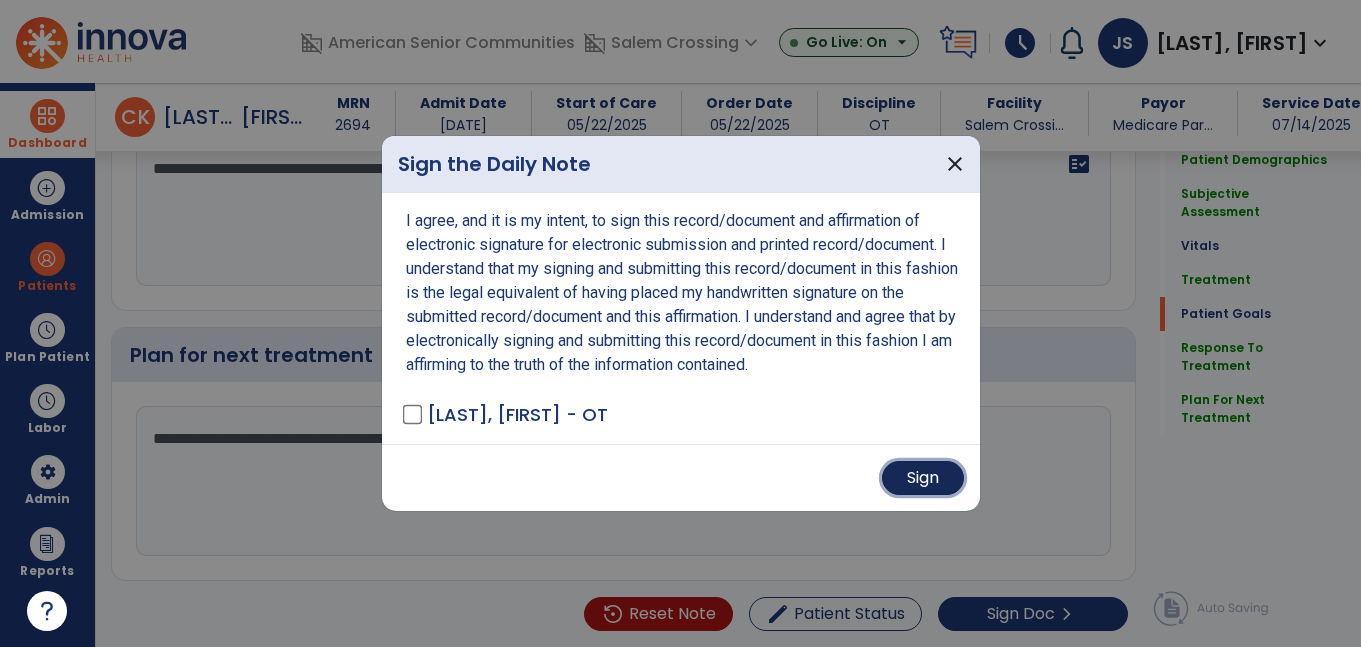 click on "Sign" at bounding box center (923, 478) 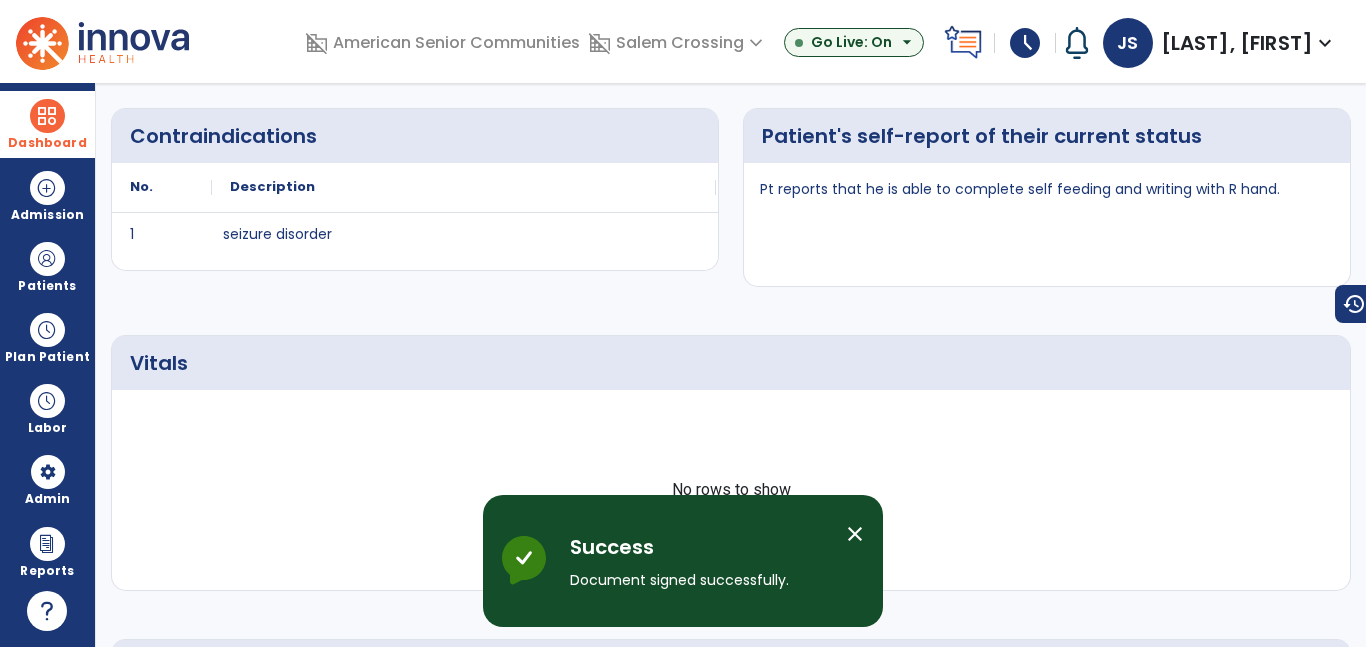 scroll, scrollTop: 0, scrollLeft: 0, axis: both 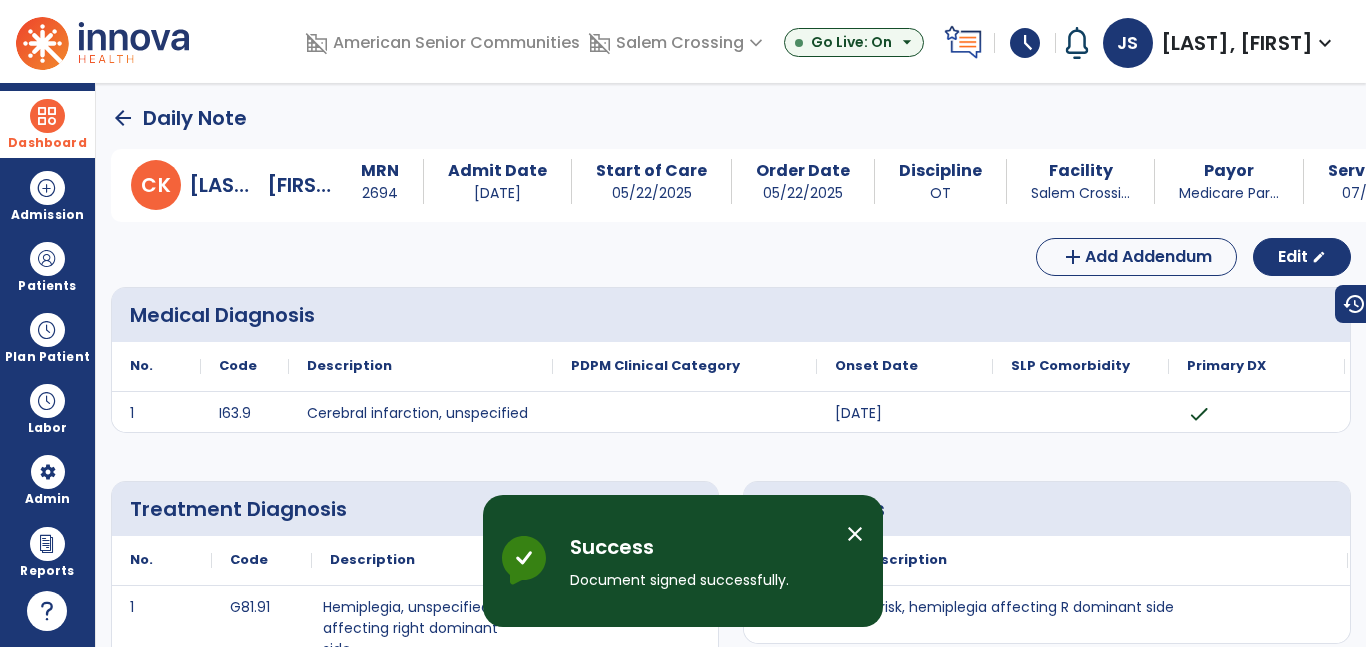 click on "arrow_back" 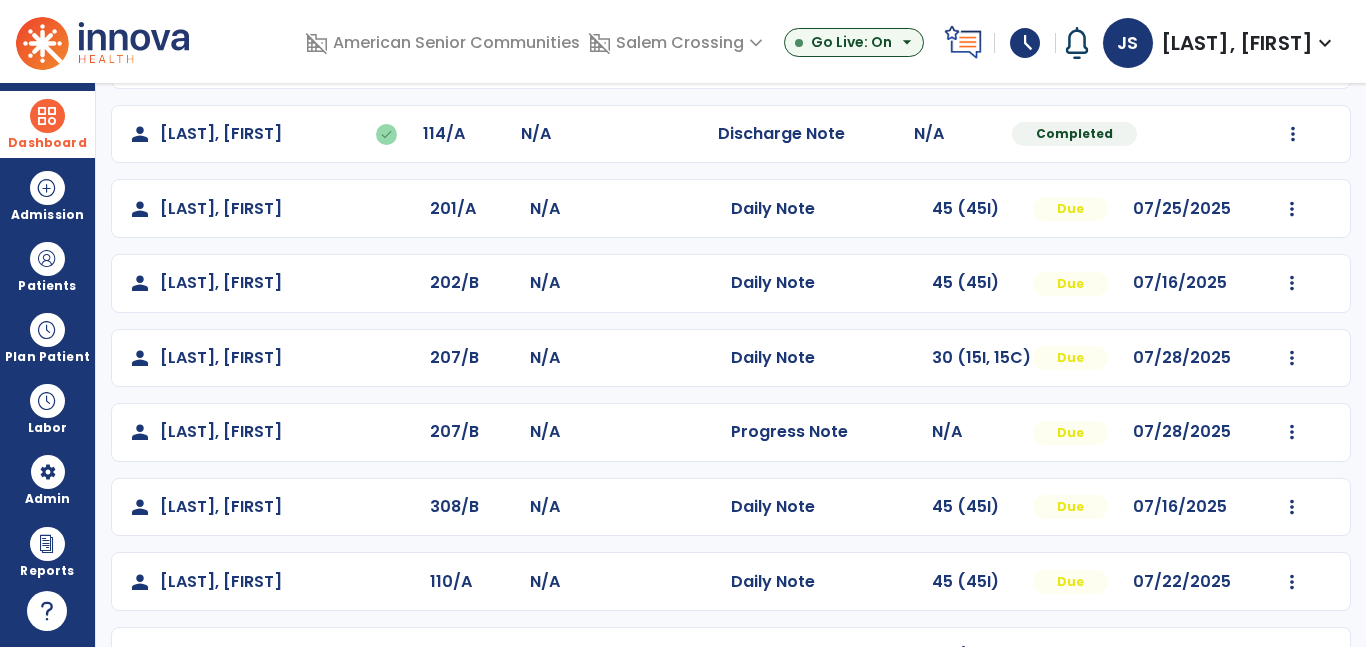 scroll, scrollTop: 404, scrollLeft: 0, axis: vertical 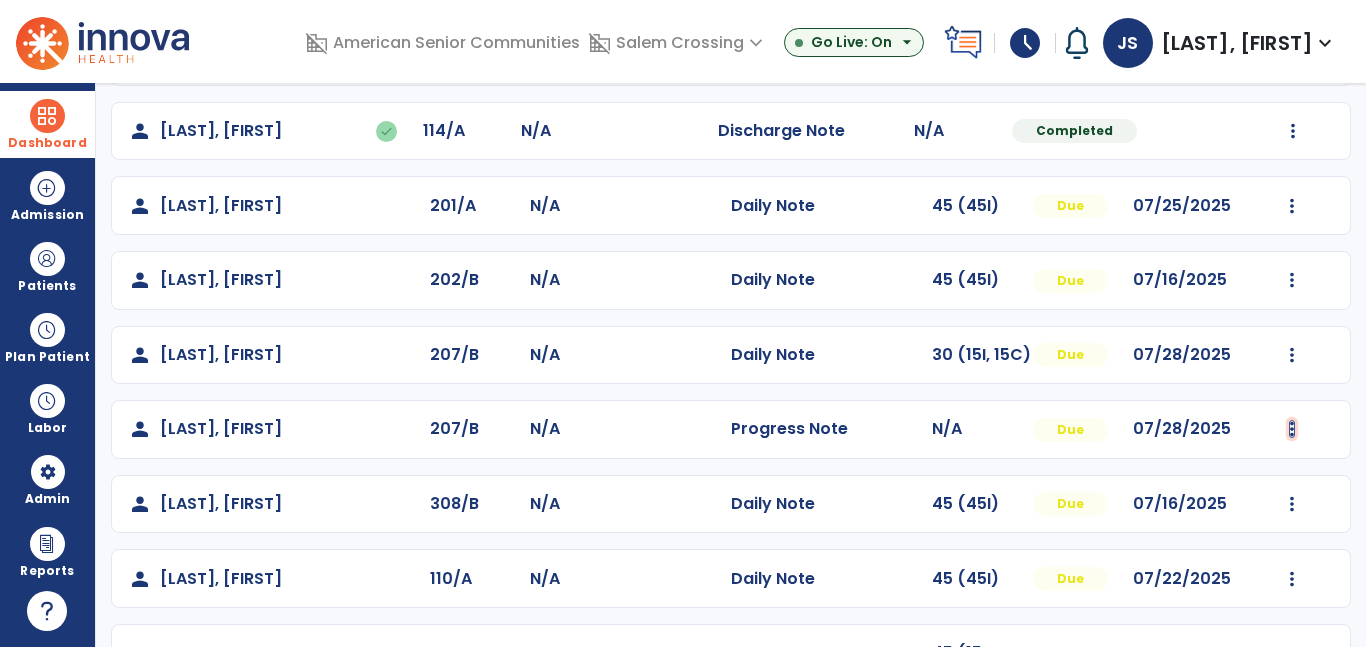 click on "Mark Visit As Complete   Reset Note   Open Document   G + C Mins" 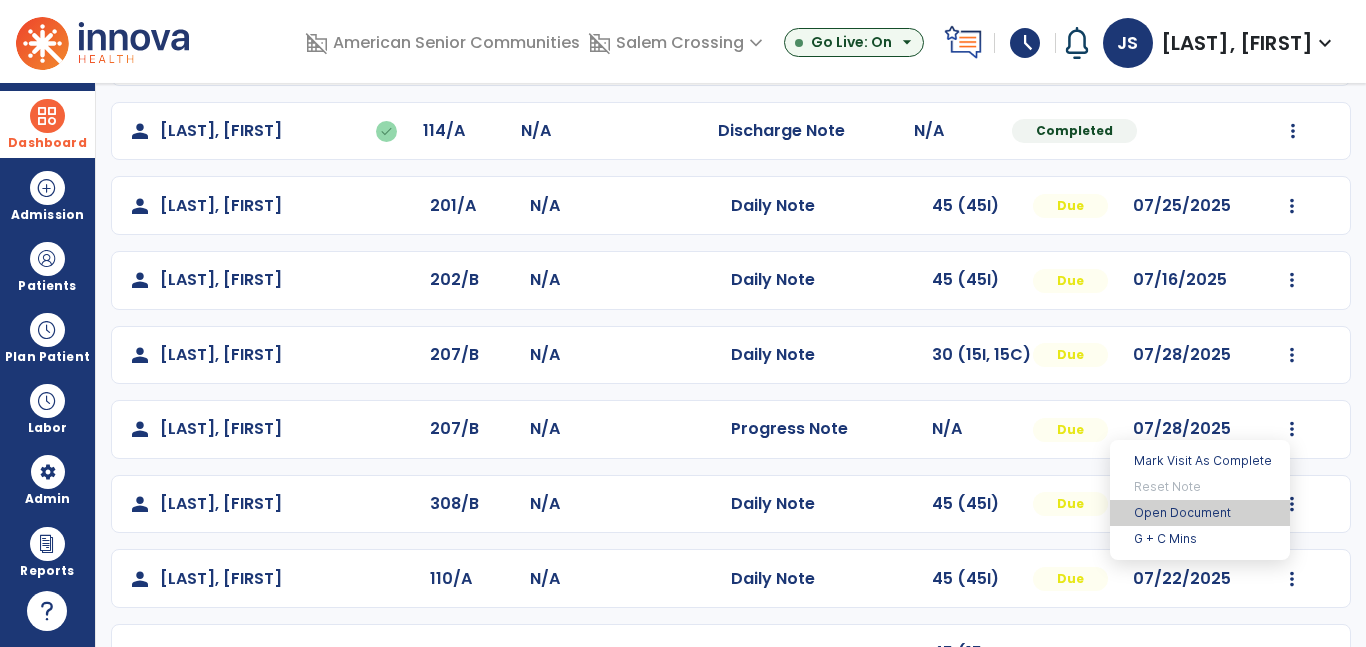 click on "Open Document" at bounding box center [1200, 513] 